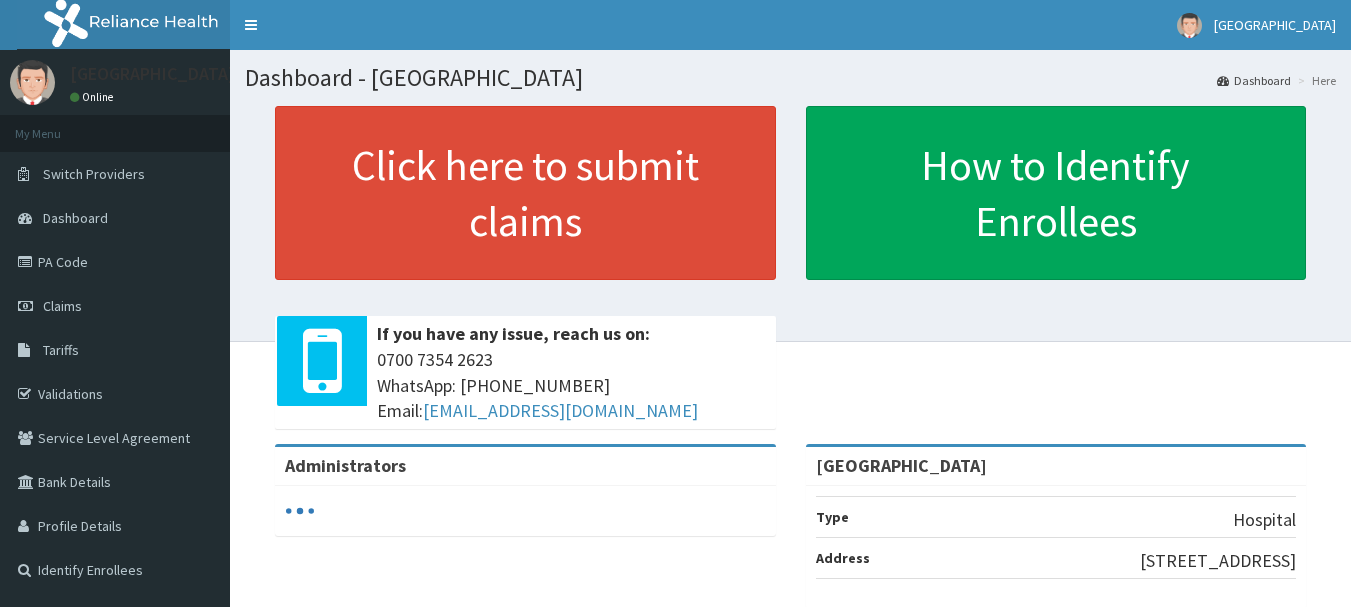 scroll, scrollTop: 0, scrollLeft: 0, axis: both 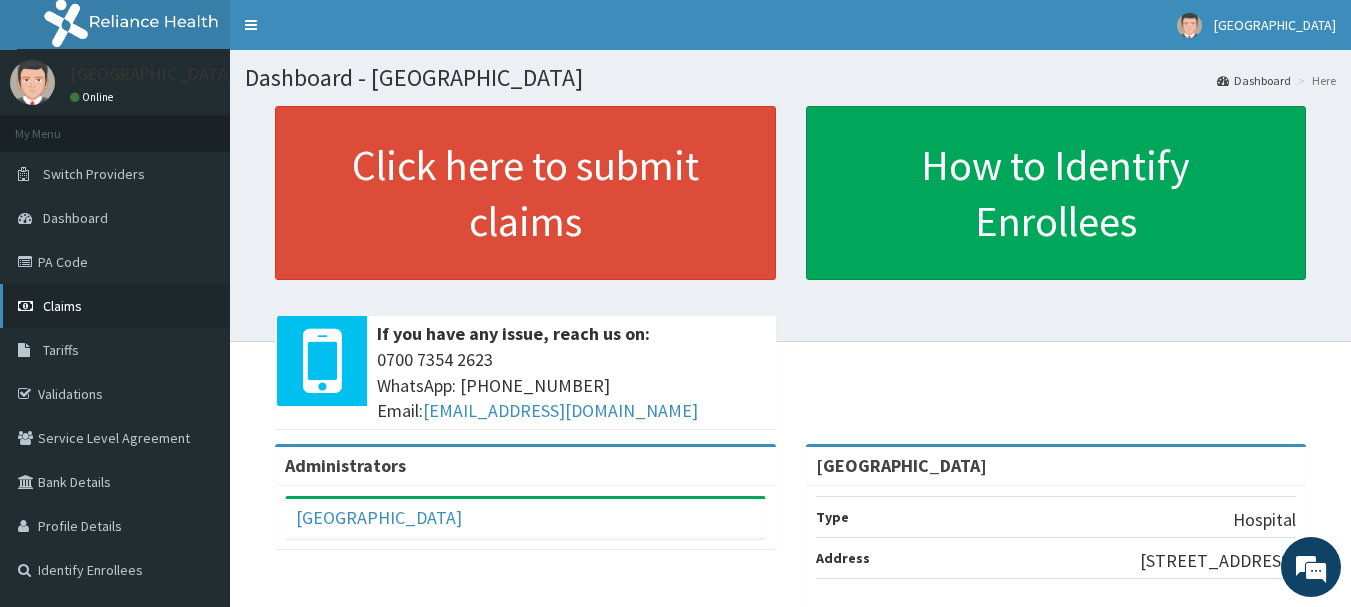 click on "Claims" at bounding box center (62, 306) 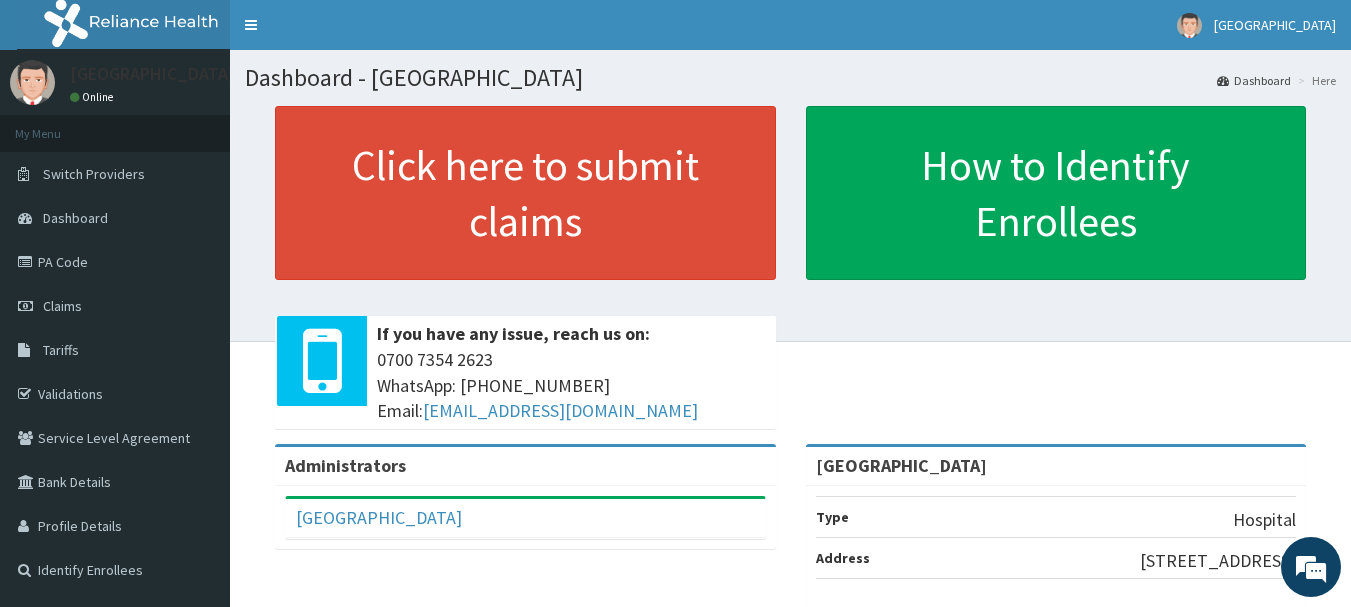 scroll, scrollTop: 0, scrollLeft: 0, axis: both 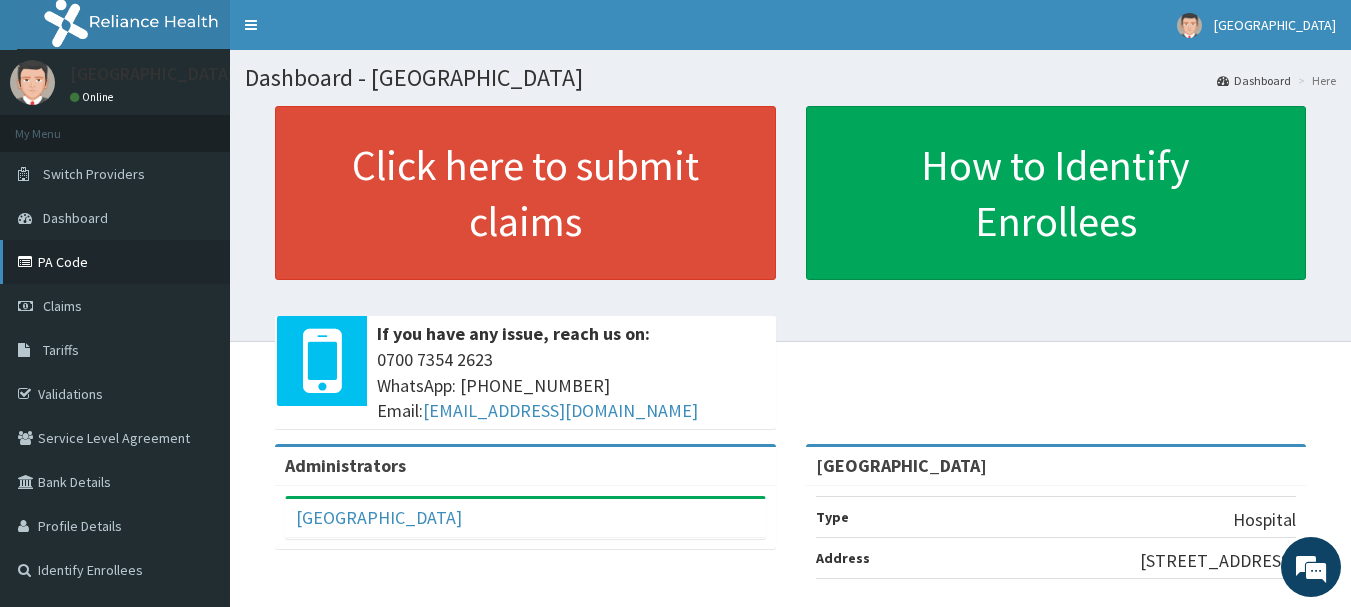 click on "PA Code" at bounding box center (115, 262) 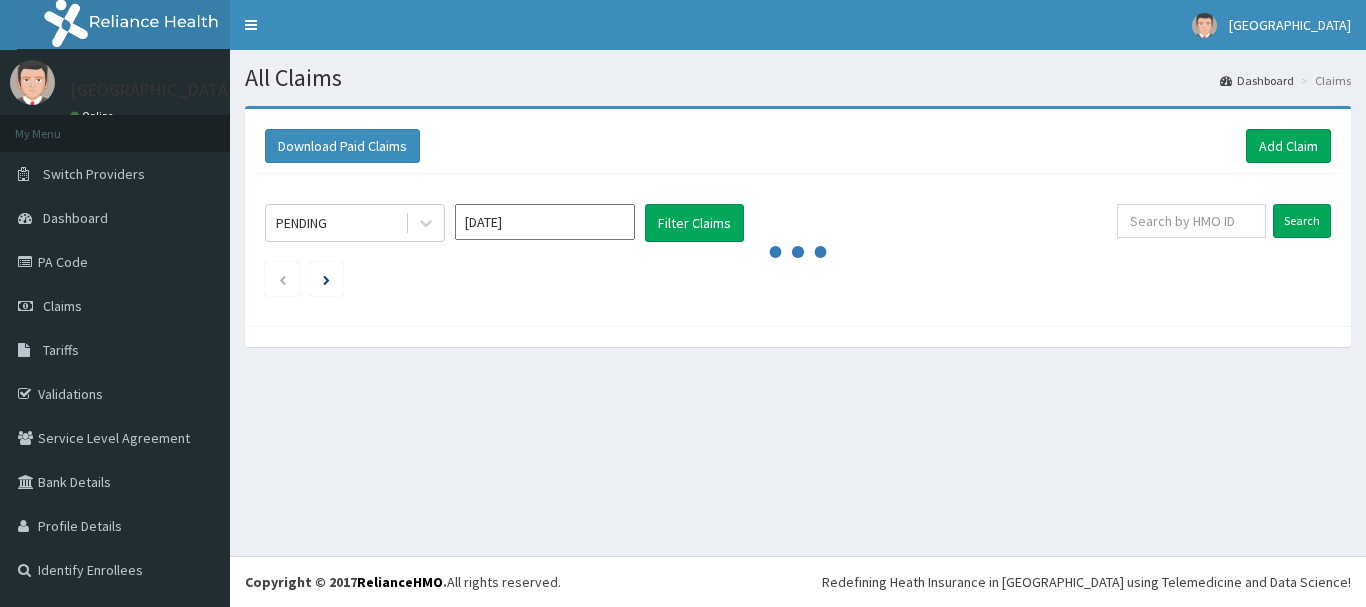 scroll, scrollTop: 0, scrollLeft: 0, axis: both 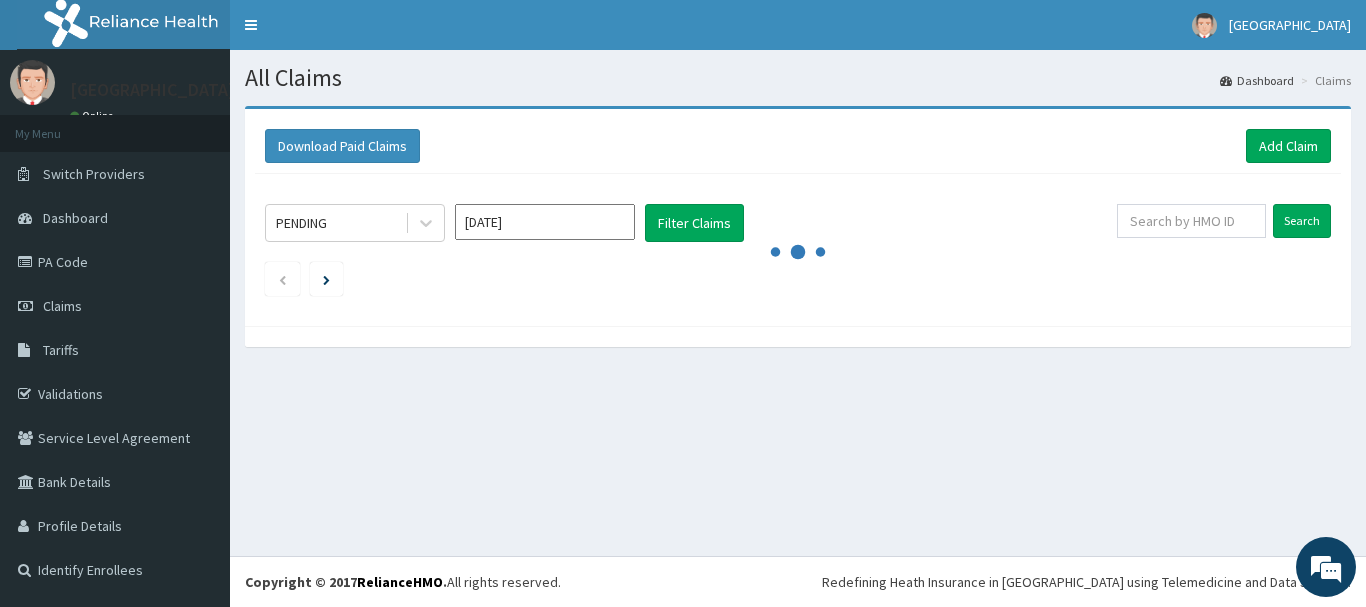 click on "Jul 2025" at bounding box center (545, 222) 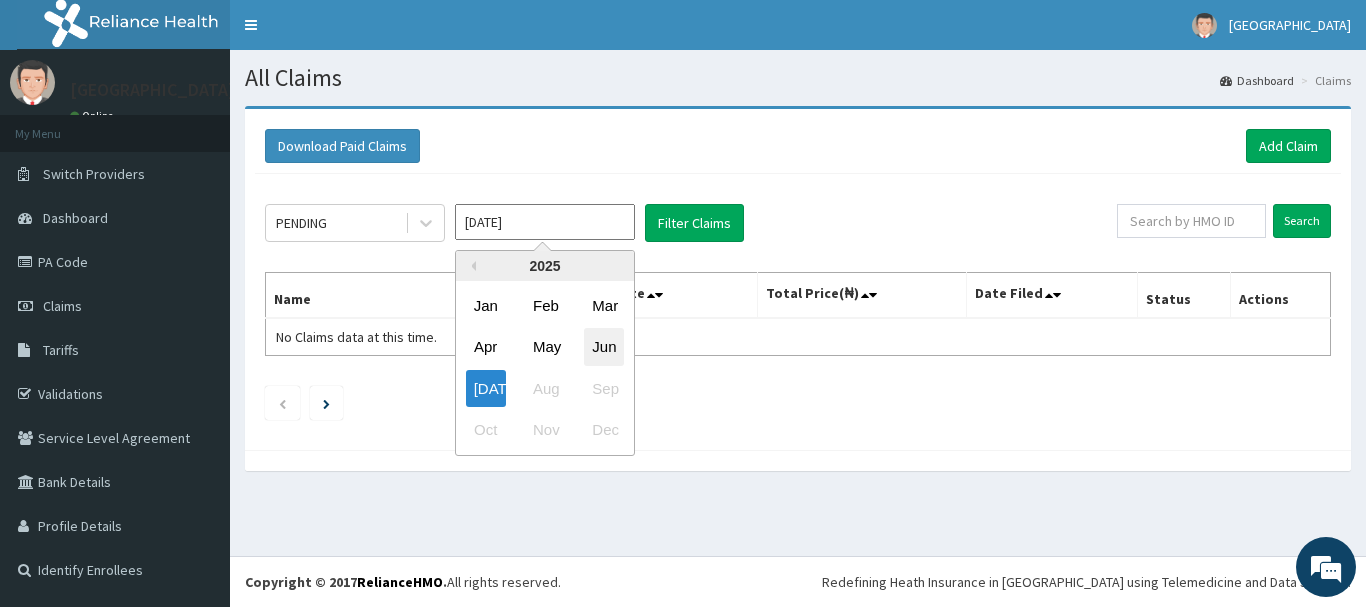 click on "Jun" at bounding box center (604, 347) 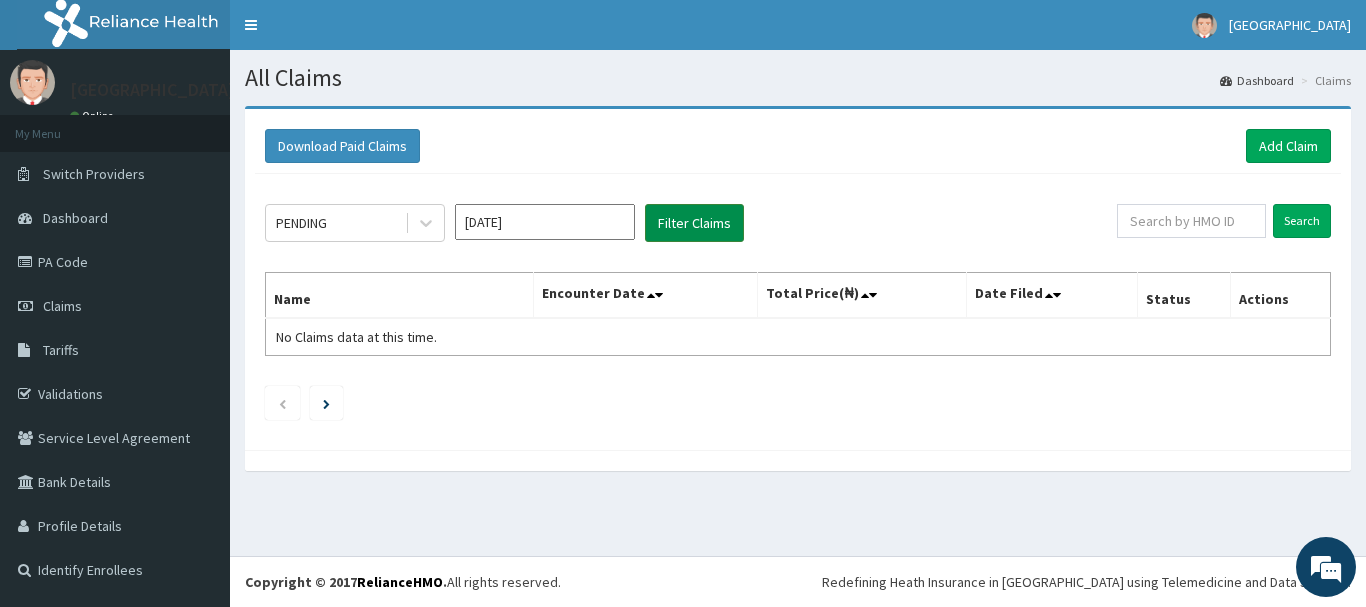 click on "Filter Claims" at bounding box center (694, 223) 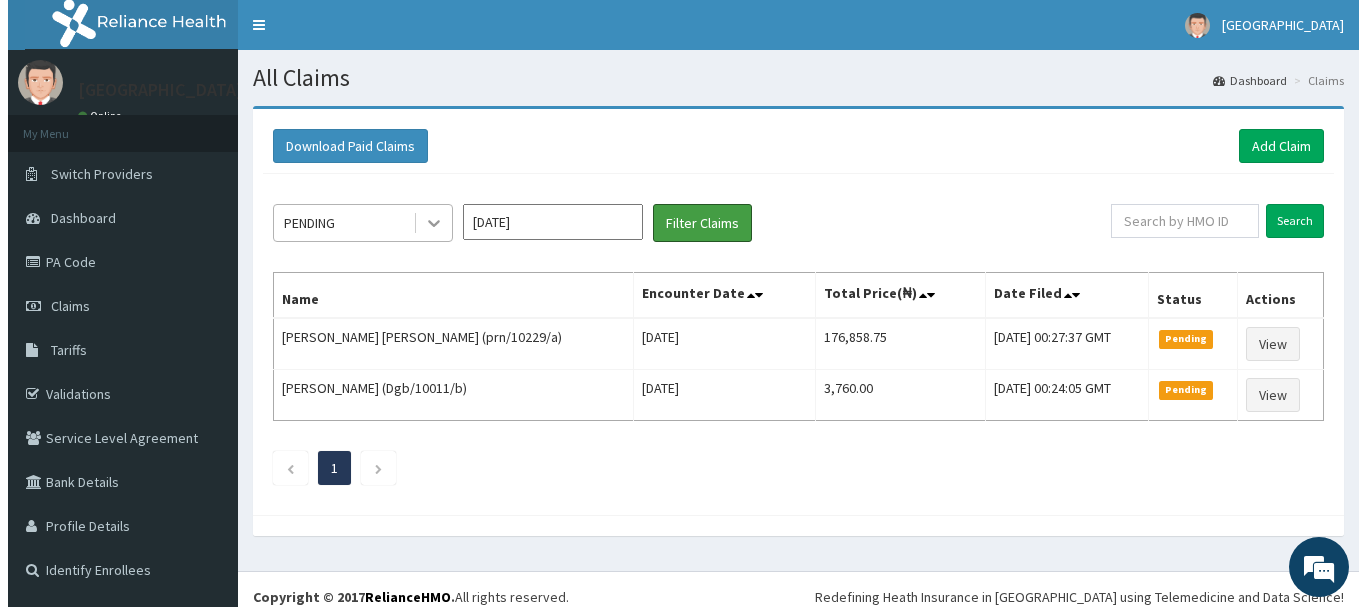 scroll, scrollTop: 0, scrollLeft: 0, axis: both 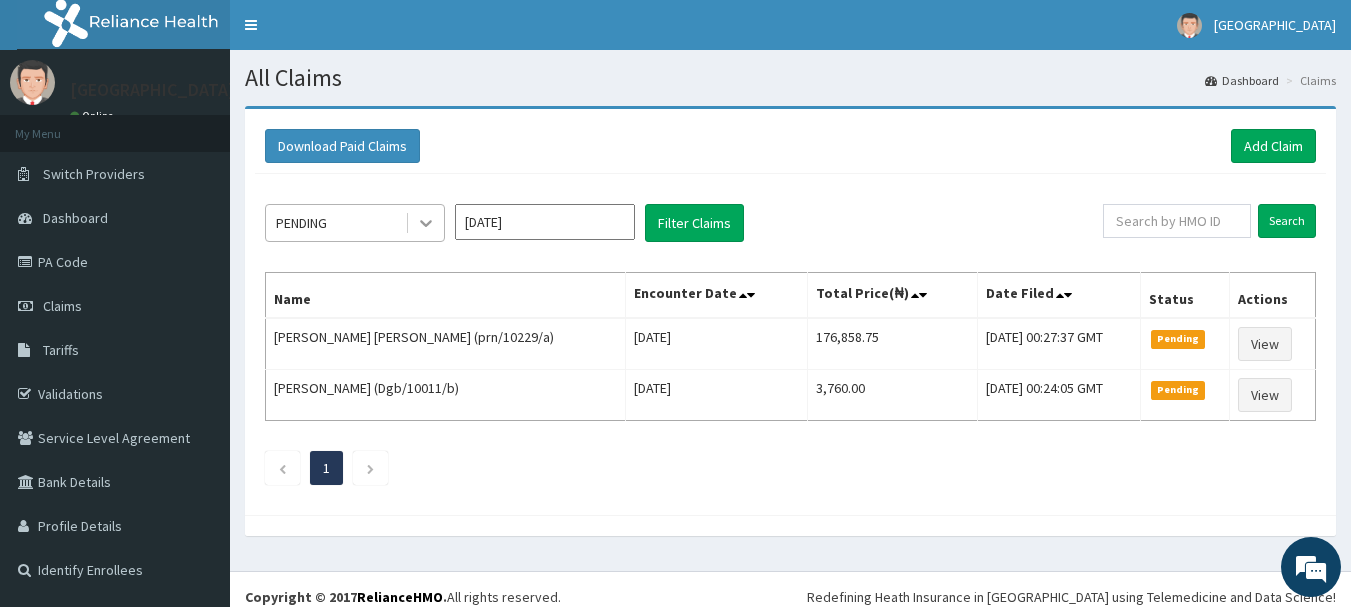 click 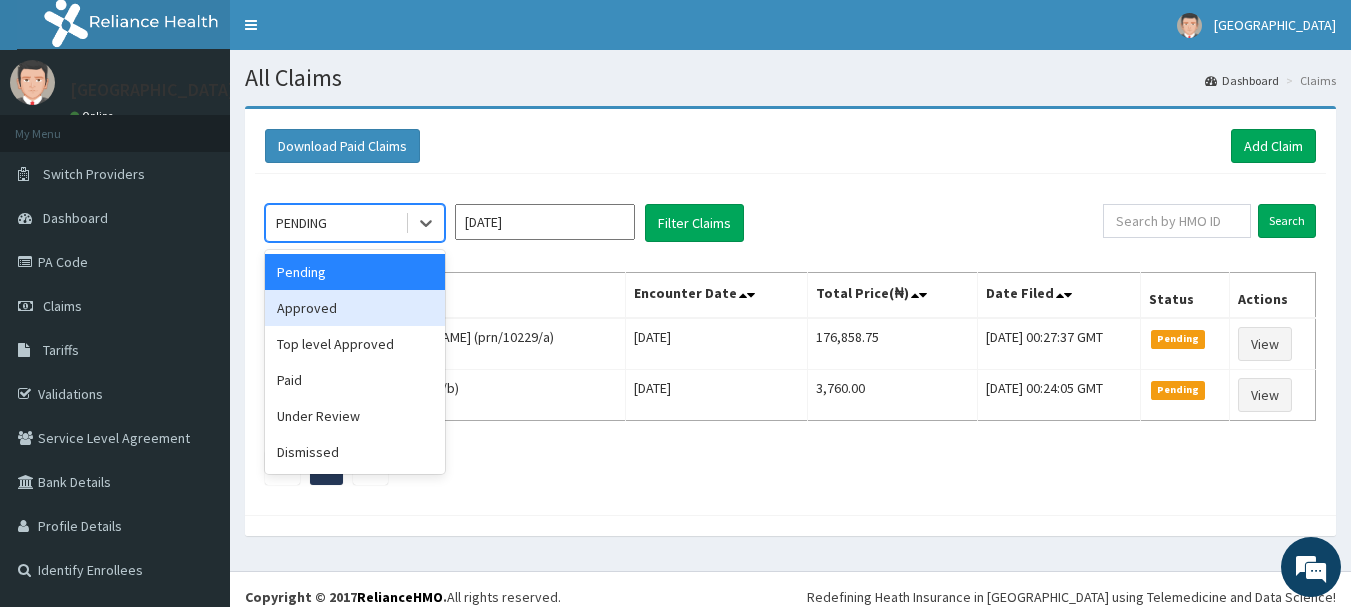 click on "Approved" at bounding box center (355, 308) 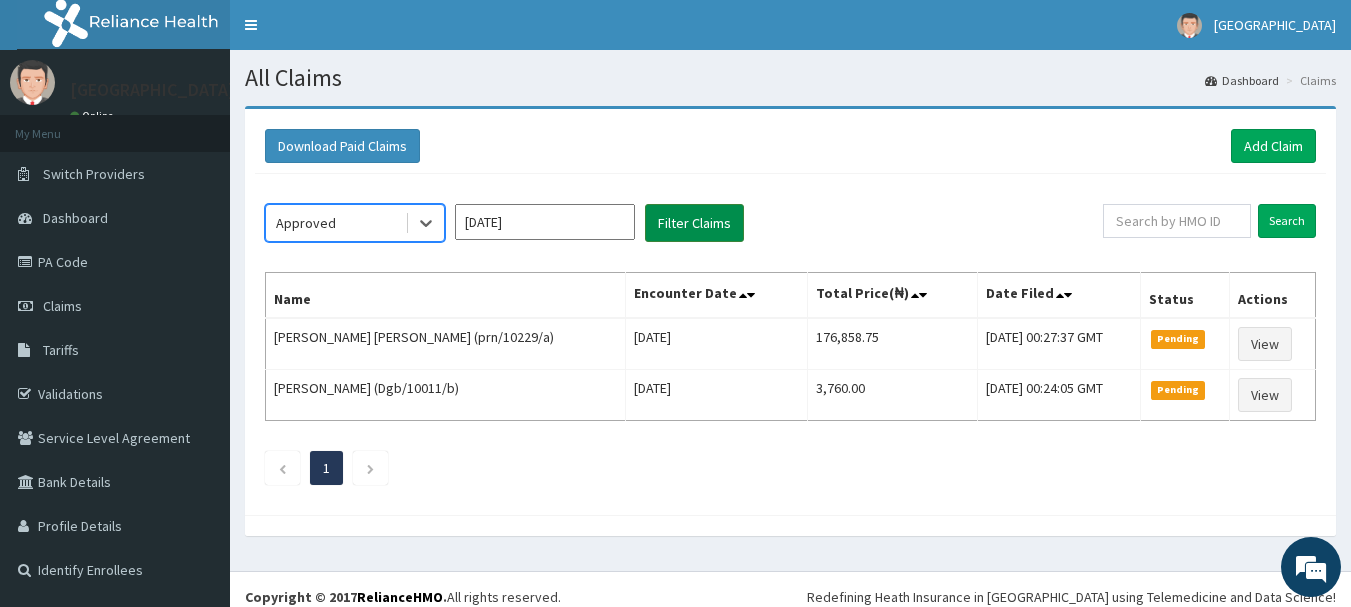 click on "Filter Claims" at bounding box center (694, 223) 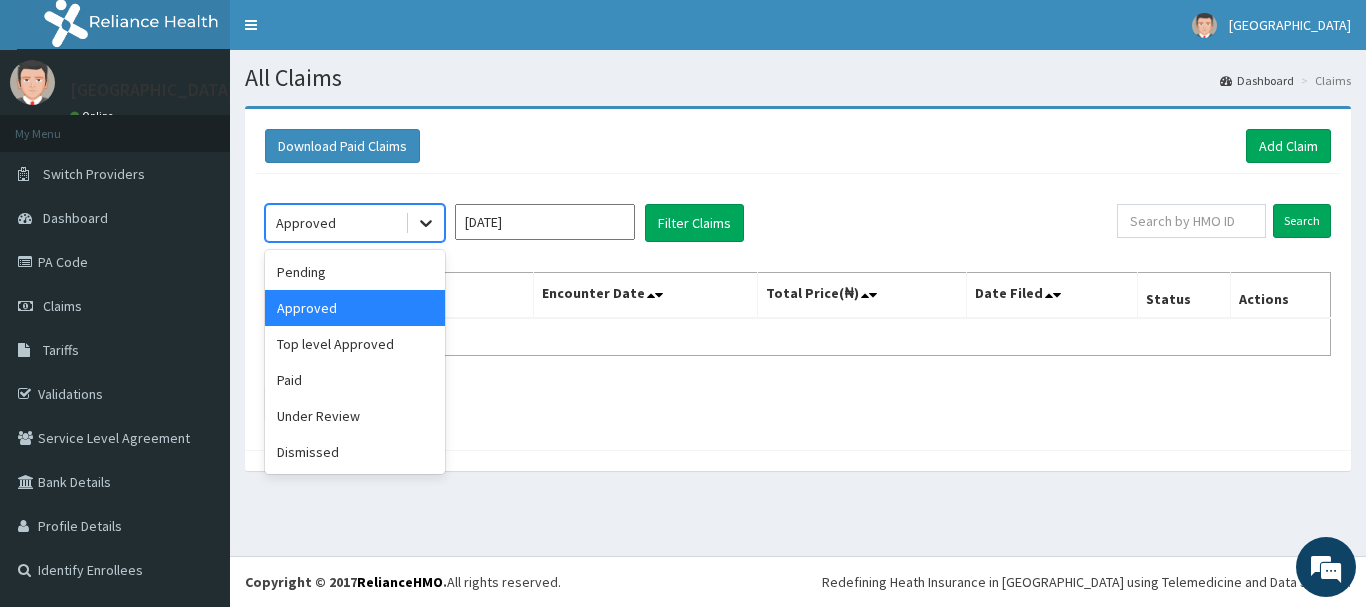 click 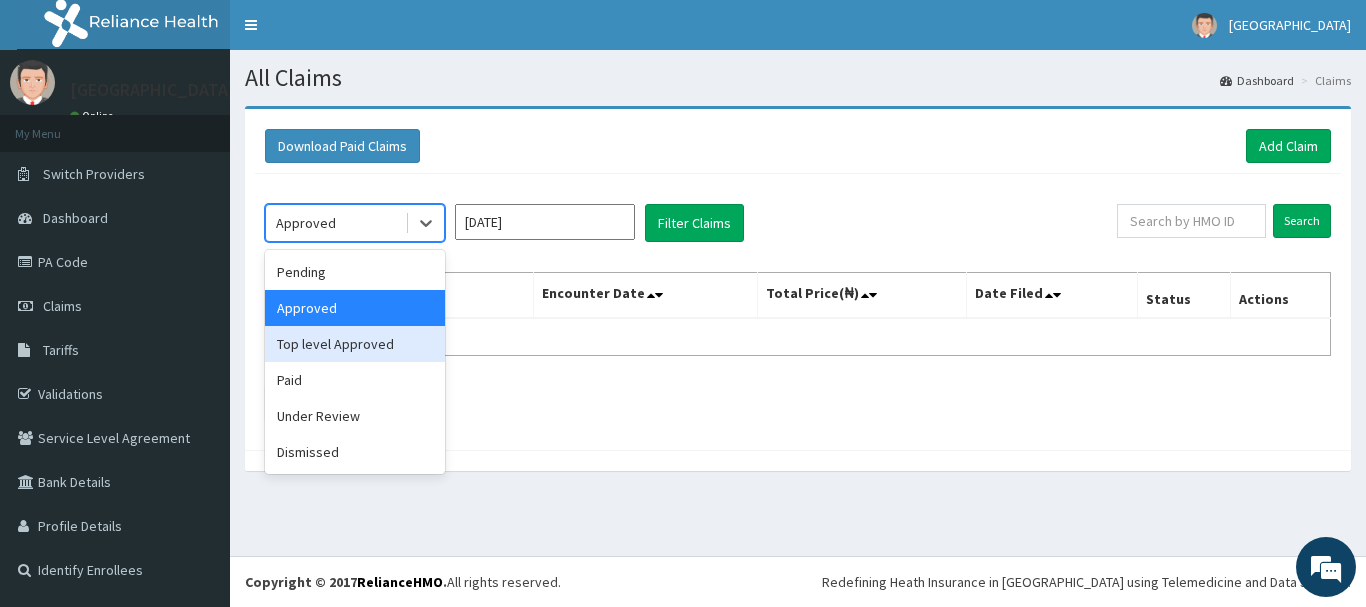 click on "Top level Approved" at bounding box center [355, 344] 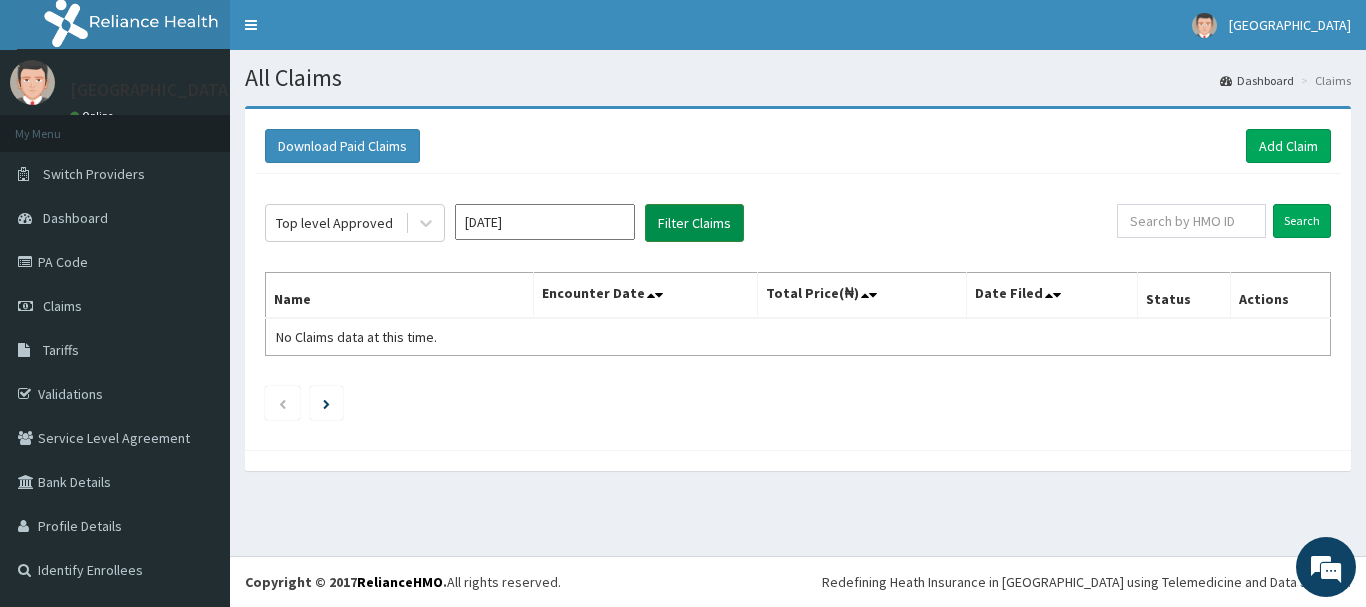 click on "Filter Claims" at bounding box center [694, 223] 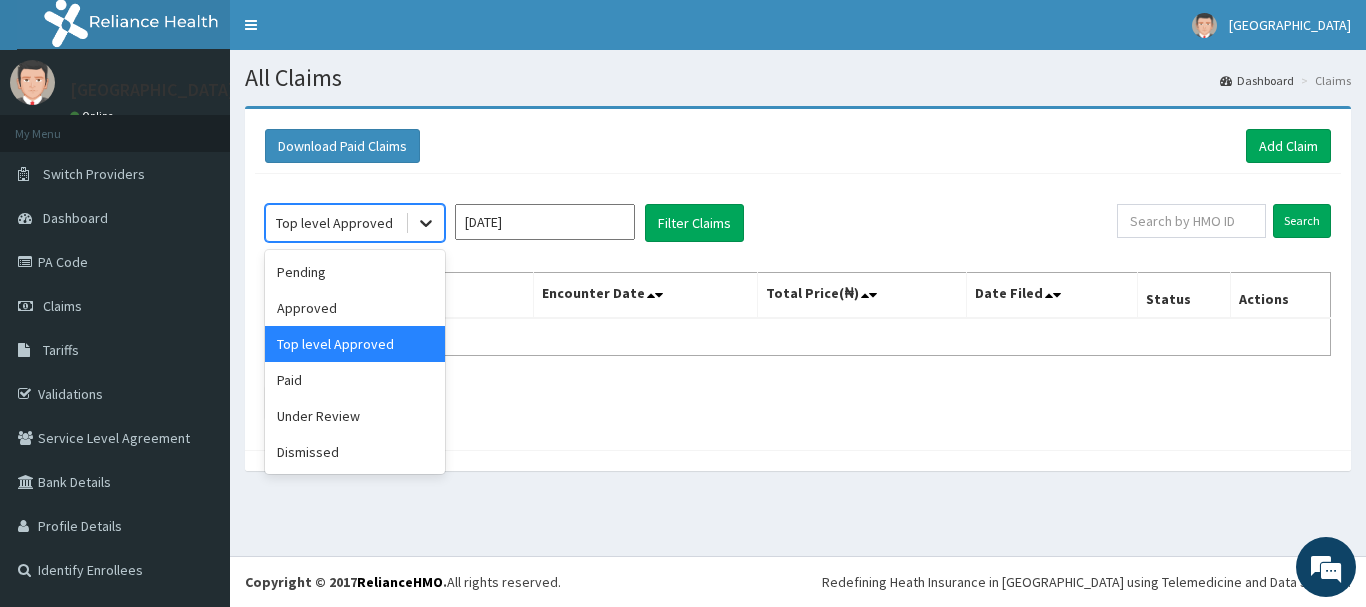 click 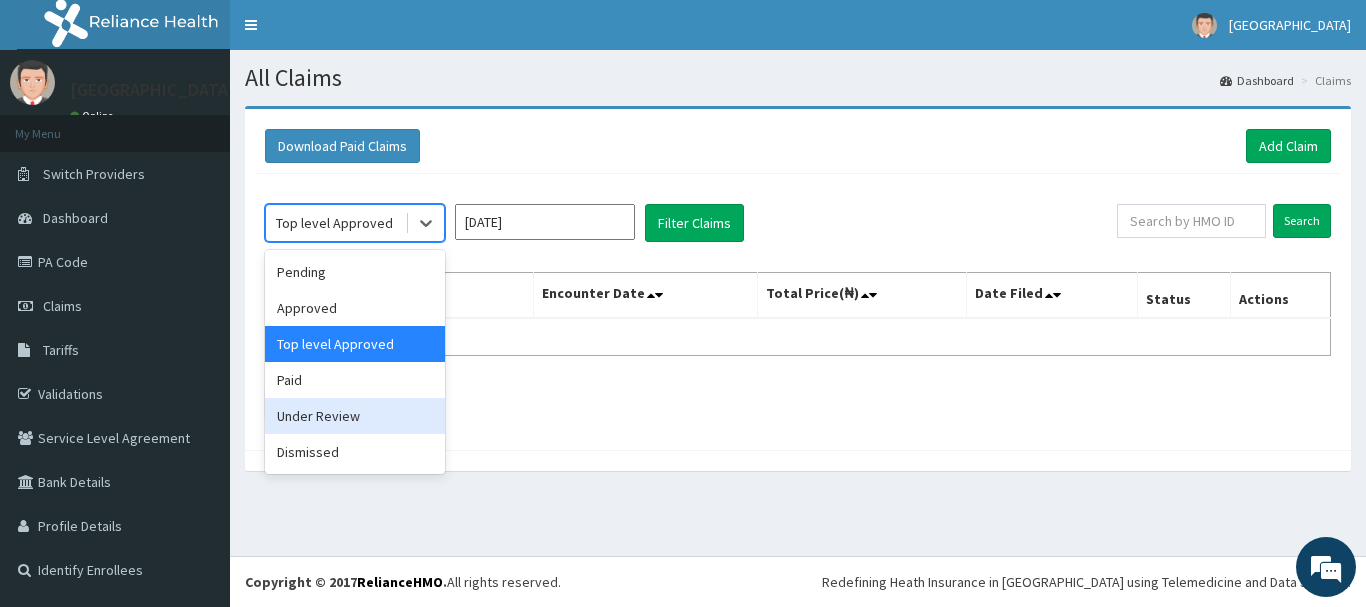 click on "Under Review" at bounding box center (355, 416) 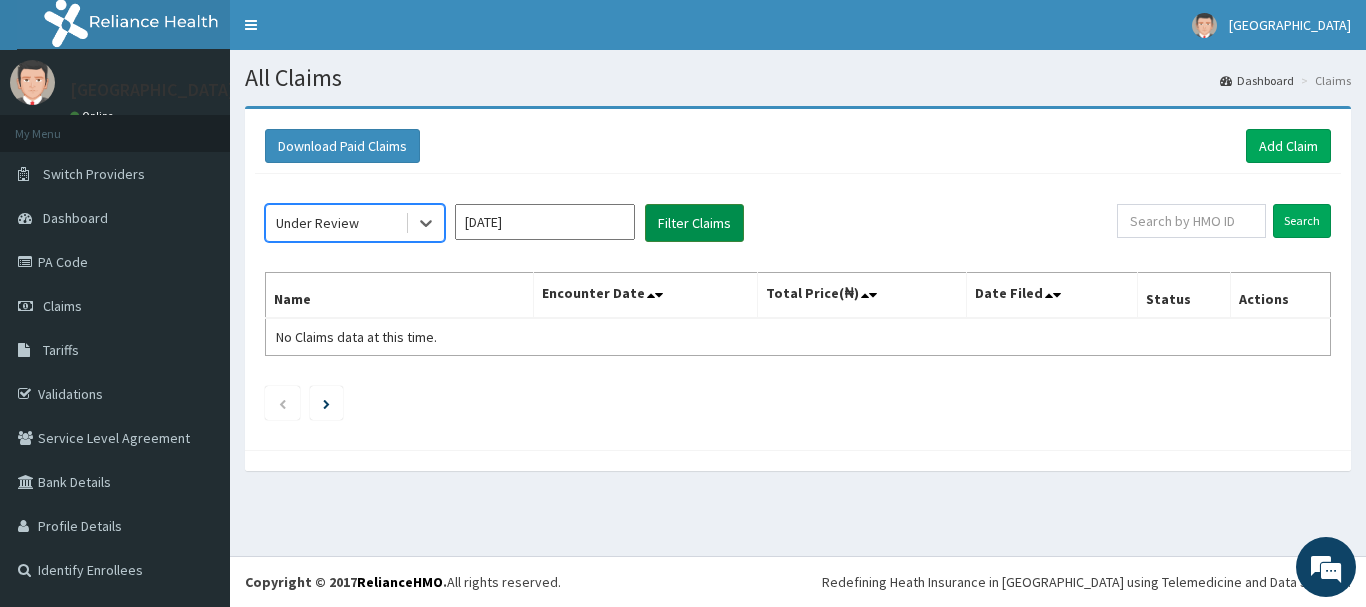 click on "Filter Claims" at bounding box center [694, 223] 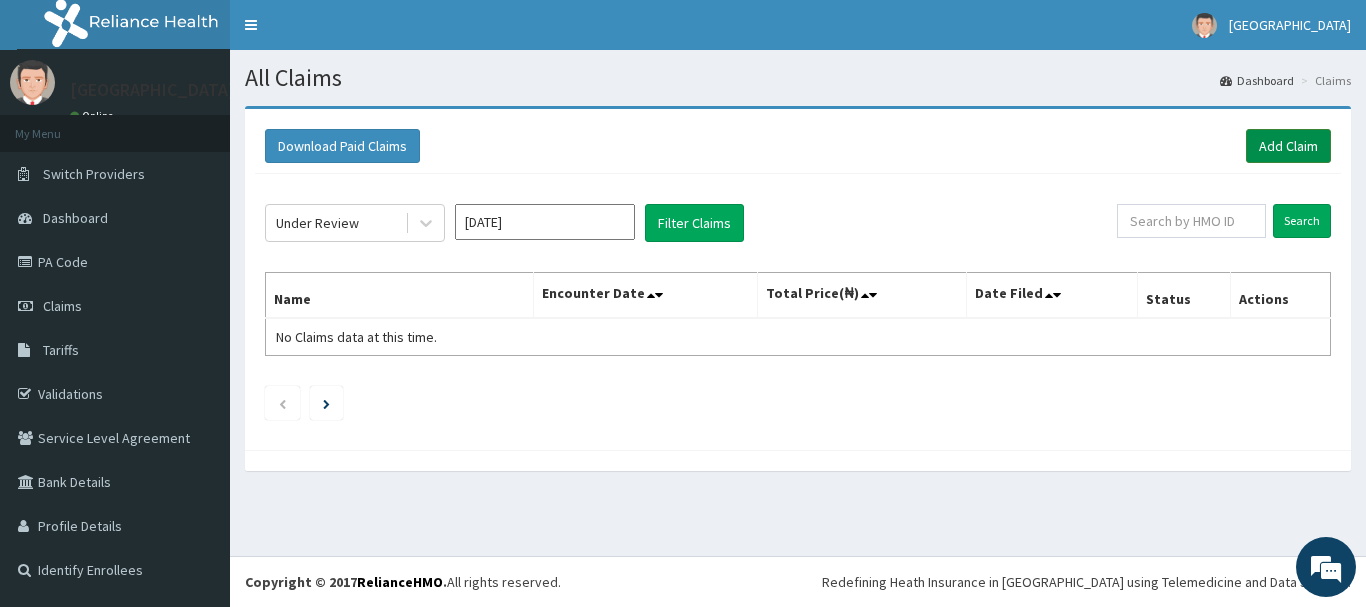 click on "Add Claim" at bounding box center [1288, 146] 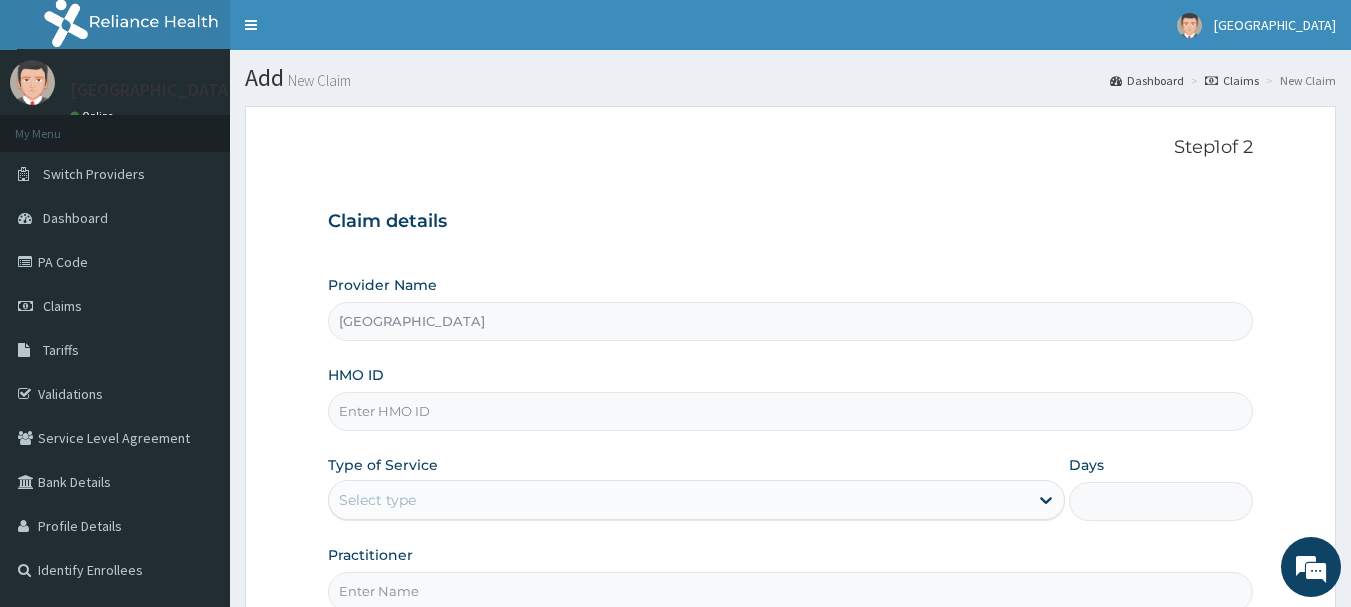 scroll, scrollTop: 0, scrollLeft: 0, axis: both 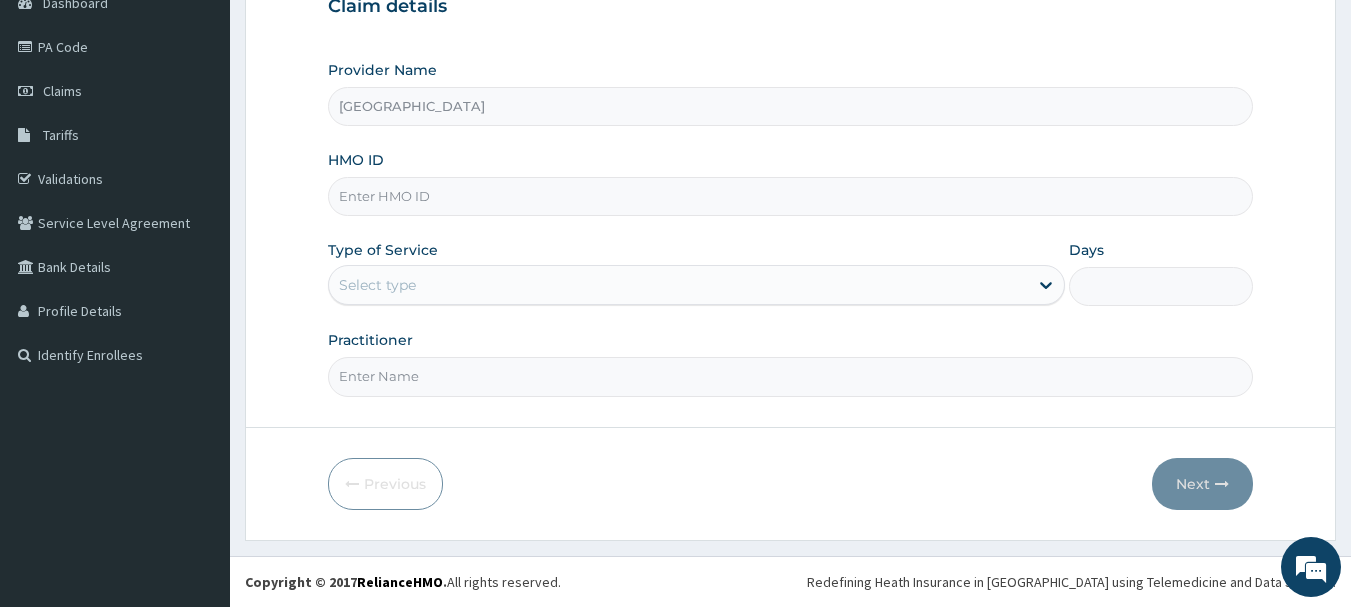 click on "HMO ID" at bounding box center [791, 196] 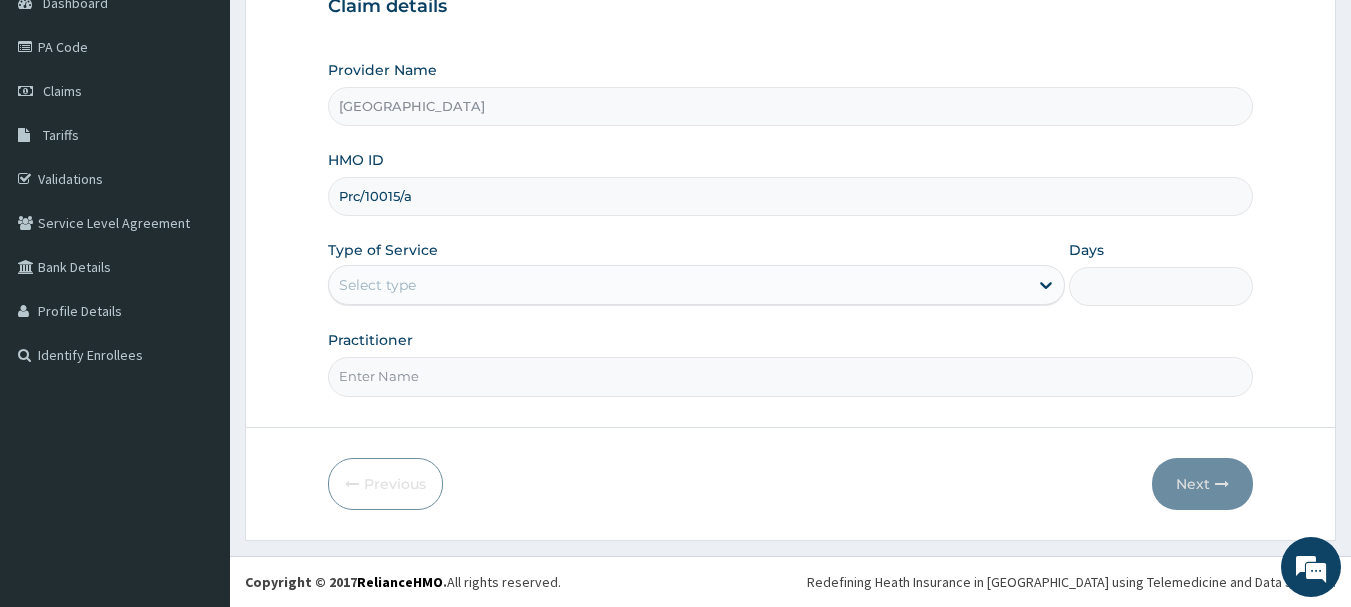 type on "Prc/10015/a" 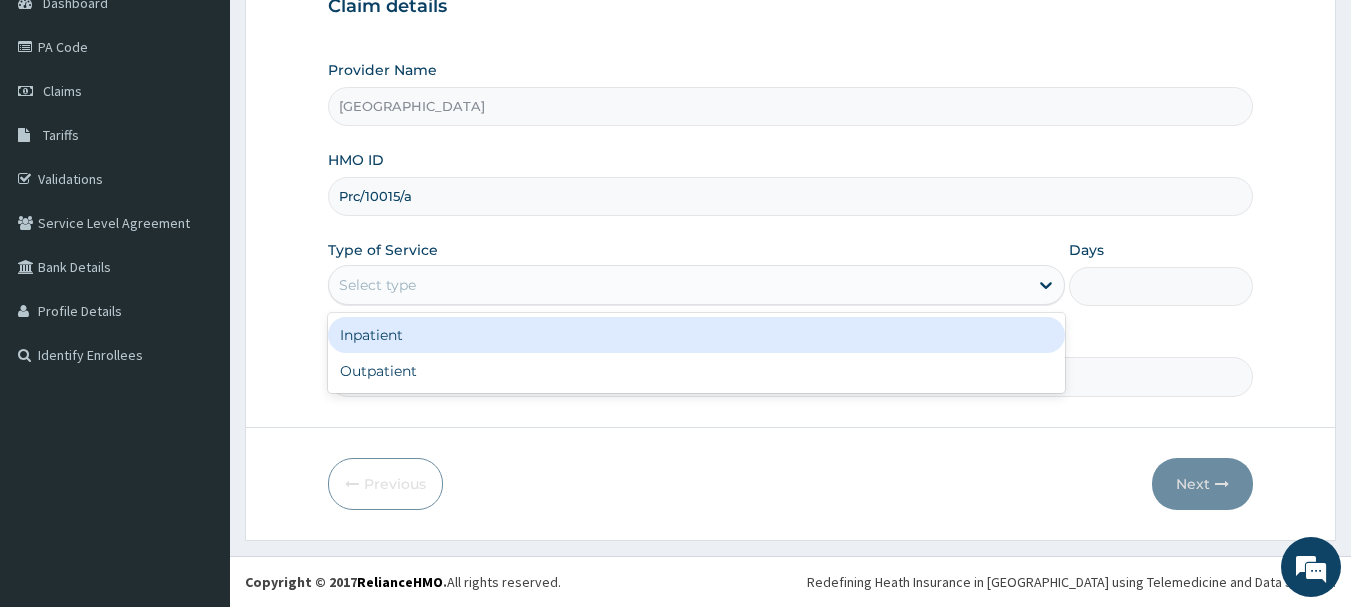 click on "Inpatient" at bounding box center [696, 335] 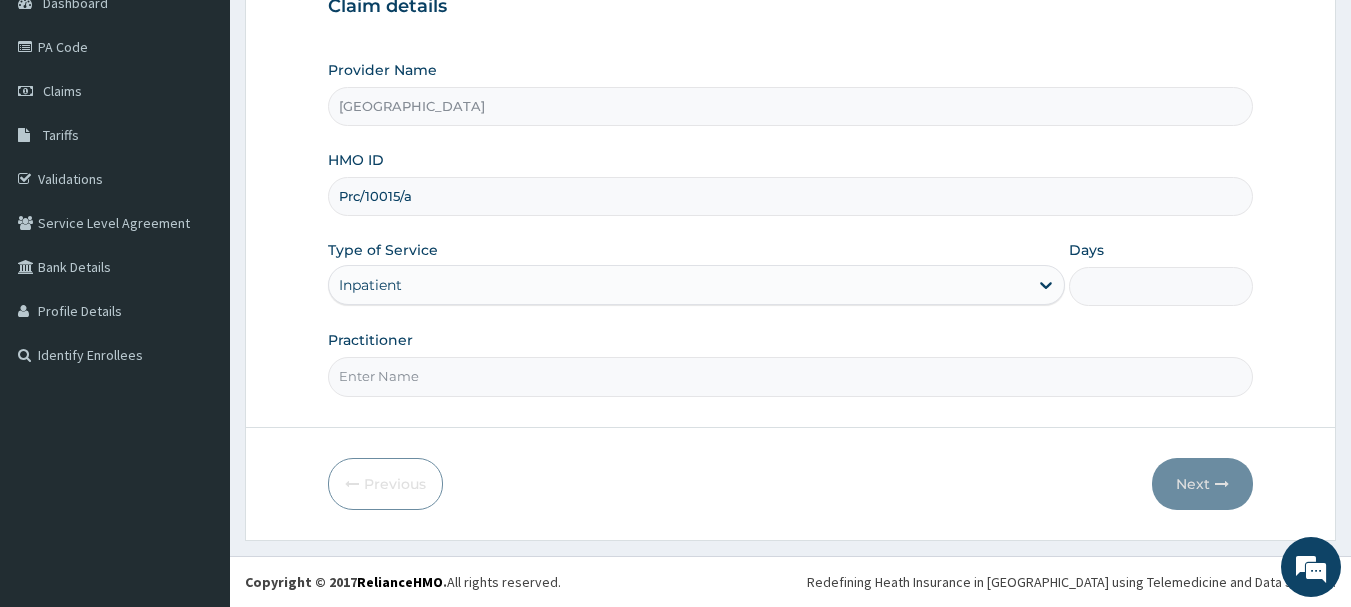 scroll, scrollTop: 0, scrollLeft: 0, axis: both 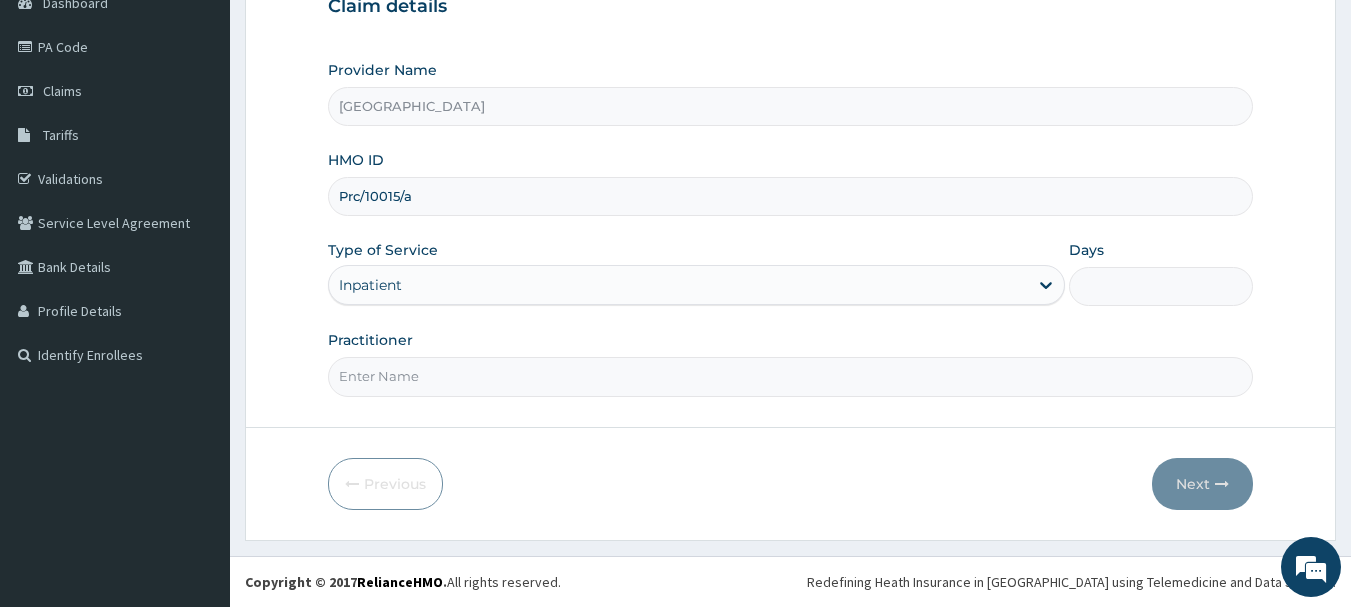 click on "Days" at bounding box center [1161, 286] 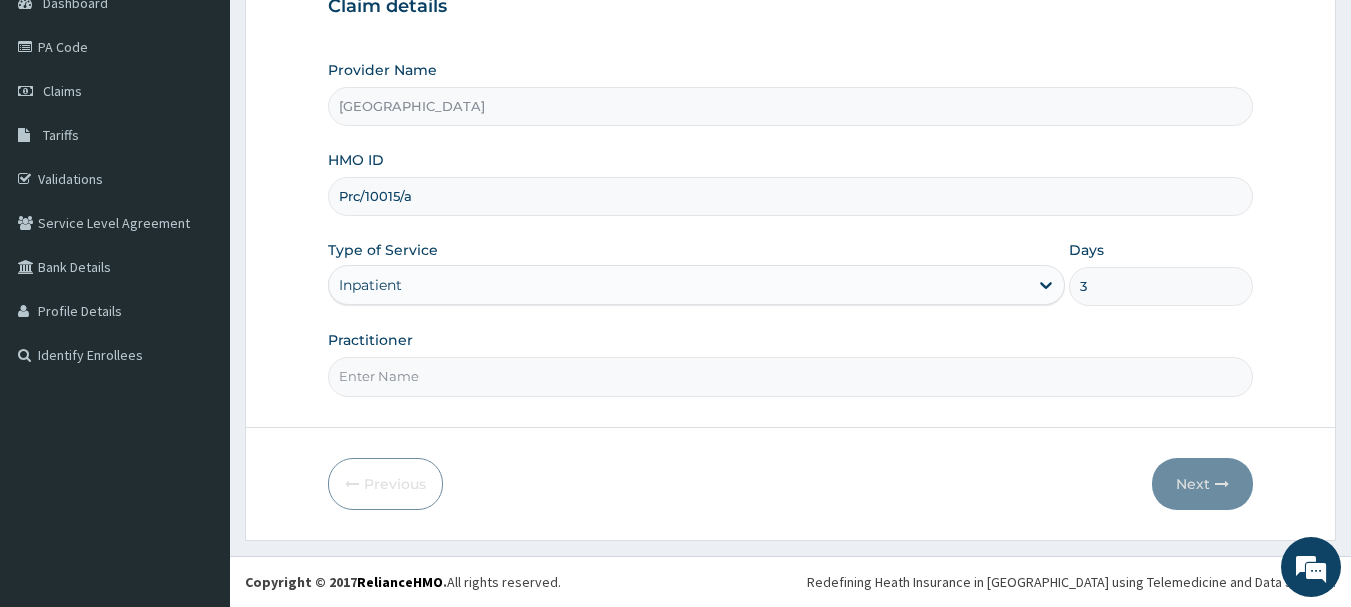 type on "3" 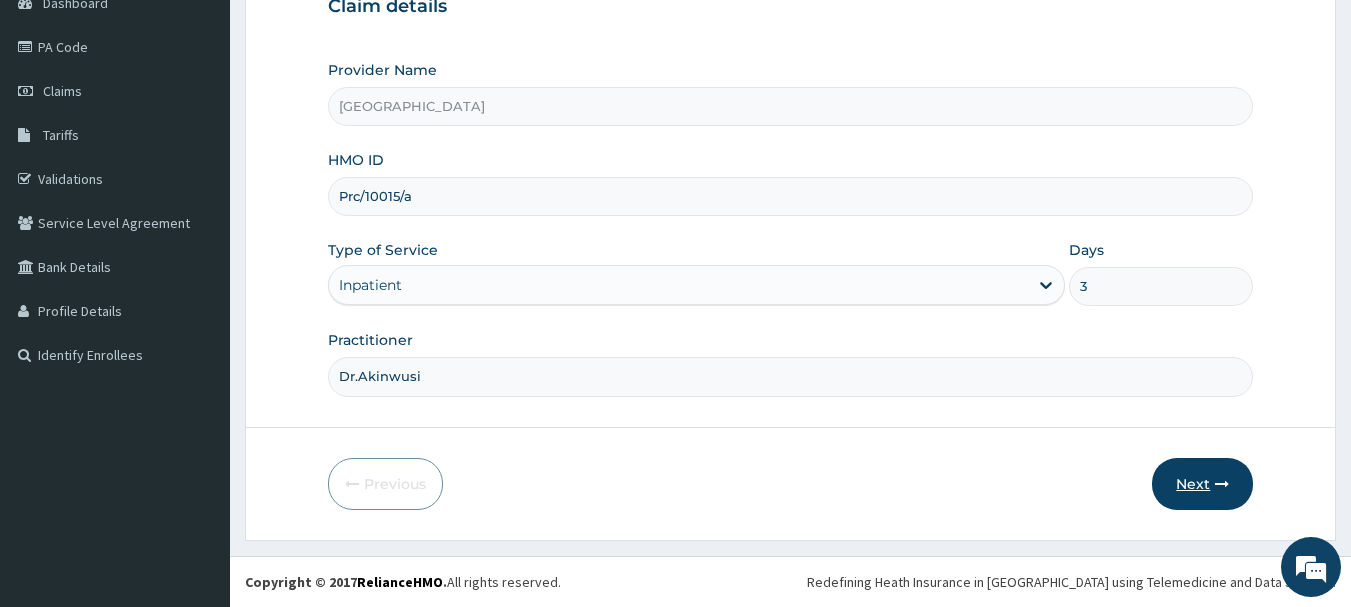 click on "Next" at bounding box center [1202, 484] 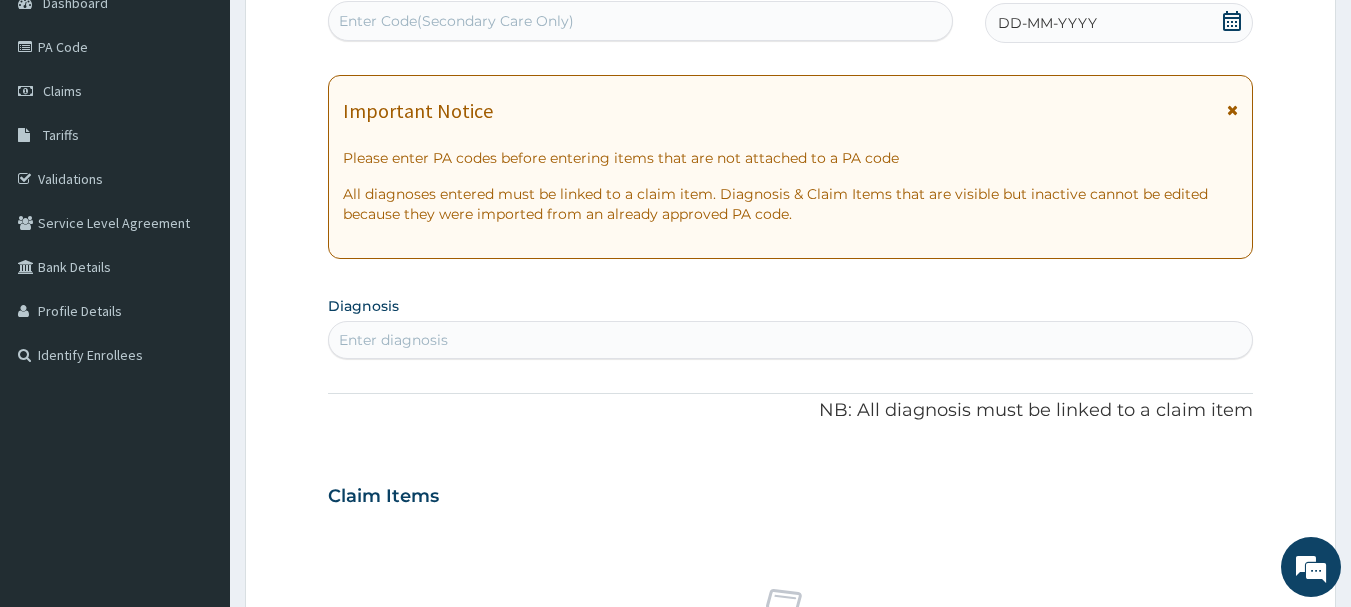 scroll, scrollTop: 0, scrollLeft: 0, axis: both 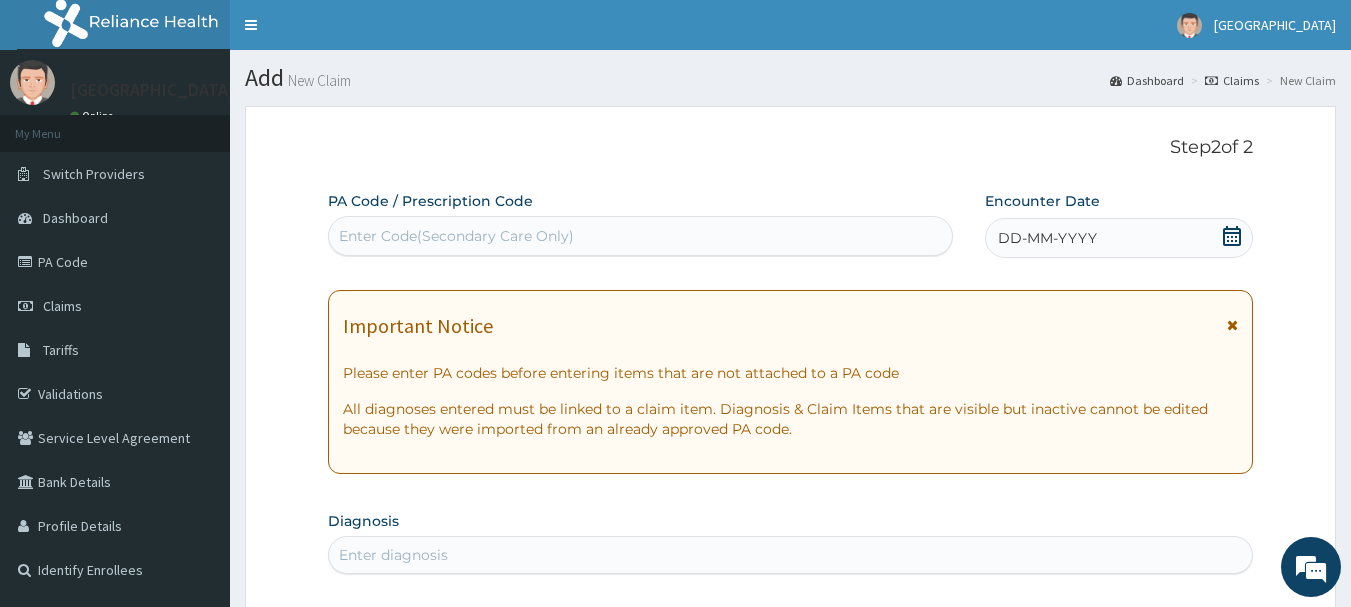 click on "Enter Code(Secondary Care Only)" at bounding box center [641, 236] 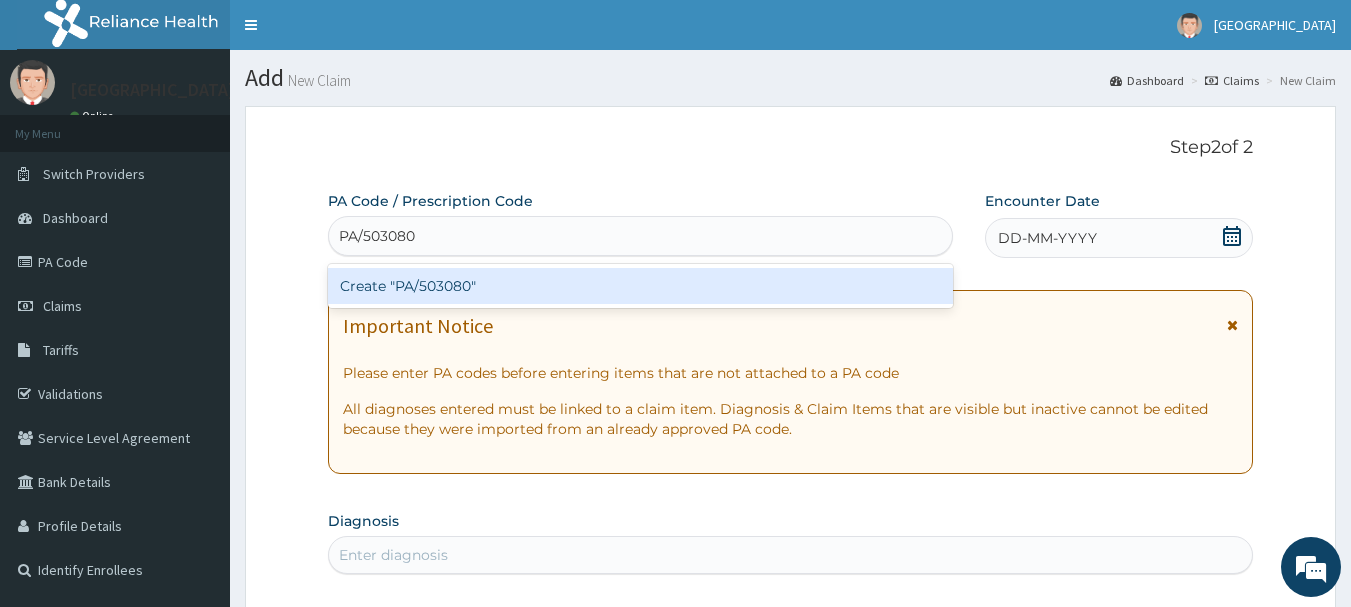 click on "Create "PA/503080"" at bounding box center (641, 286) 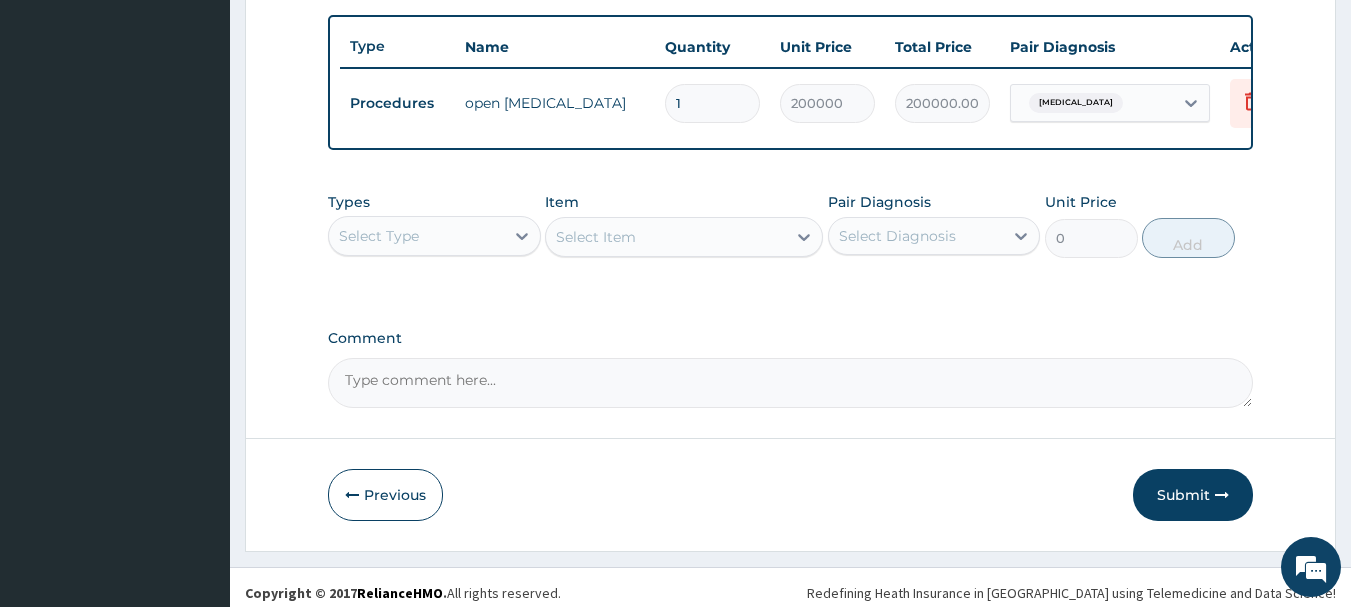 scroll, scrollTop: 755, scrollLeft: 0, axis: vertical 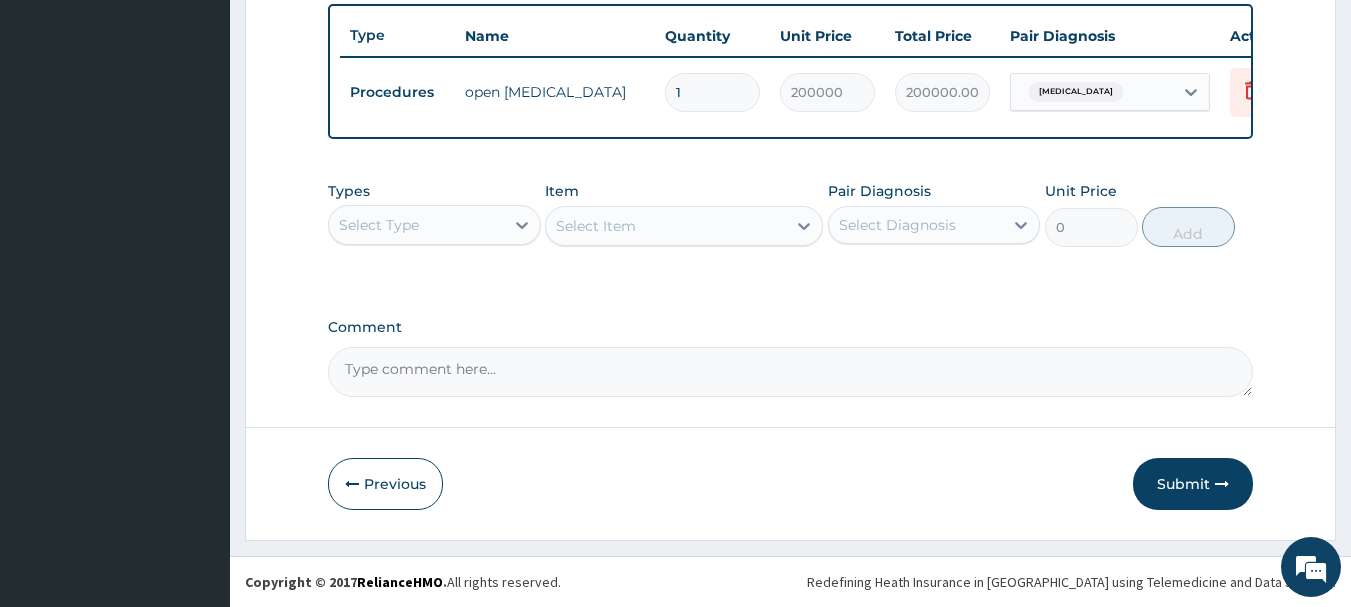 click on "Select Type" at bounding box center (416, 225) 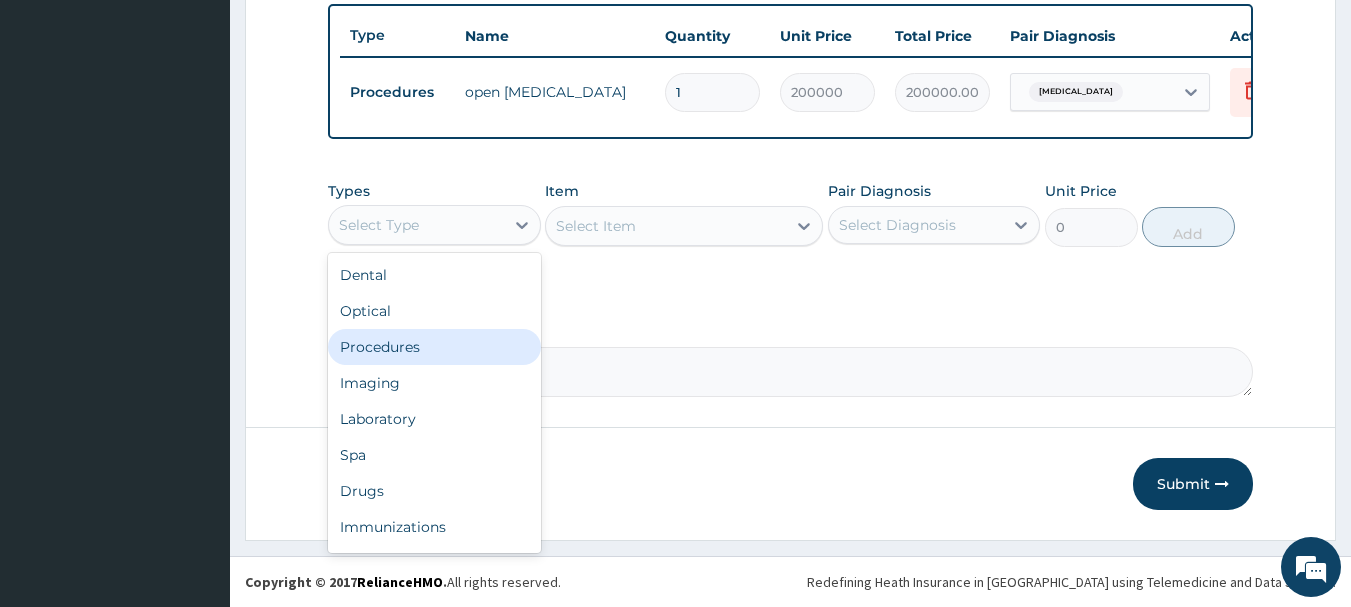 click on "Procedures" at bounding box center [434, 347] 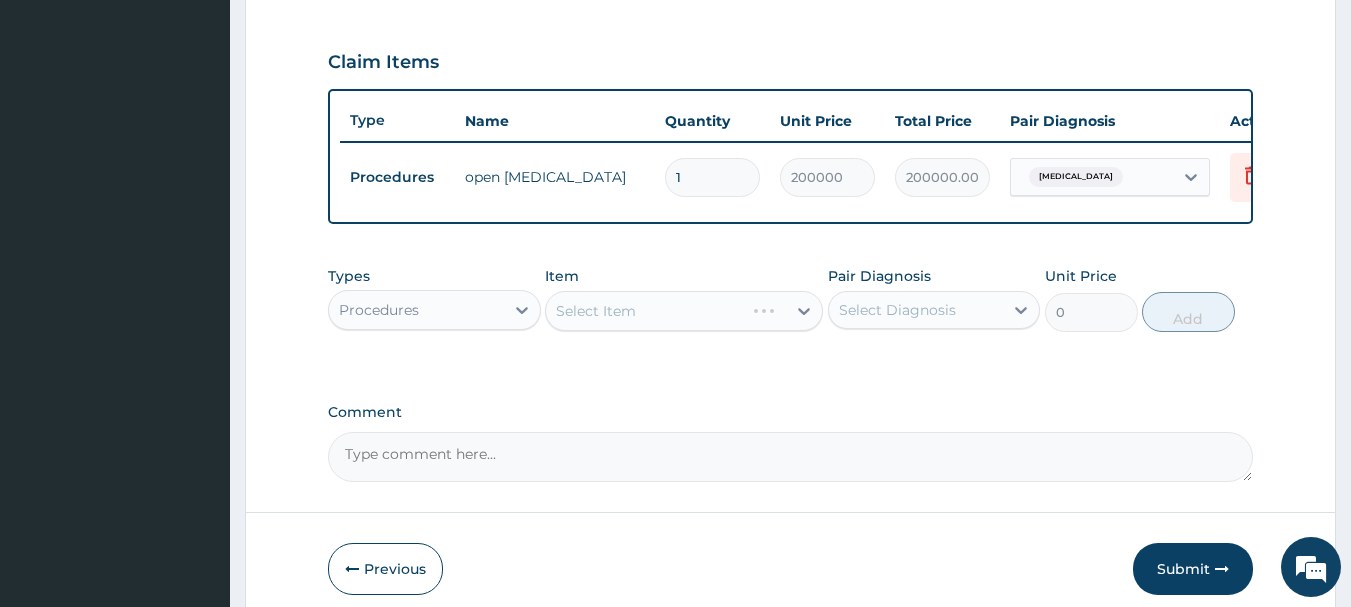 scroll, scrollTop: 755, scrollLeft: 0, axis: vertical 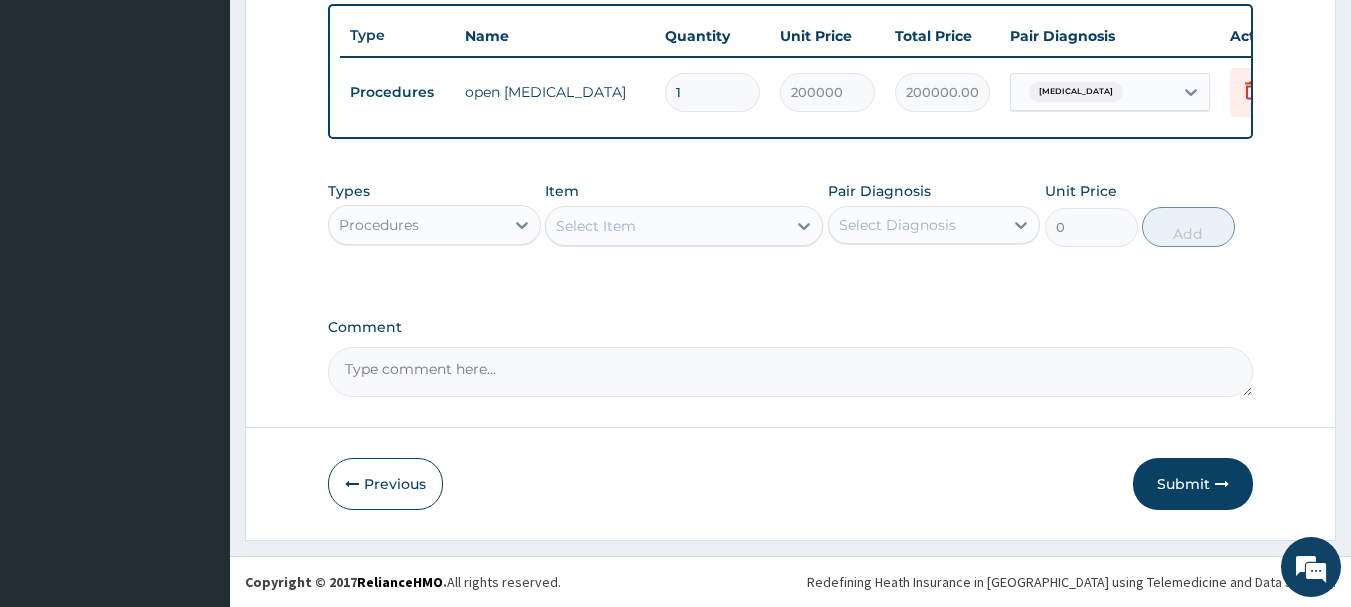 click on "Select Item" at bounding box center (666, 226) 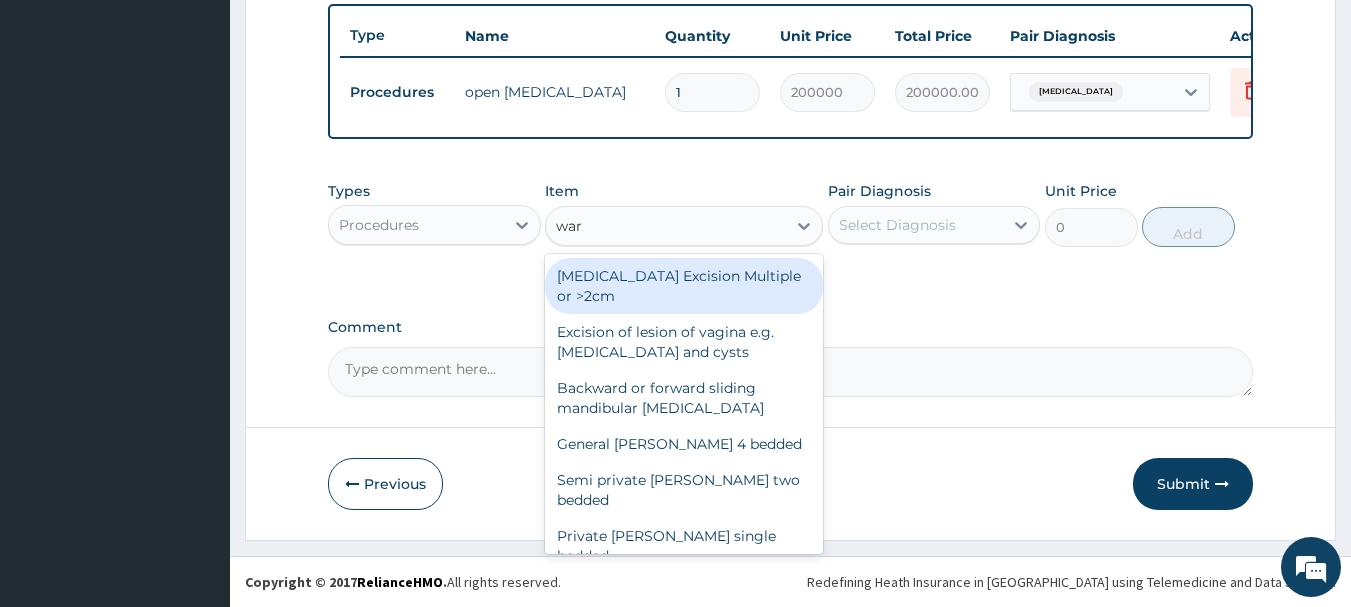 type on "ward" 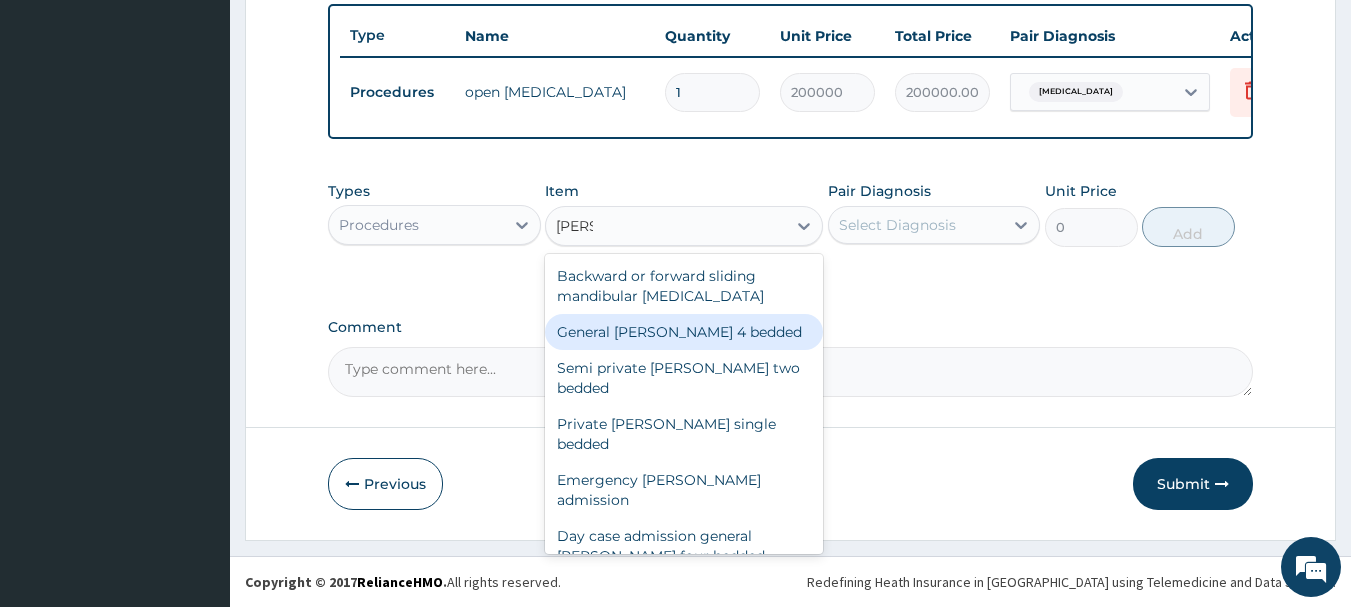 click on "General ward 4 bedded" at bounding box center (684, 332) 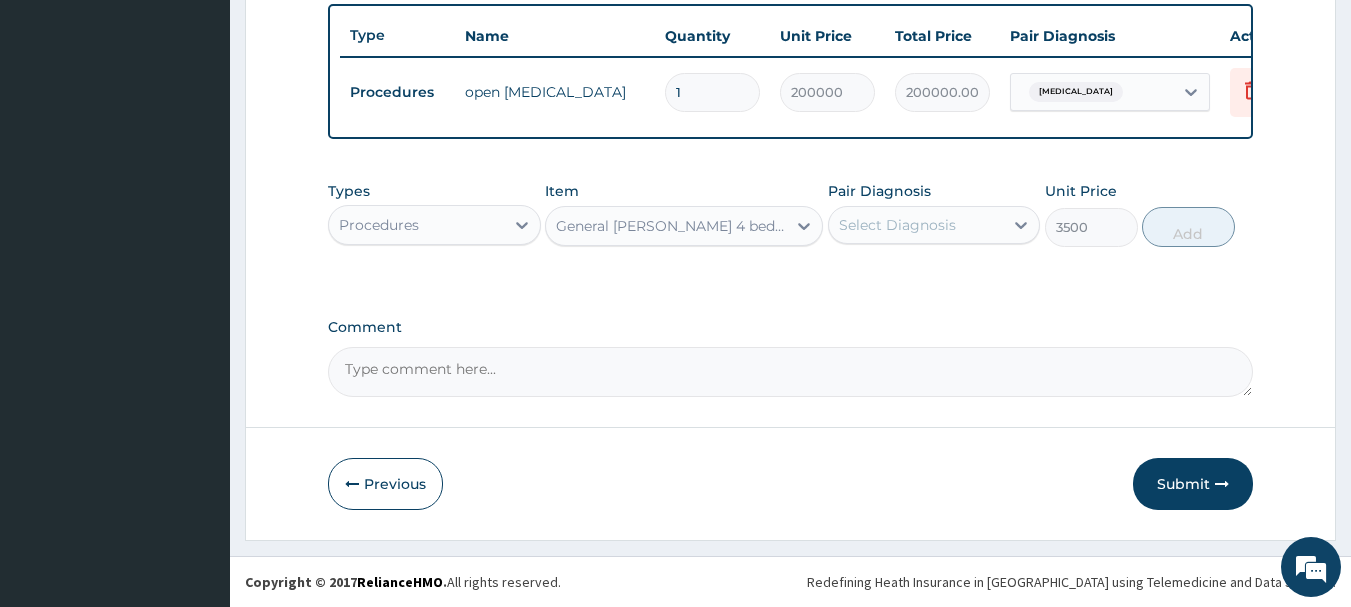 click on "Select Diagnosis" at bounding box center (897, 225) 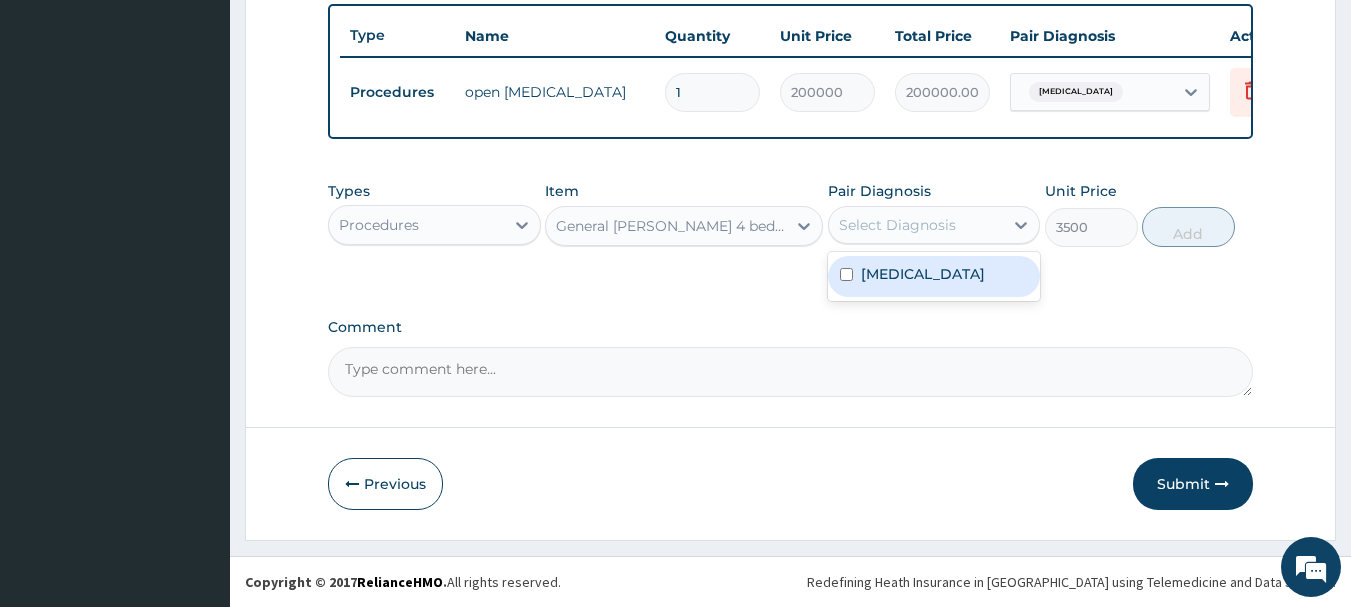 click on "Acute appendicitis" at bounding box center (923, 274) 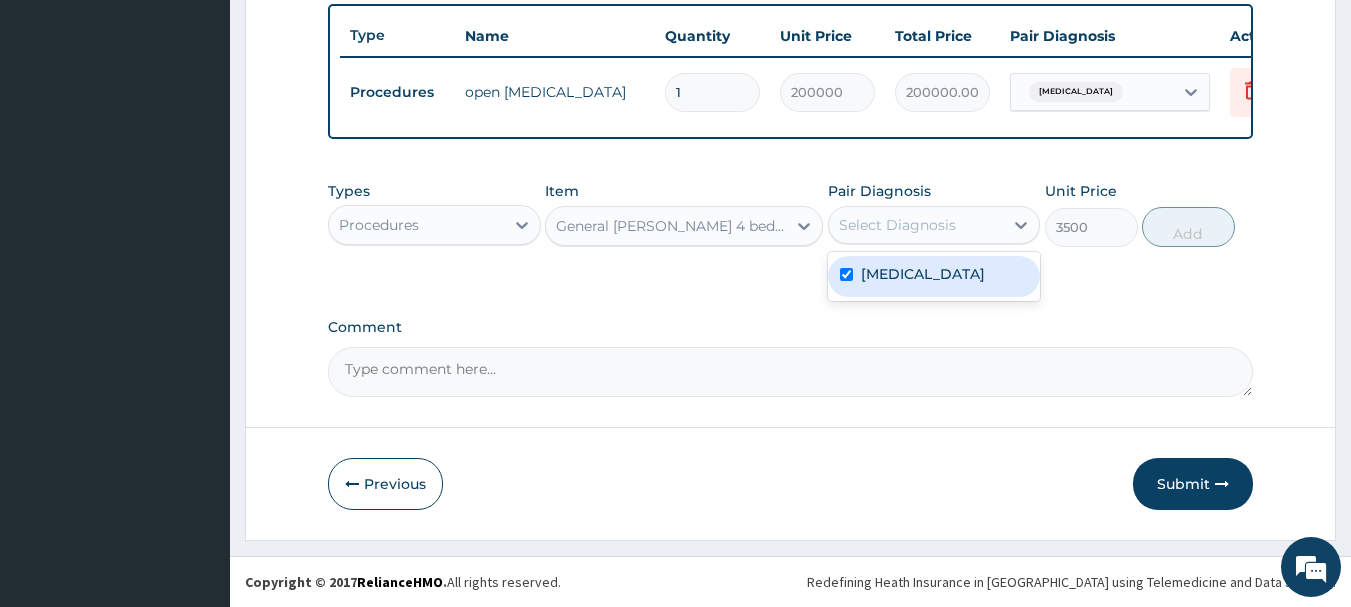 checkbox on "true" 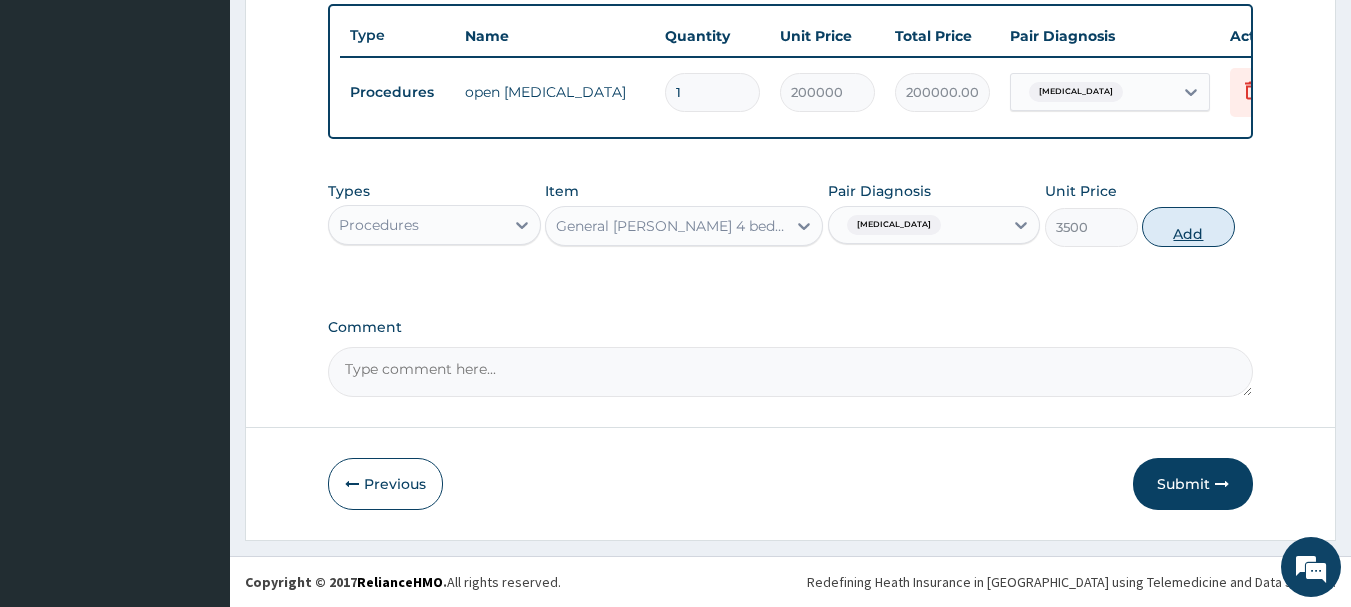 click on "Add" at bounding box center (1188, 227) 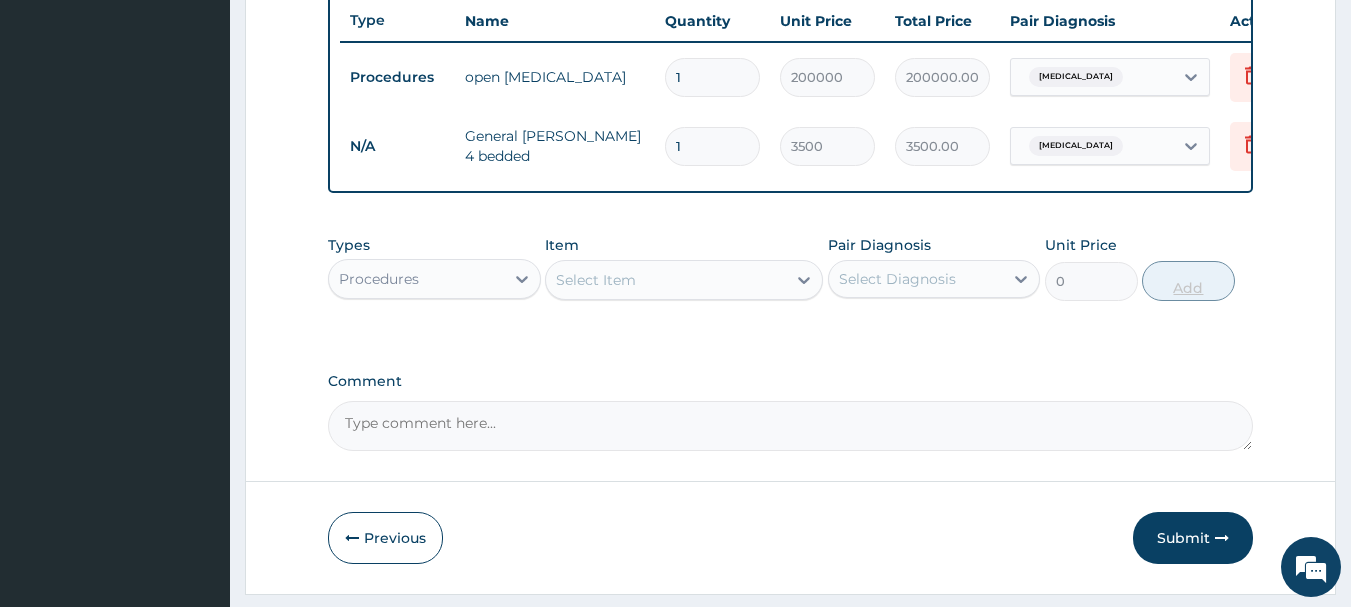 type 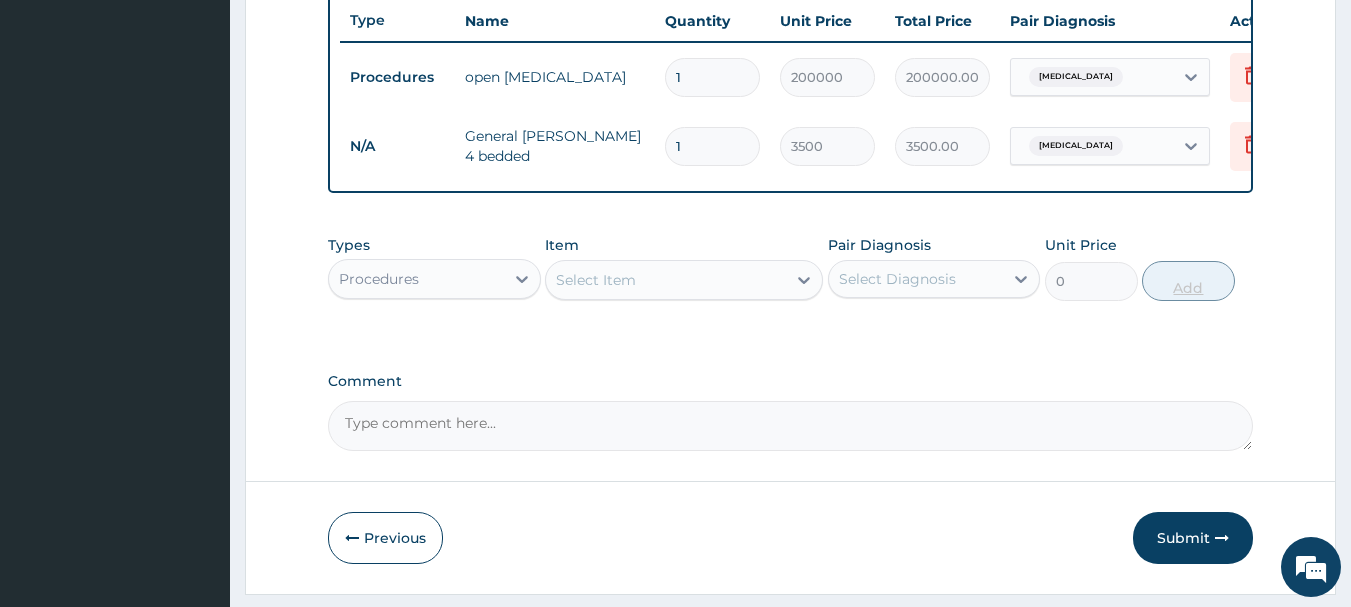 type on "0.00" 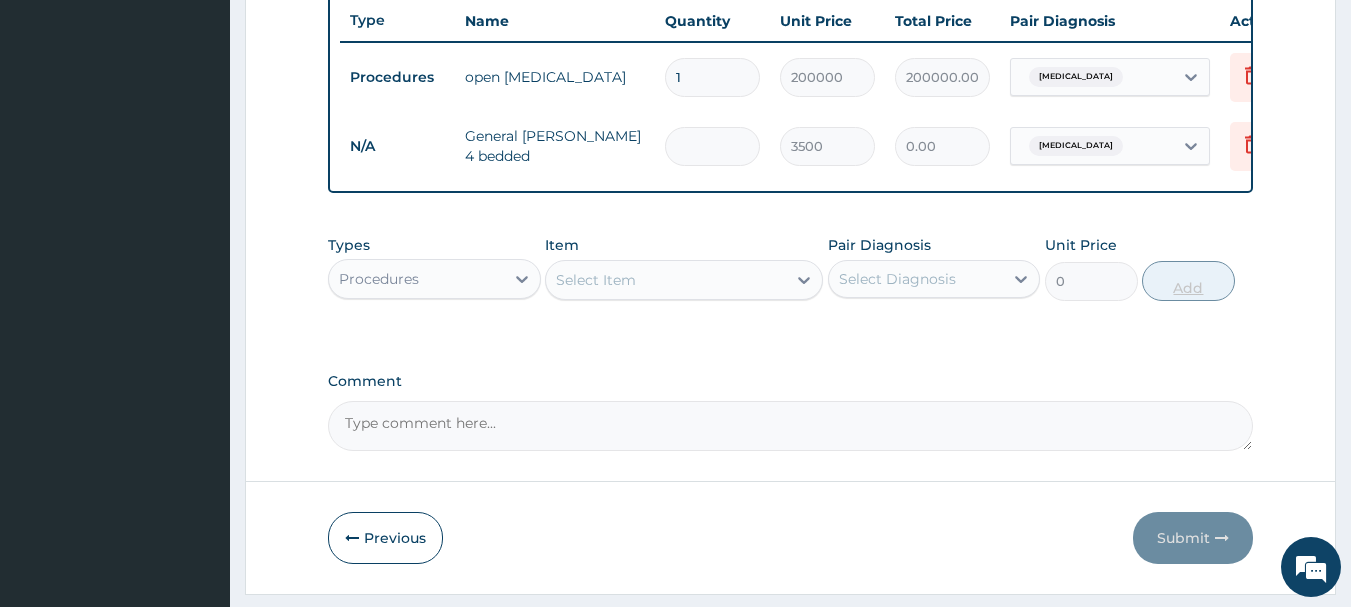 type on "3" 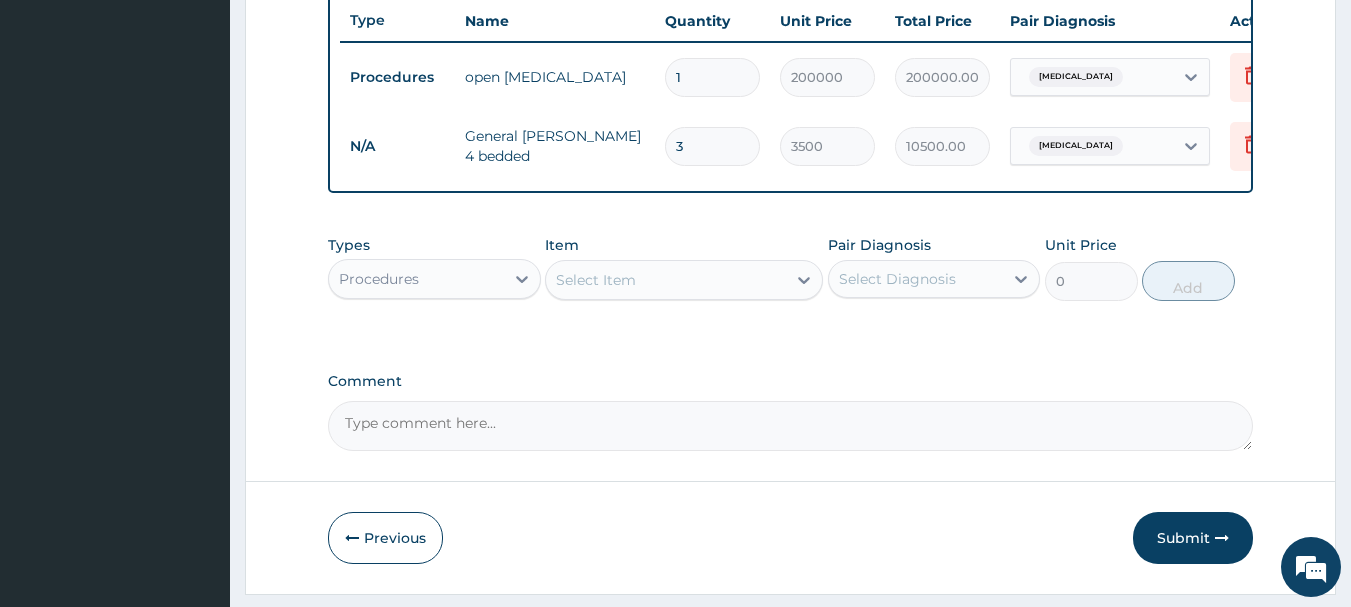 type on "3" 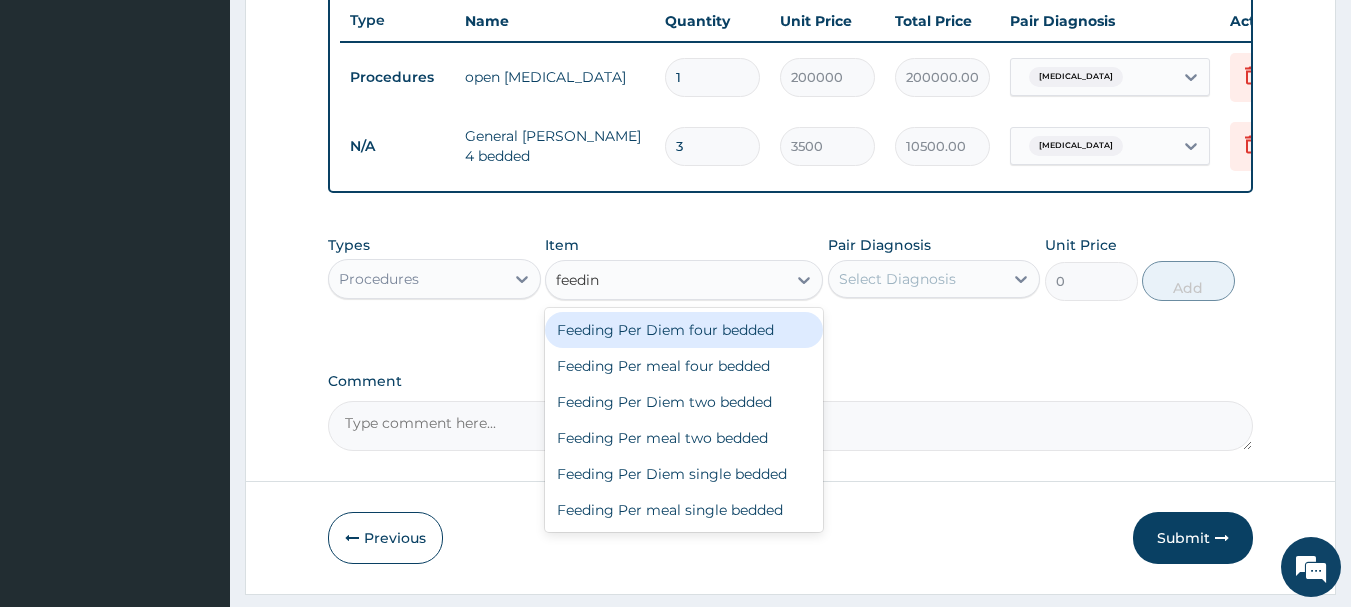 type on "feeding" 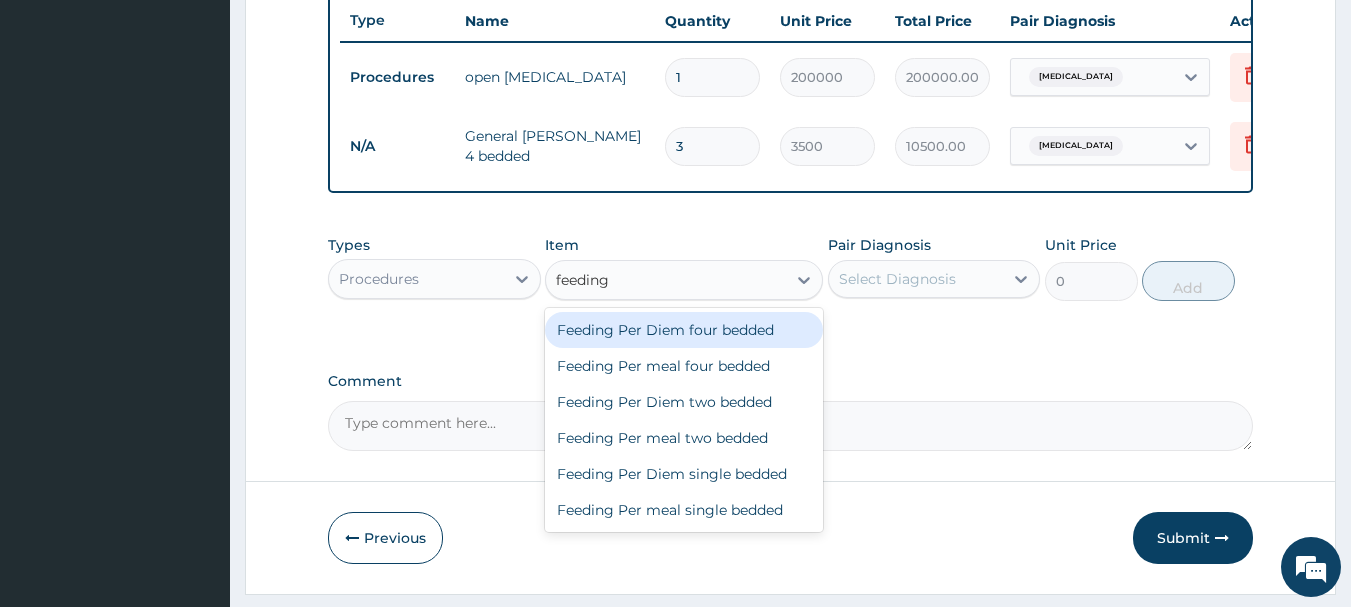 click on "Feeding Per Diem four bedded" at bounding box center [684, 330] 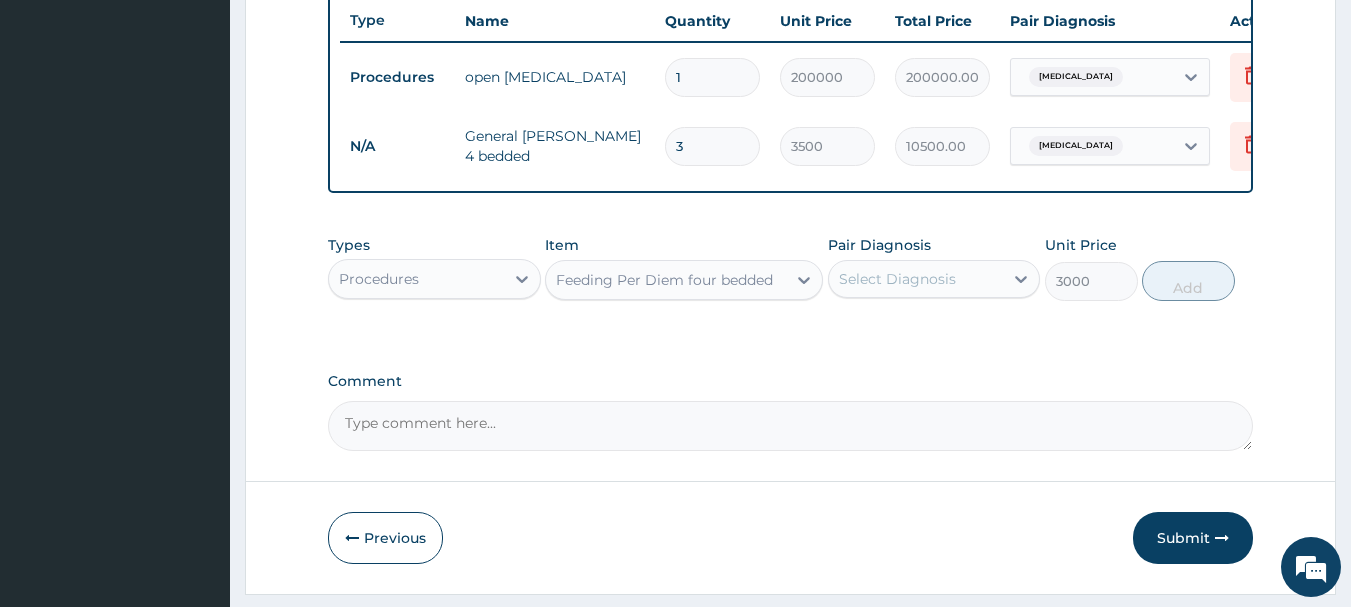click on "Select Diagnosis" at bounding box center [897, 279] 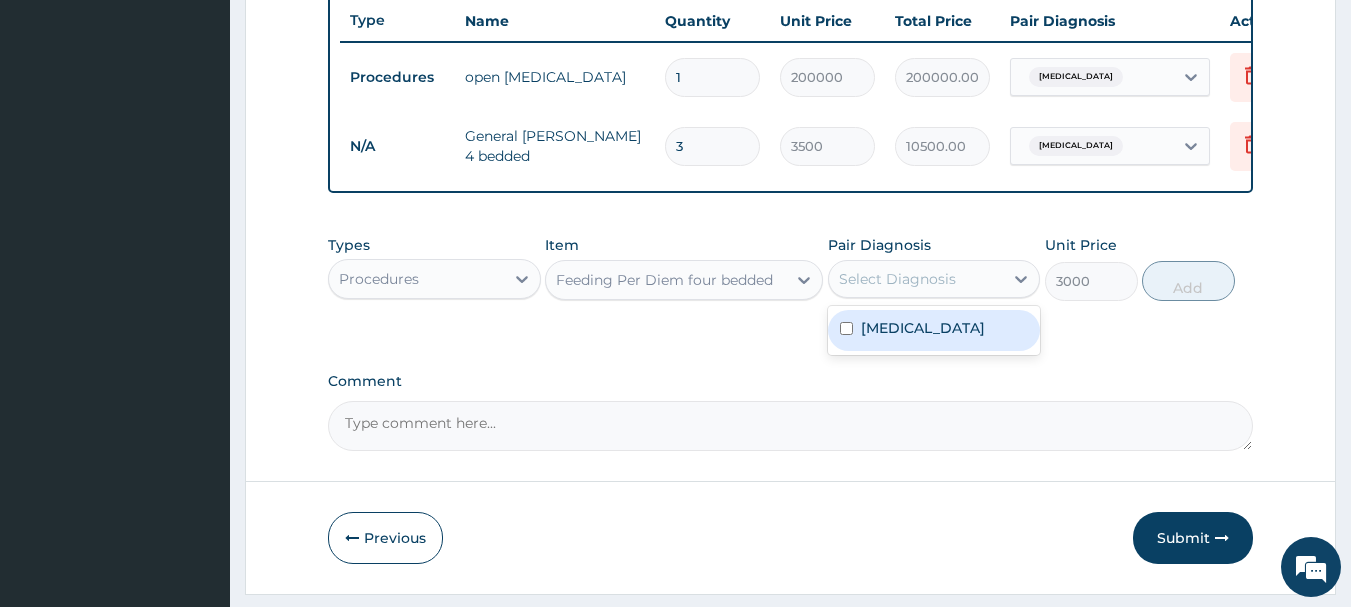 click on "Acute appendicitis" at bounding box center (923, 328) 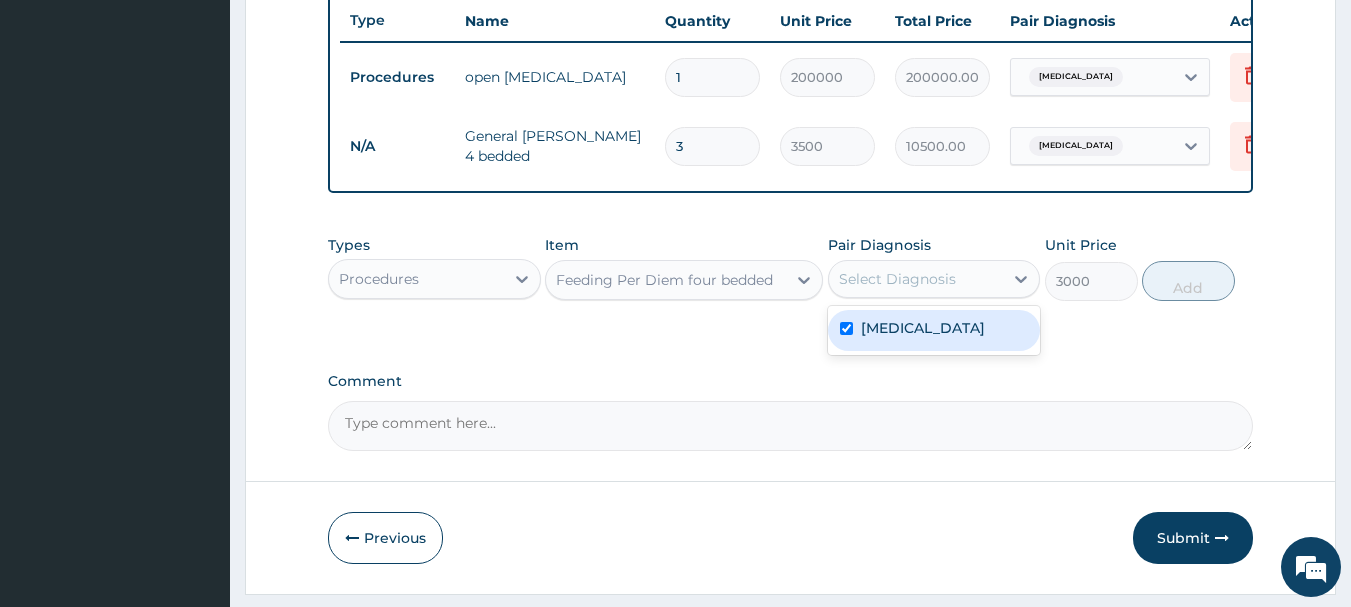 checkbox on "true" 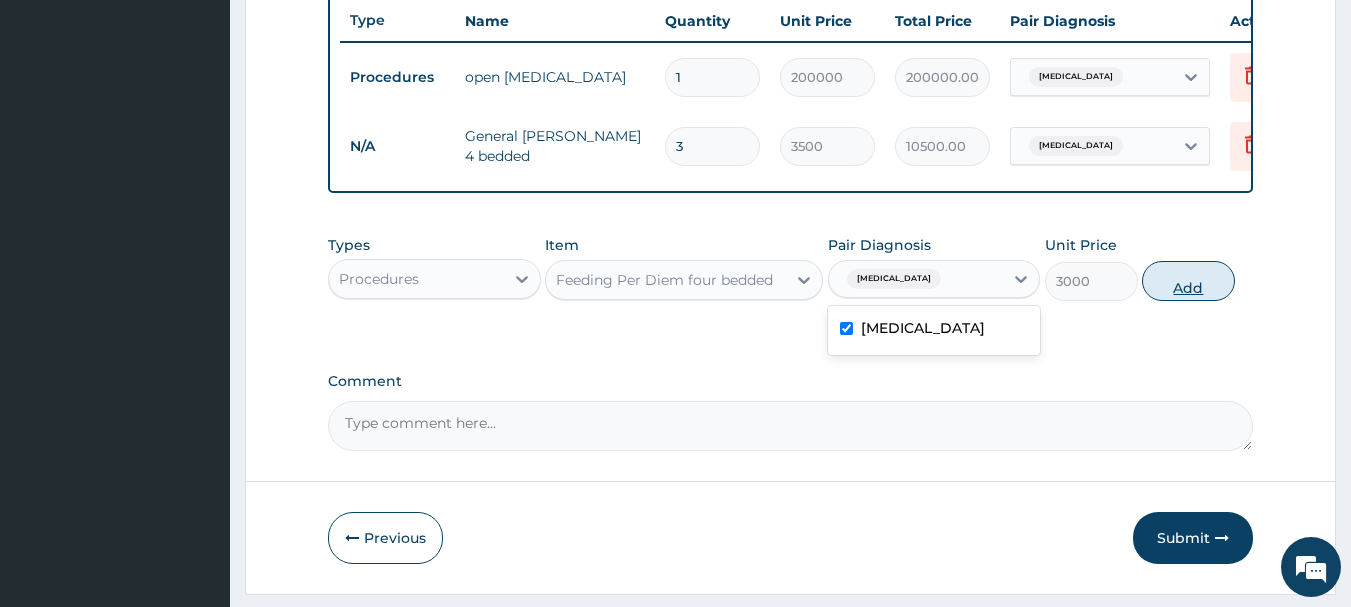 click on "Add" at bounding box center (1188, 281) 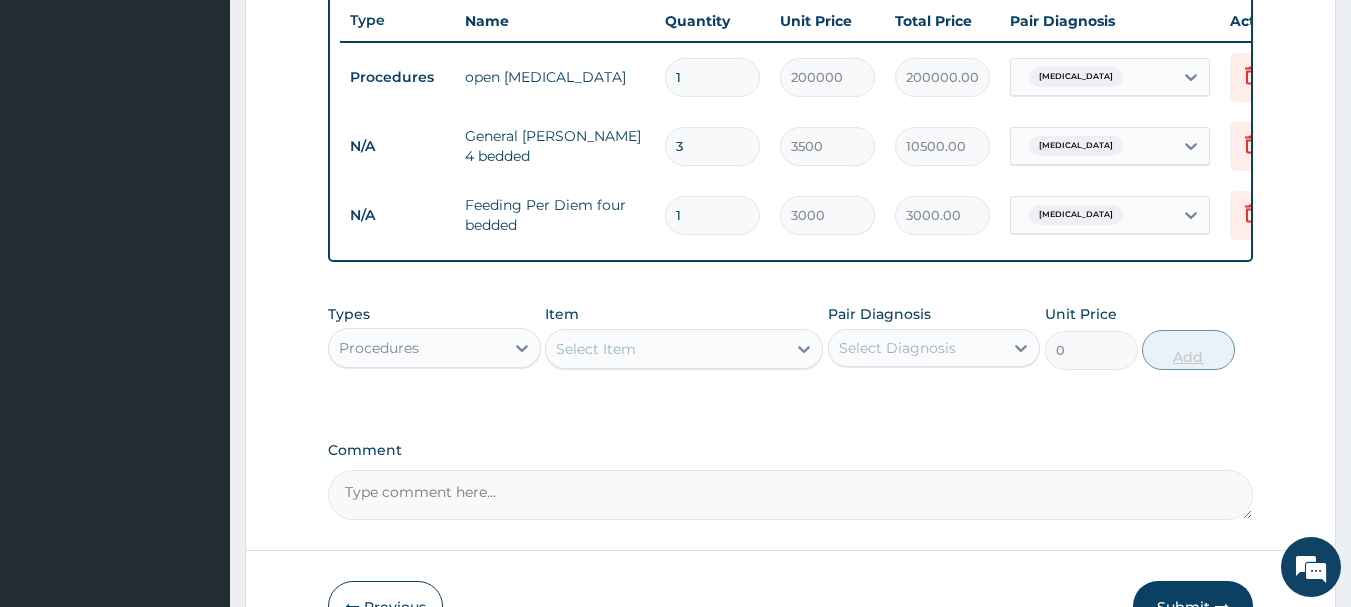 type 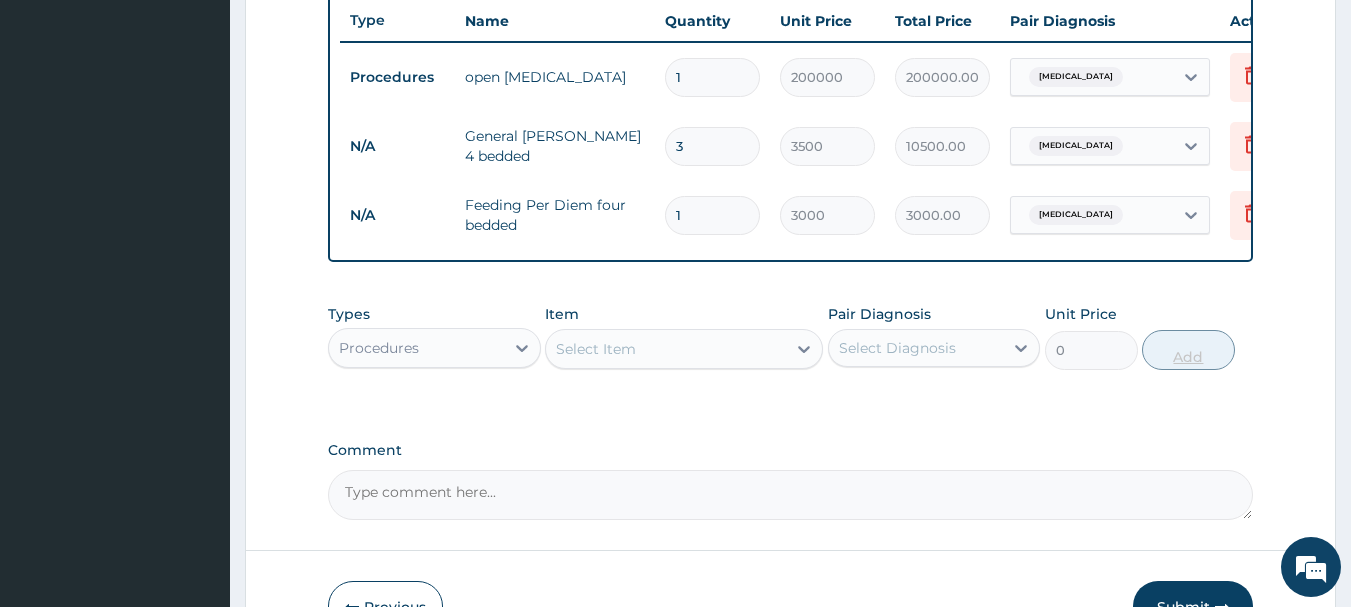 type on "0.00" 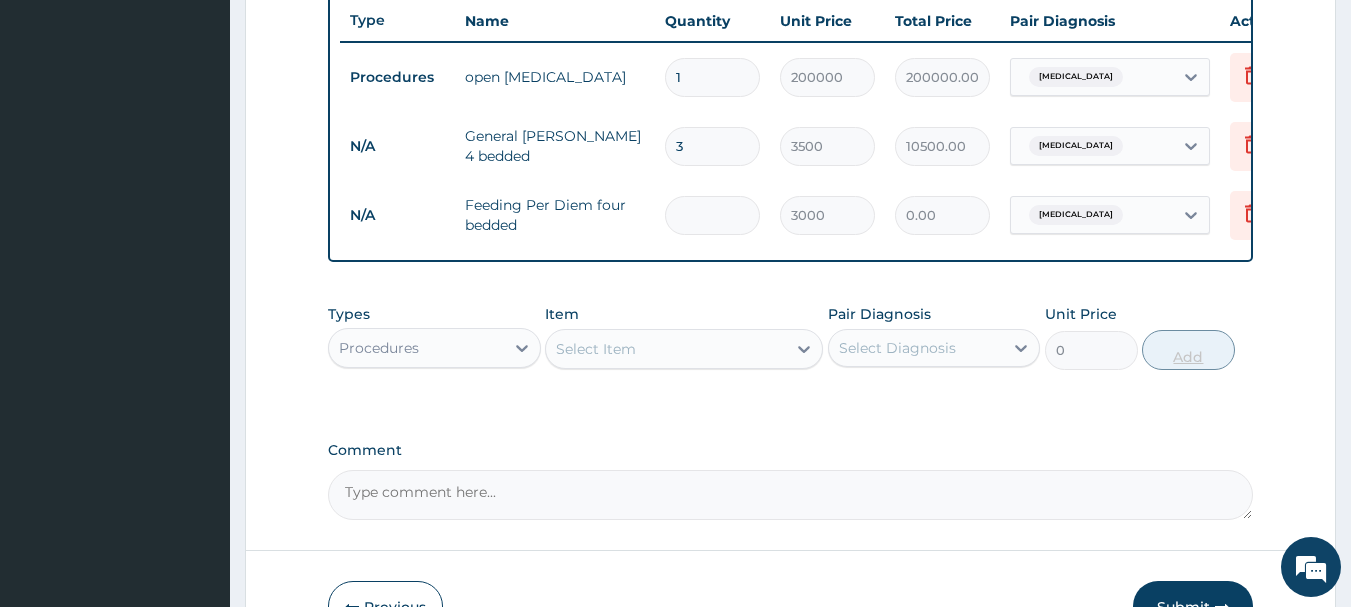 type on "2" 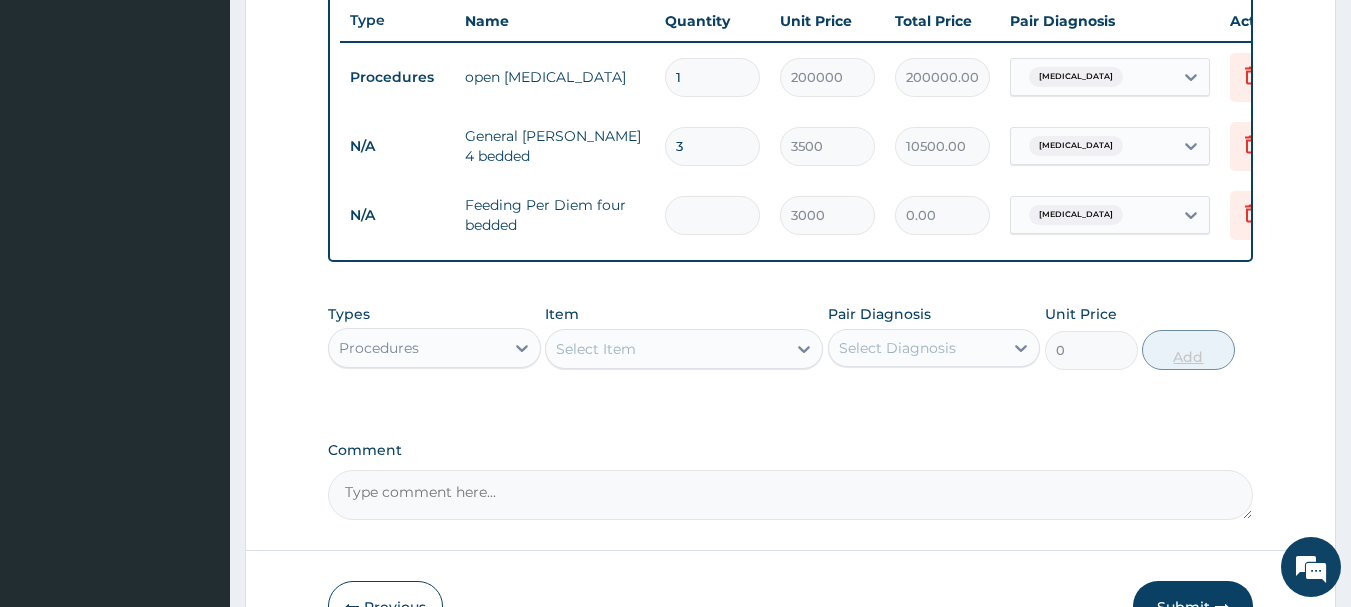 type on "6000.00" 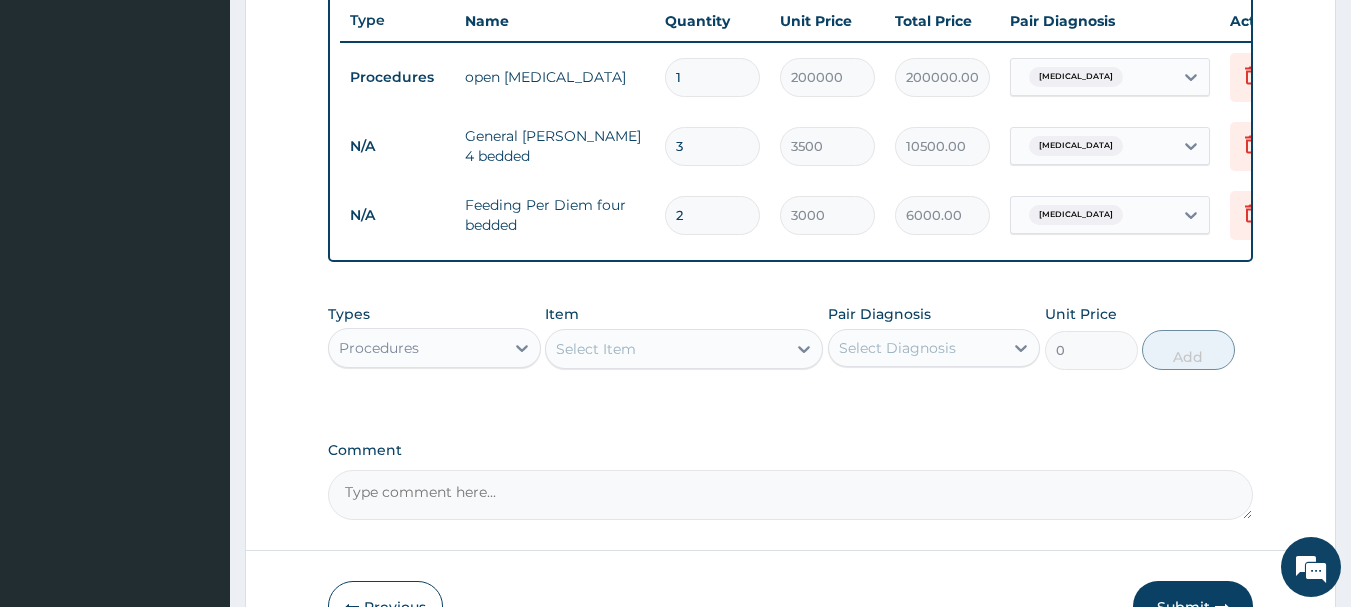 scroll, scrollTop: 893, scrollLeft: 0, axis: vertical 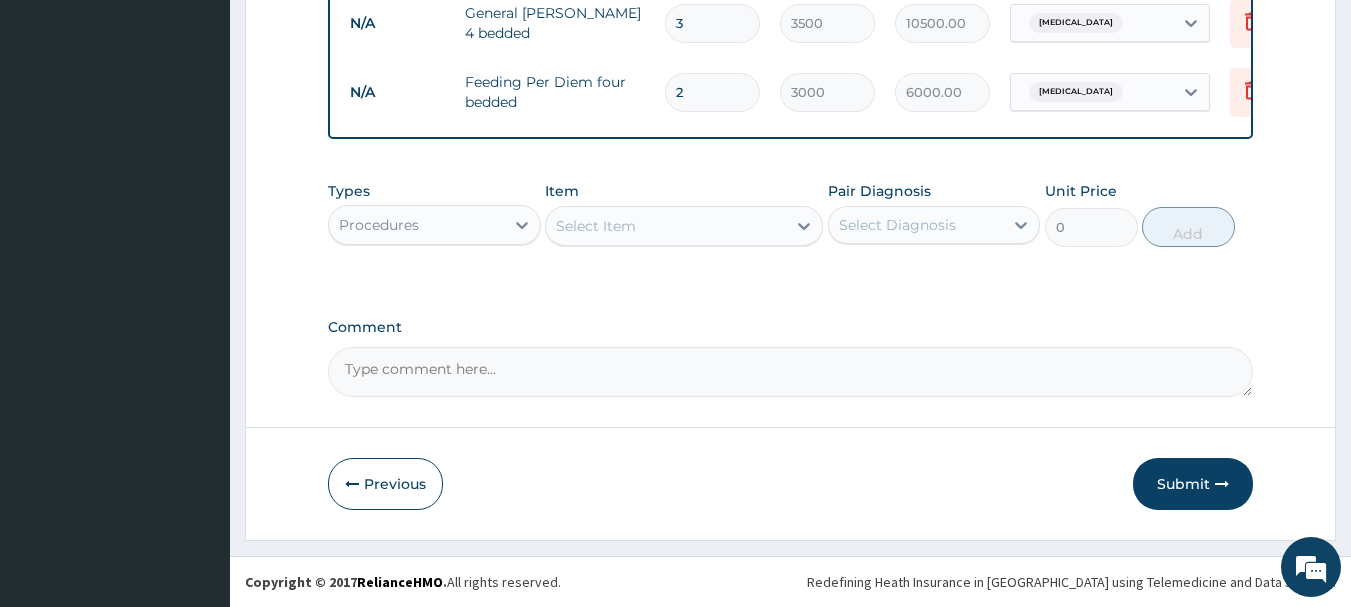 type on "2" 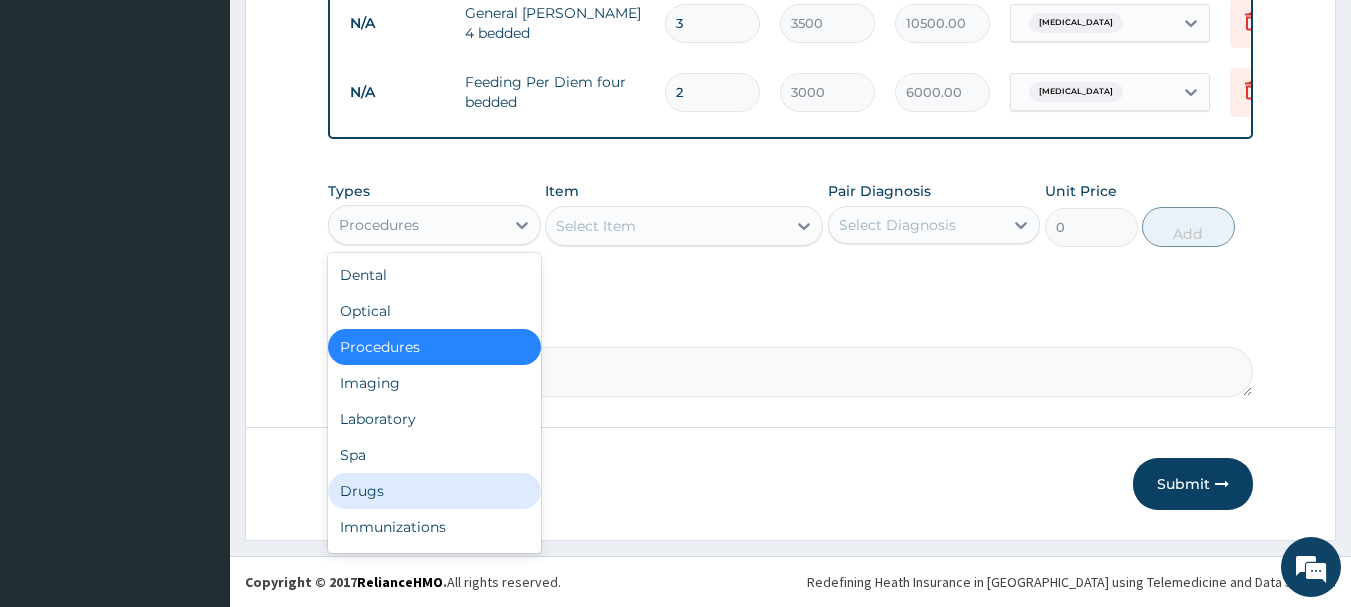 click on "Drugs" at bounding box center (434, 491) 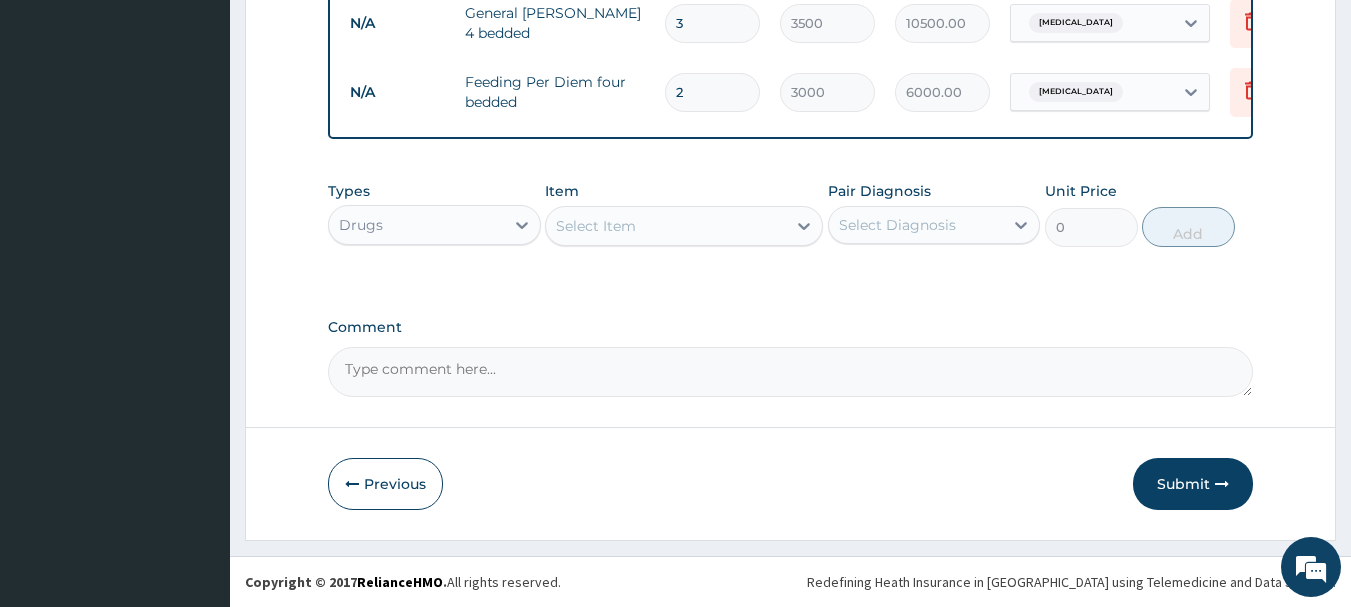 click on "Select Item" at bounding box center (666, 226) 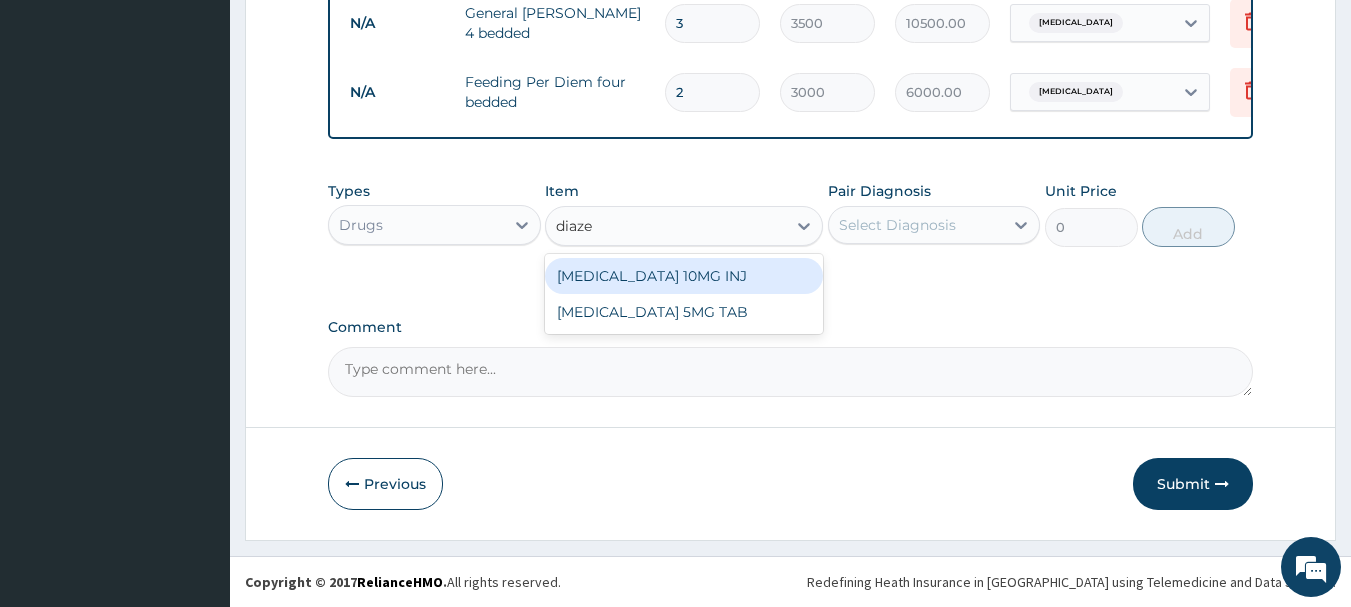 type on "diazep" 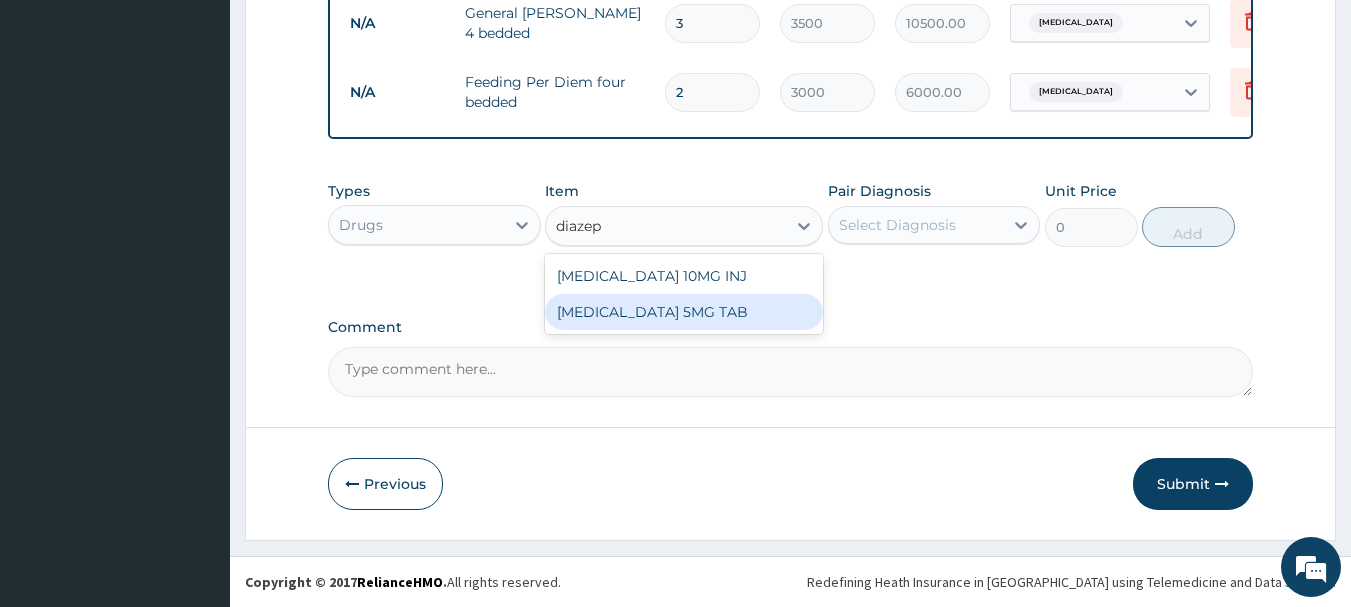 click on "[MEDICAL_DATA] 5MG TAB" at bounding box center (684, 312) 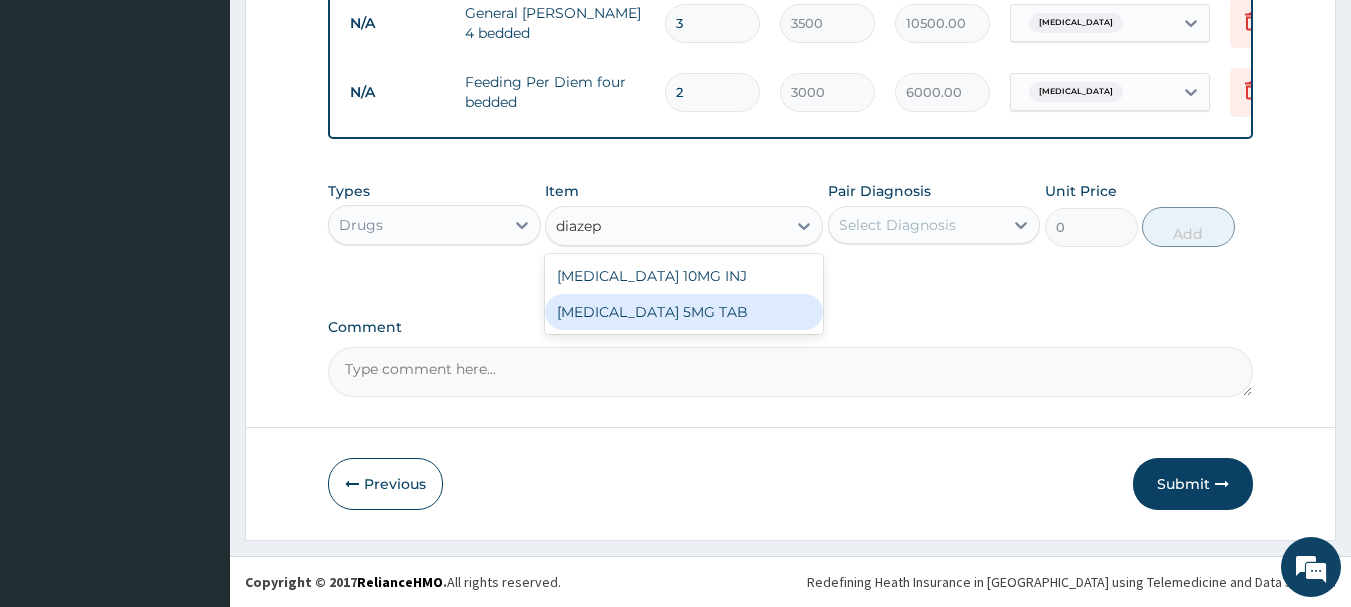 type 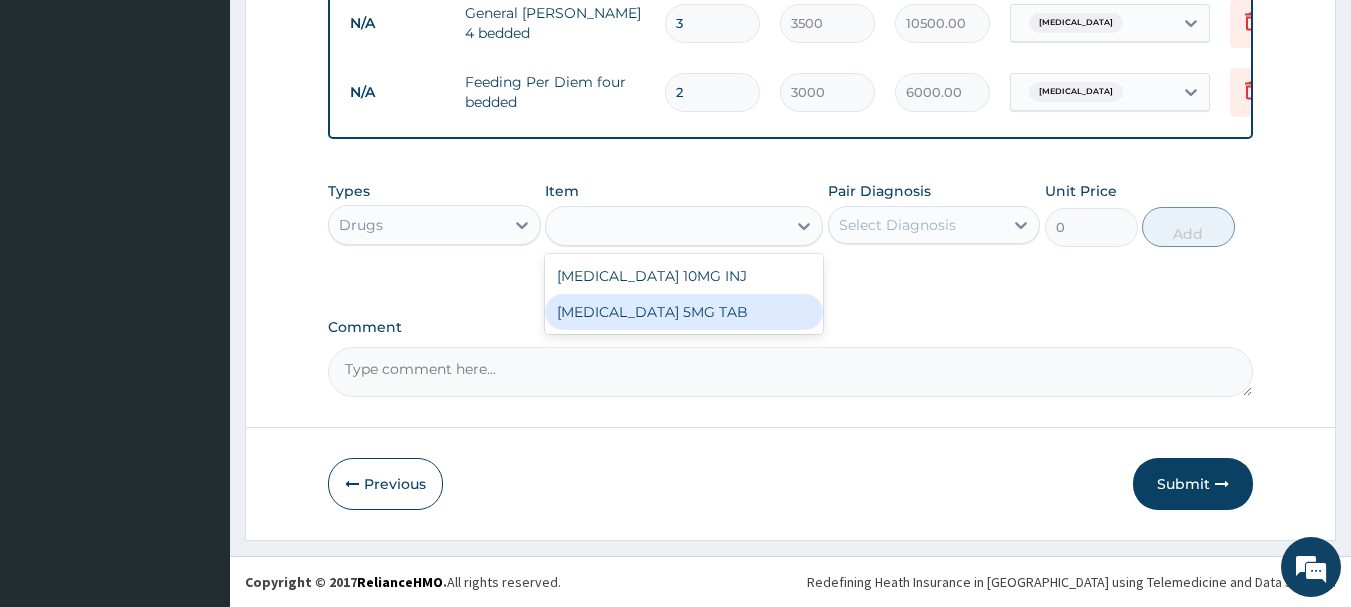type on "52.5" 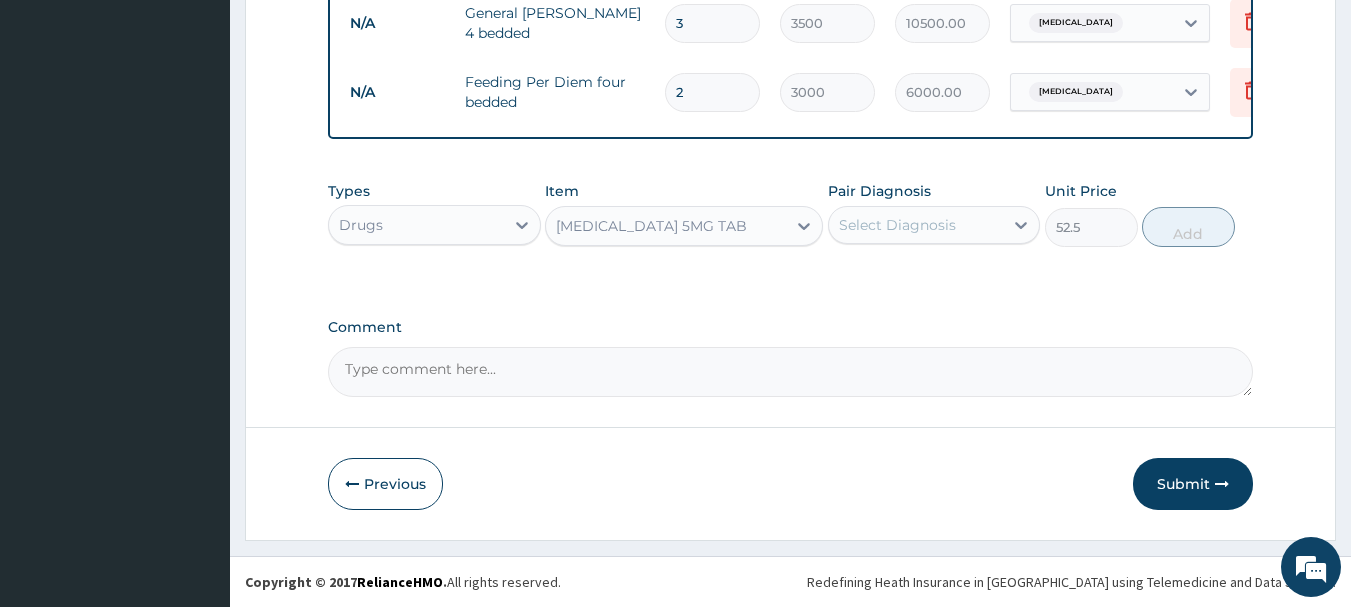 click on "Select Diagnosis" at bounding box center [916, 225] 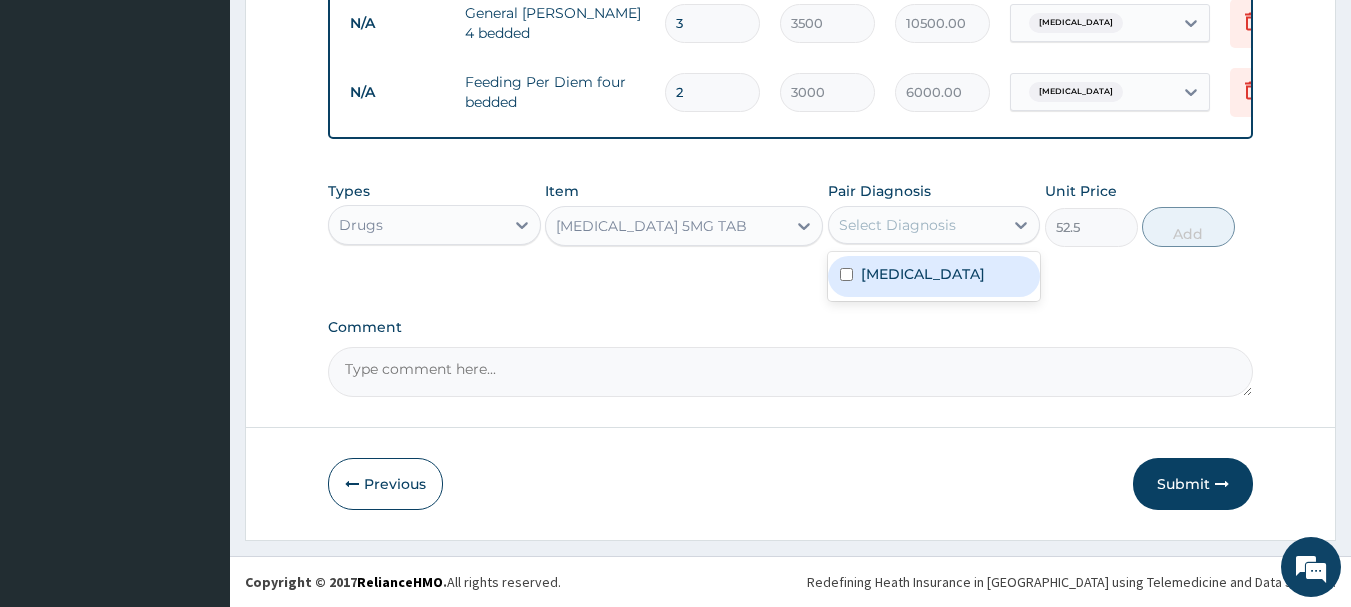 click on "[MEDICAL_DATA]" at bounding box center [923, 274] 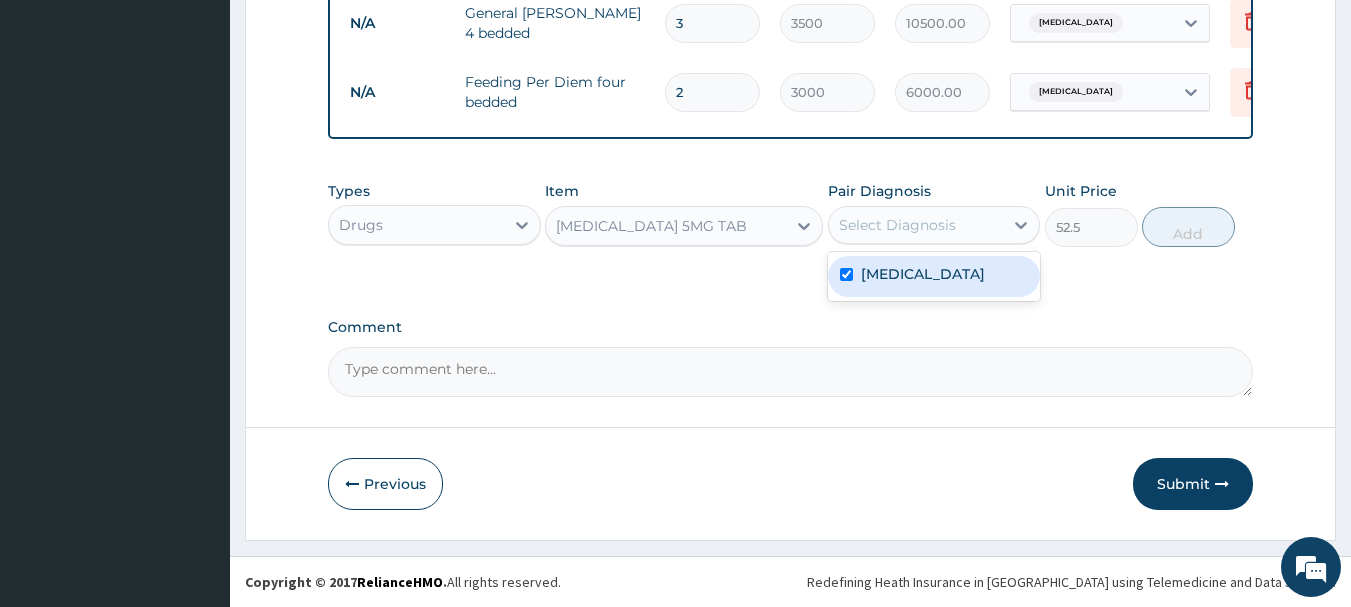 checkbox on "true" 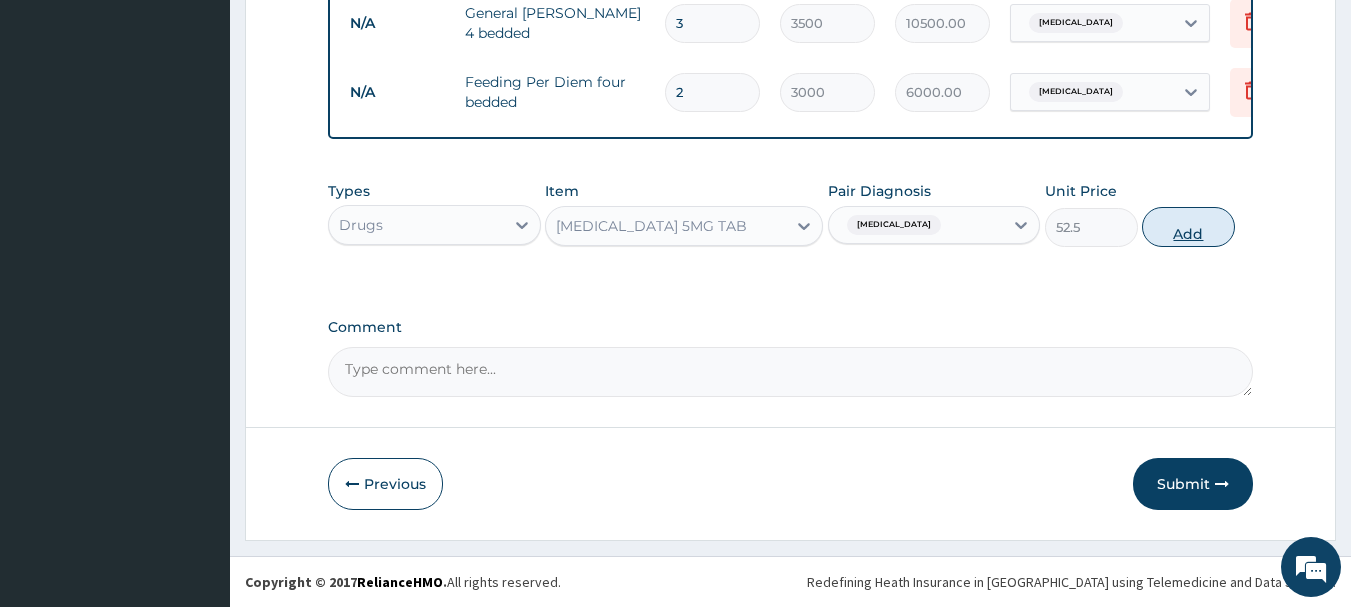 click on "Add" at bounding box center (1188, 227) 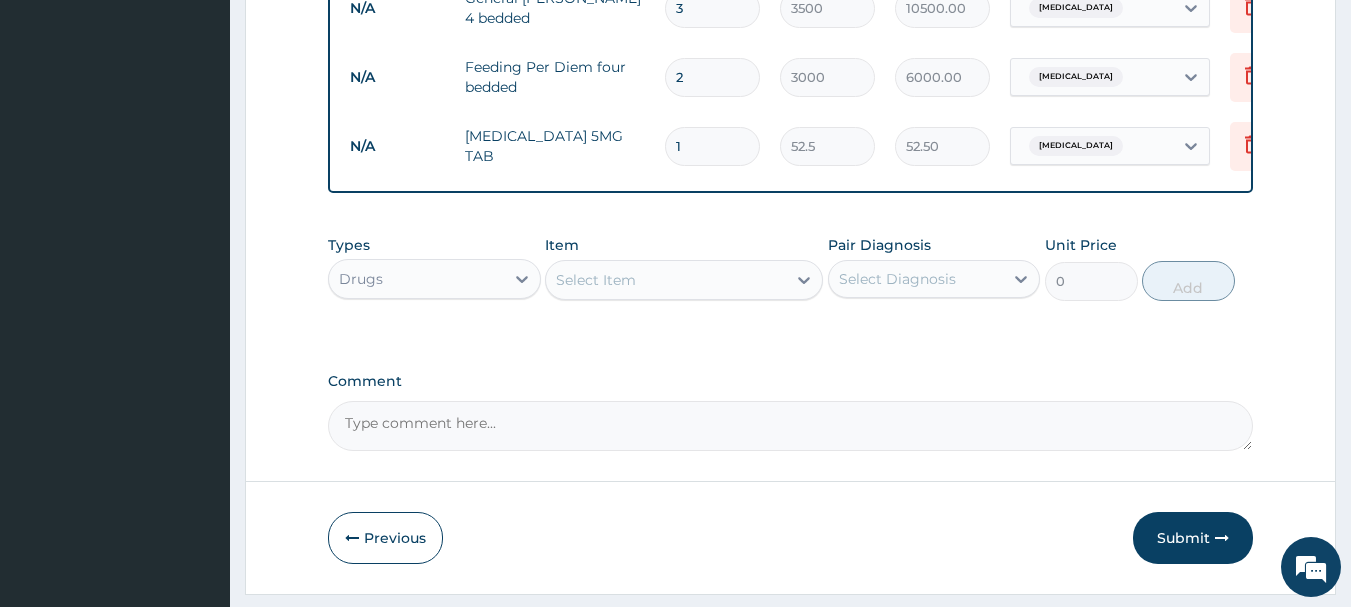 click on "Select Item" at bounding box center [666, 280] 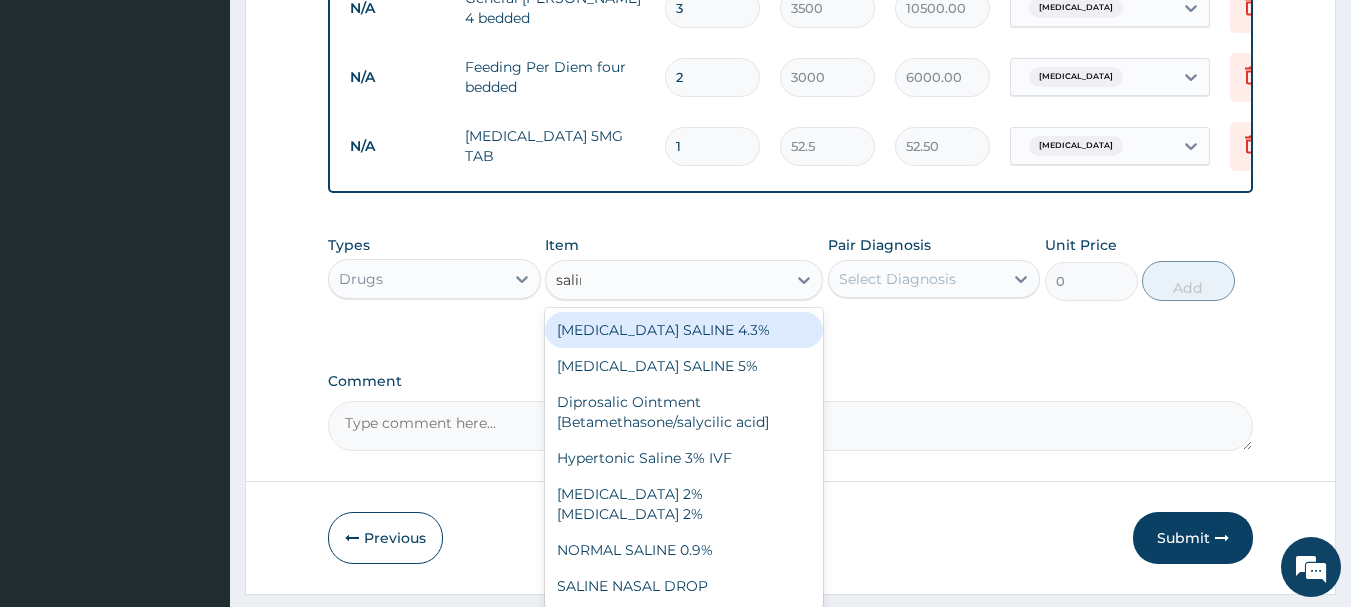 type on "saline" 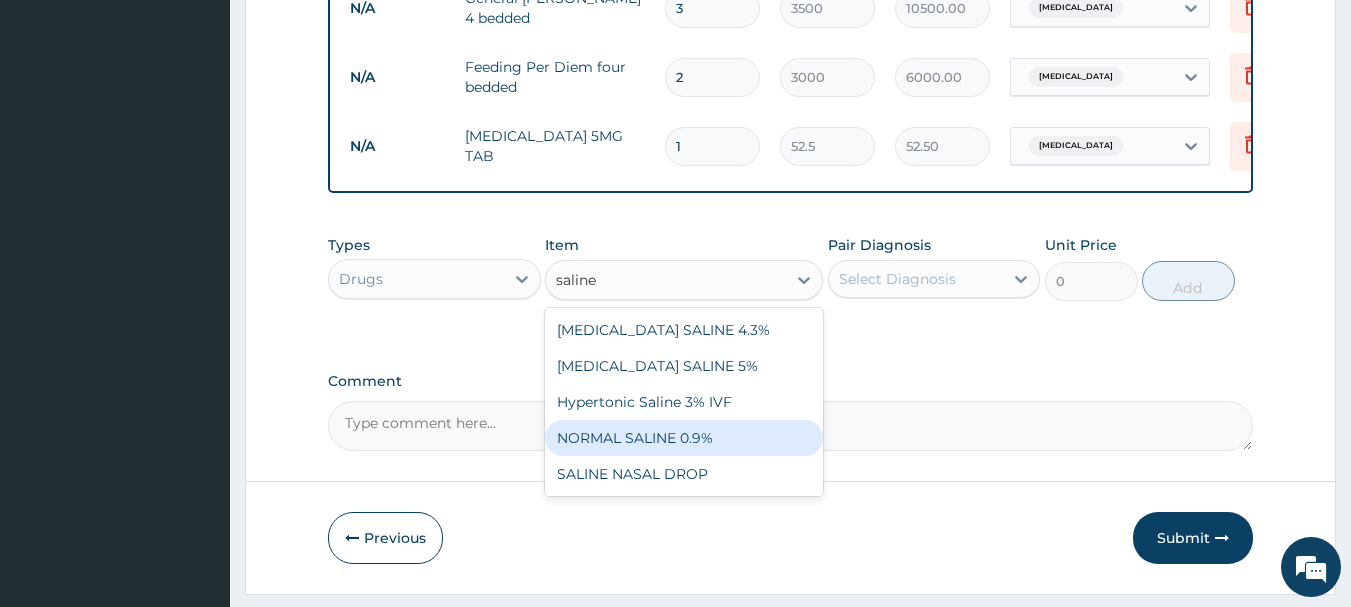 click on "NORMAL SALINE 0.9%" at bounding box center [684, 438] 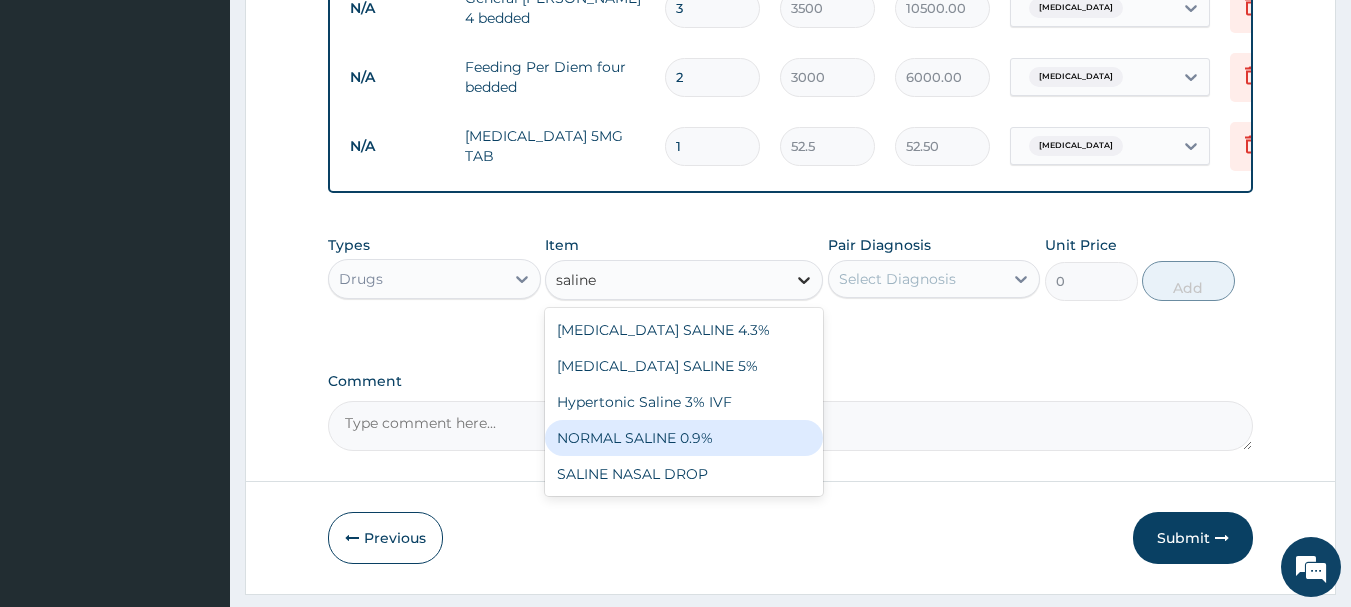type 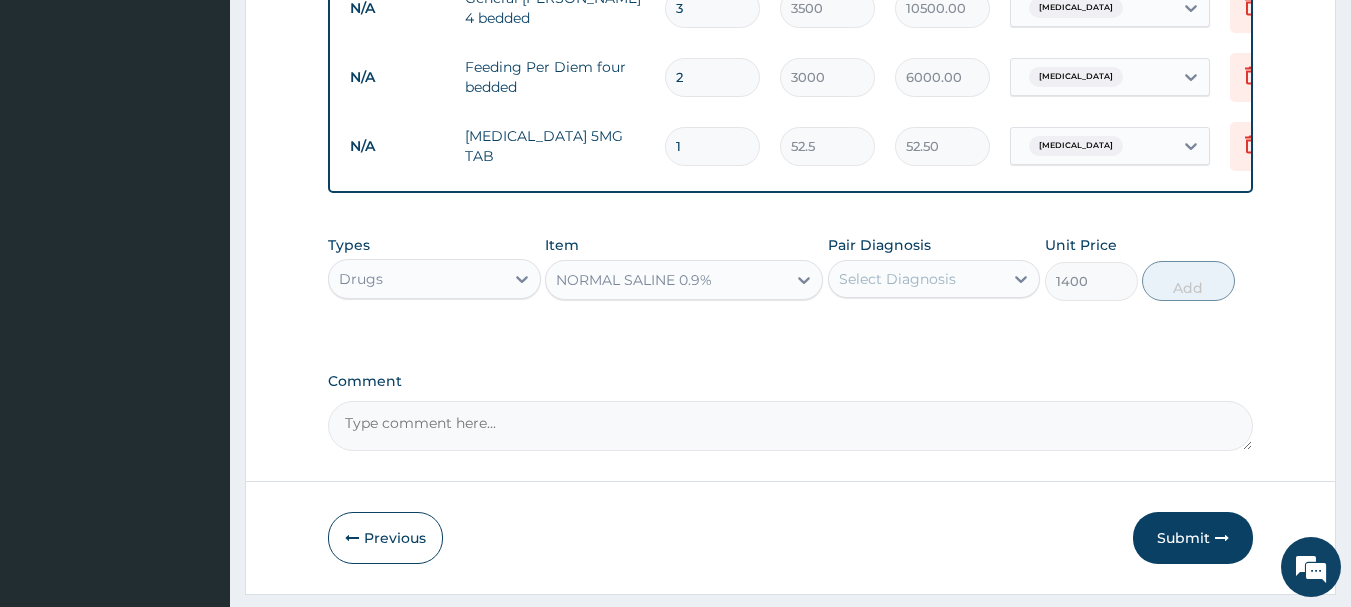click on "Select Diagnosis" at bounding box center (897, 279) 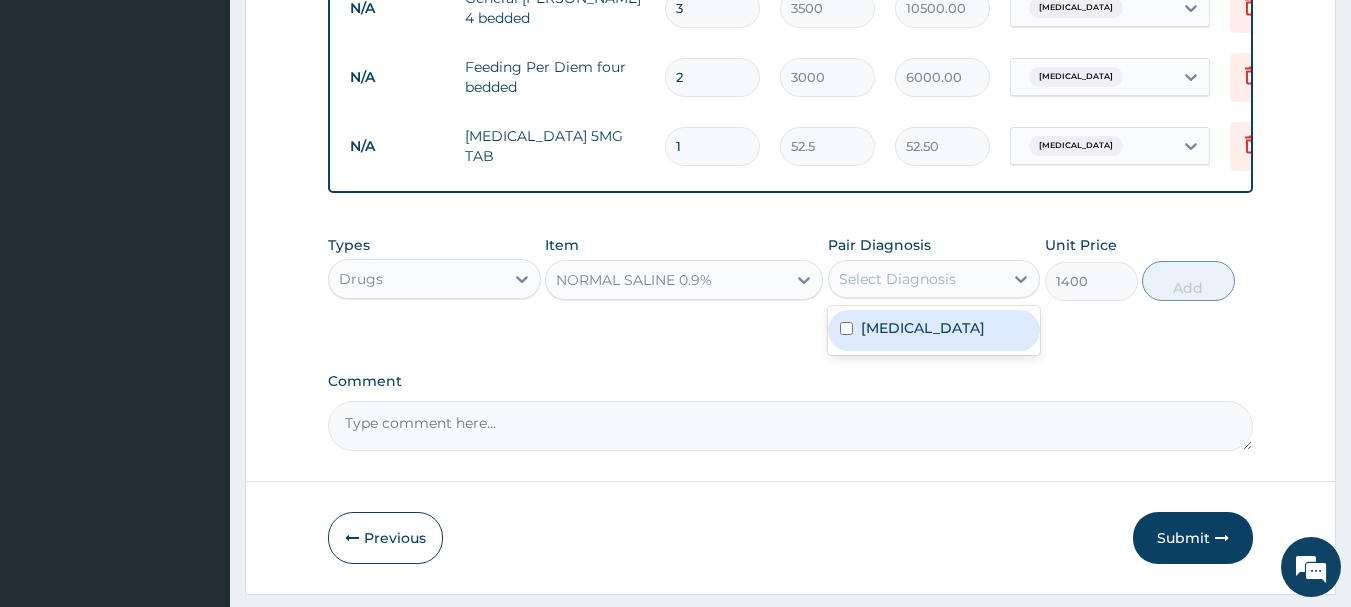click on "[MEDICAL_DATA]" at bounding box center (923, 328) 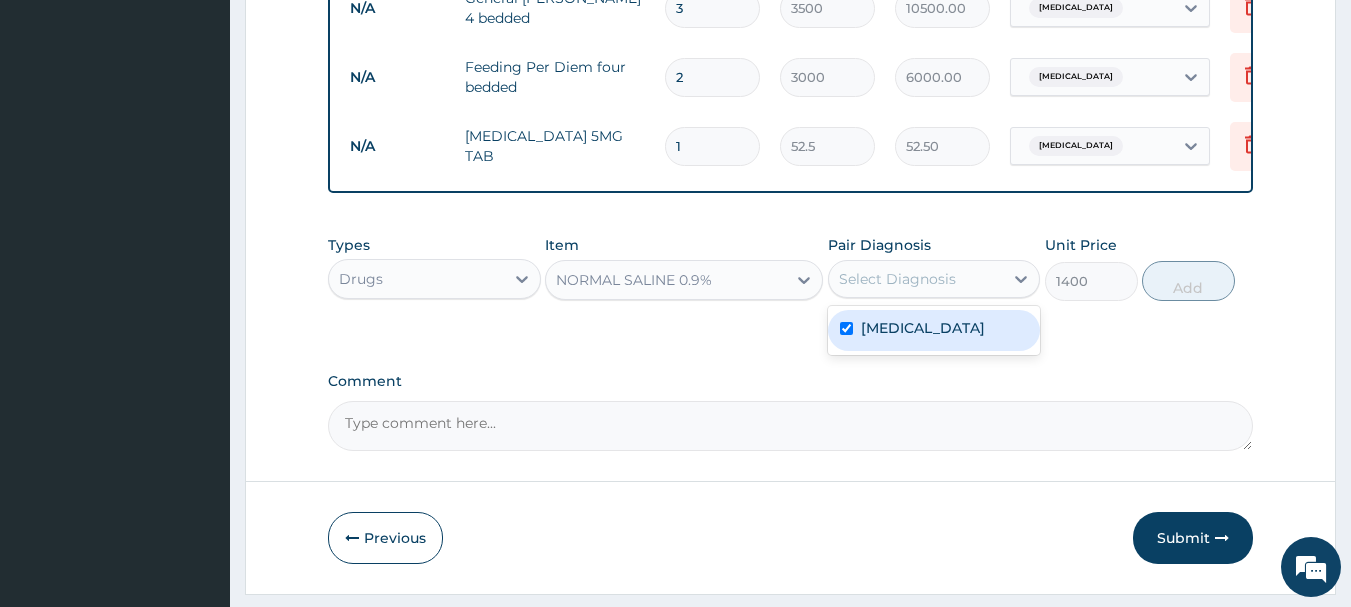 checkbox on "true" 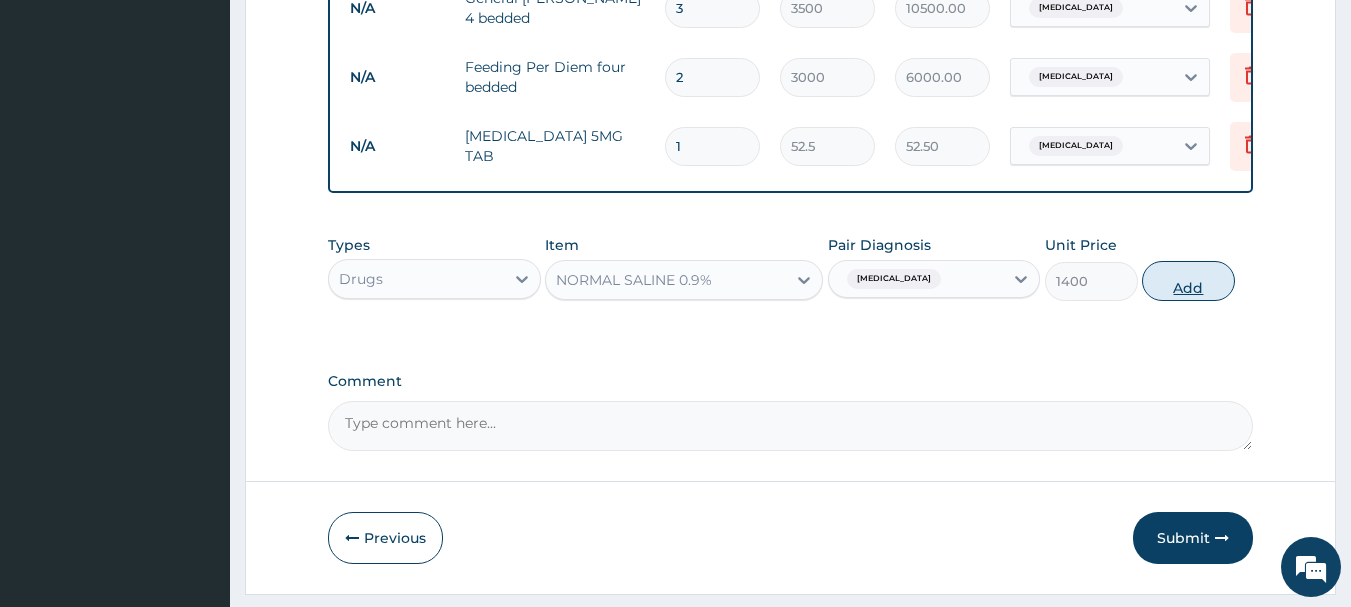 click on "Add" at bounding box center (1188, 281) 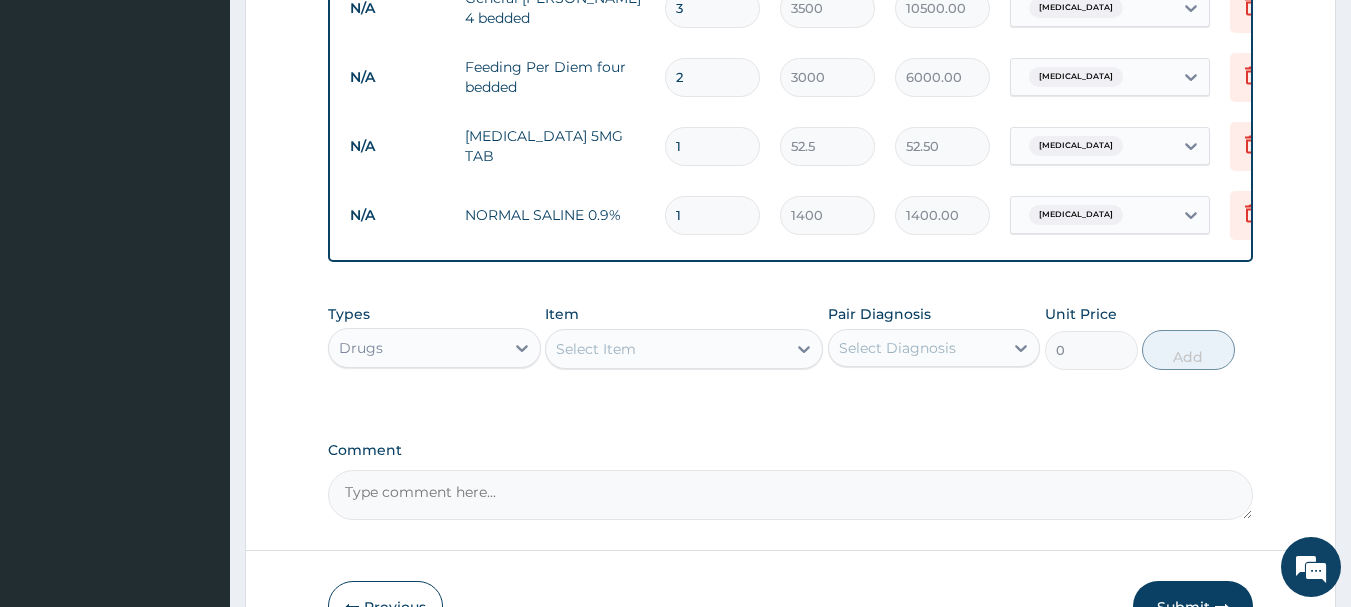 type 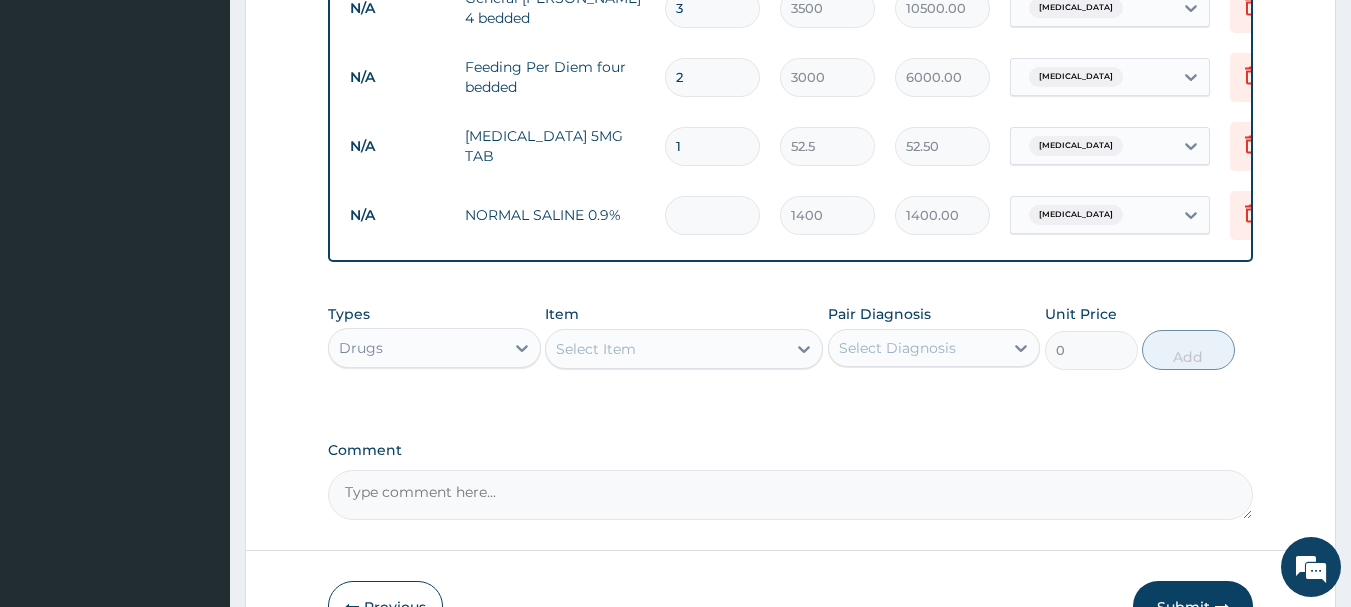 type on "0.00" 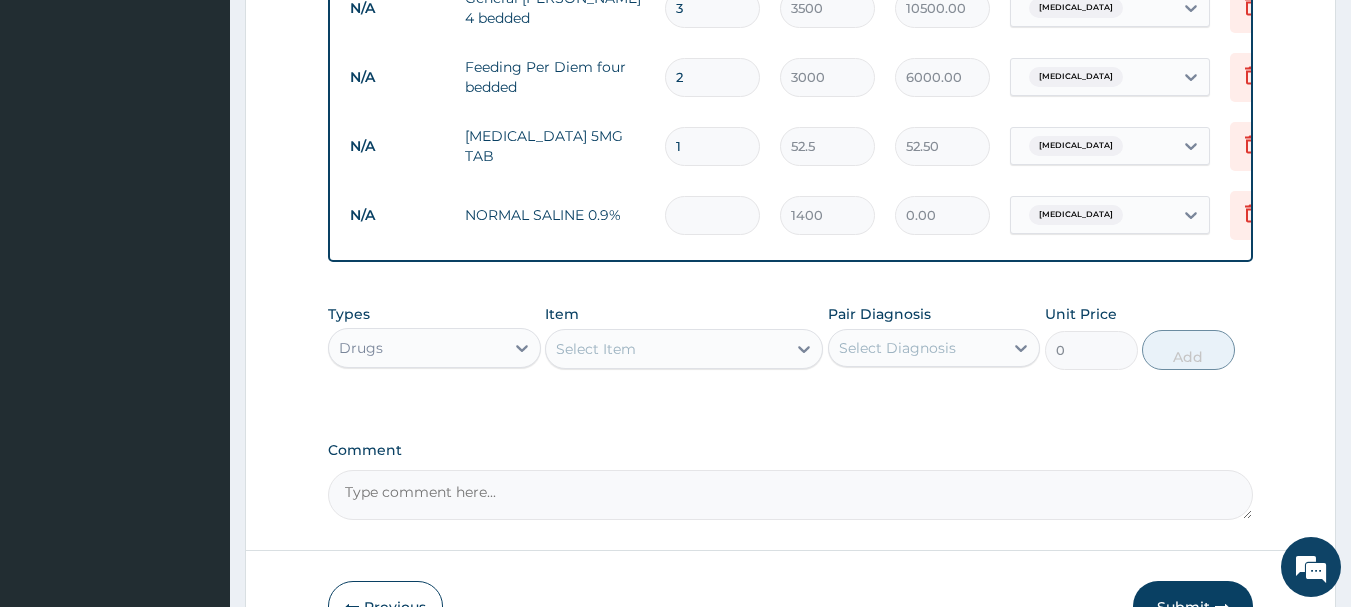 type on "2" 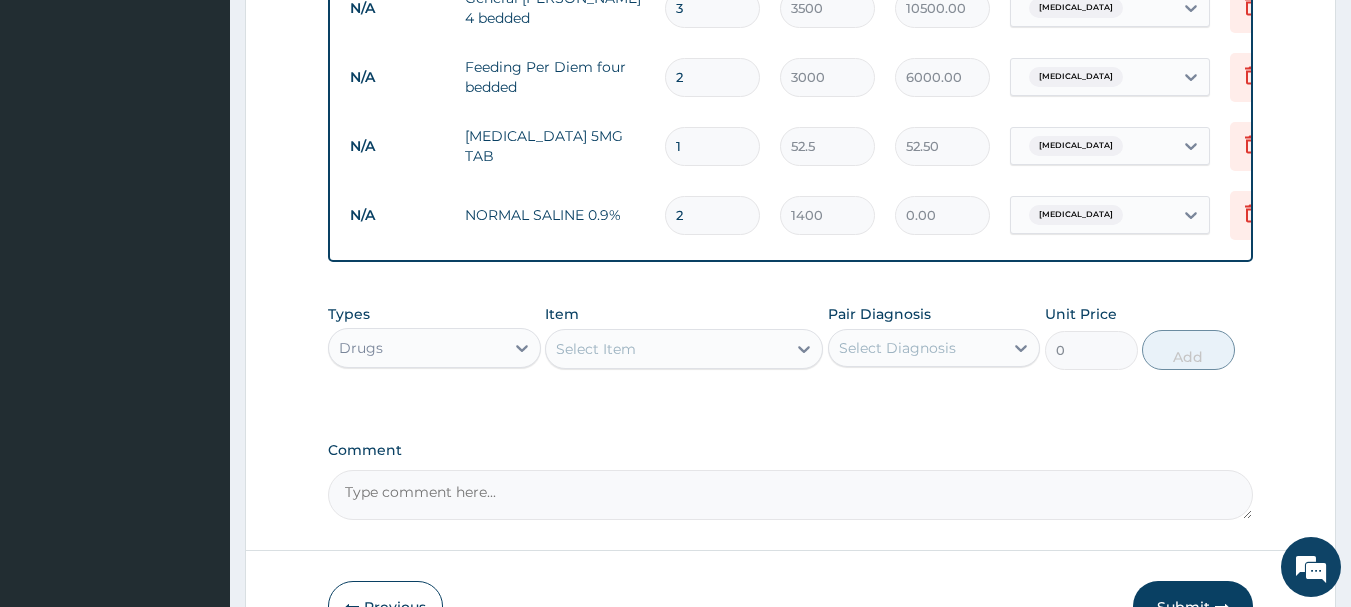 type on "2800.00" 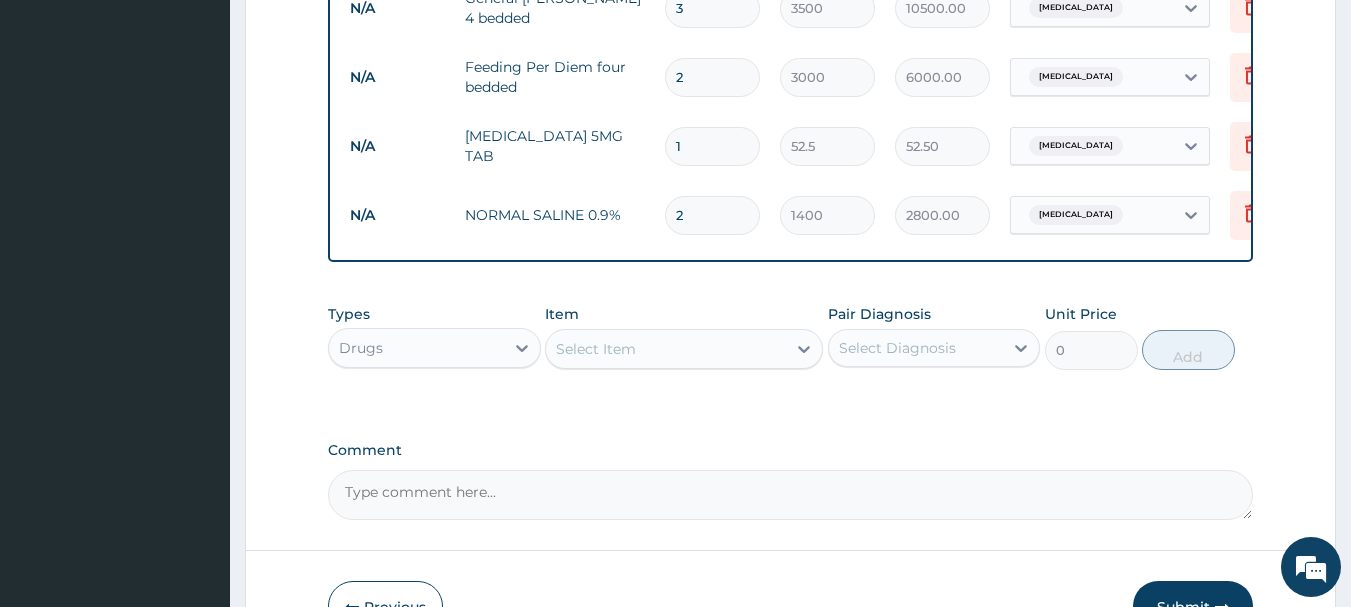type on "2" 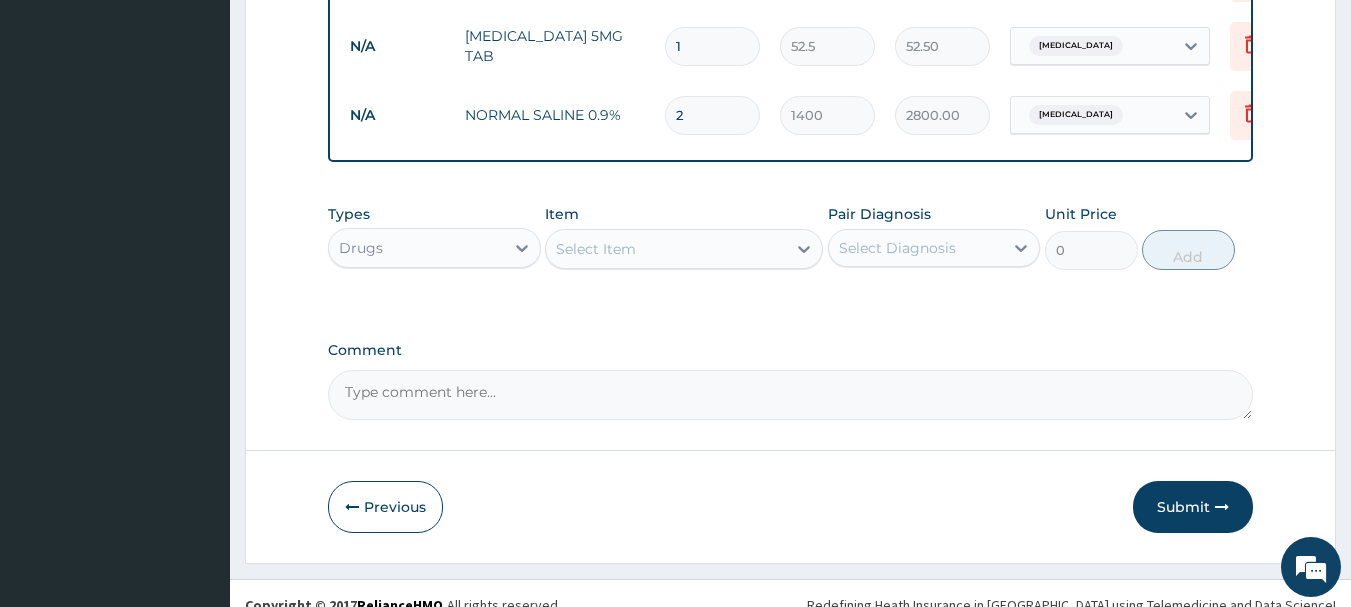 click on "Select Item" at bounding box center (666, 249) 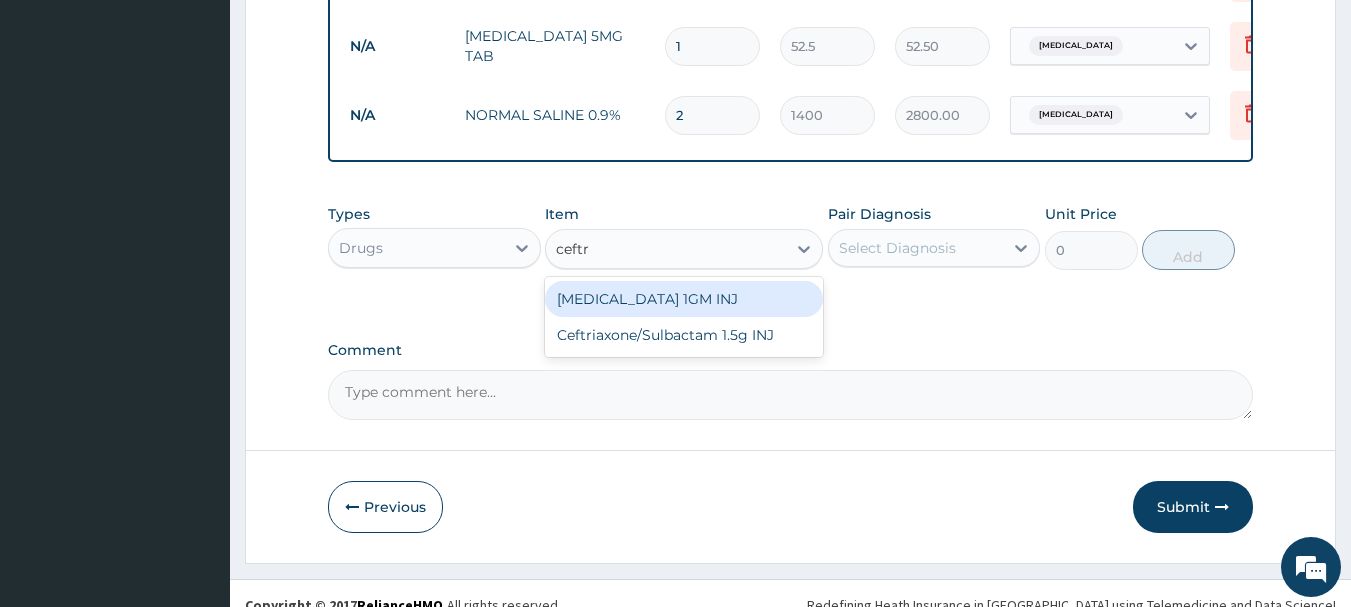 type on "ceftri" 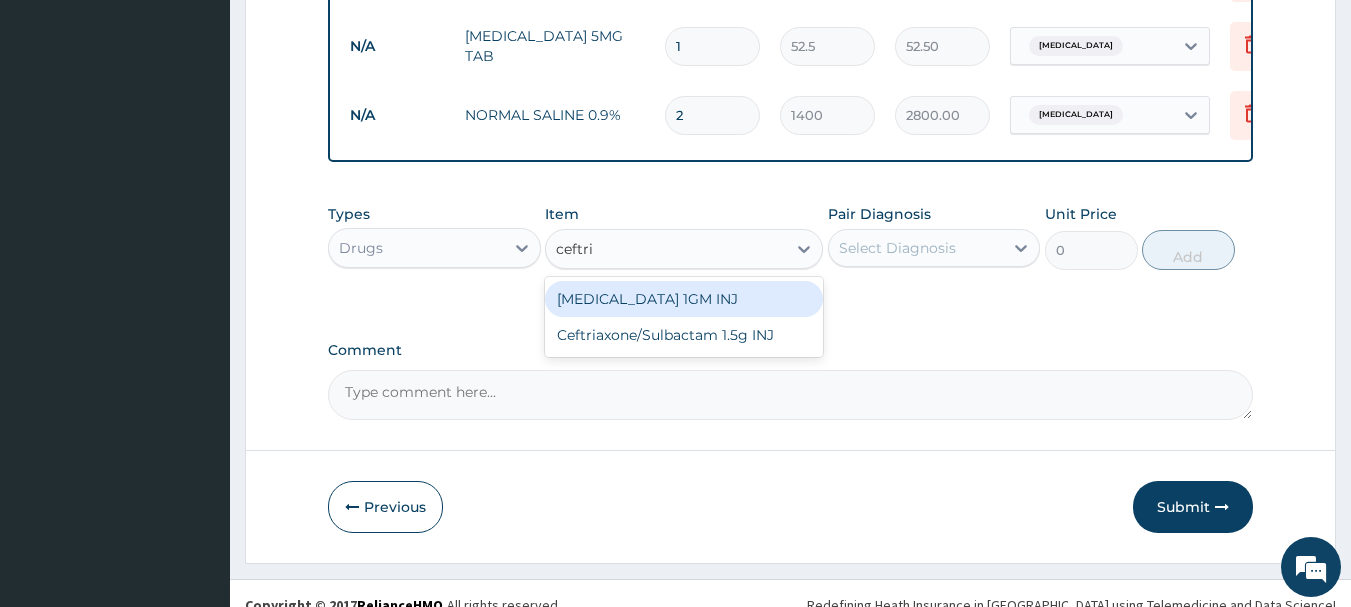 click on "[MEDICAL_DATA] 1GM INJ" at bounding box center (684, 299) 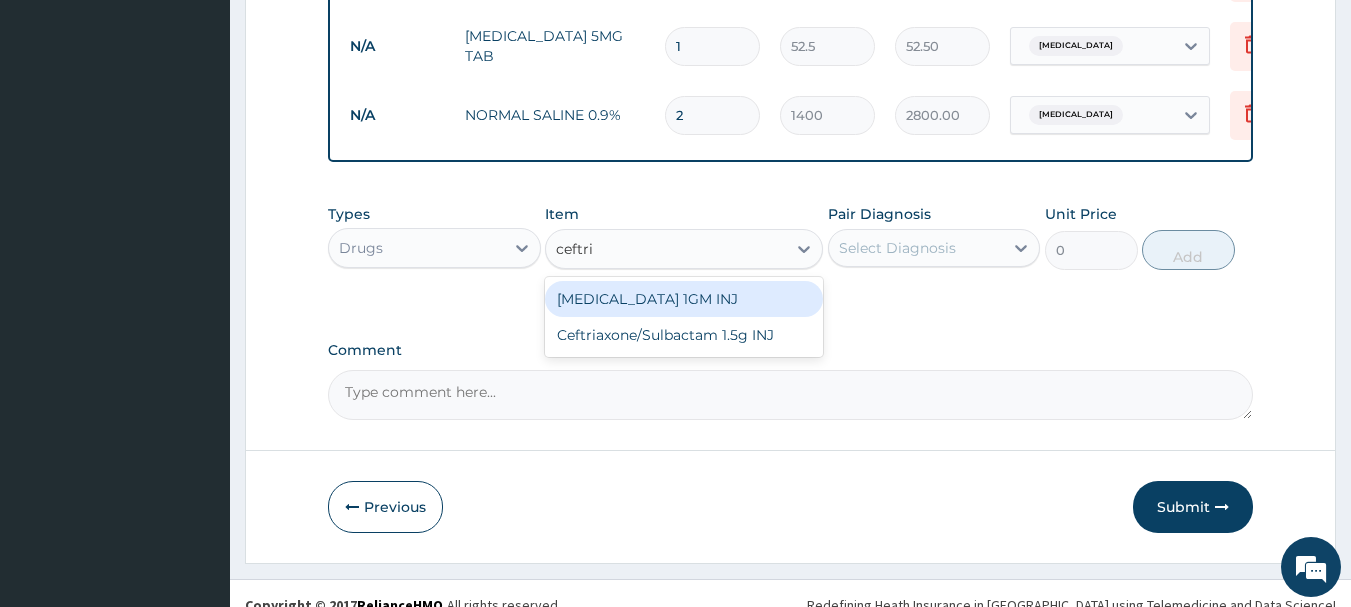 type 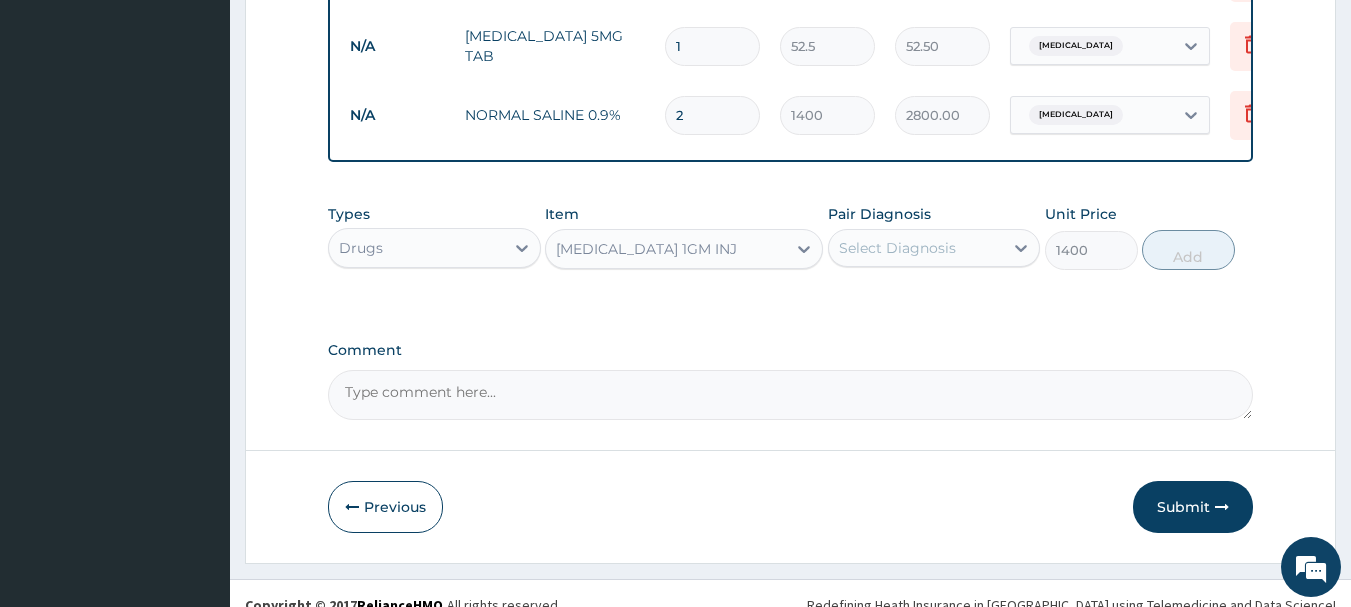 click on "Select Diagnosis" at bounding box center (916, 248) 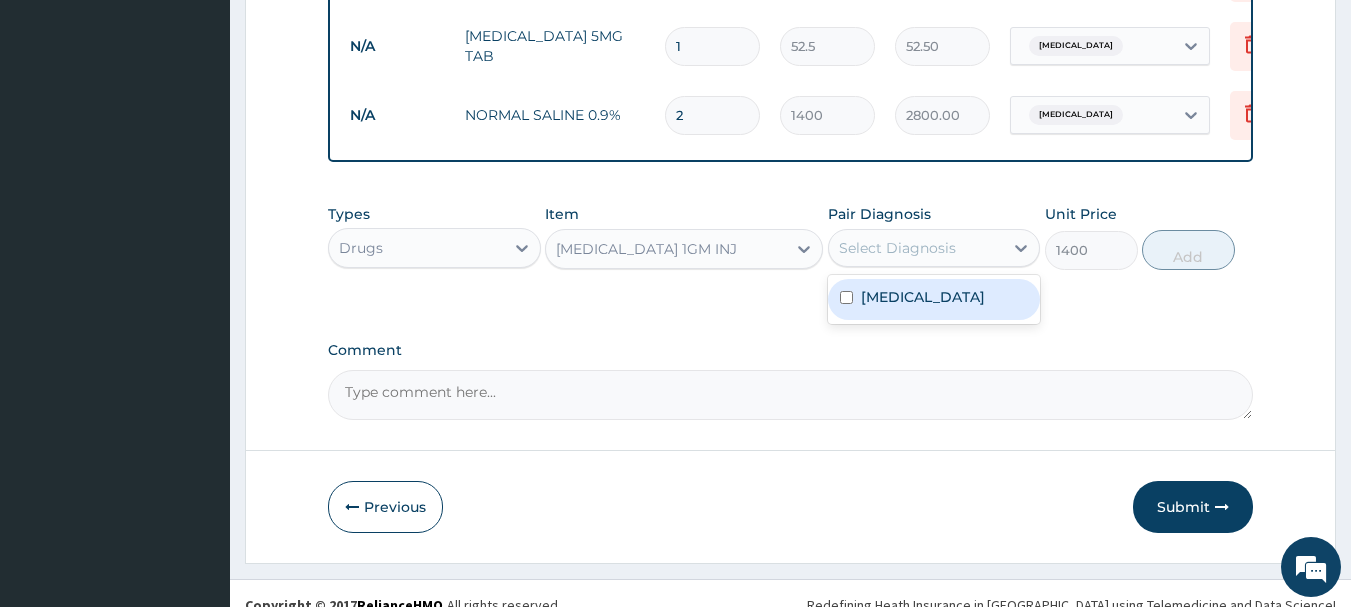 click on "[MEDICAL_DATA]" at bounding box center (923, 297) 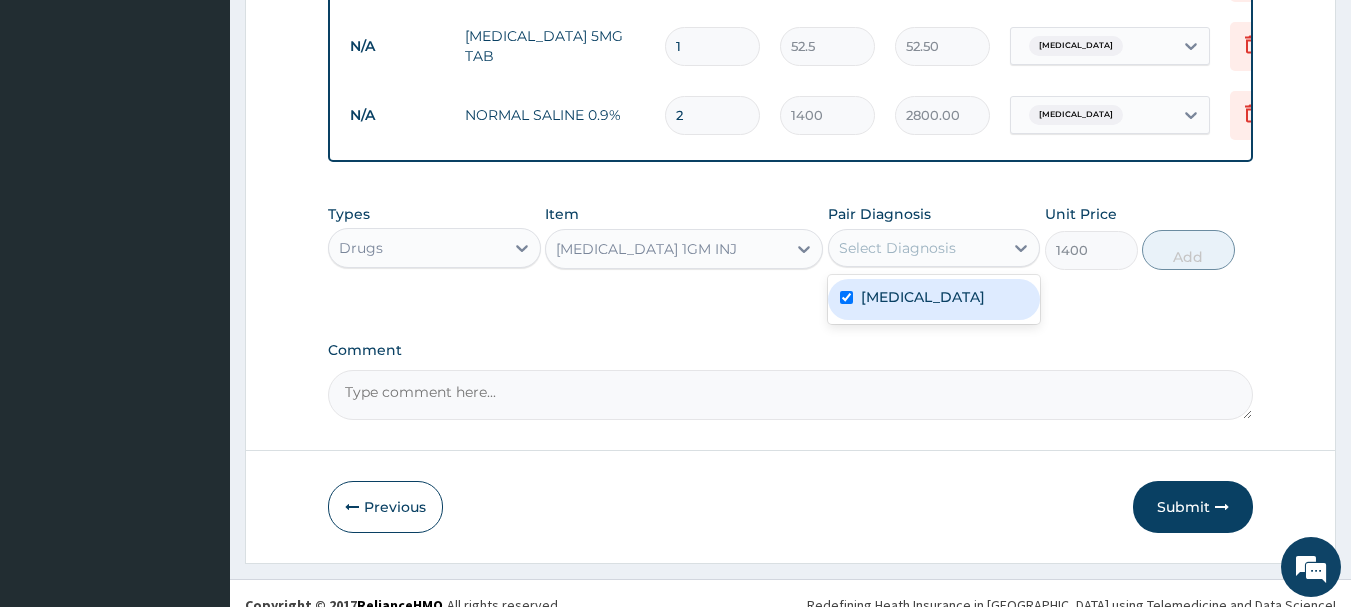 checkbox on "true" 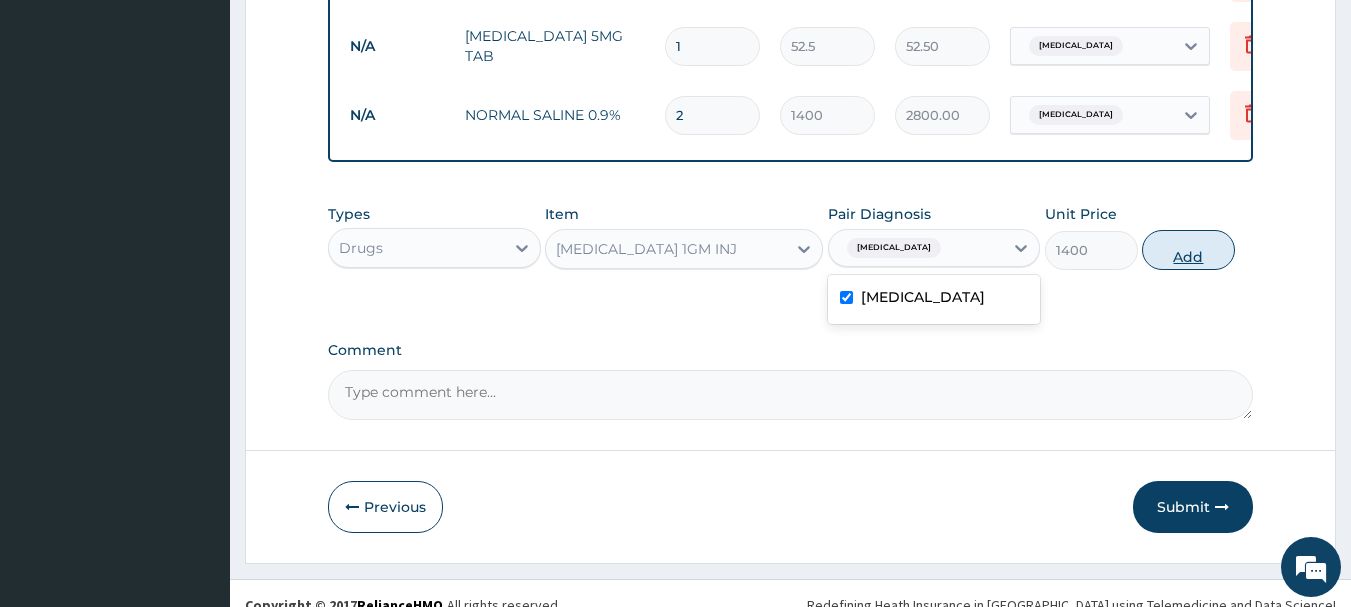 click on "Add" at bounding box center [1188, 250] 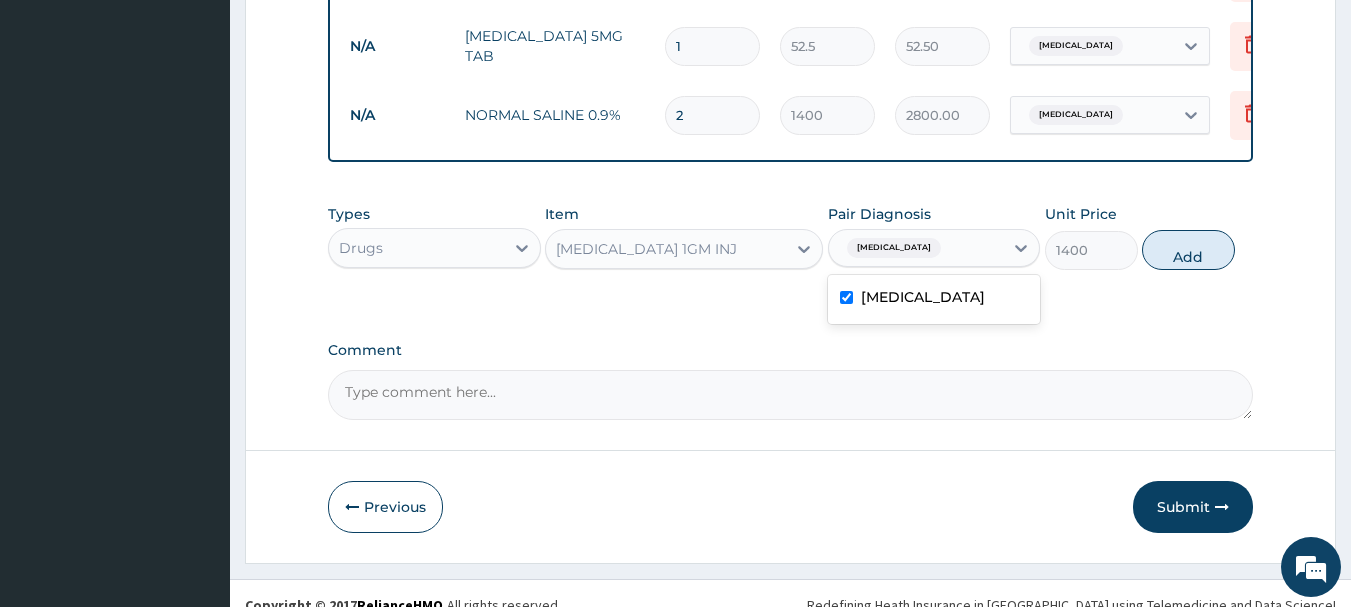 type on "0" 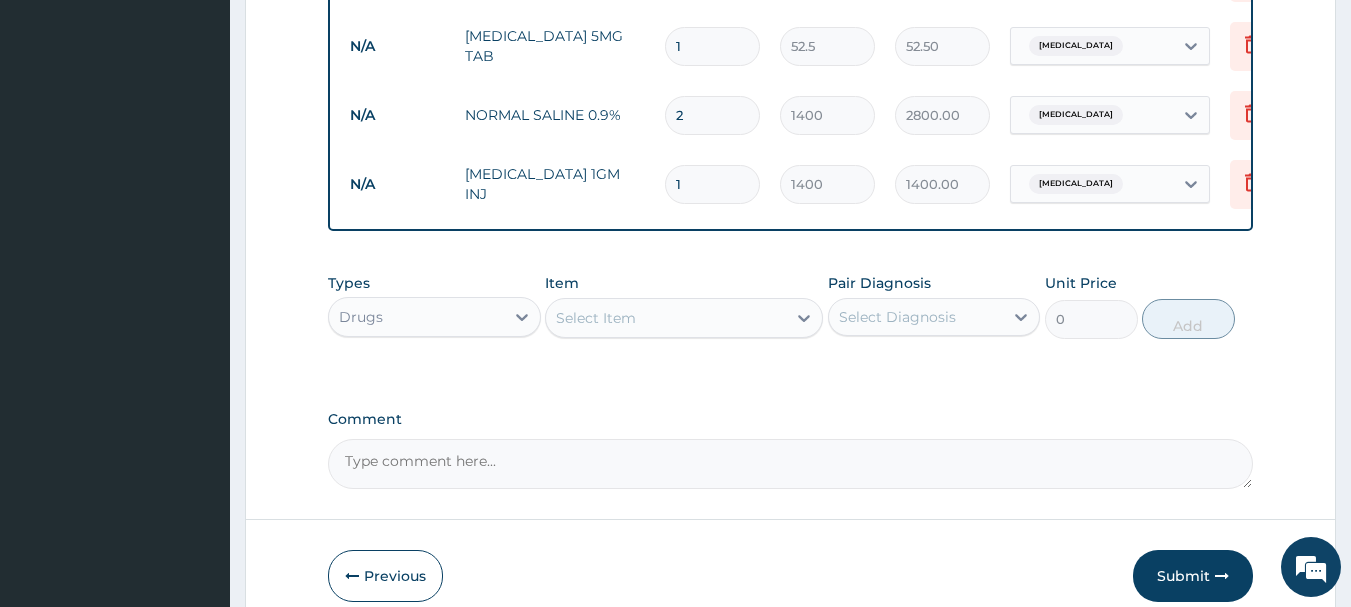 type 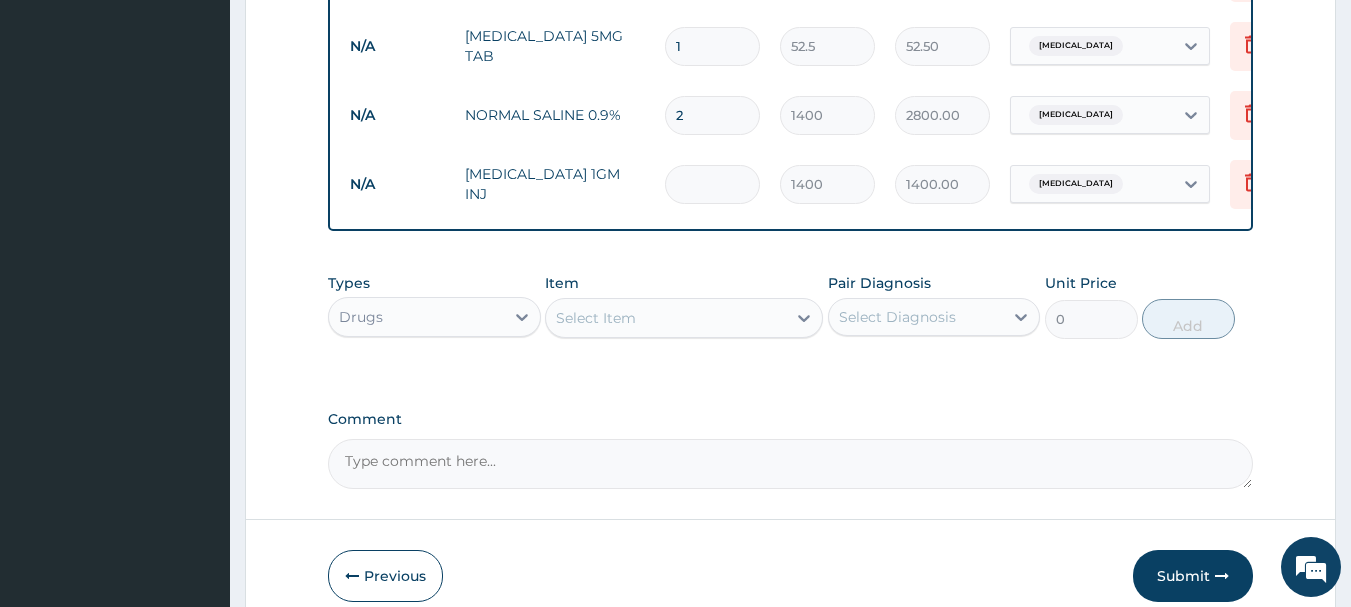 type on "0.00" 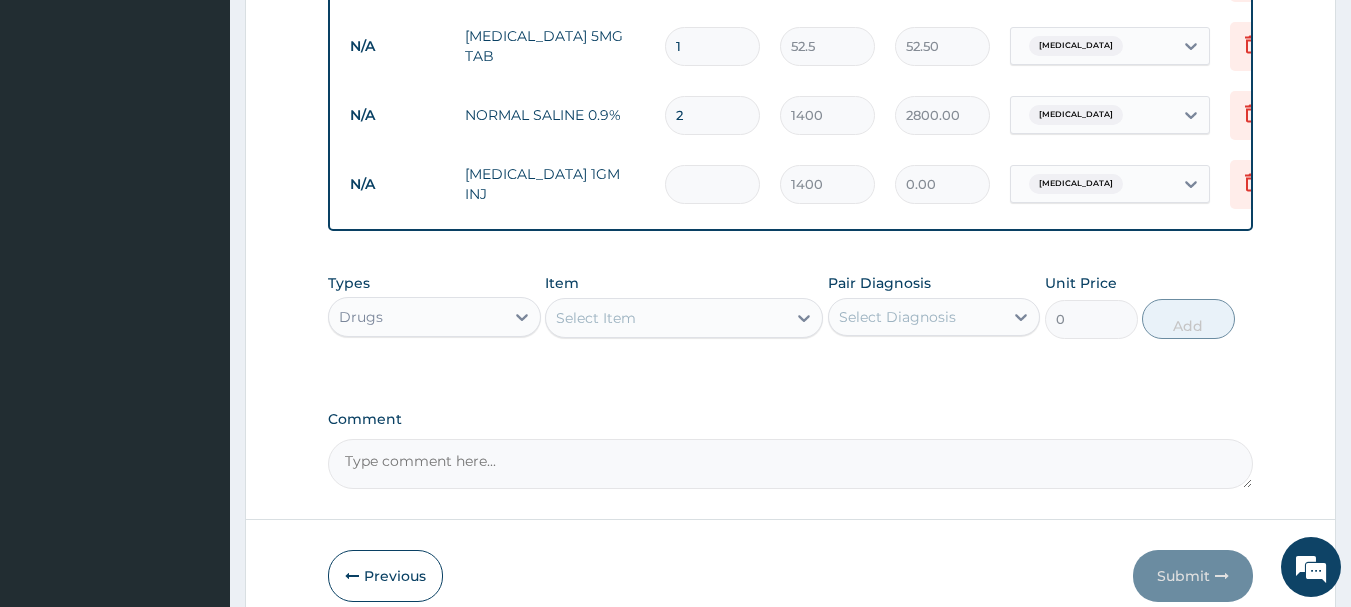 type on "2" 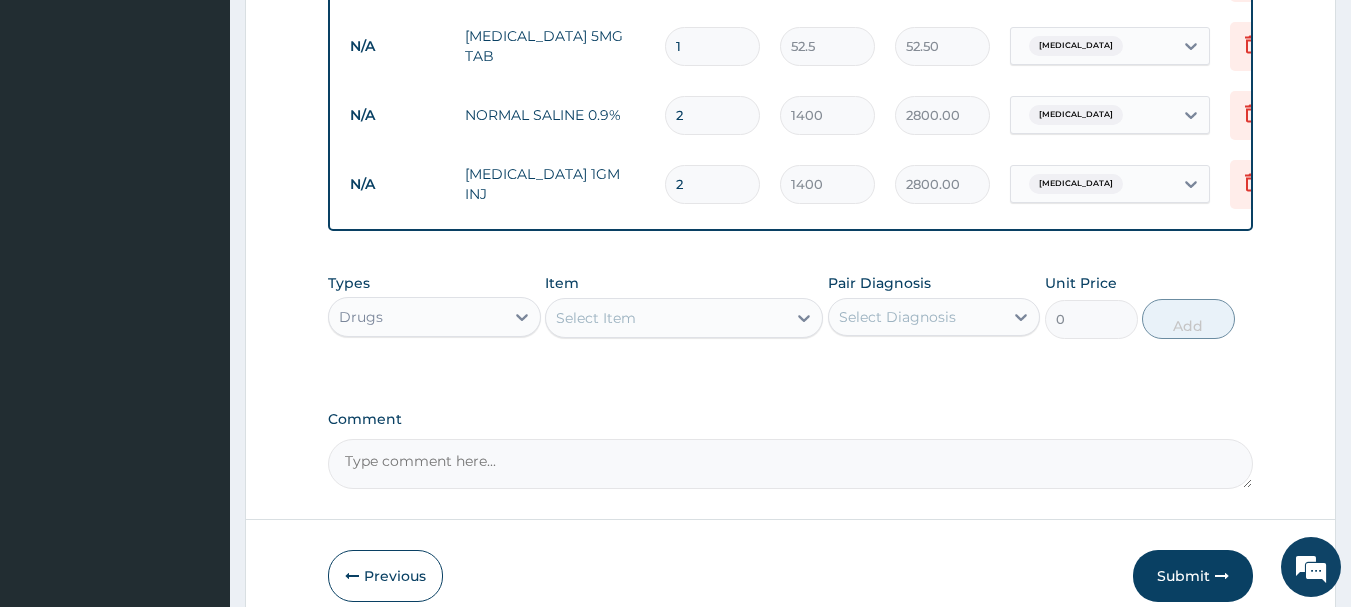 type on "2" 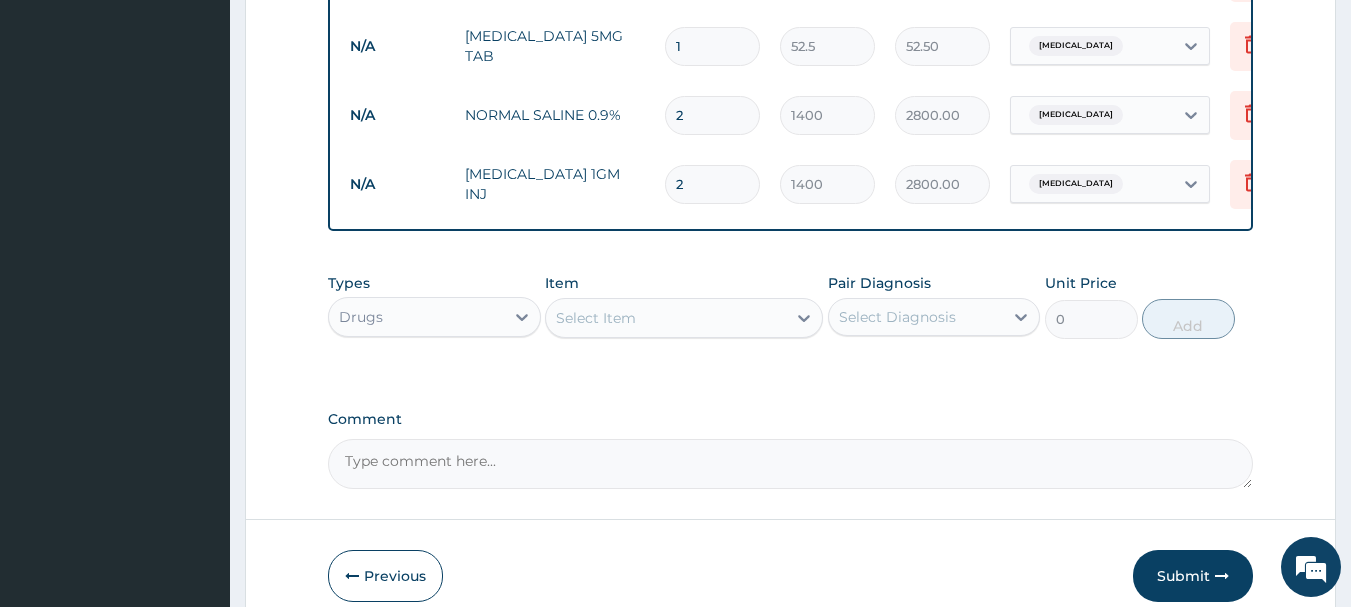 click on "Select Item" at bounding box center (666, 318) 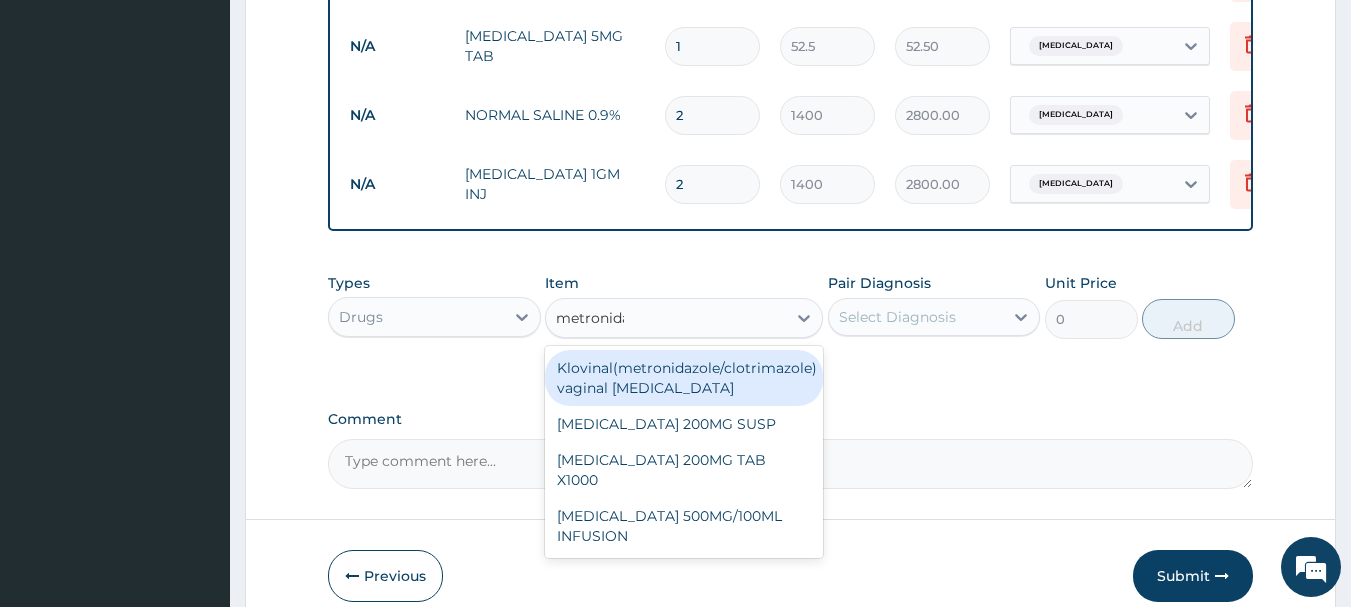 type on "metronidaz" 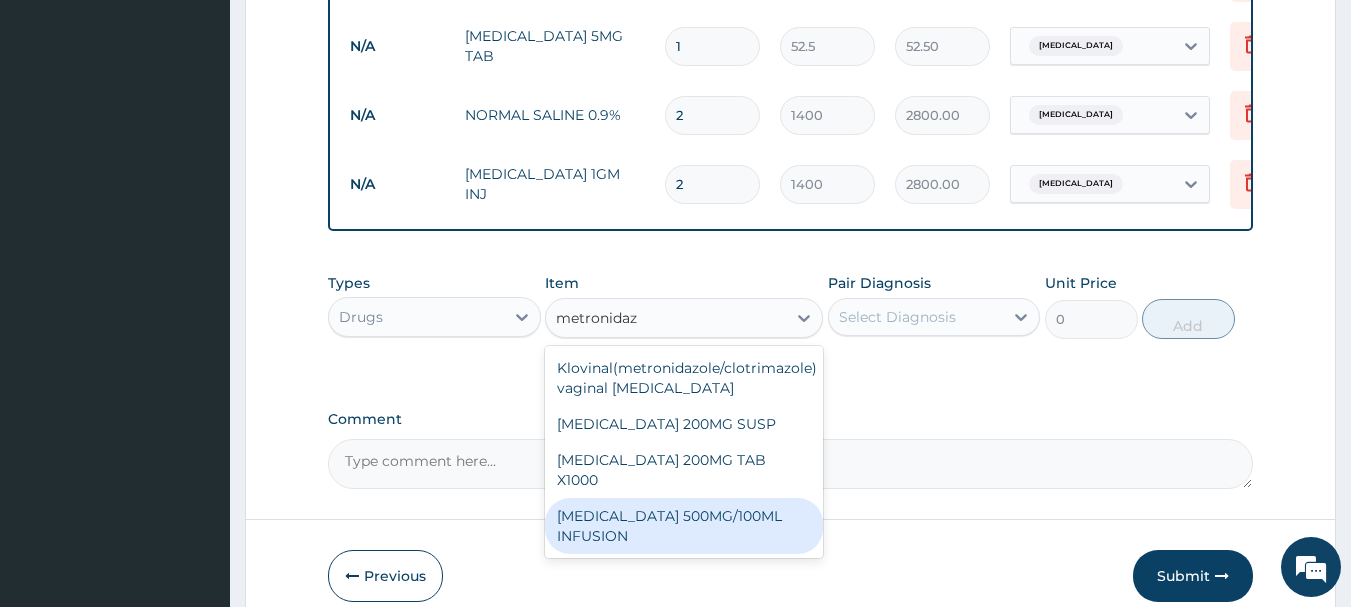 click on "[MEDICAL_DATA] 500MG/100ML INFUSION" at bounding box center (684, 526) 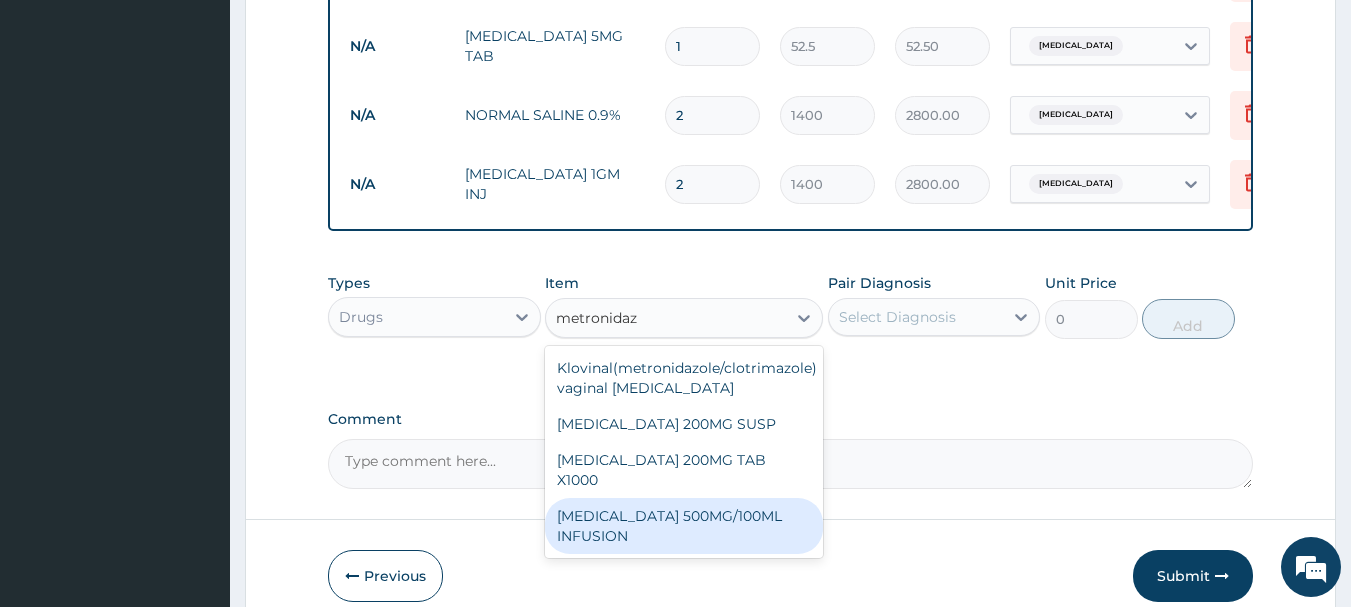 type 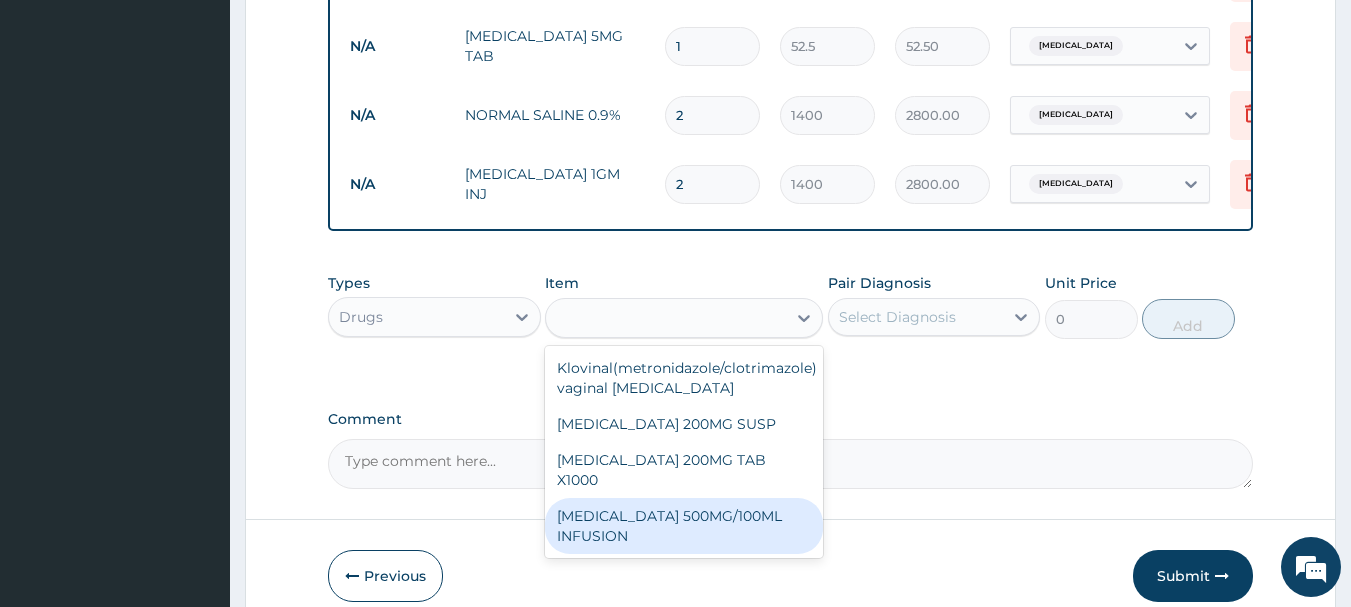type on "1200" 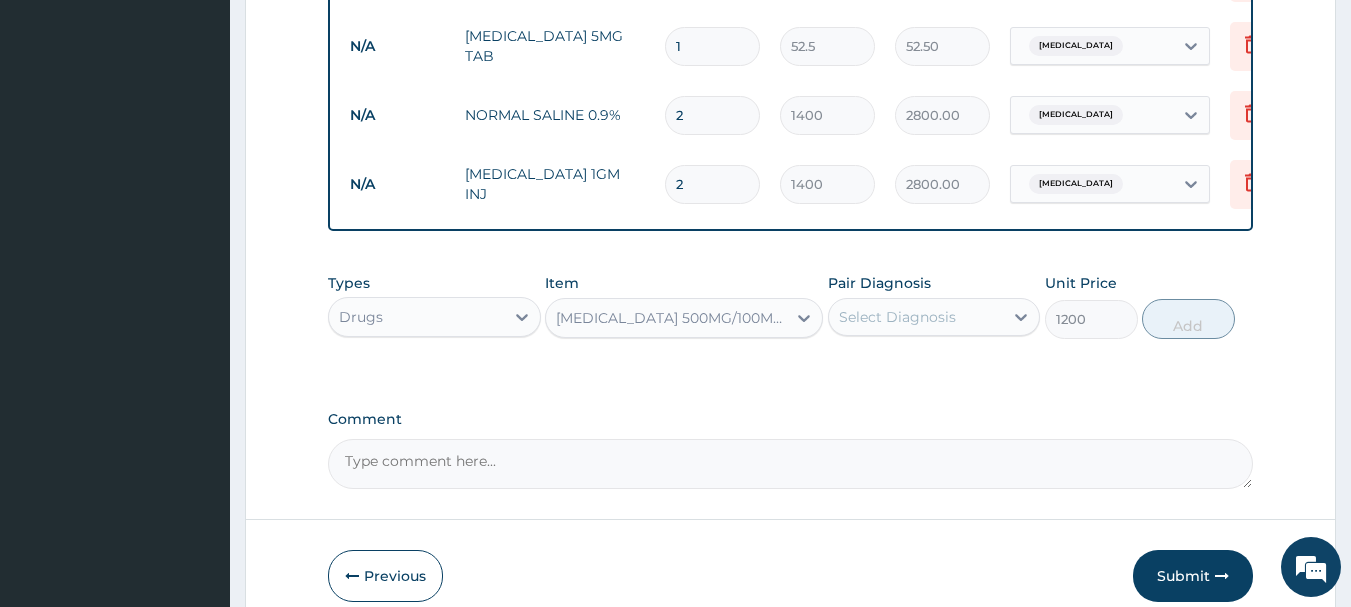 click on "Select Diagnosis" at bounding box center [916, 317] 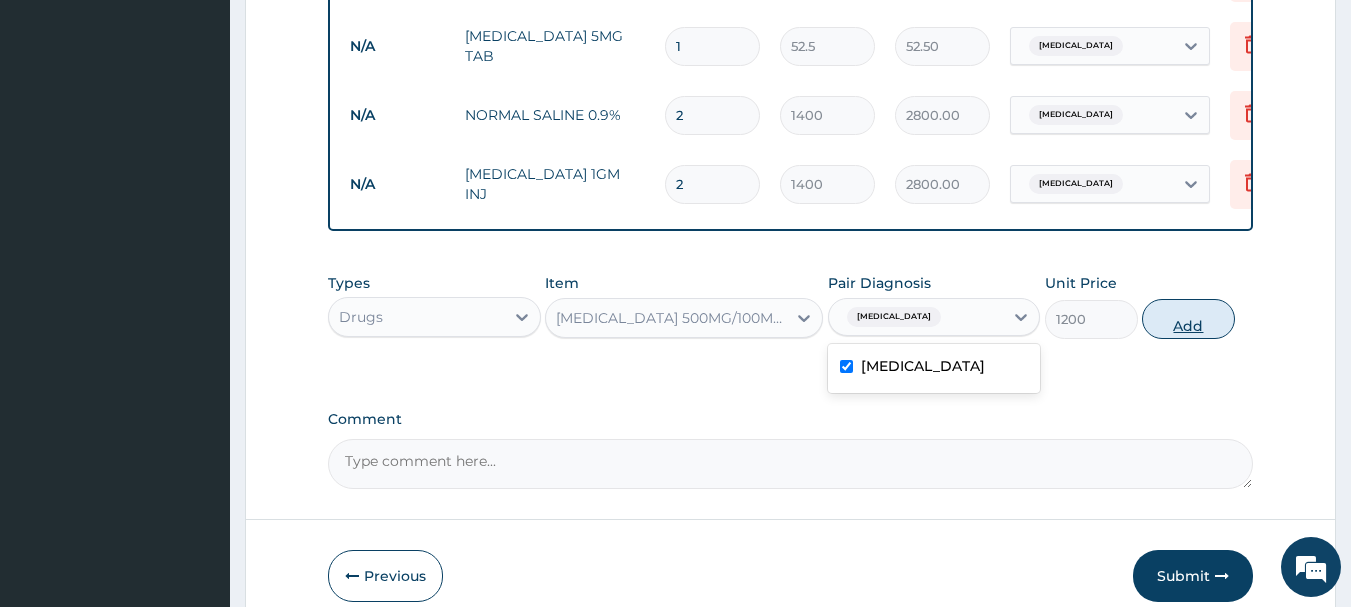 click on "Add" at bounding box center (1188, 319) 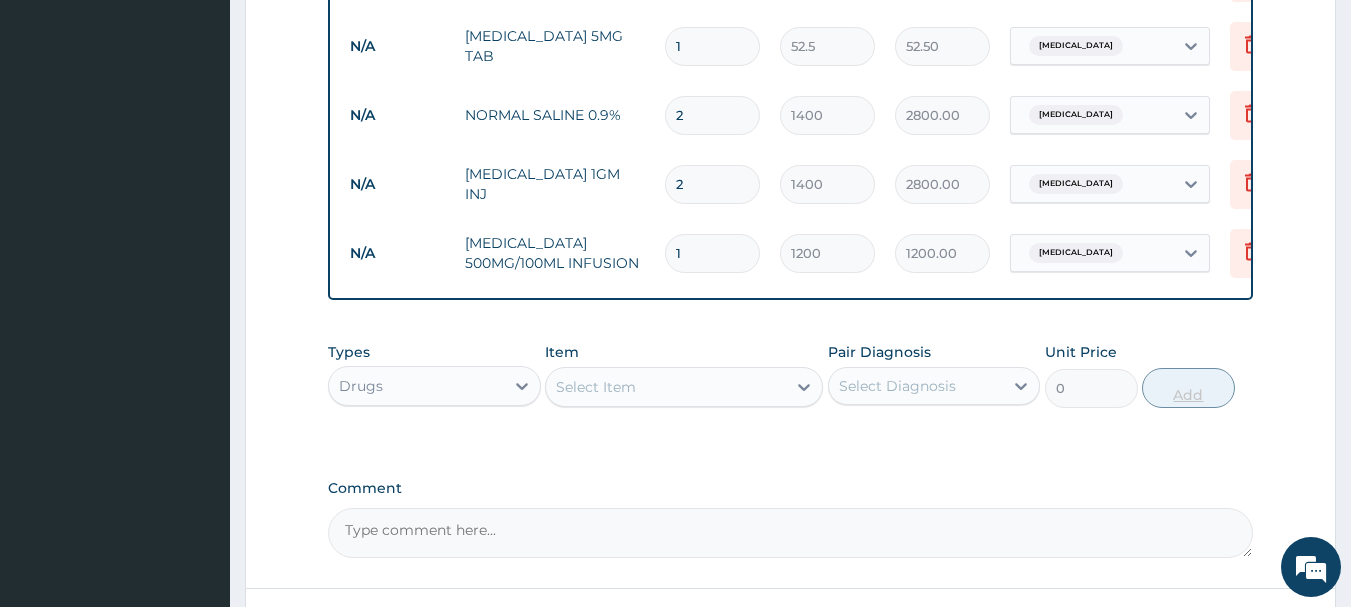 type 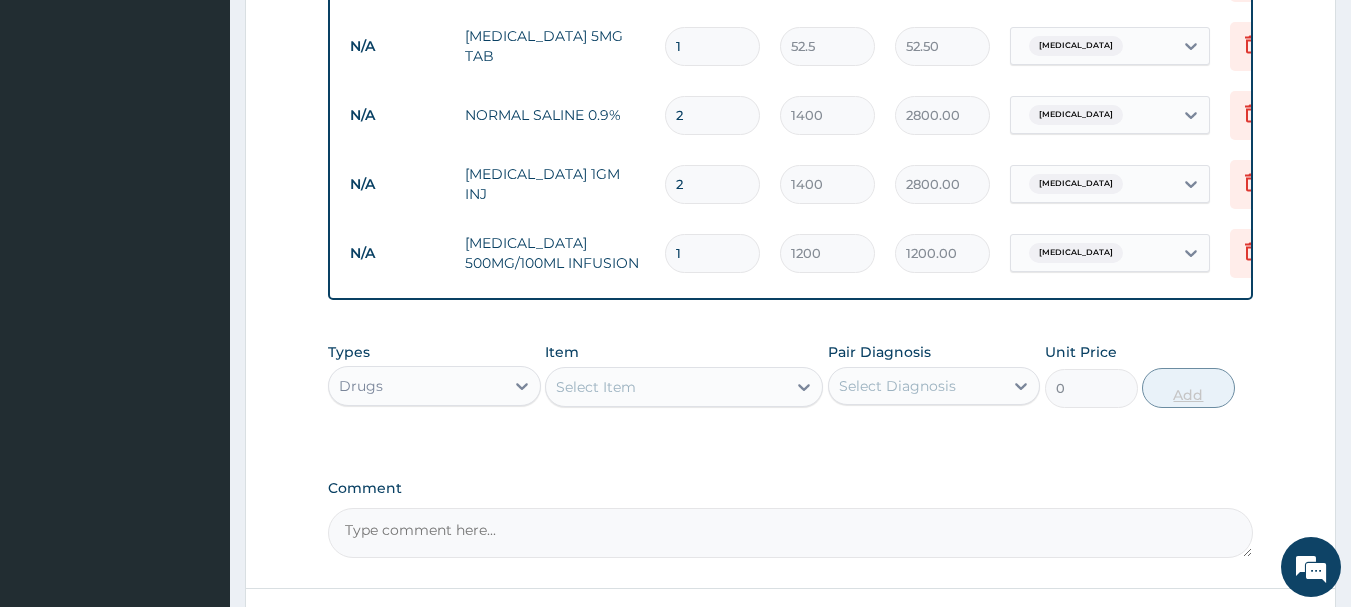 type on "0.00" 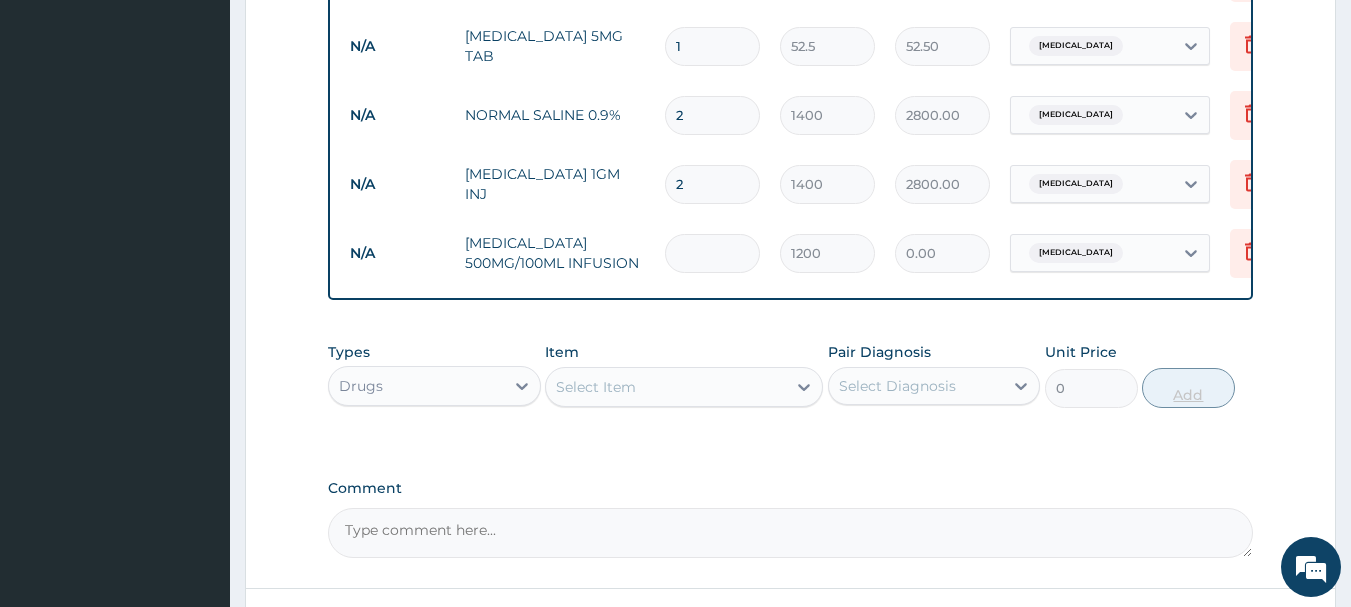 type on "3" 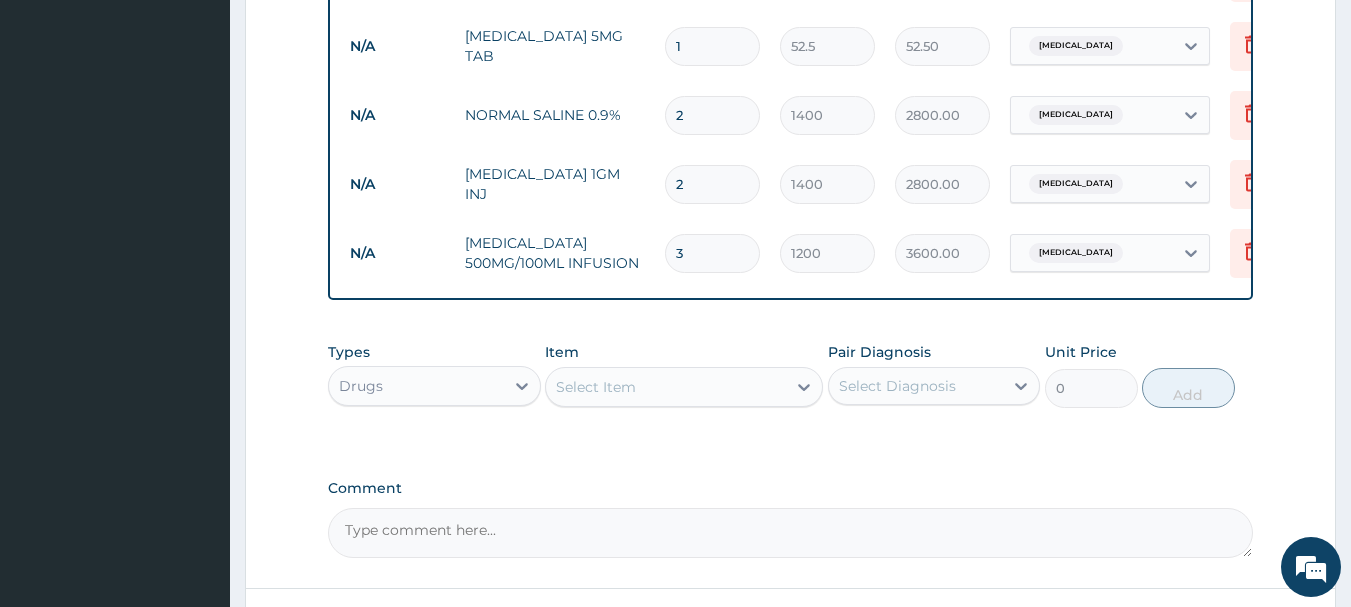 type on "3" 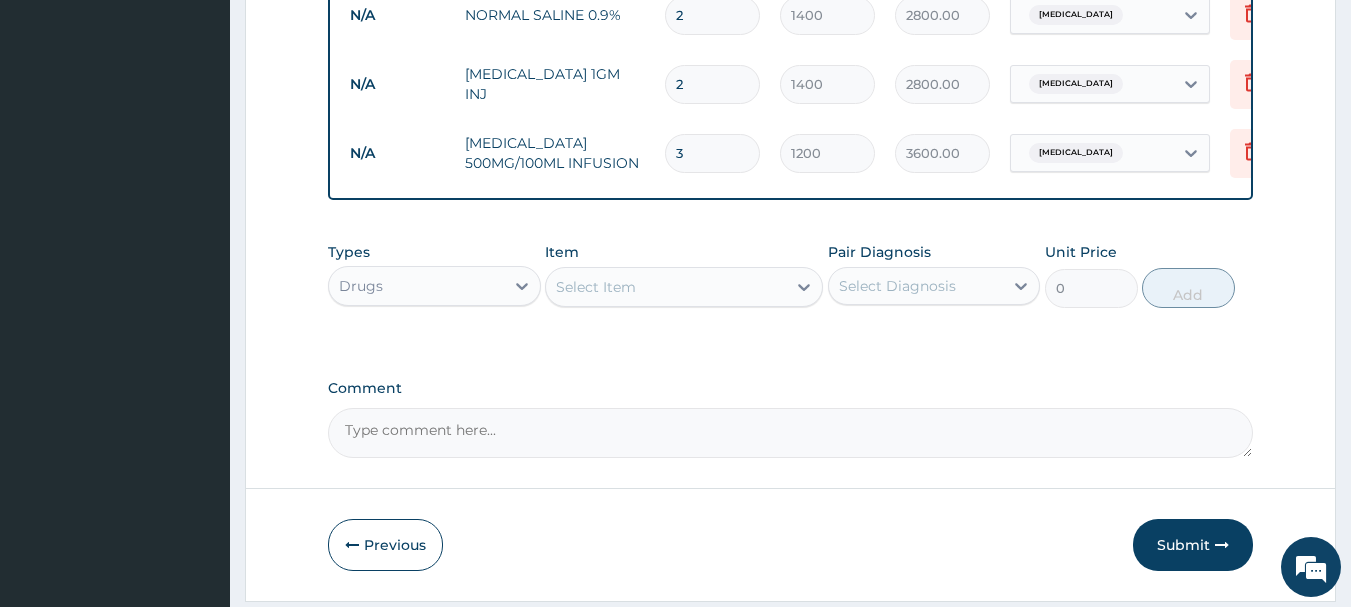 click on "Select Item" at bounding box center [666, 287] 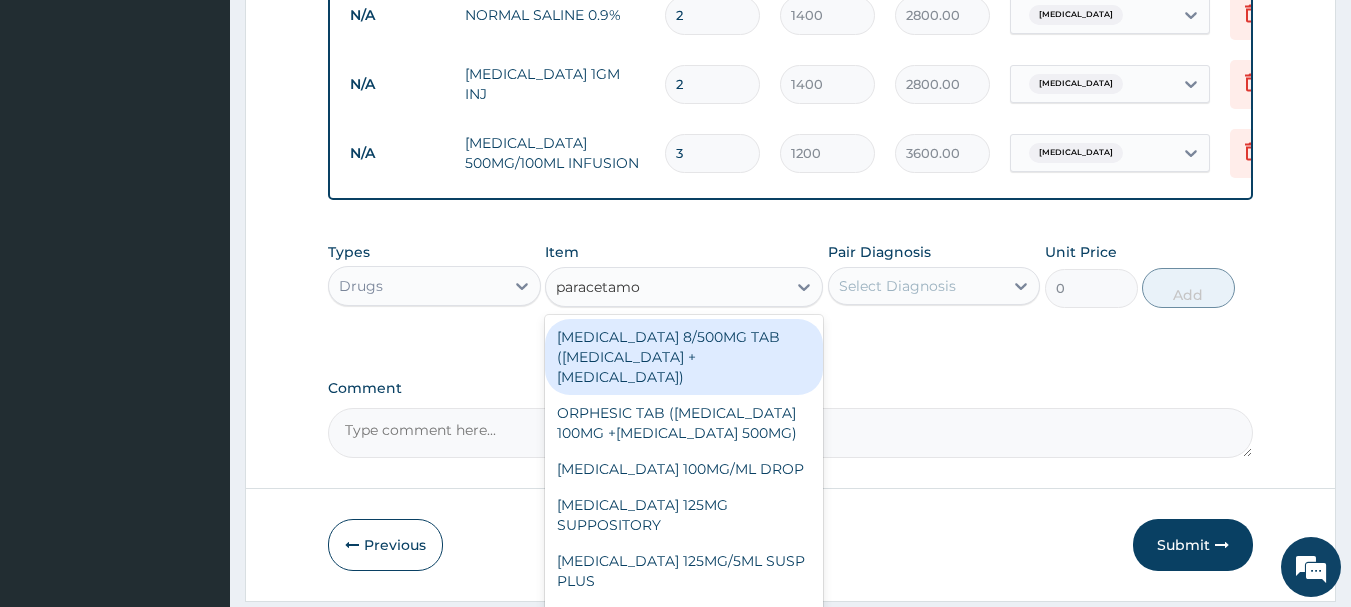 type on "paracetamol" 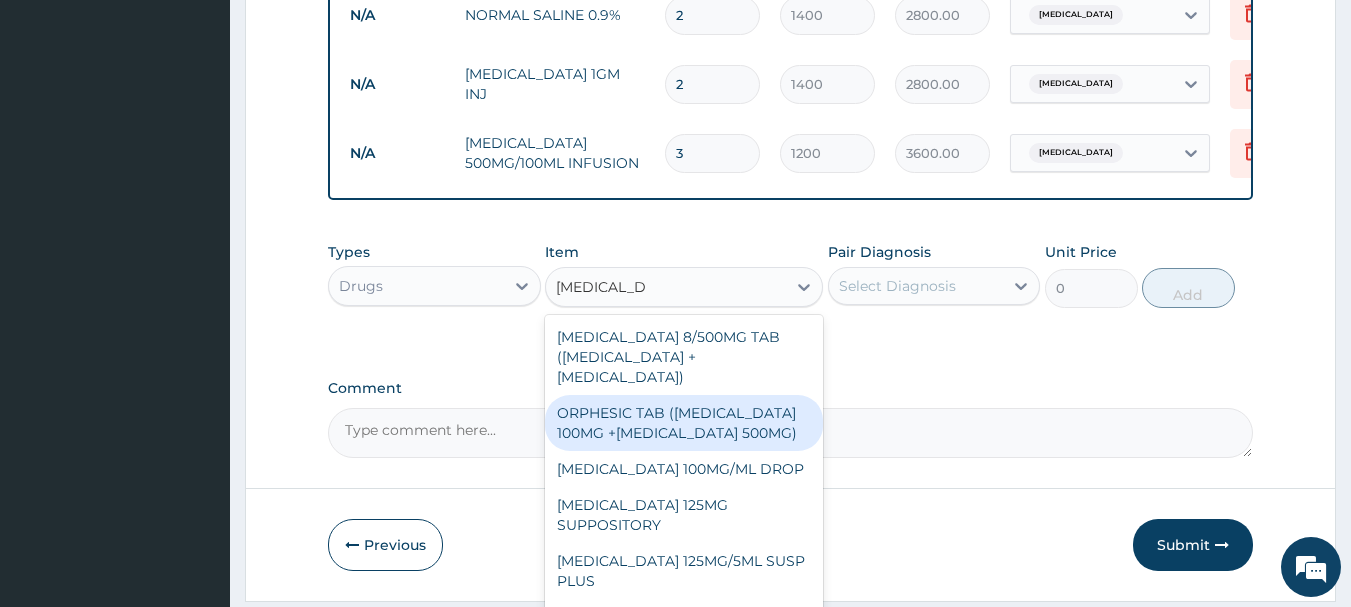scroll, scrollTop: 248, scrollLeft: 0, axis: vertical 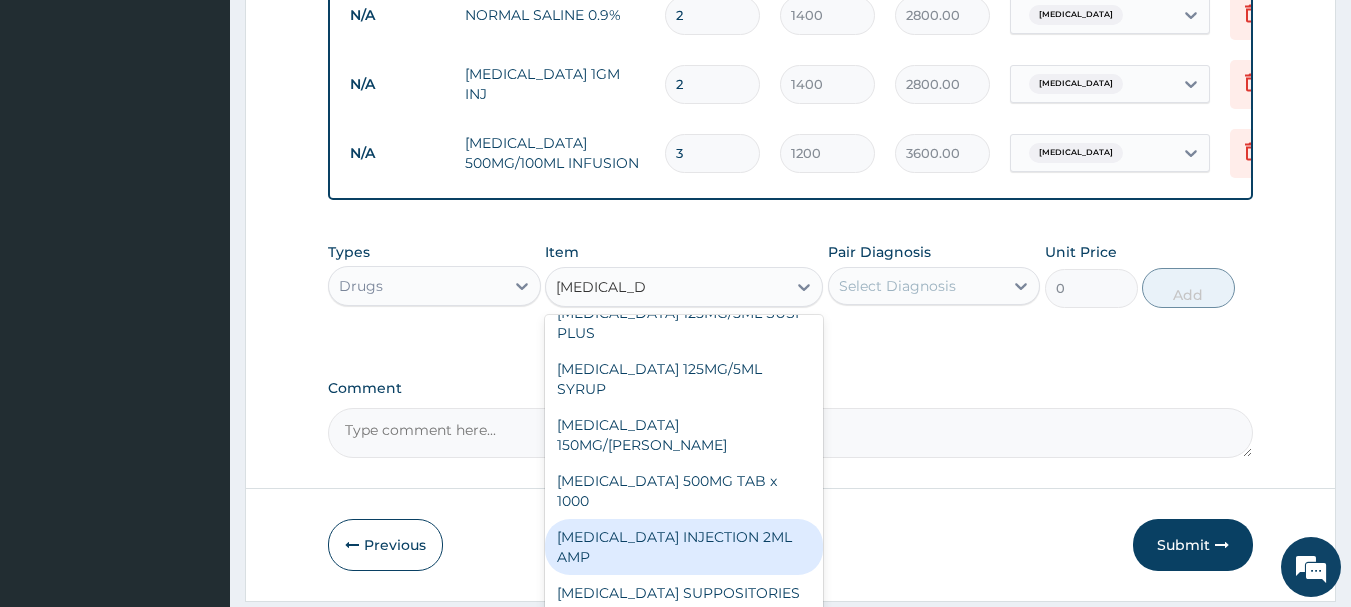 click on "[MEDICAL_DATA] INJECTION 2ML AMP" at bounding box center (684, 547) 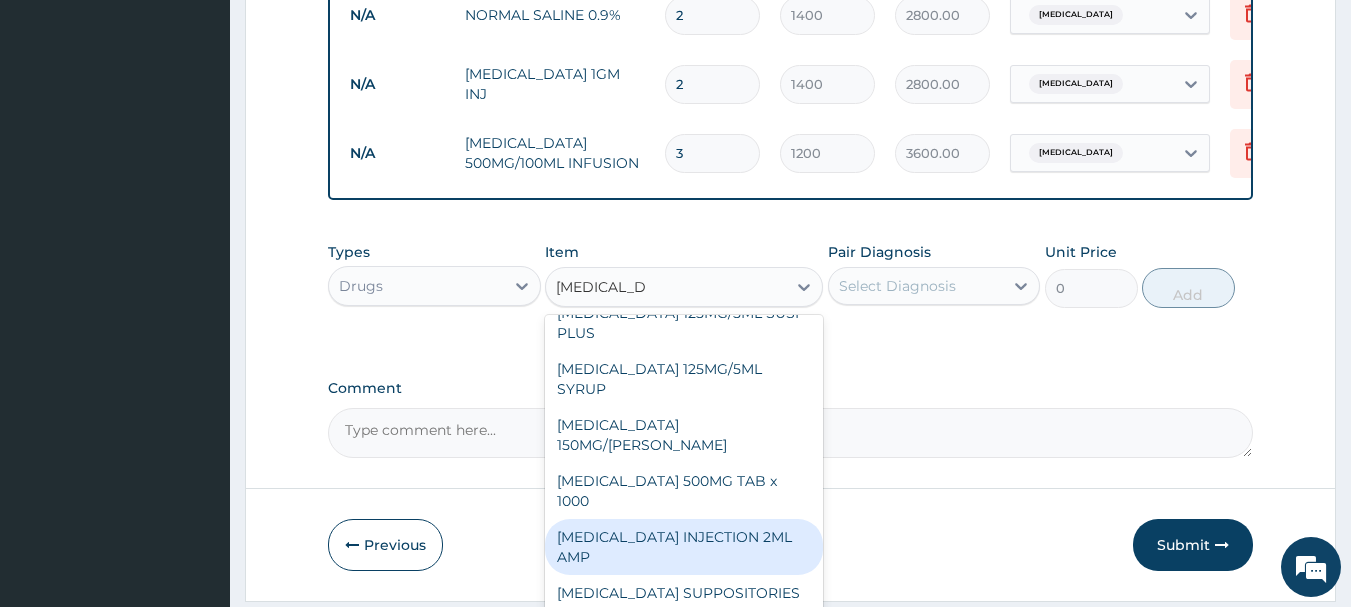 type 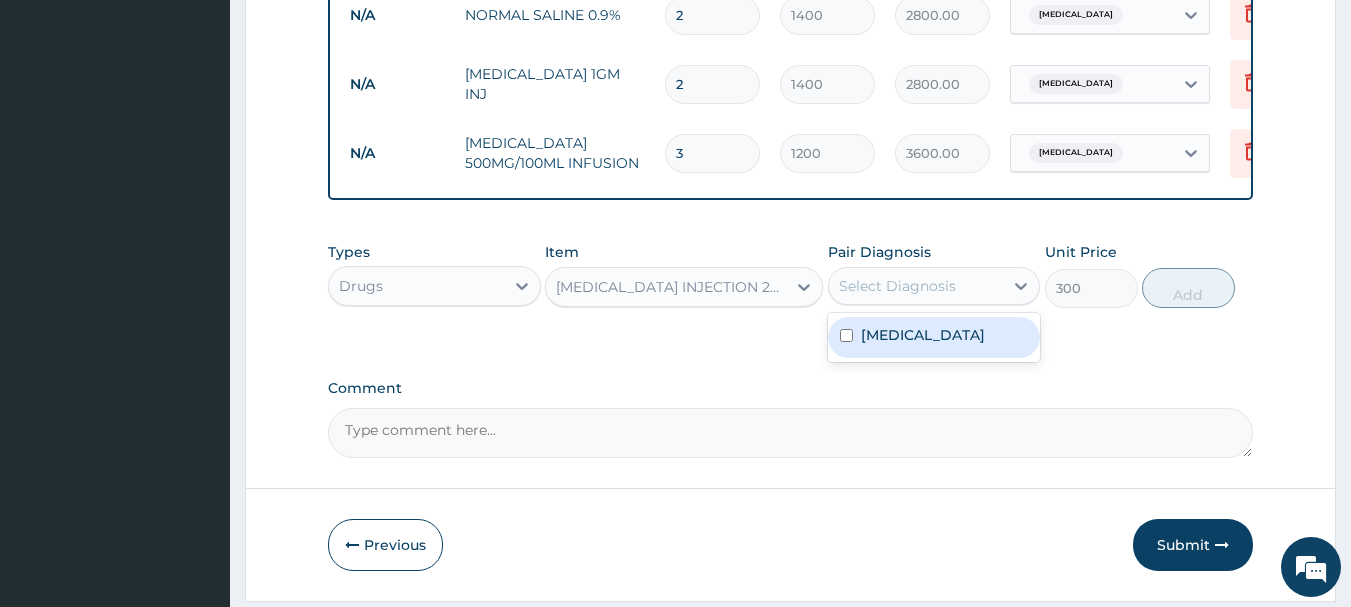 click on "Select Diagnosis" at bounding box center (897, 286) 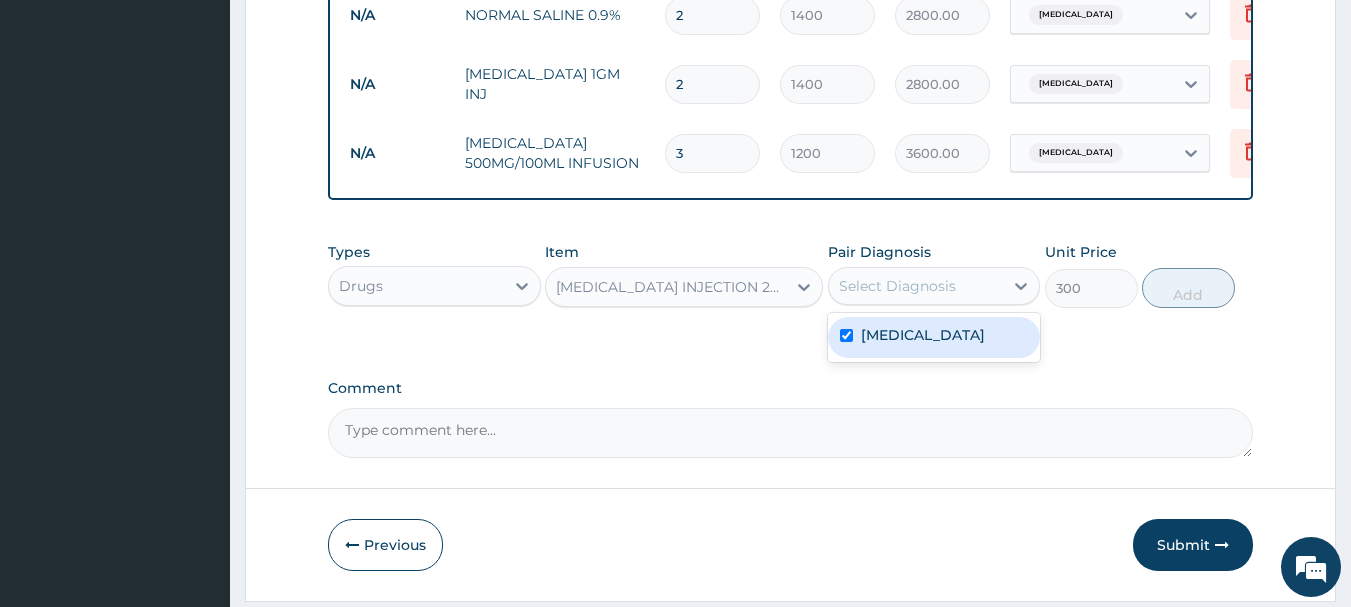 checkbox on "true" 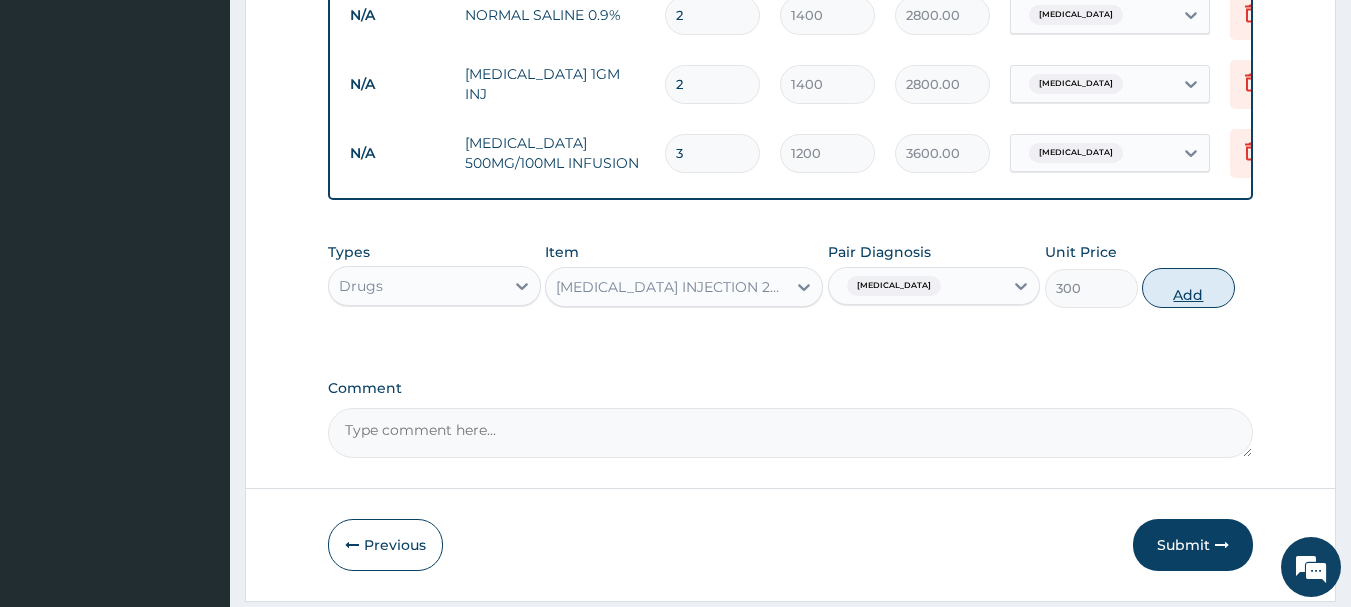 click on "Add" at bounding box center [1188, 288] 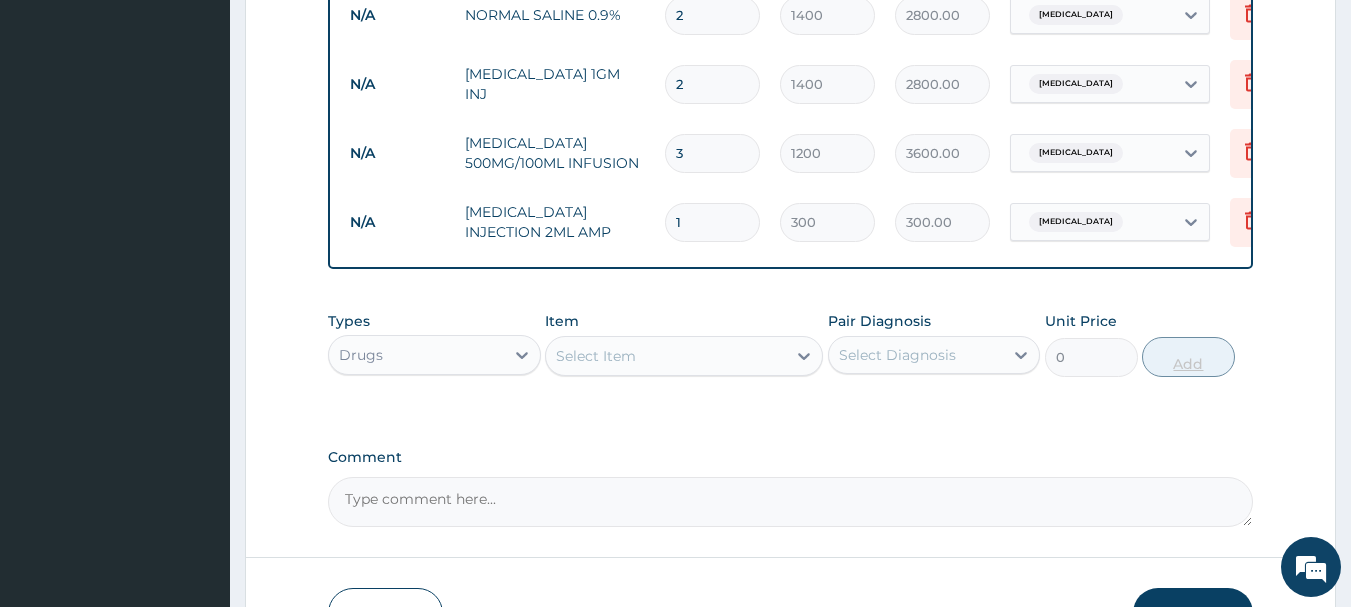 type on "12" 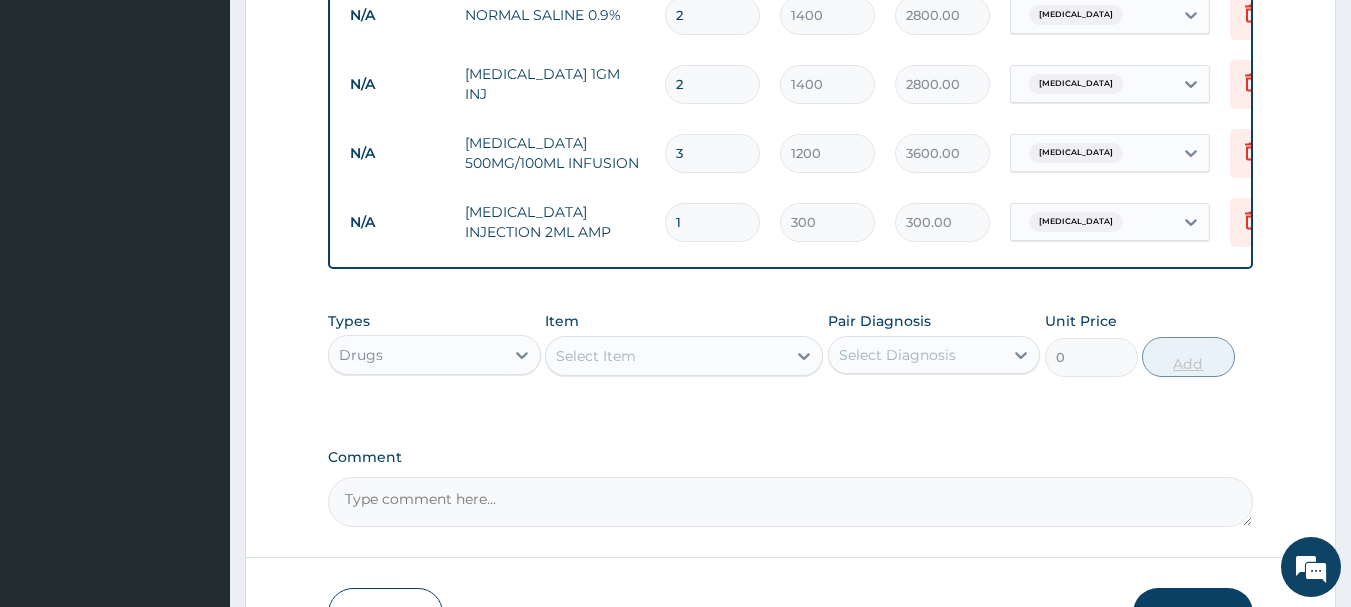 type on "3600.00" 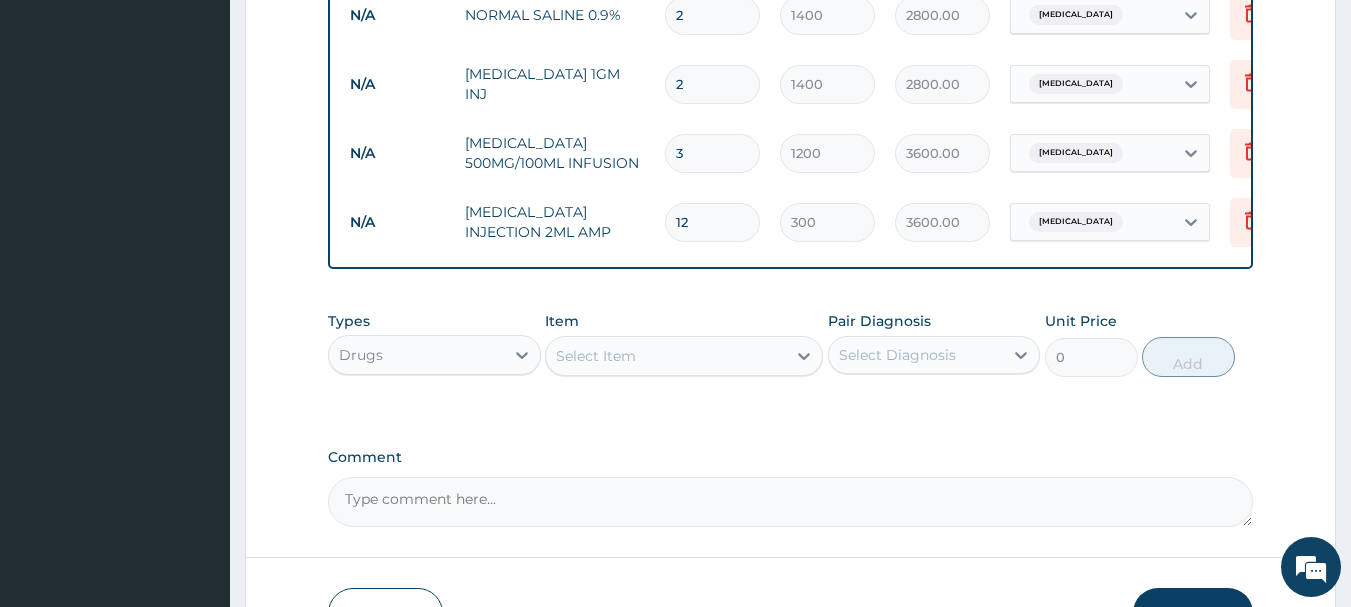 type on "12" 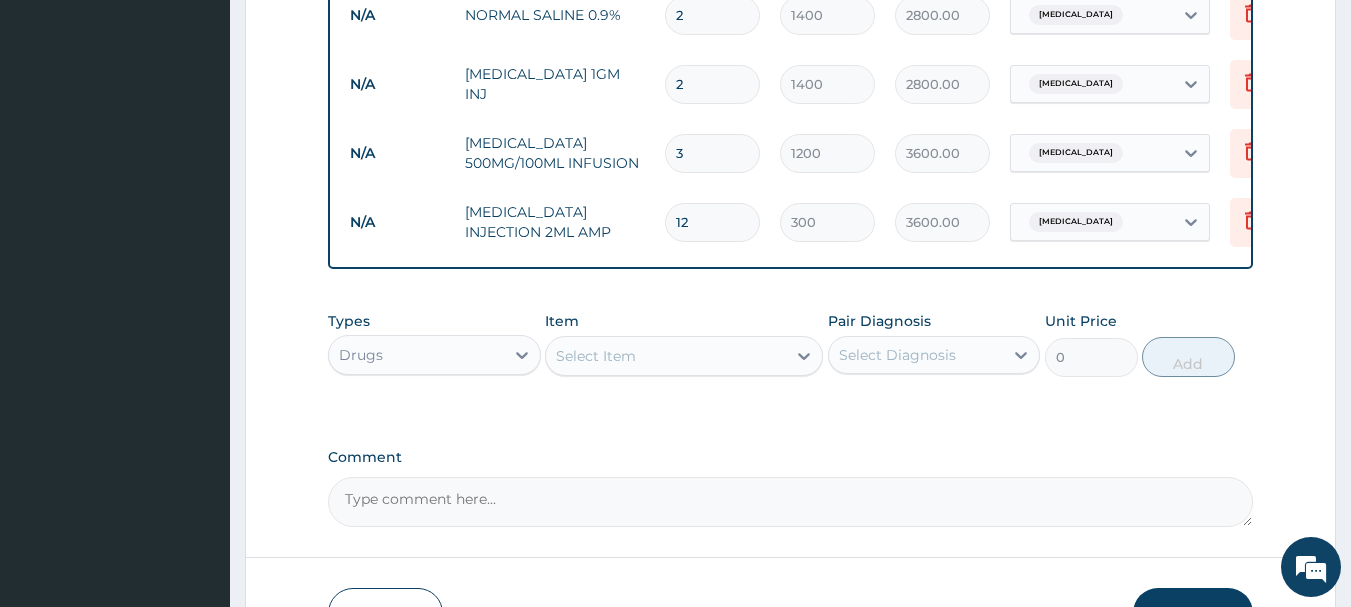 click on "Select Item" at bounding box center (596, 356) 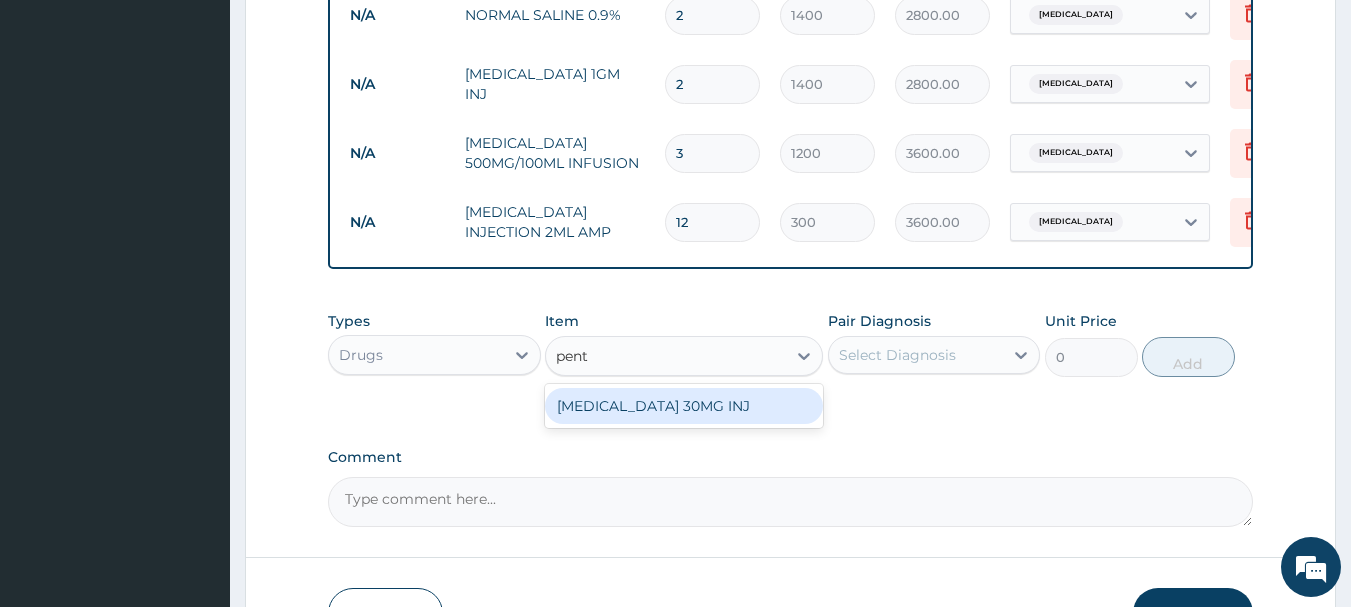 type on "penta" 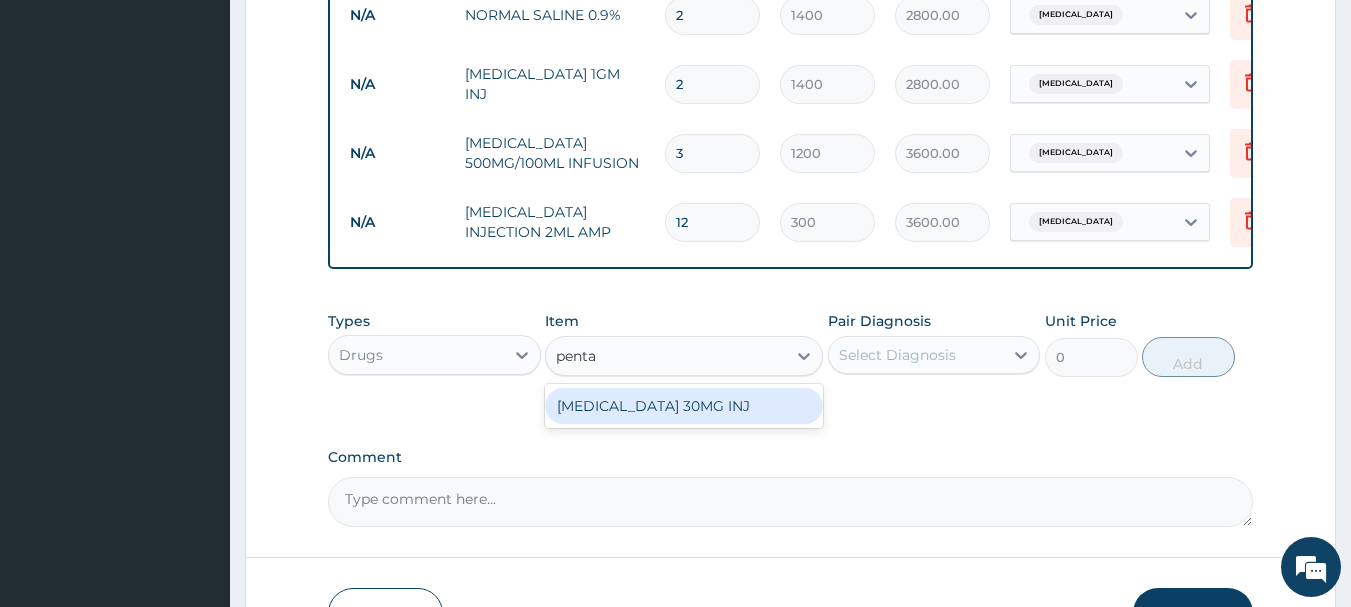 click on "[MEDICAL_DATA] 30MG INJ" at bounding box center (684, 406) 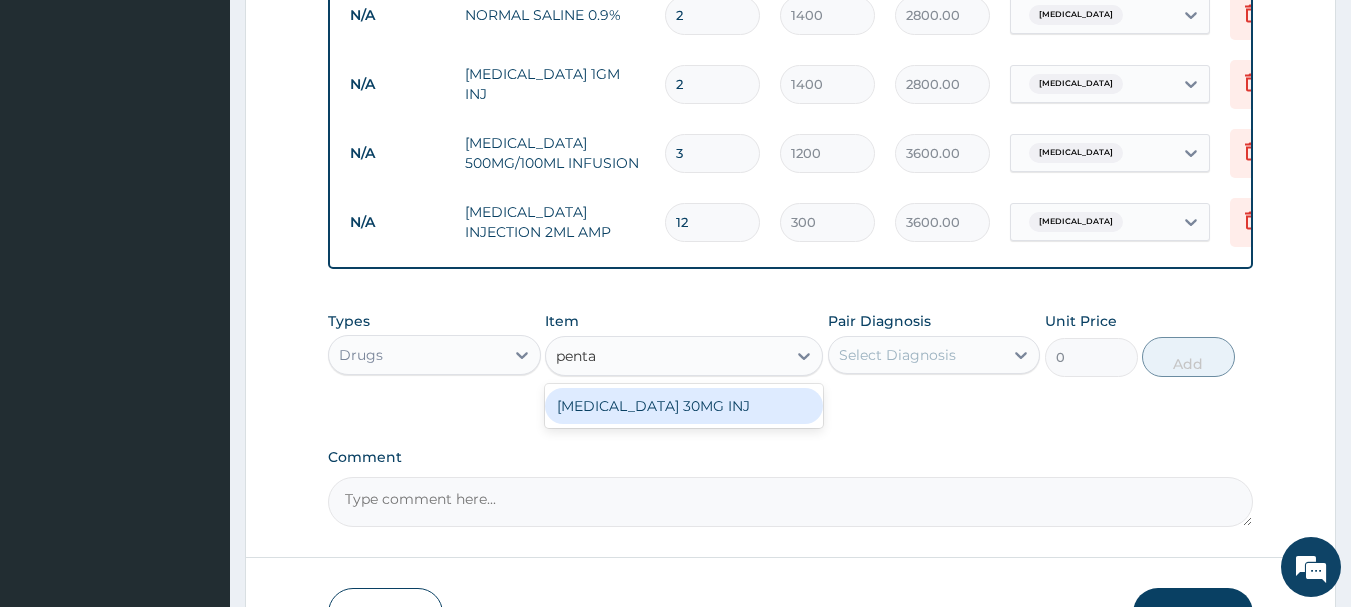 type 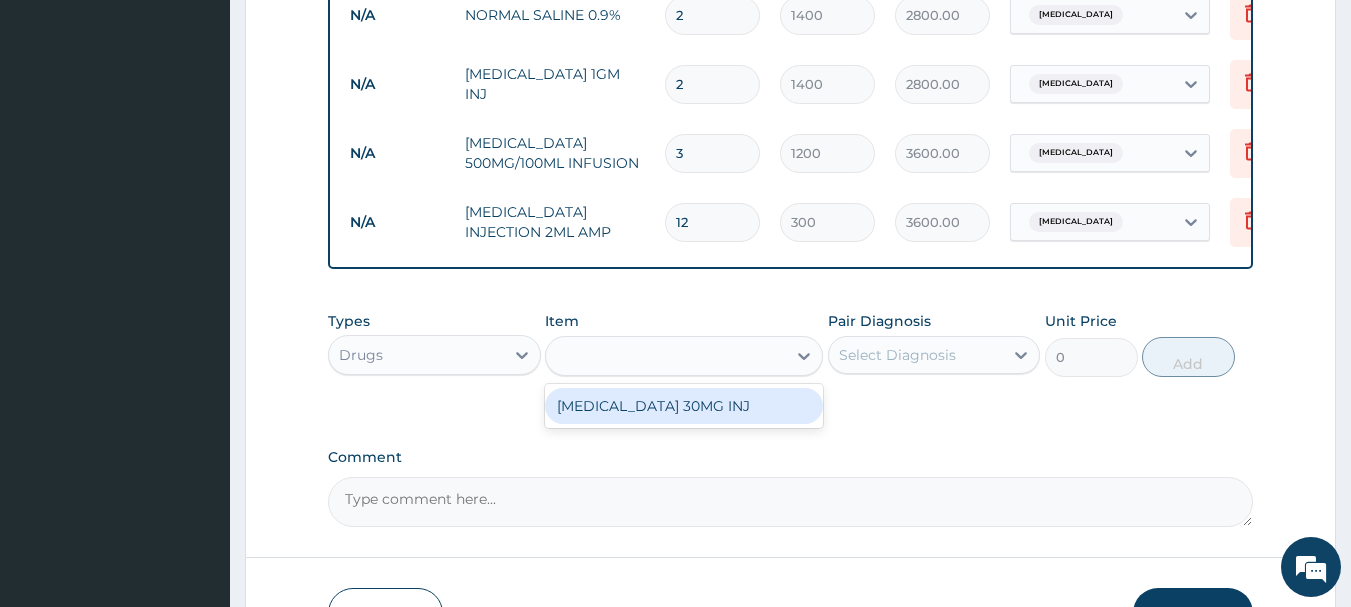 type on "1750" 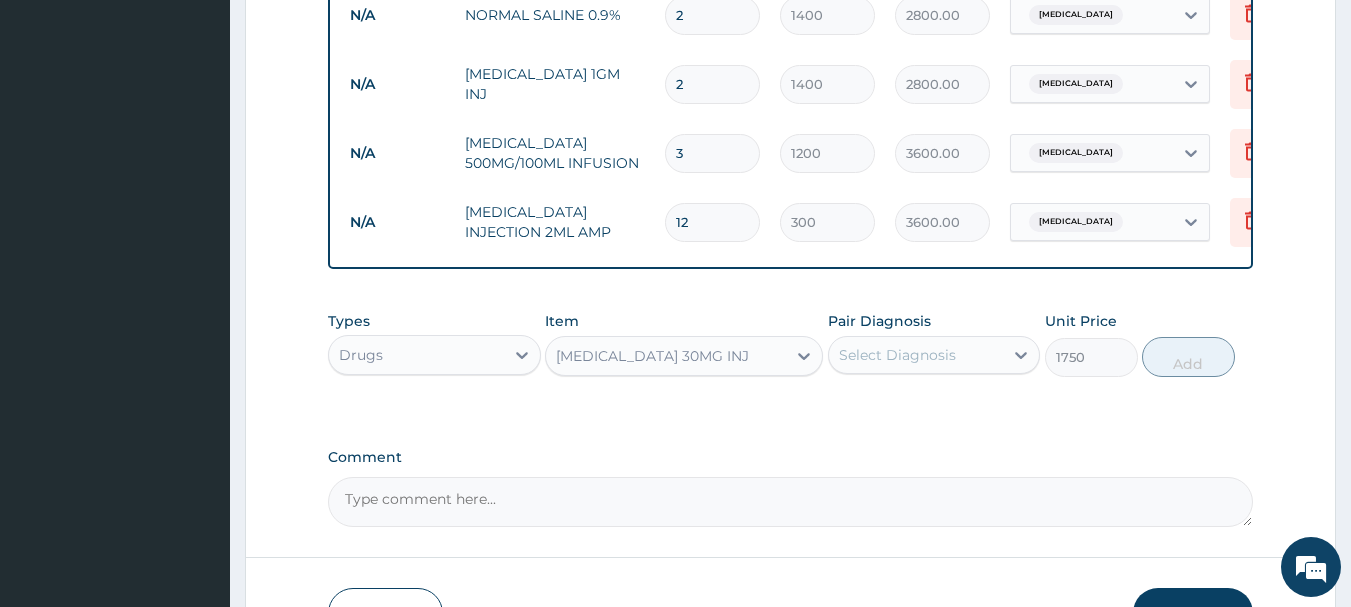 click on "Select Diagnosis" at bounding box center (897, 355) 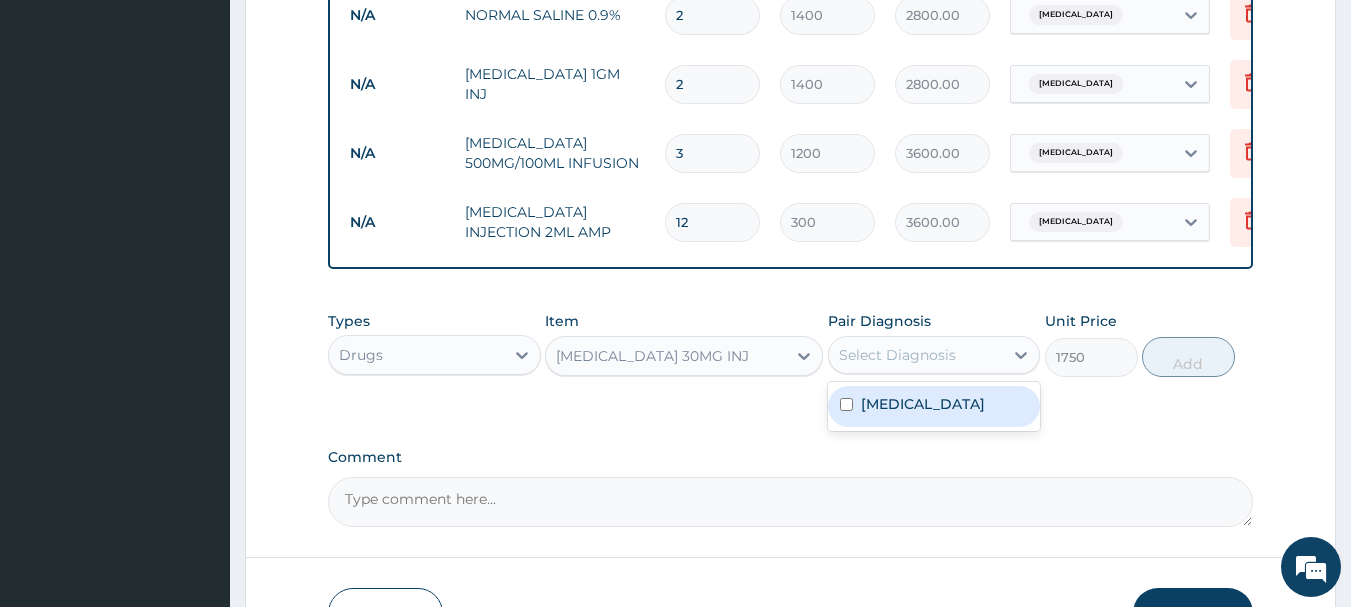 click on "[MEDICAL_DATA]" at bounding box center (923, 404) 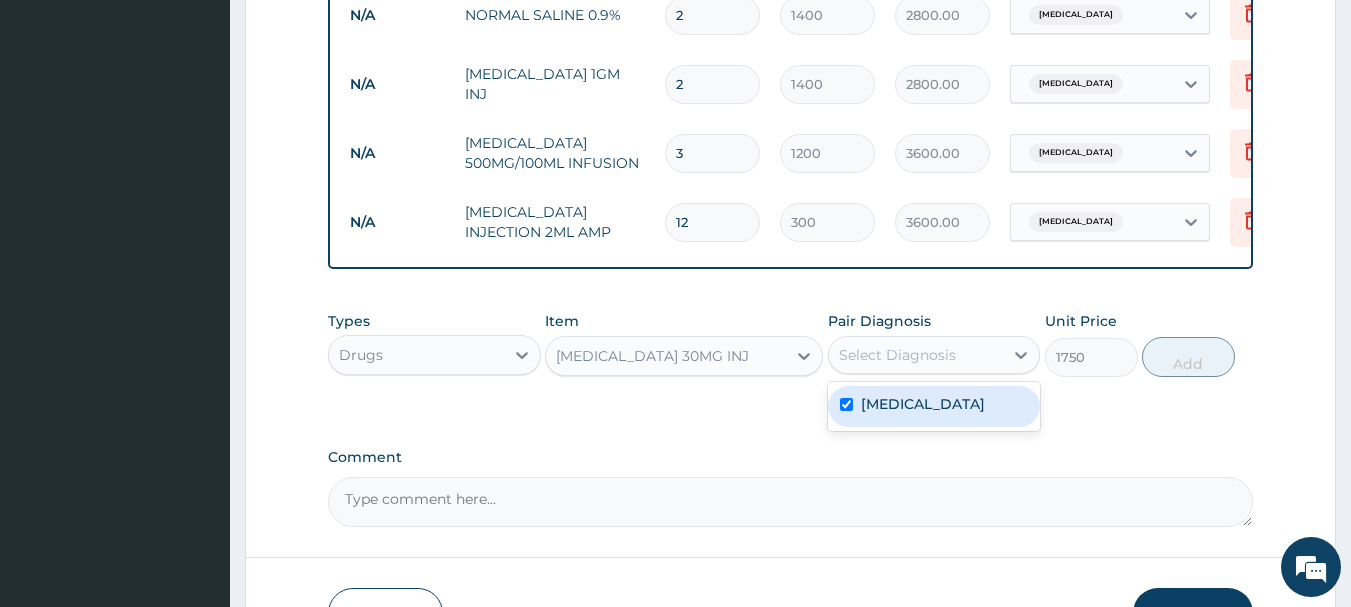 checkbox on "true" 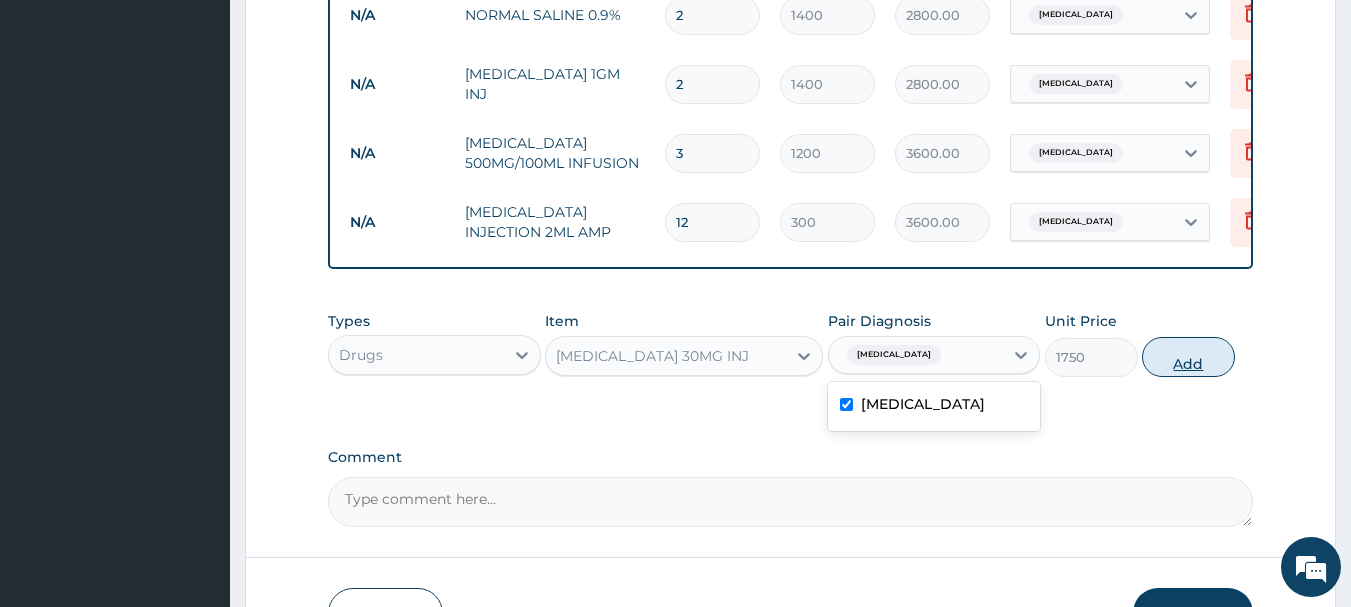 click on "Add" at bounding box center (1188, 357) 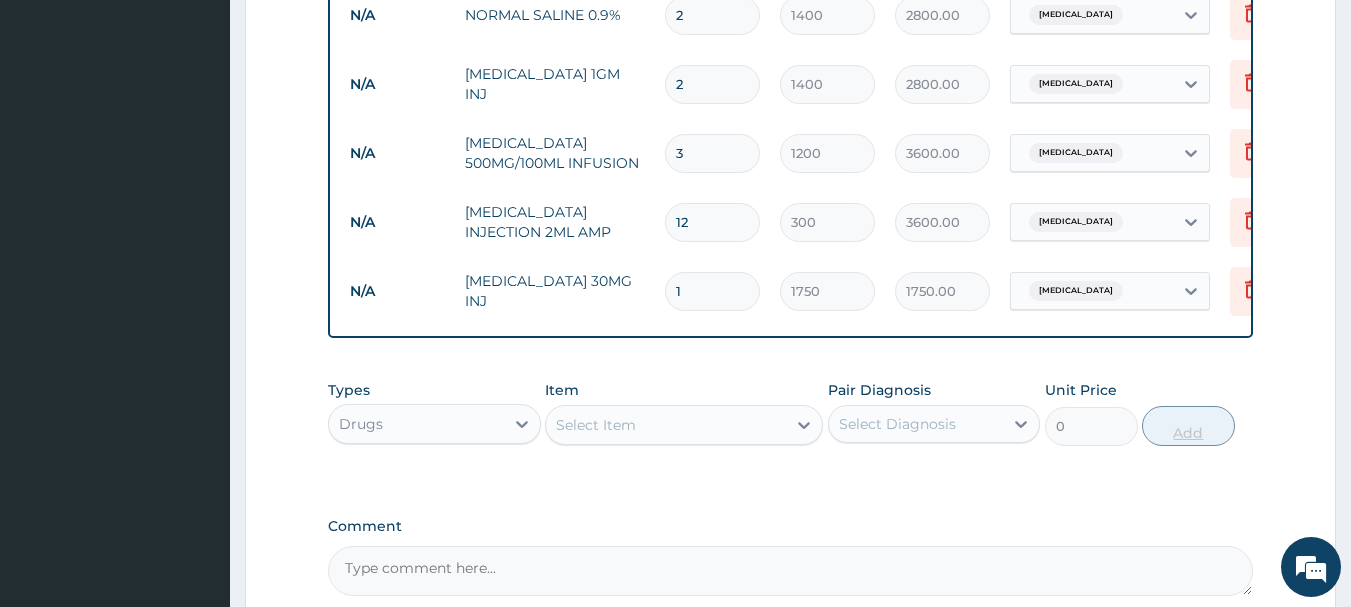 type 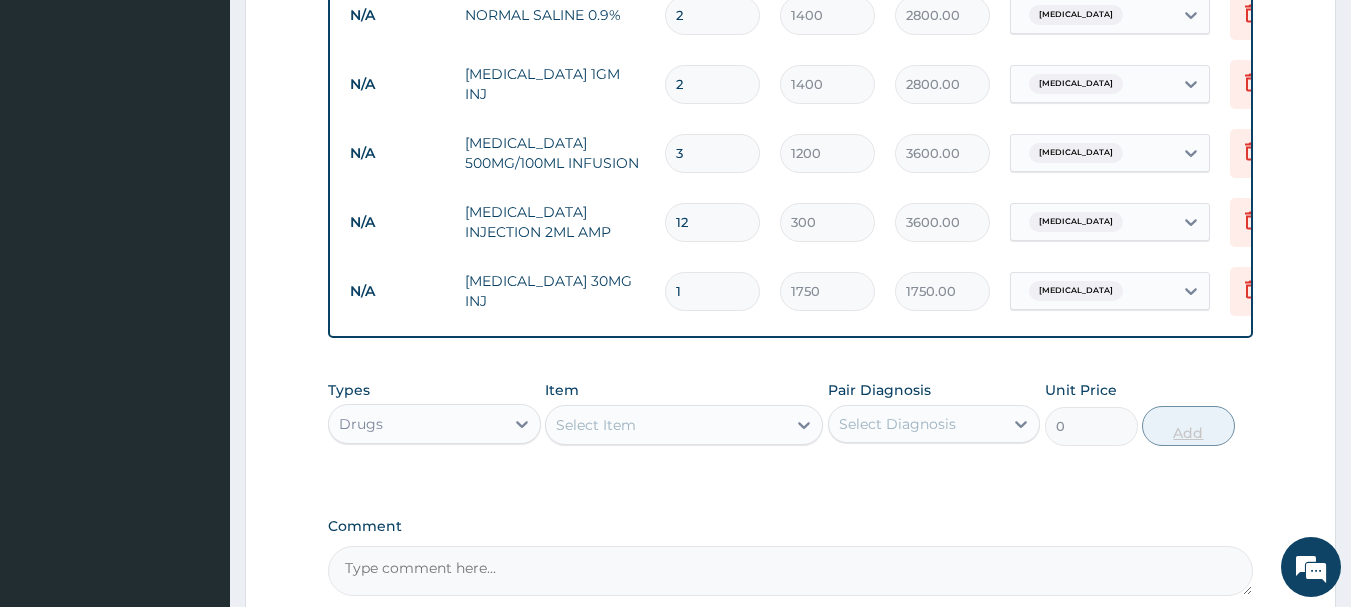 type on "0.00" 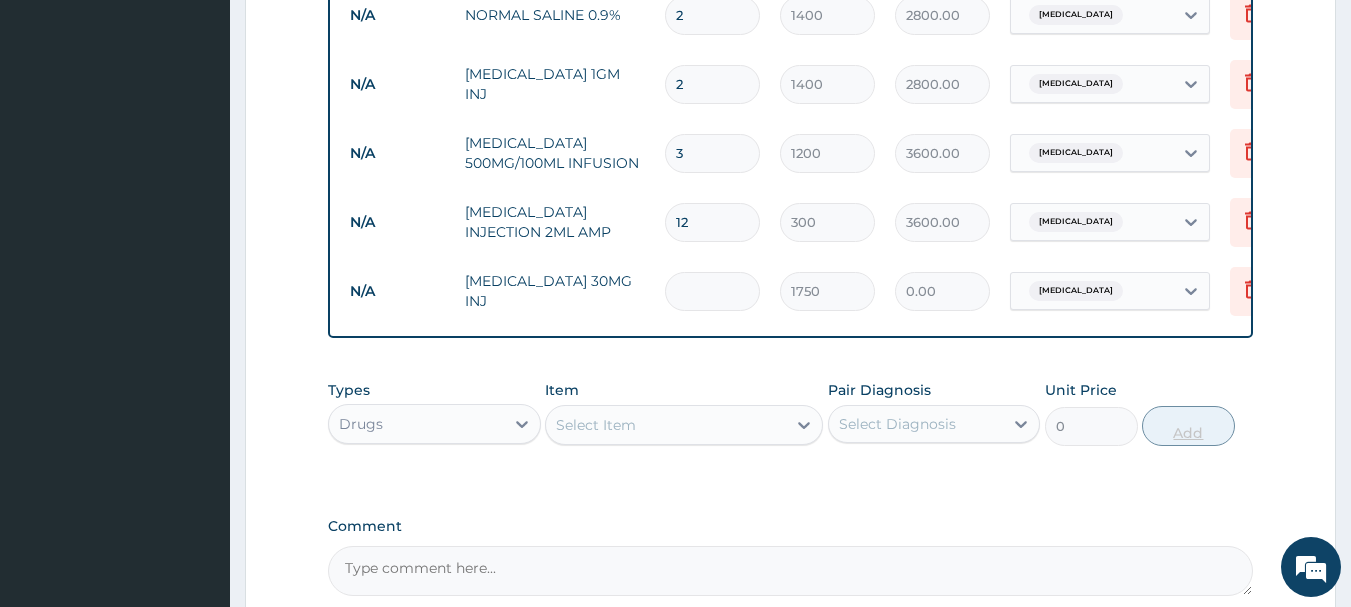 type on "4" 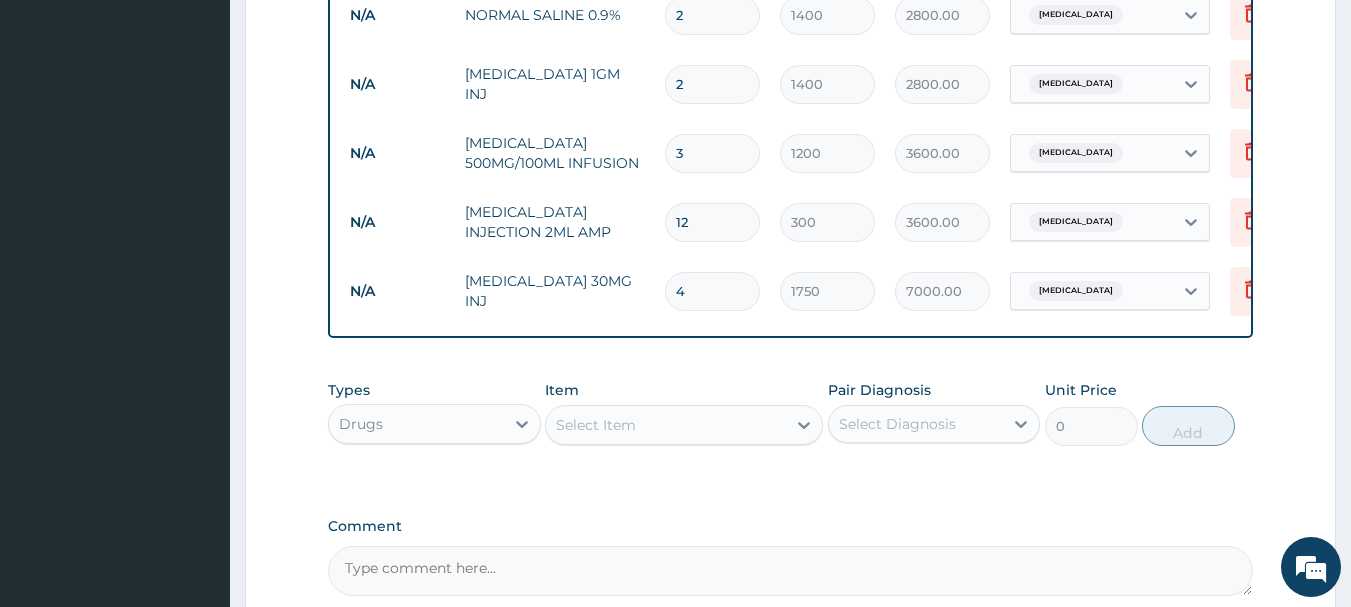 type on "4" 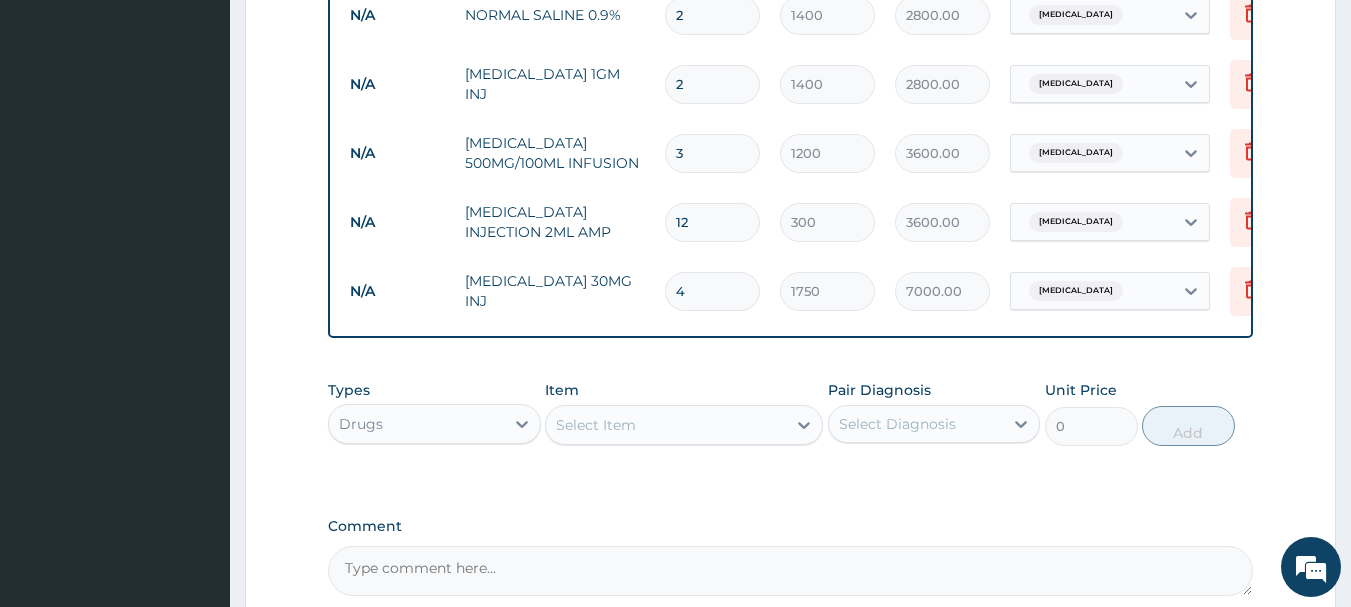 scroll, scrollTop: 1293, scrollLeft: 0, axis: vertical 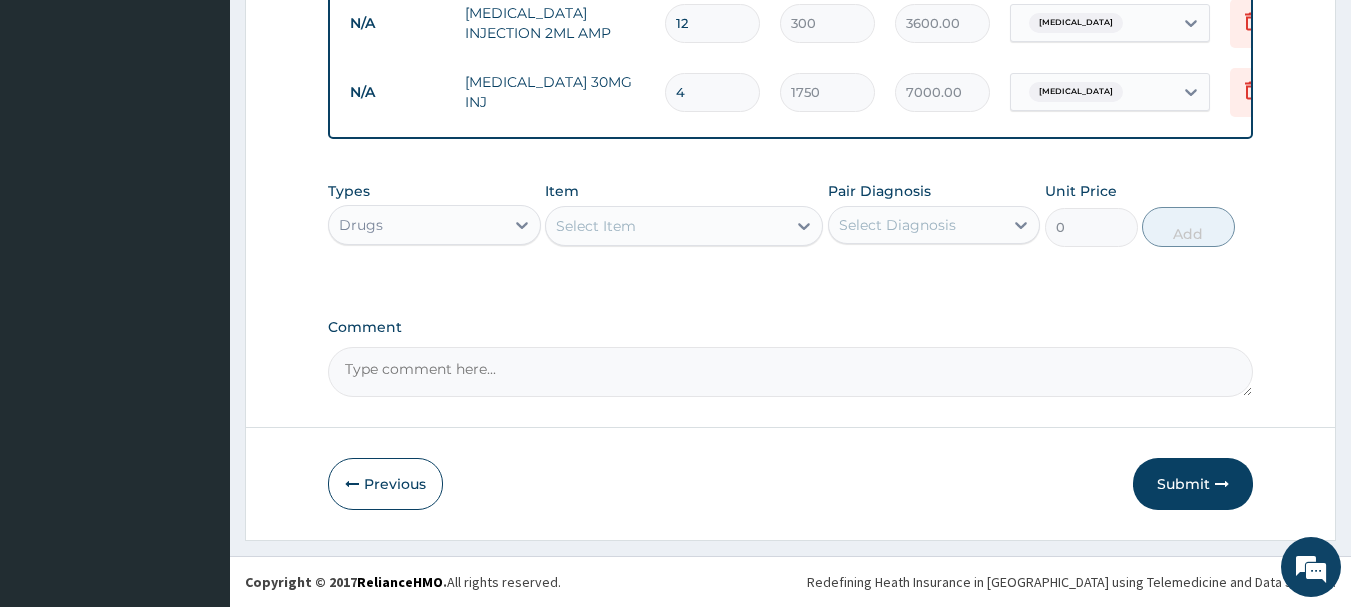 click on "Select Item" at bounding box center (684, 226) 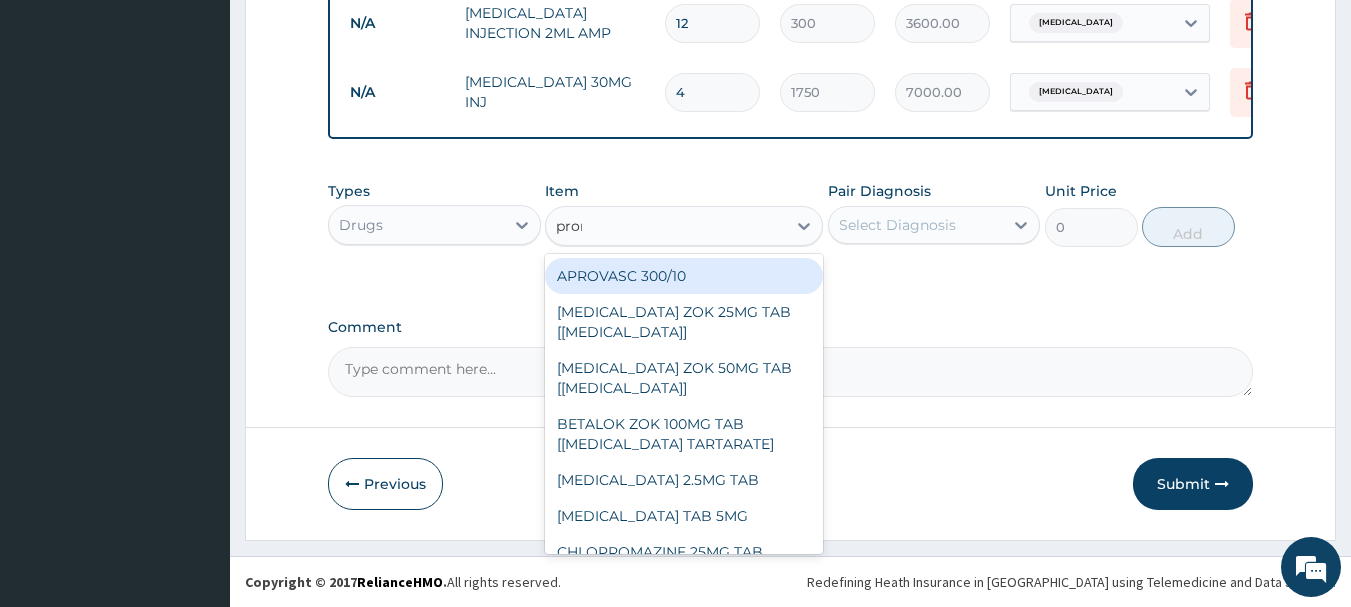 type on "prome" 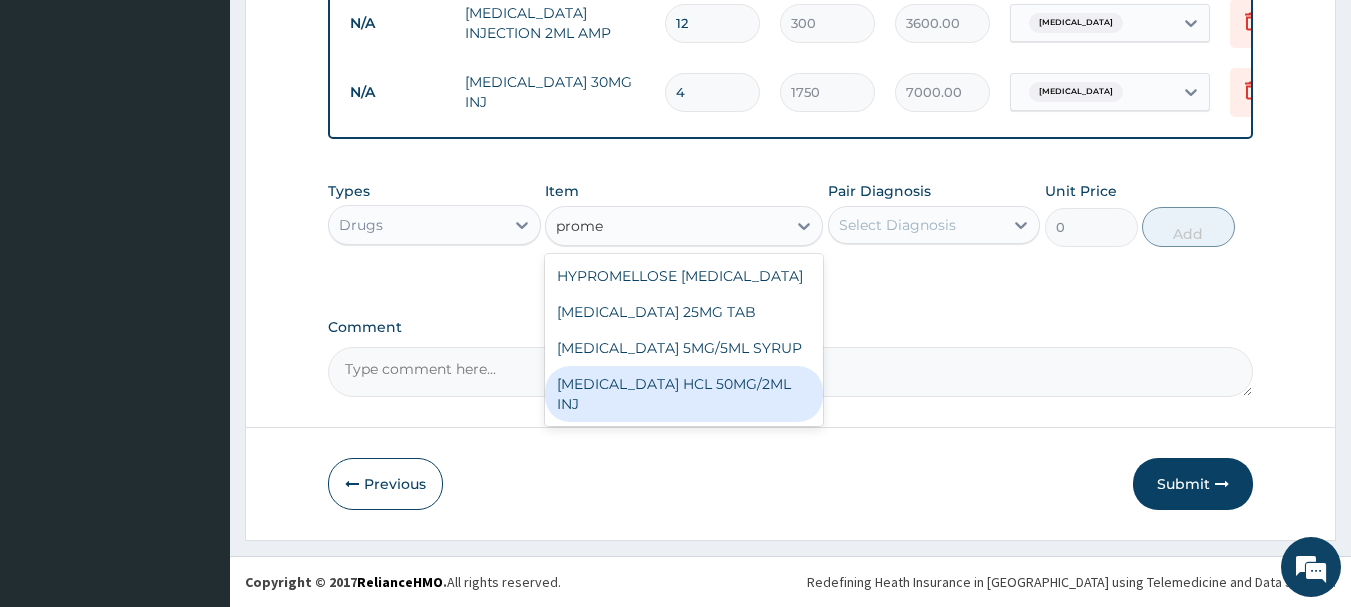 click on "[MEDICAL_DATA] HCL 50MG/2ML INJ" at bounding box center (684, 394) 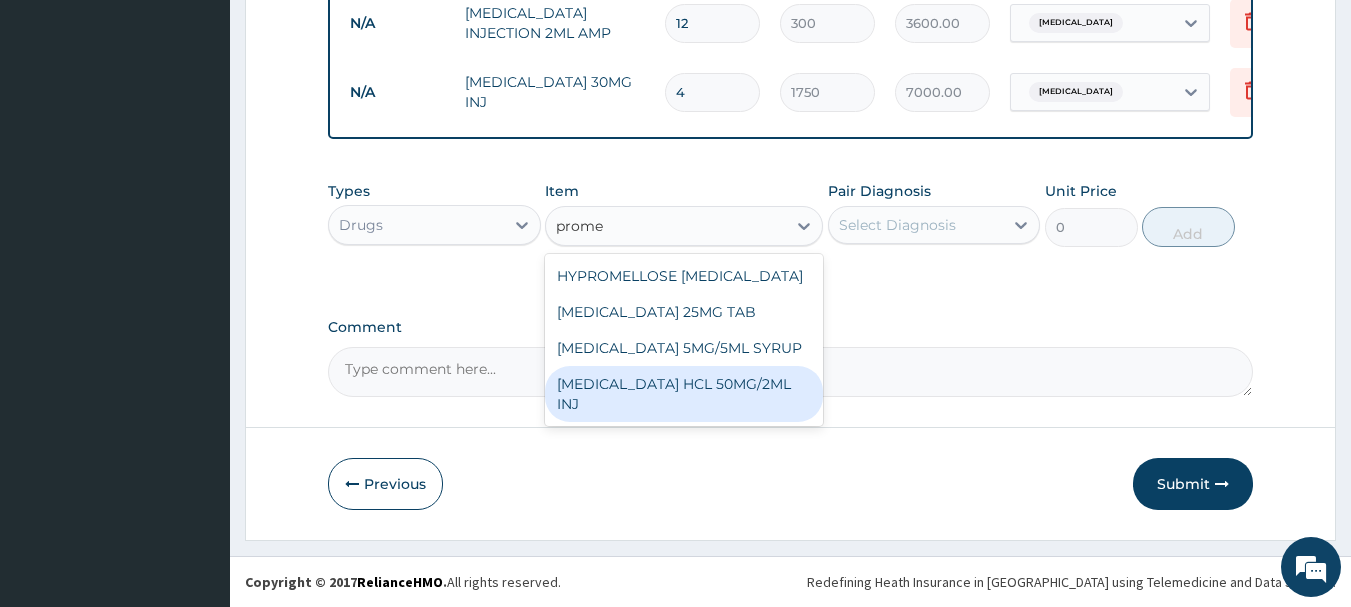 type 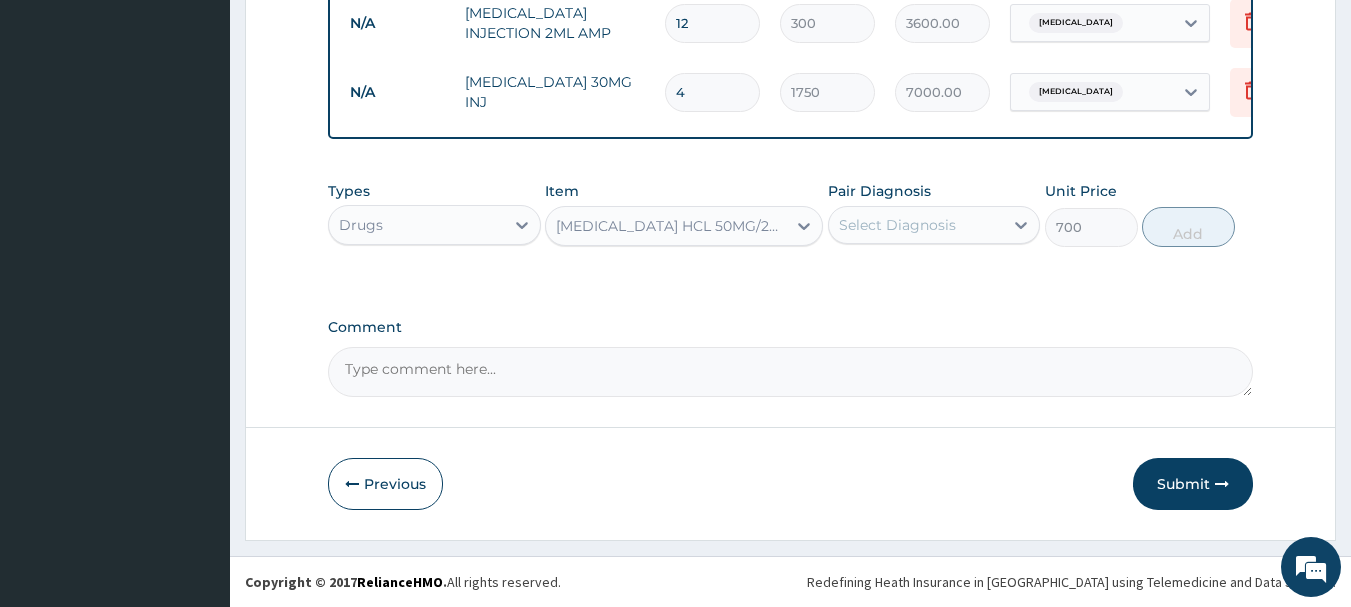 click on "Select Diagnosis" at bounding box center (916, 225) 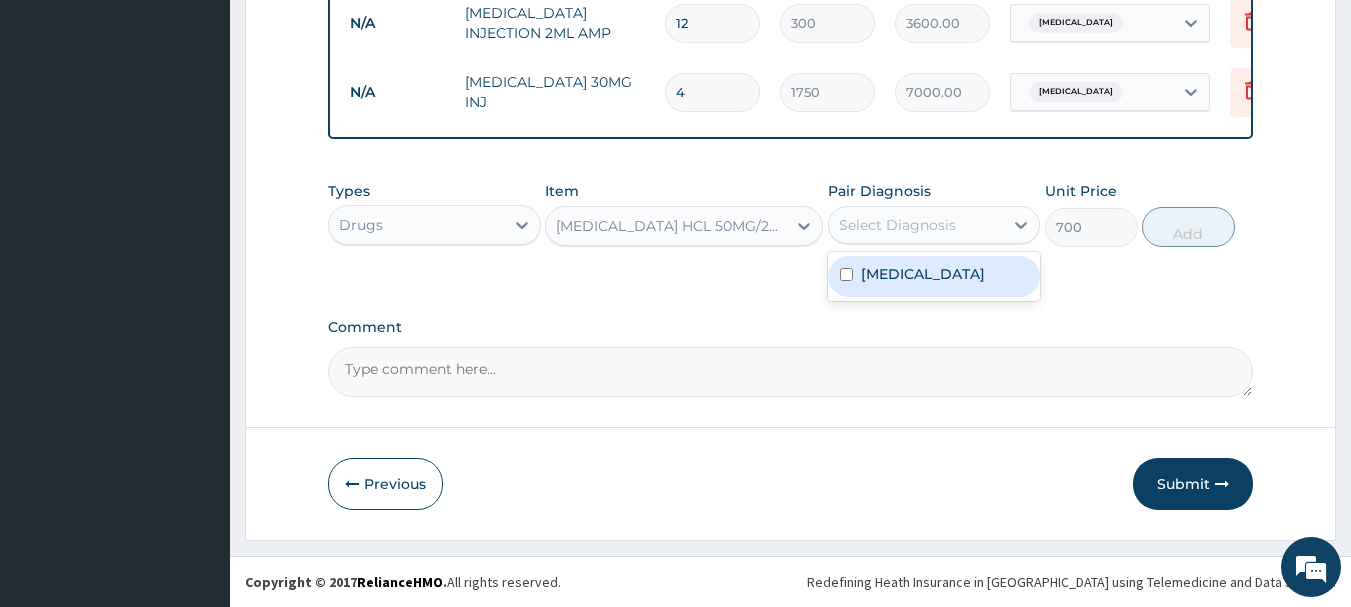 click on "[MEDICAL_DATA]" at bounding box center [934, 276] 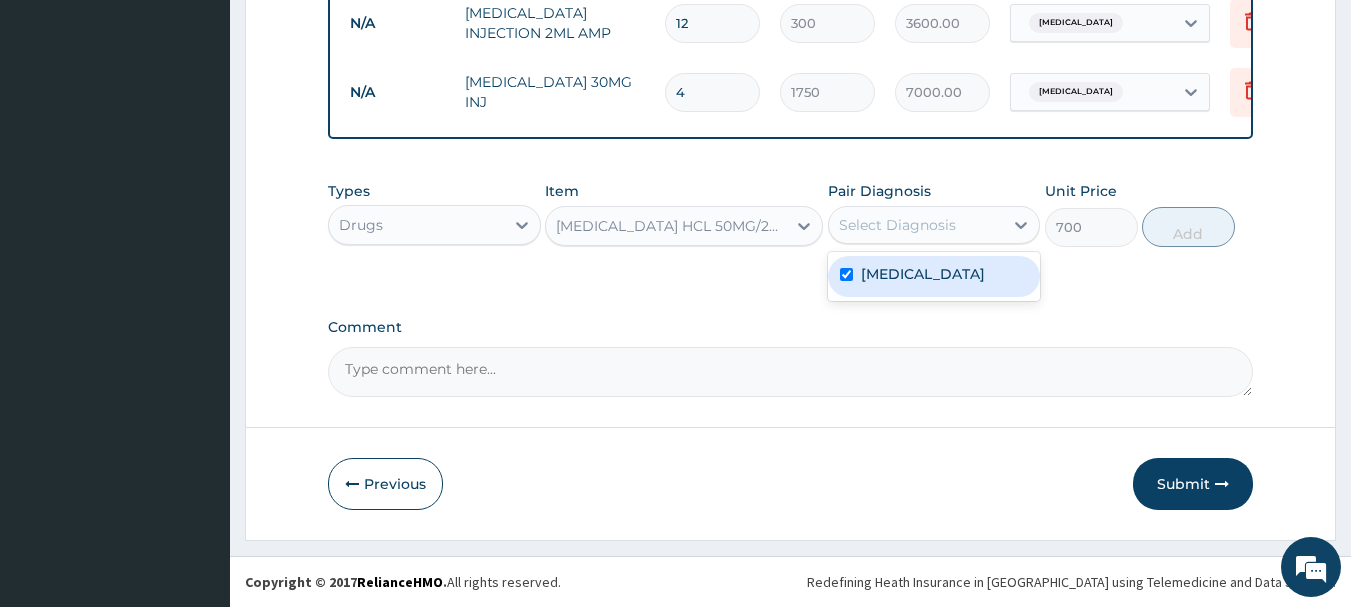 checkbox on "true" 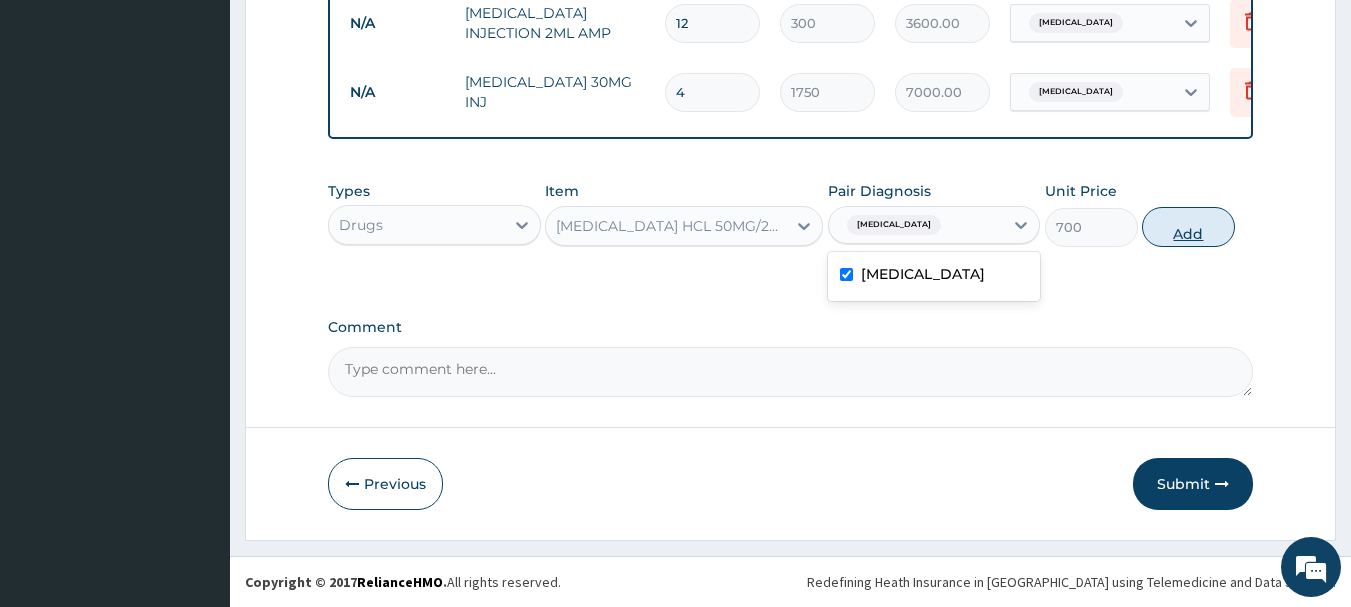 click on "Add" at bounding box center (1188, 227) 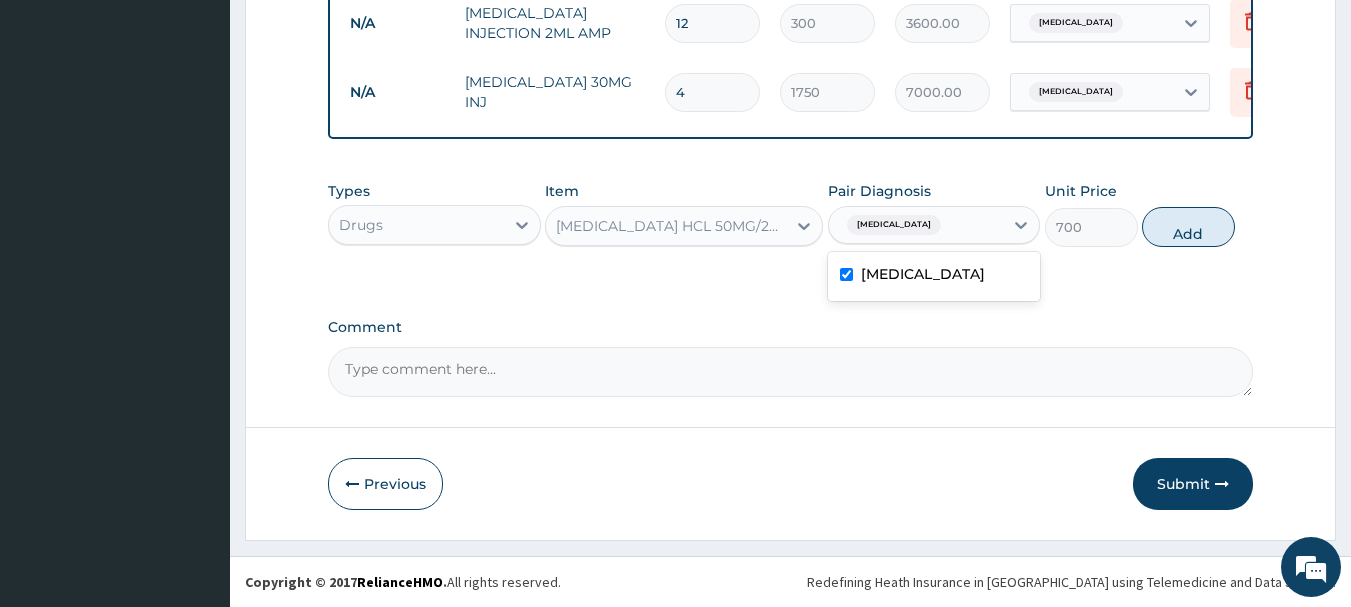 type on "0" 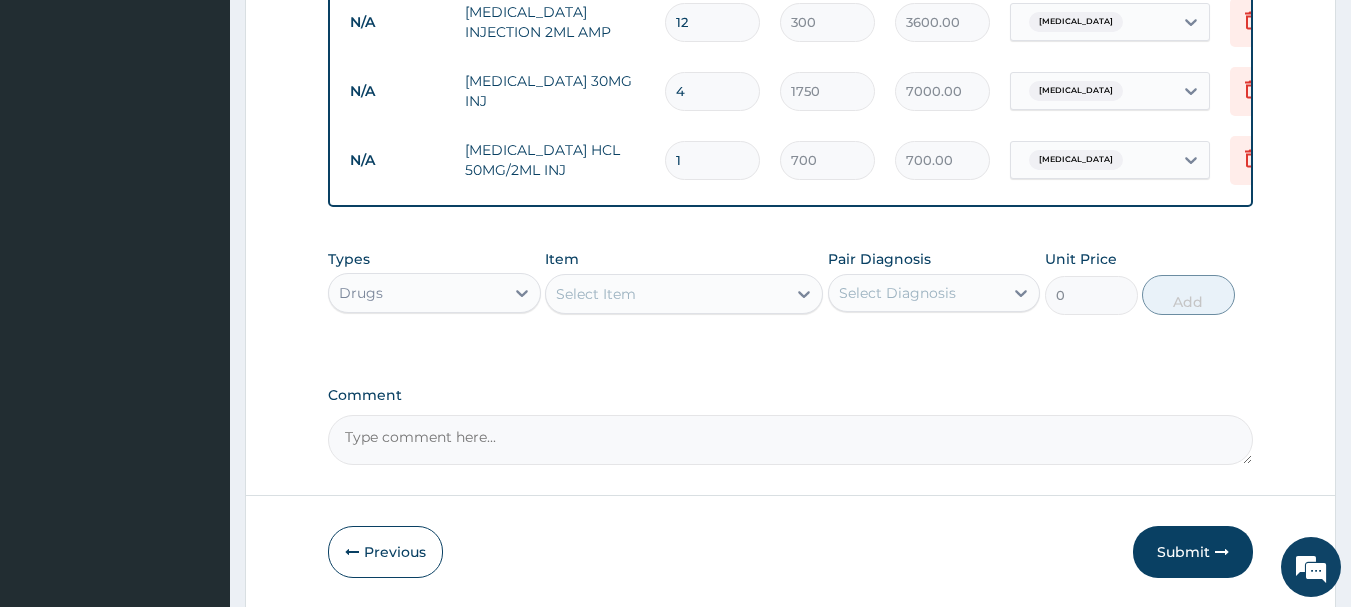 click on "Select Item" at bounding box center [666, 294] 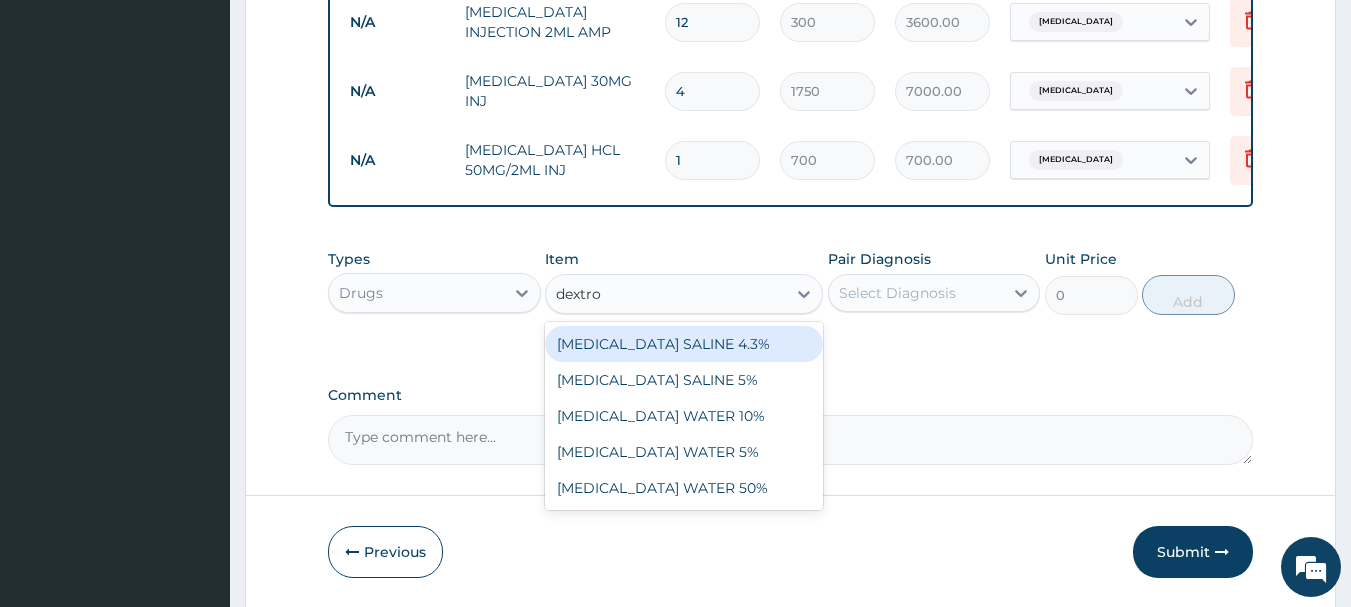 type on "dextros" 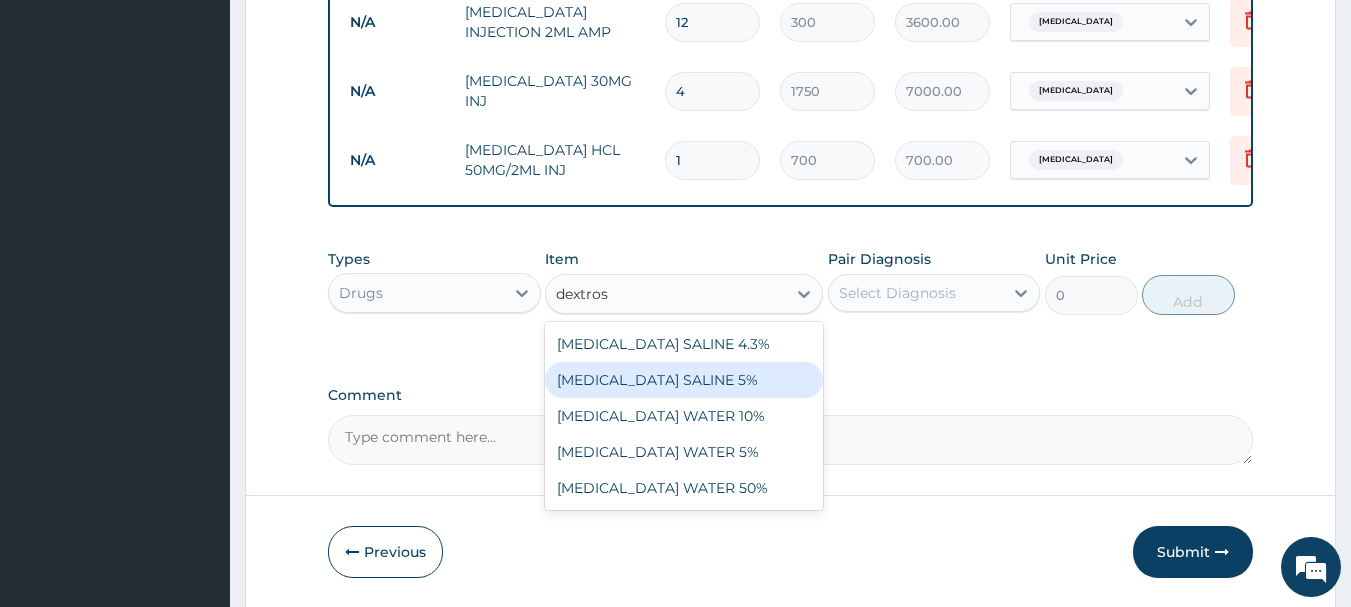 click on "[MEDICAL_DATA] SALINE 5%" at bounding box center [684, 380] 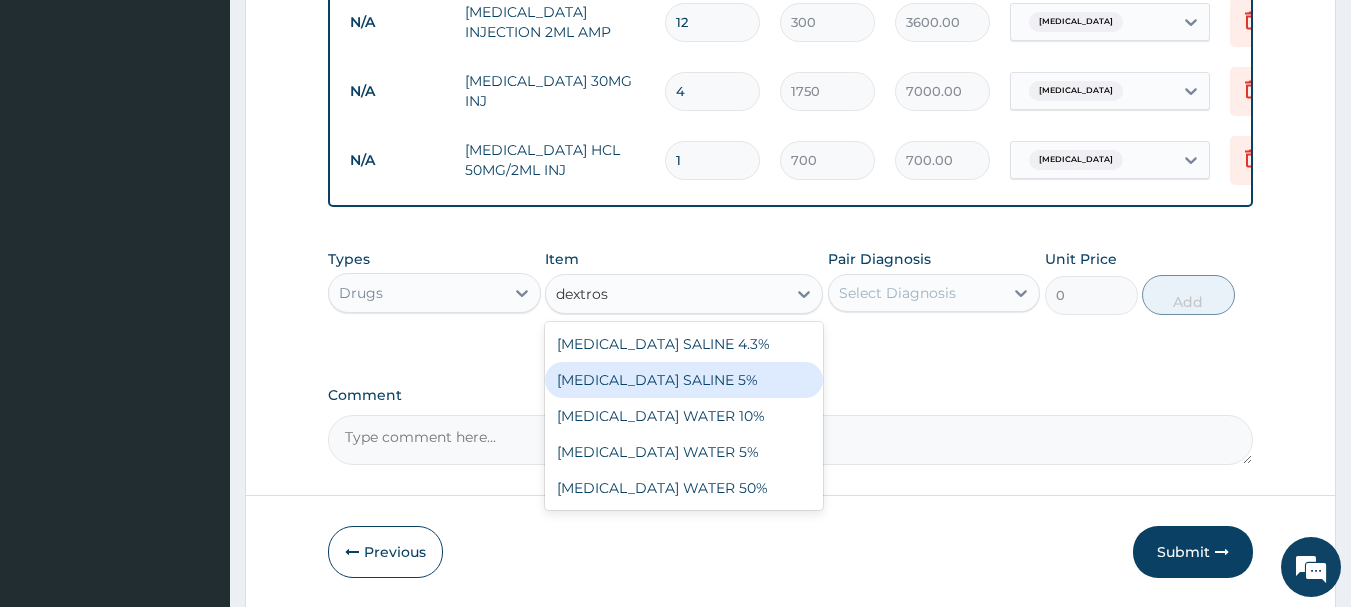 type 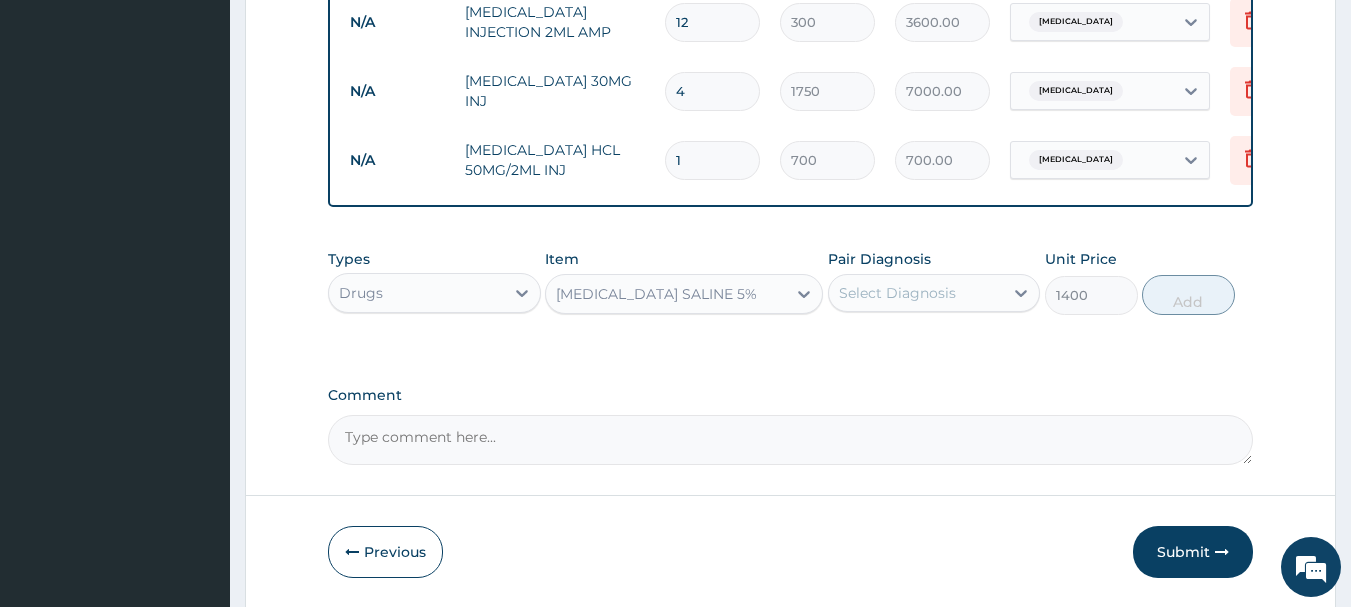 click on "Select Diagnosis" at bounding box center (916, 293) 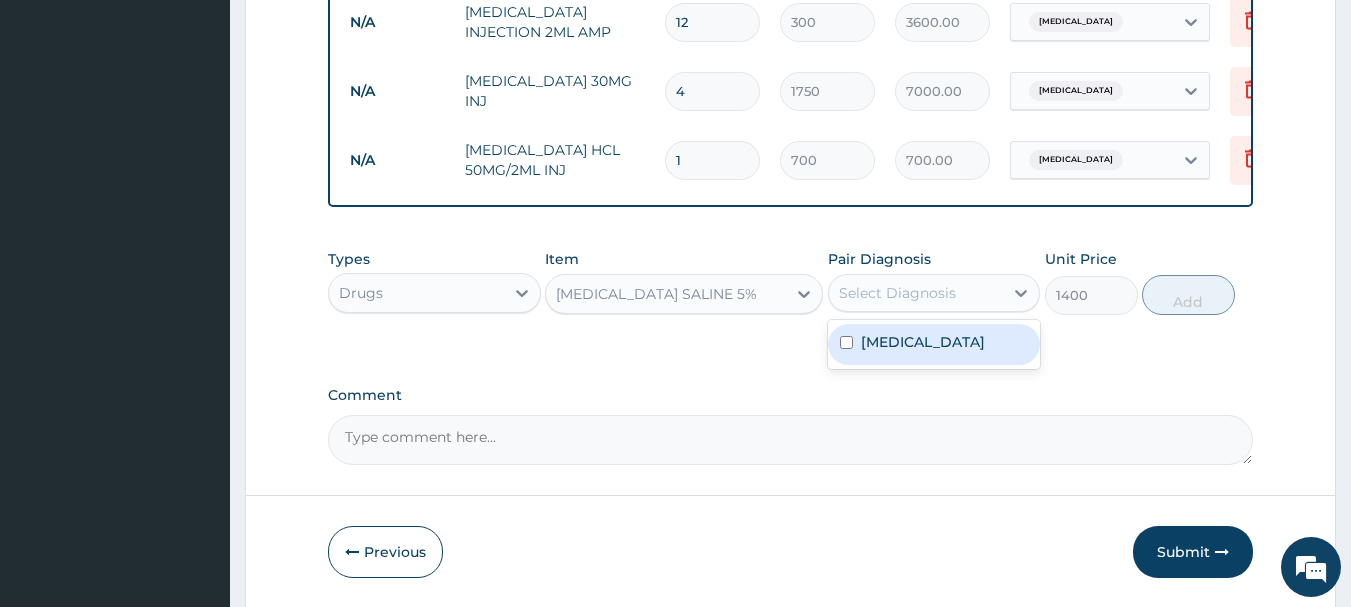 click on "[MEDICAL_DATA]" at bounding box center (934, 344) 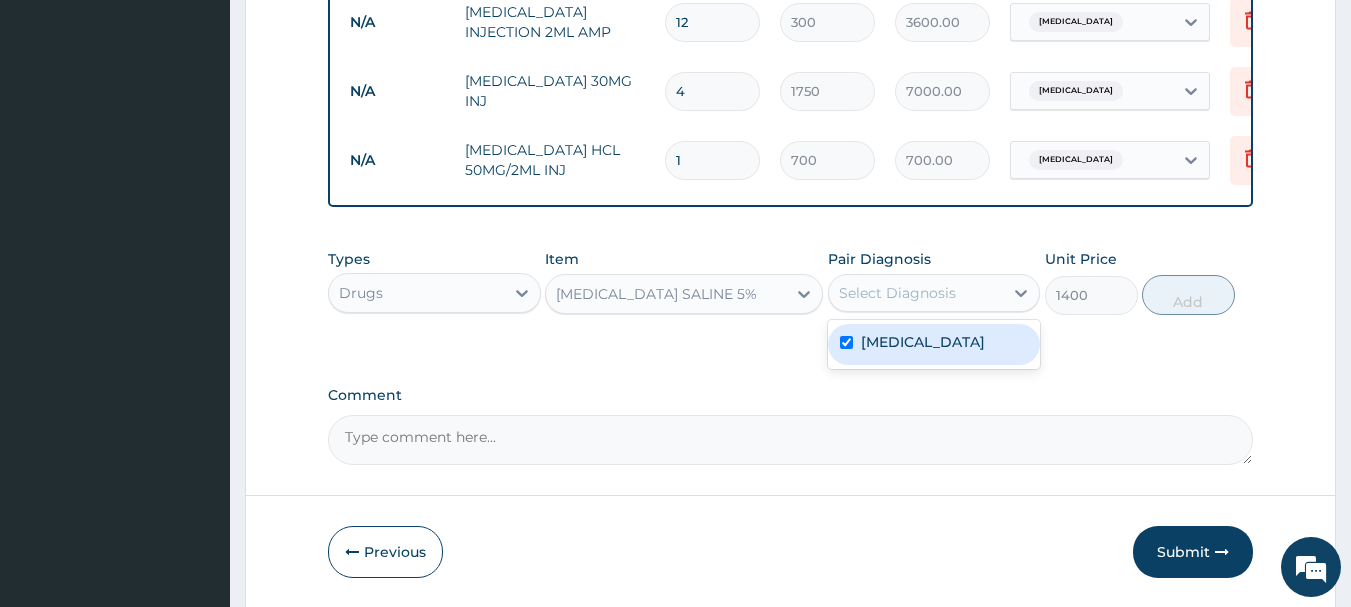 checkbox on "true" 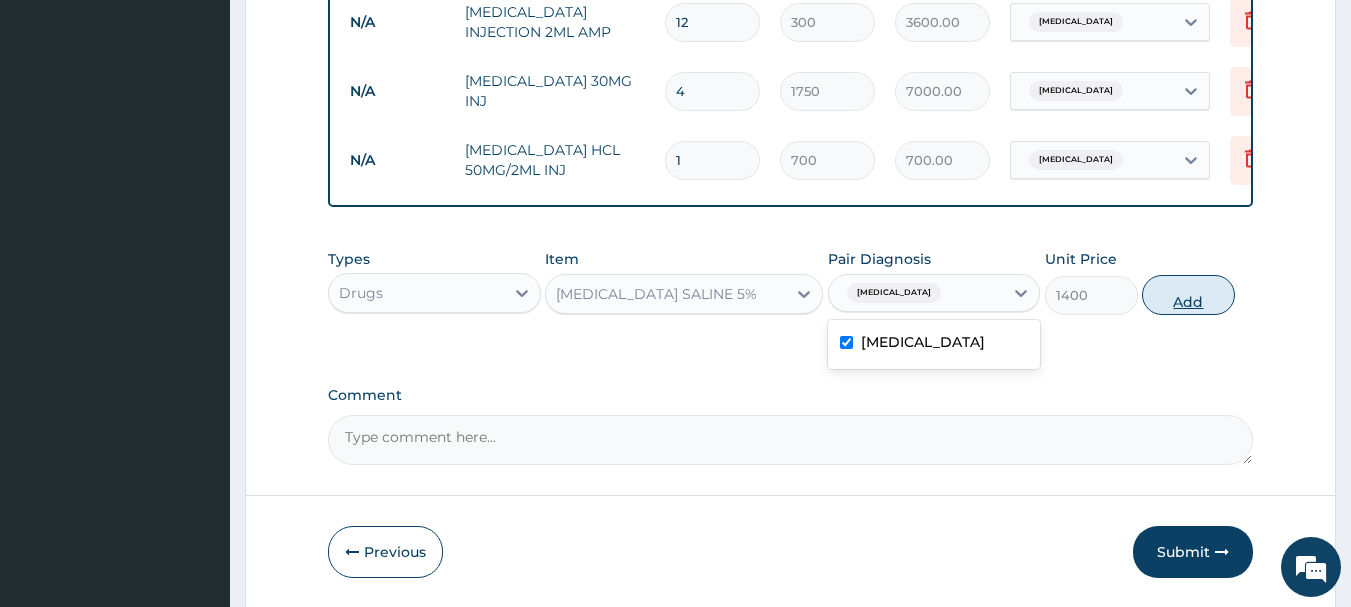 click on "Add" at bounding box center [1188, 295] 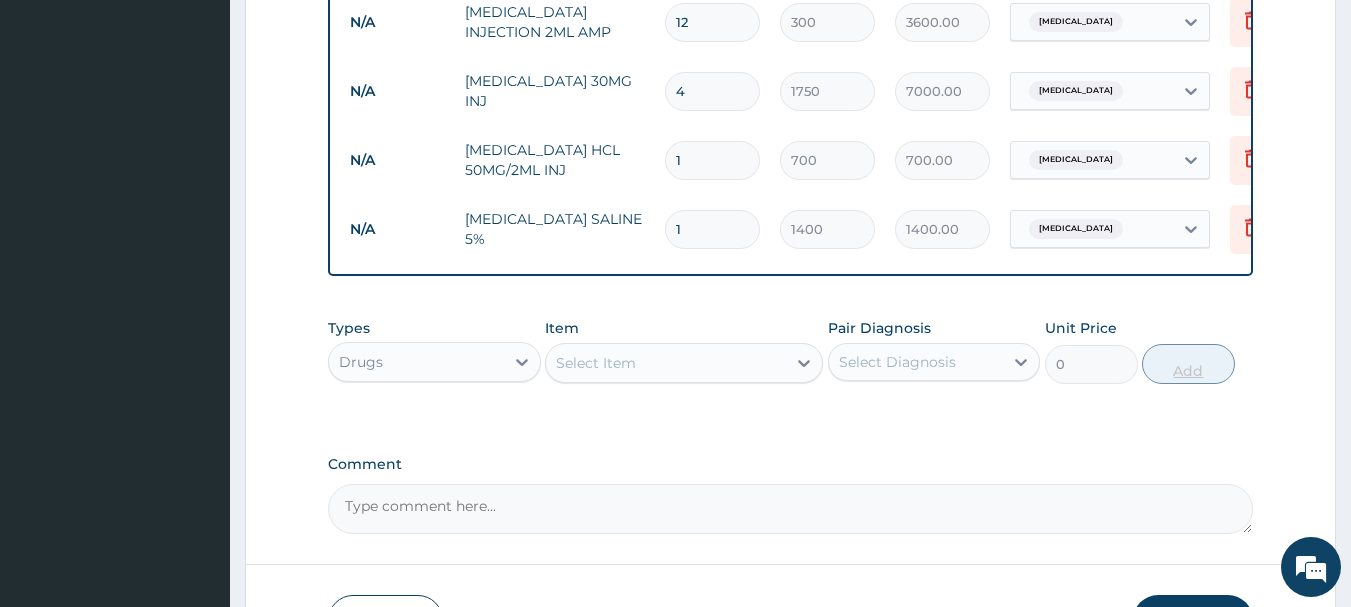 type 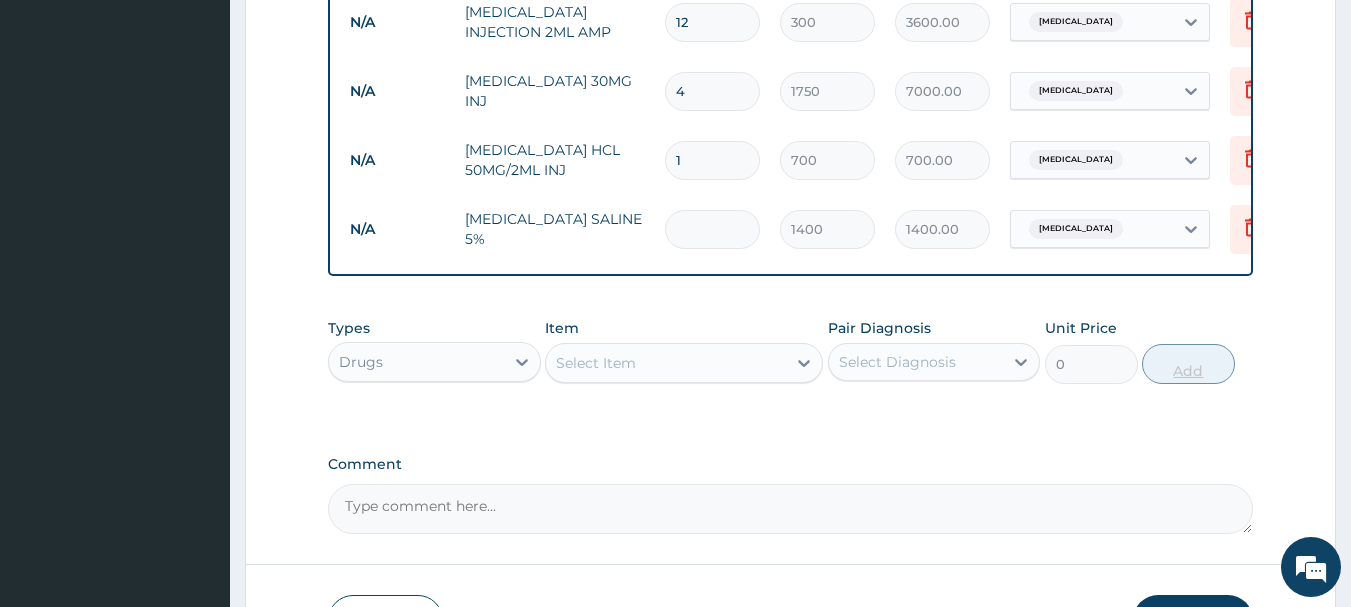 type on "0.00" 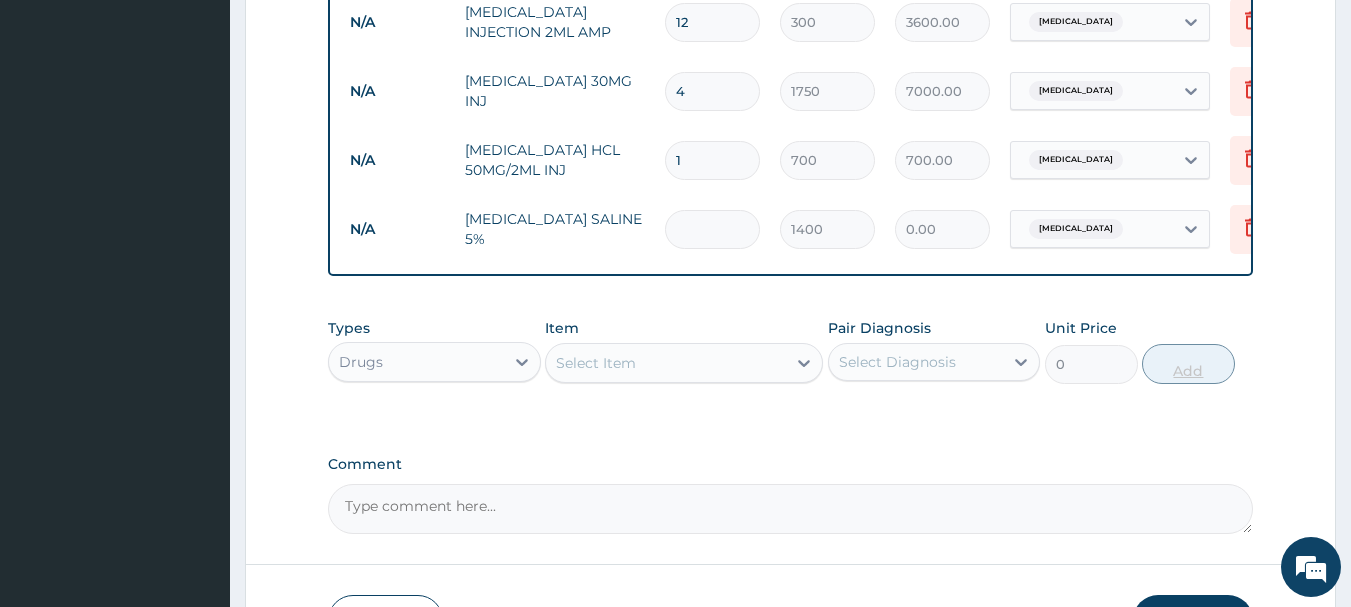 type on "3" 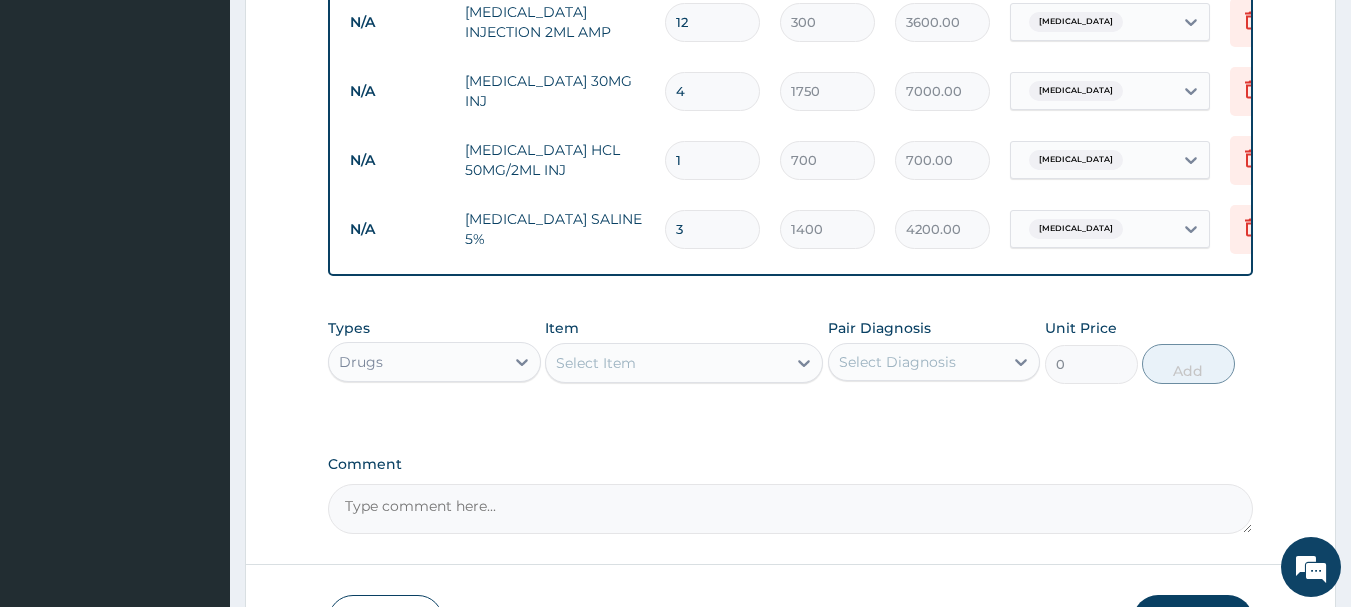 type on "3" 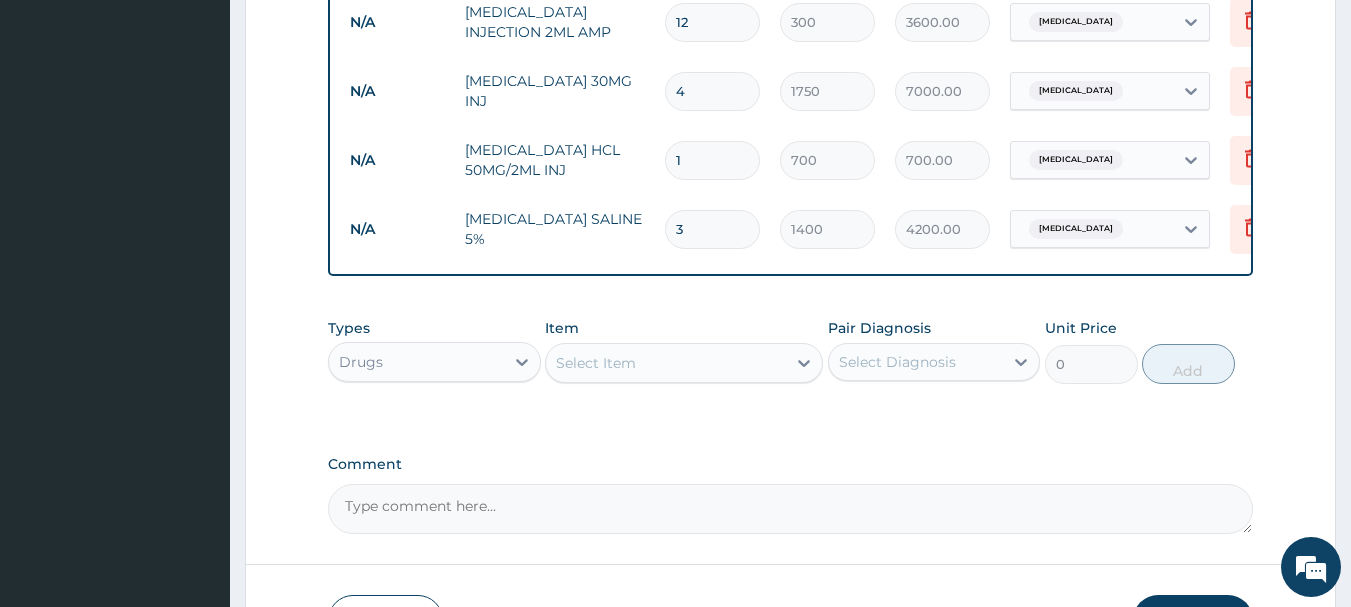 click on "Select Item" at bounding box center (666, 363) 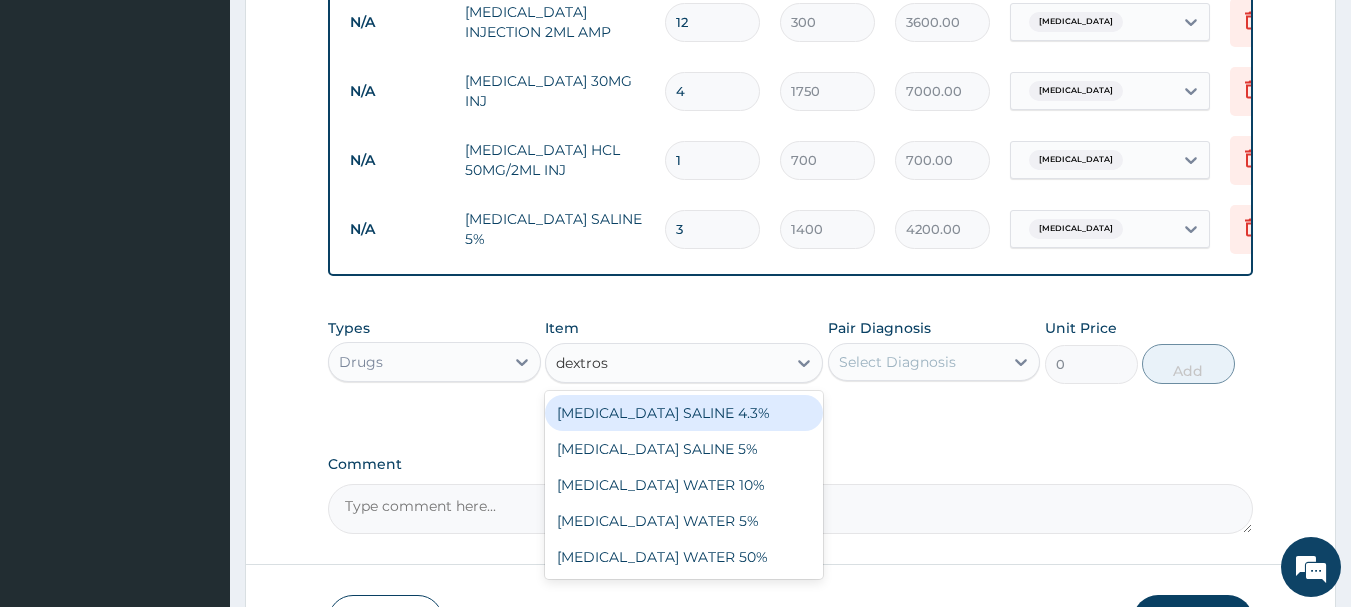 type on "dextrose" 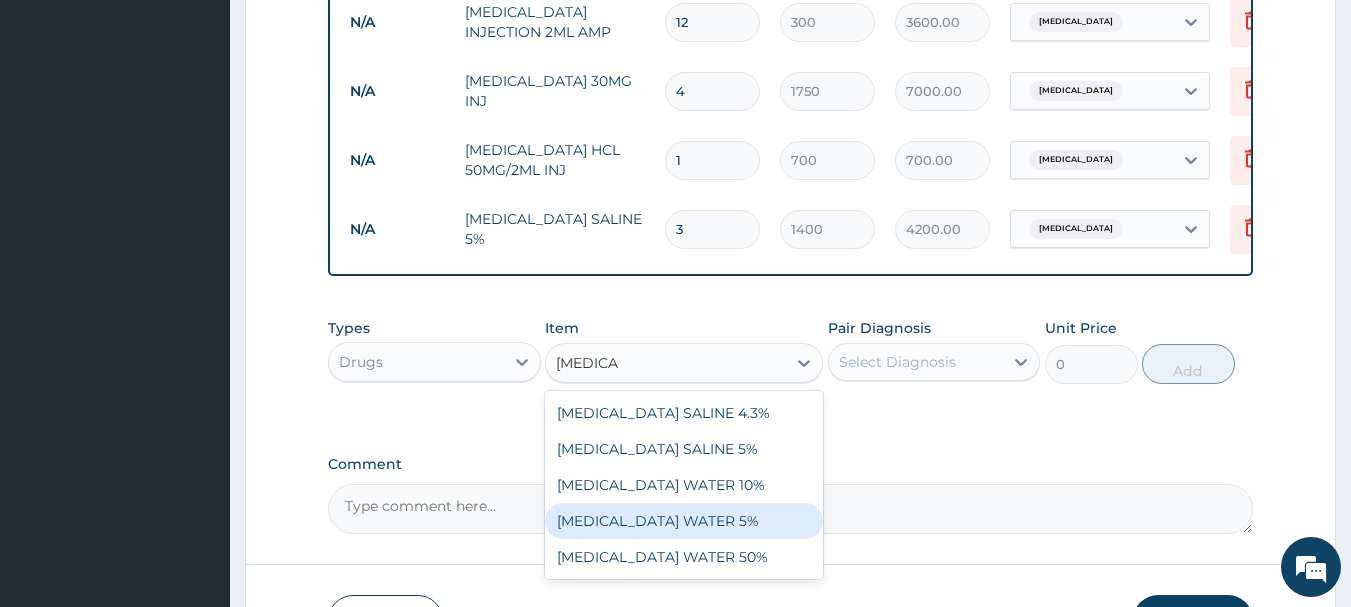 click on "[MEDICAL_DATA] WATER 5%" at bounding box center [684, 521] 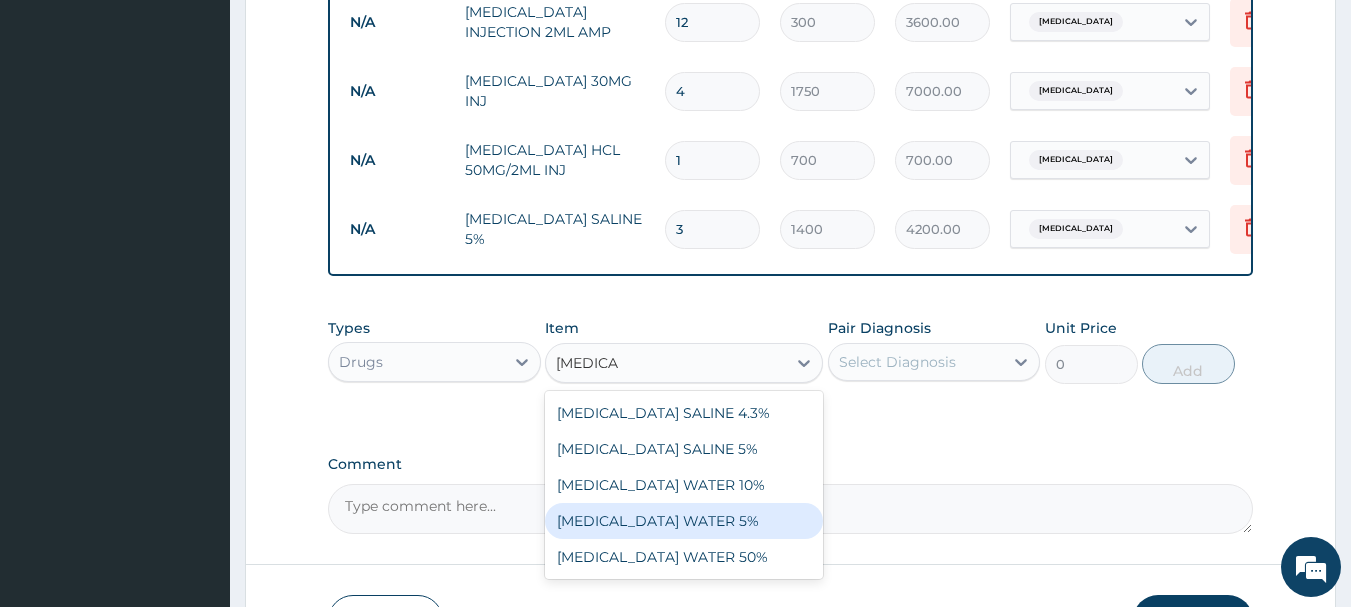 type 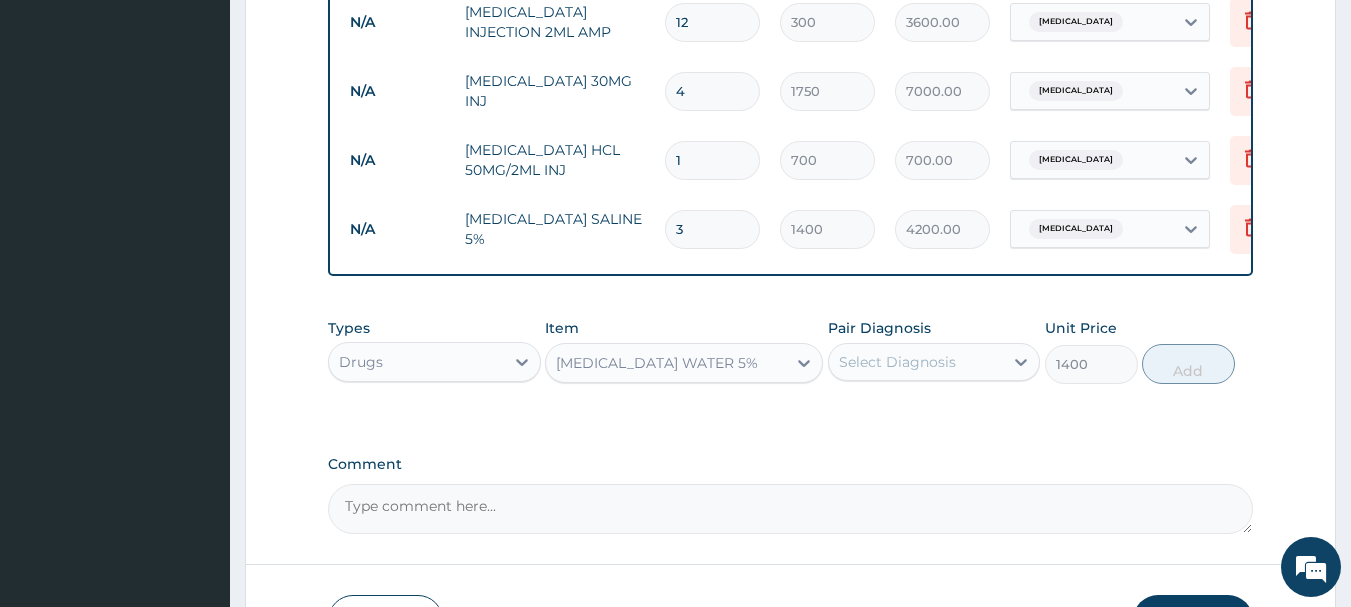 click on "Select Diagnosis" at bounding box center [916, 362] 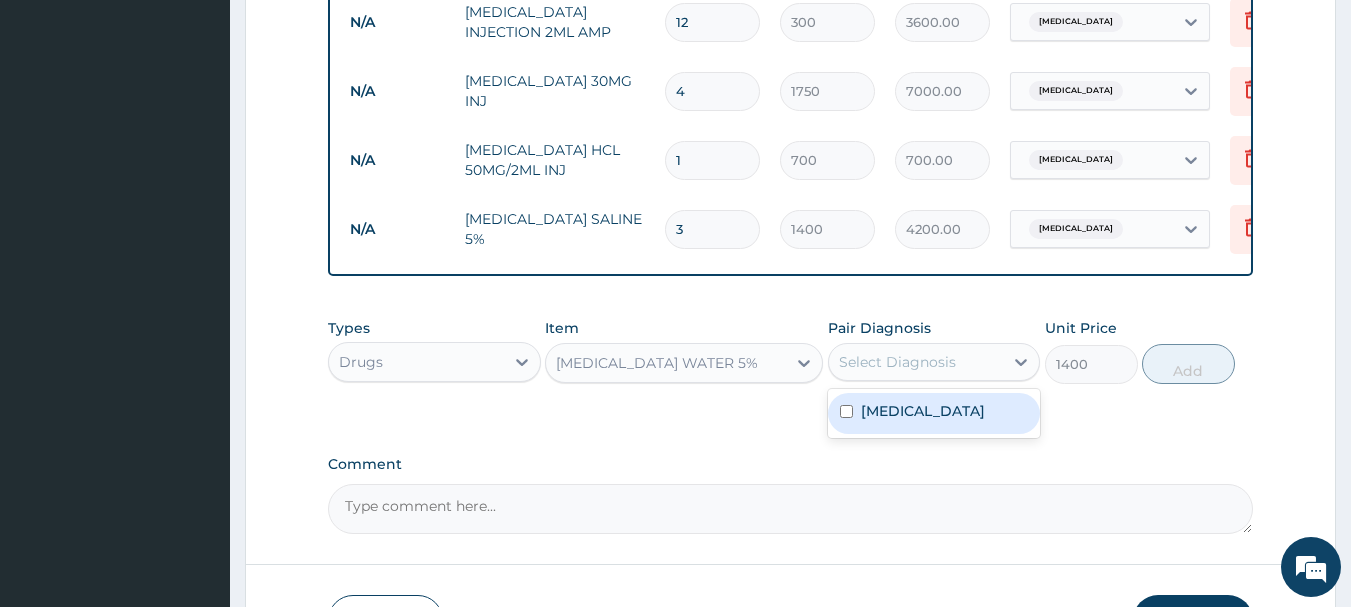 click on "[MEDICAL_DATA]" at bounding box center (923, 411) 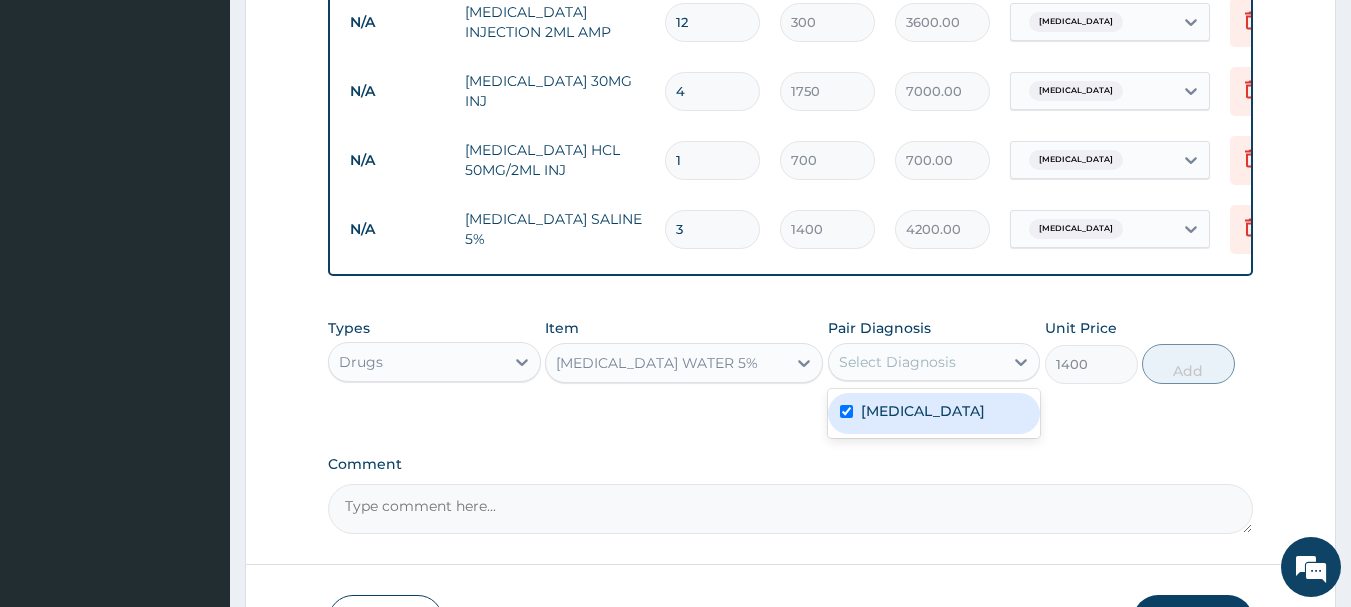 checkbox on "true" 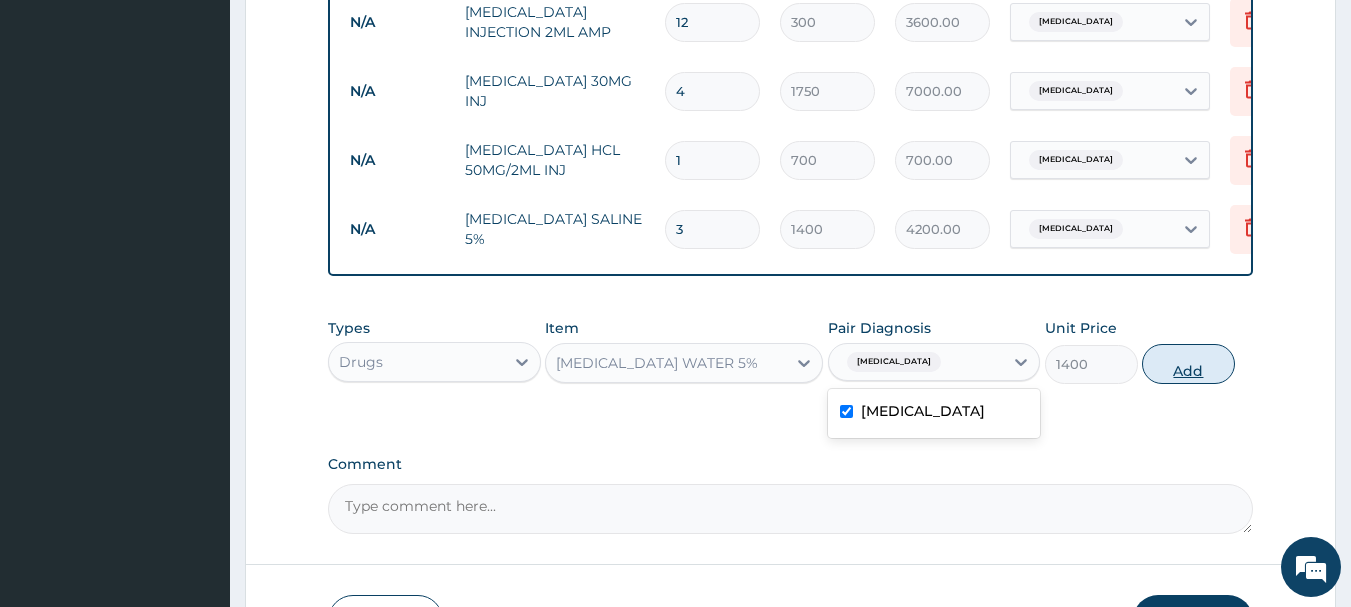 click on "Add" at bounding box center (1188, 364) 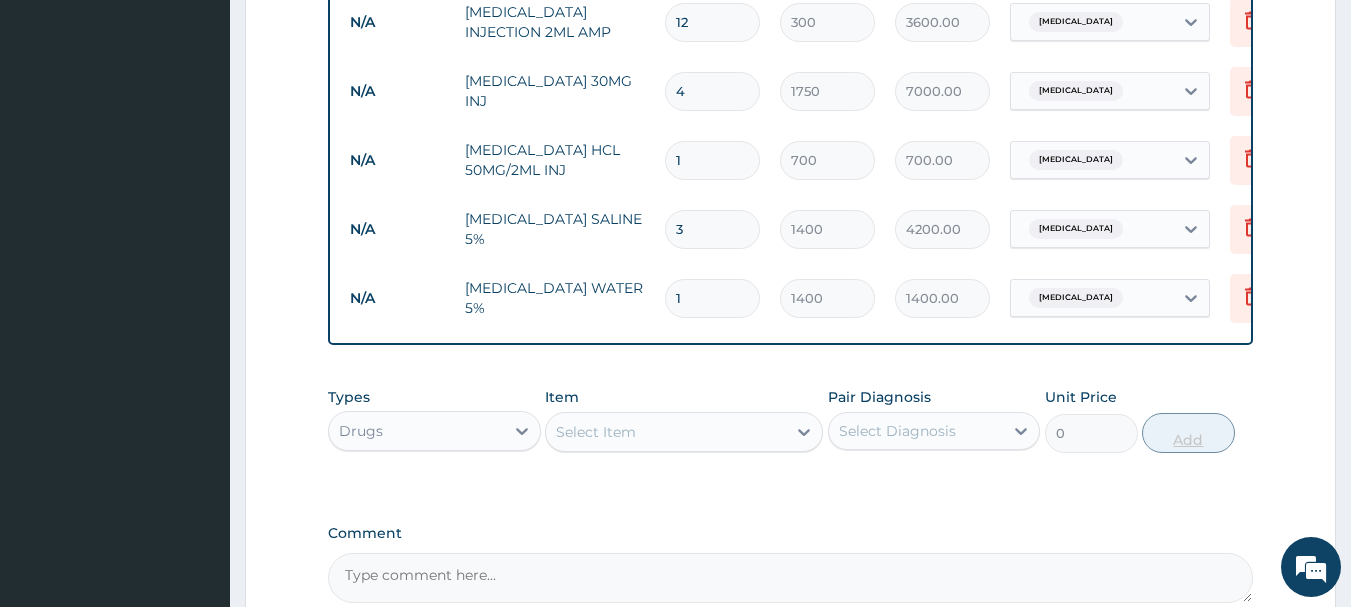 type 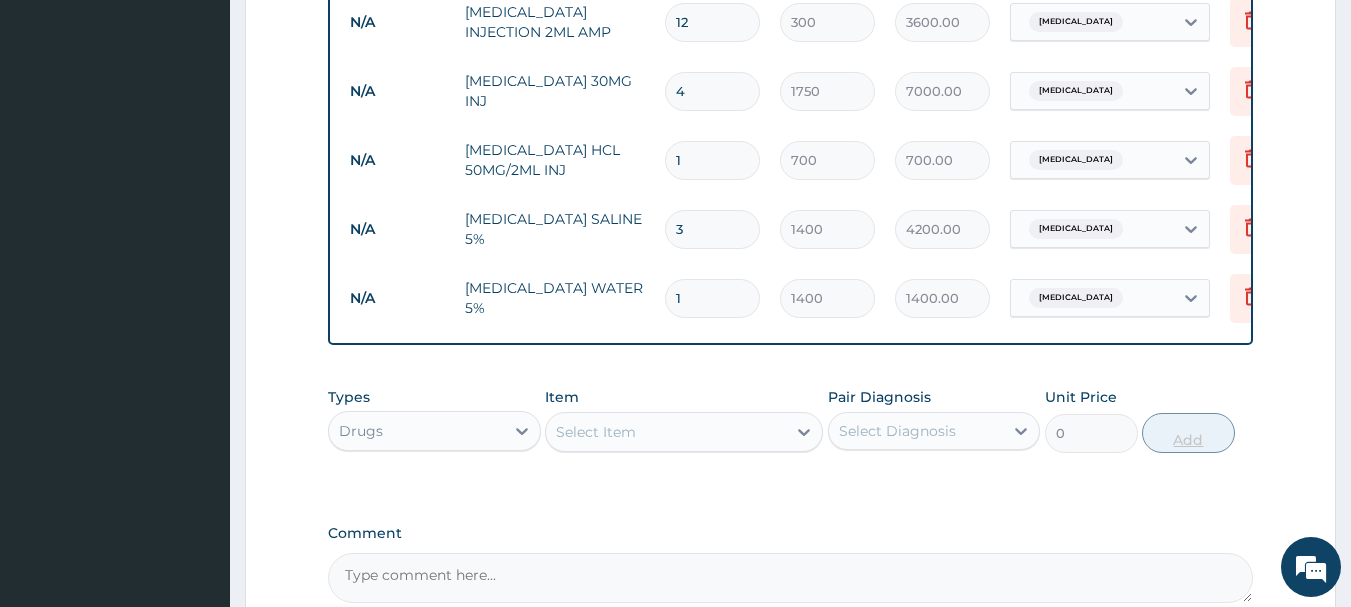 type on "0.00" 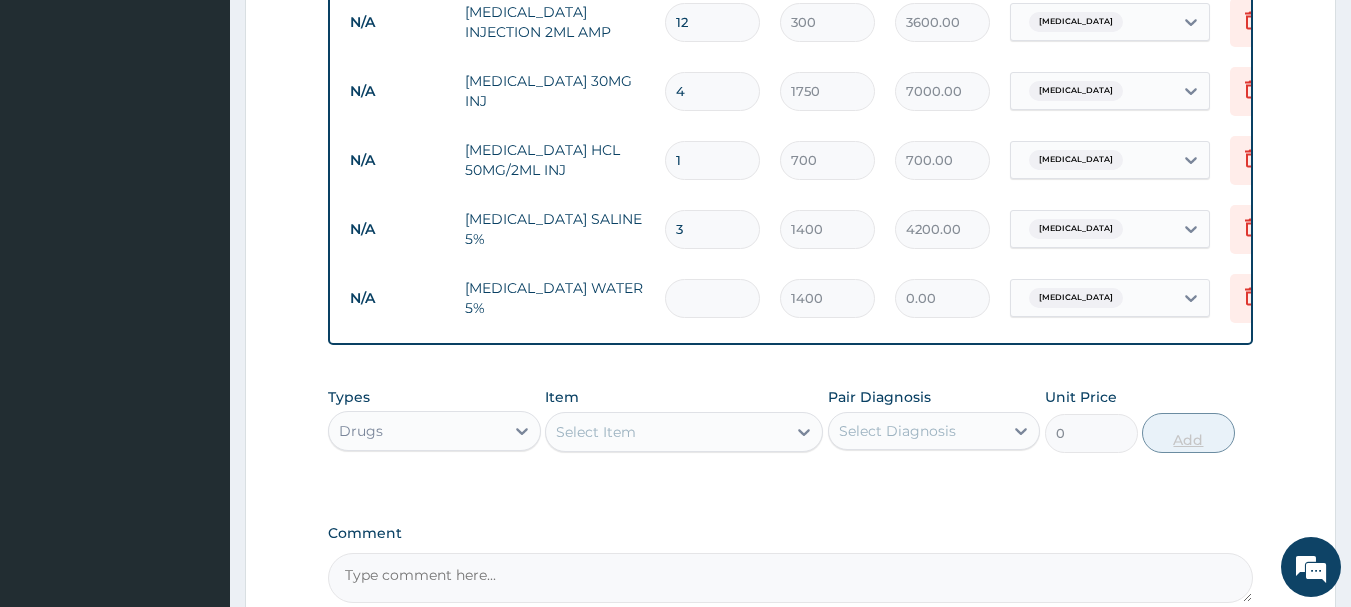type on "3" 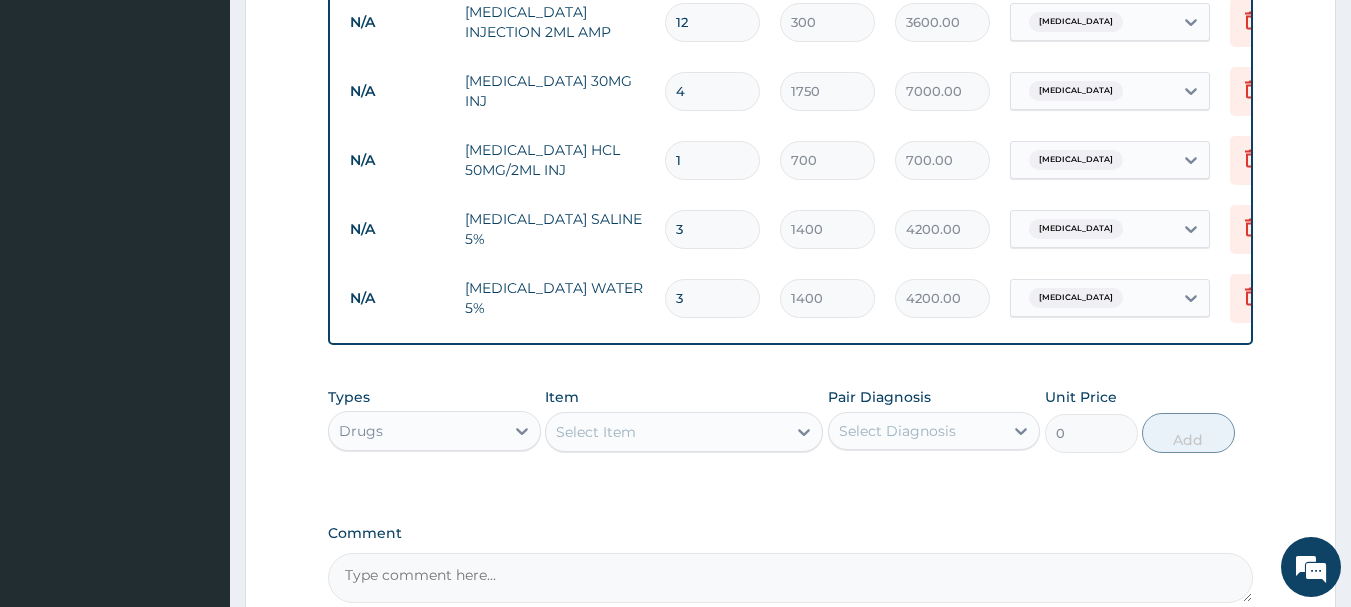 type on "3" 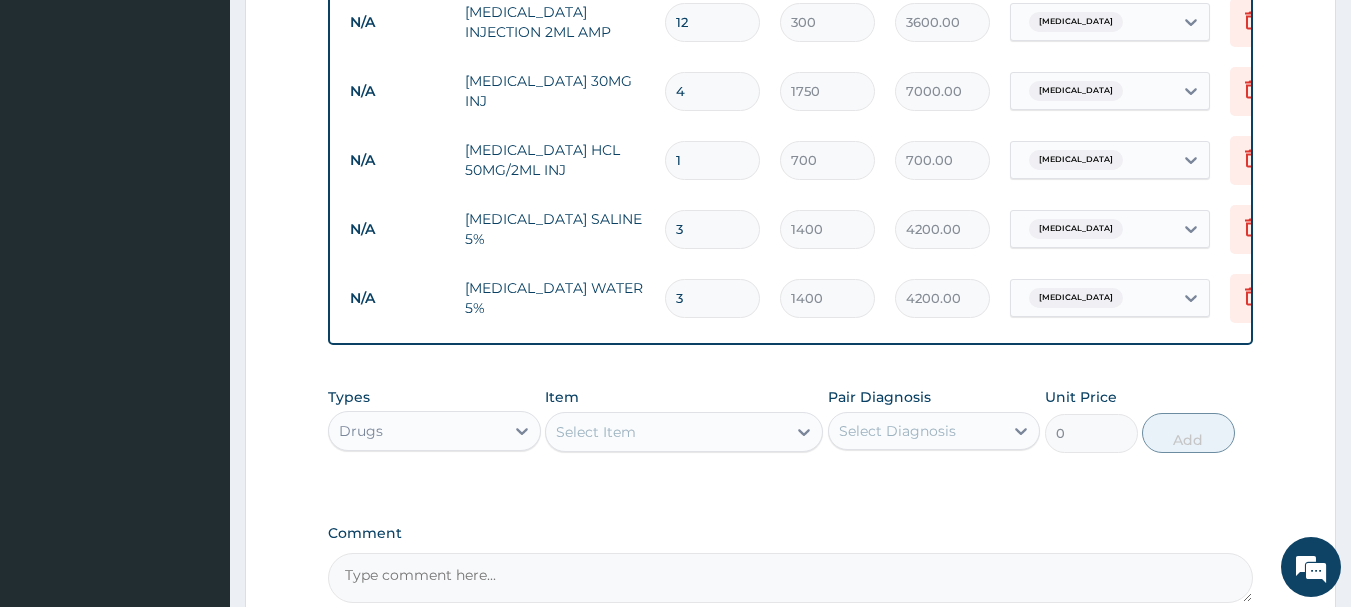 scroll, scrollTop: 1093, scrollLeft: 0, axis: vertical 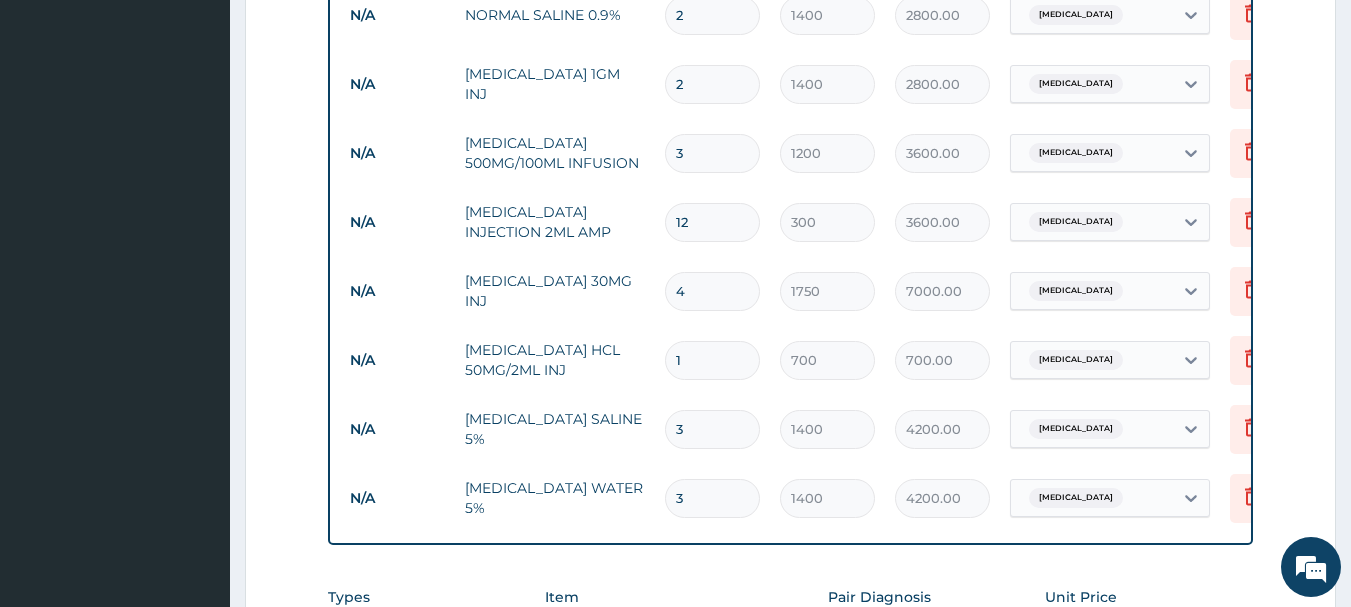 click on "2" at bounding box center [712, 84] 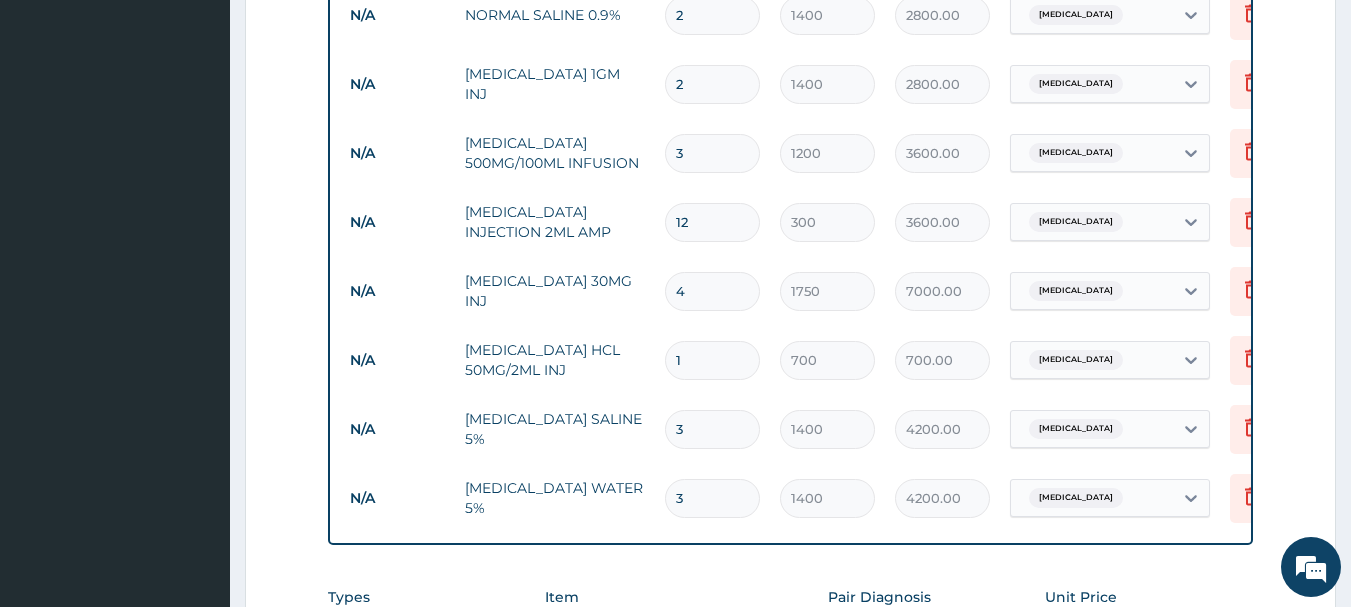type 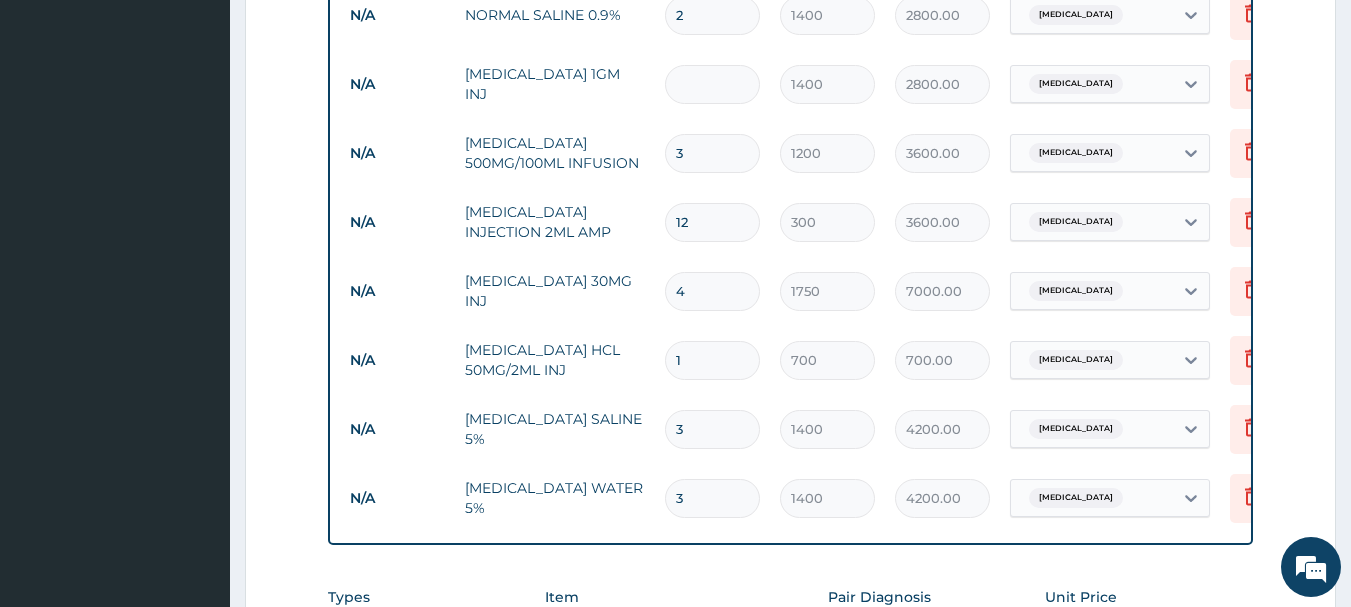 type on "0.00" 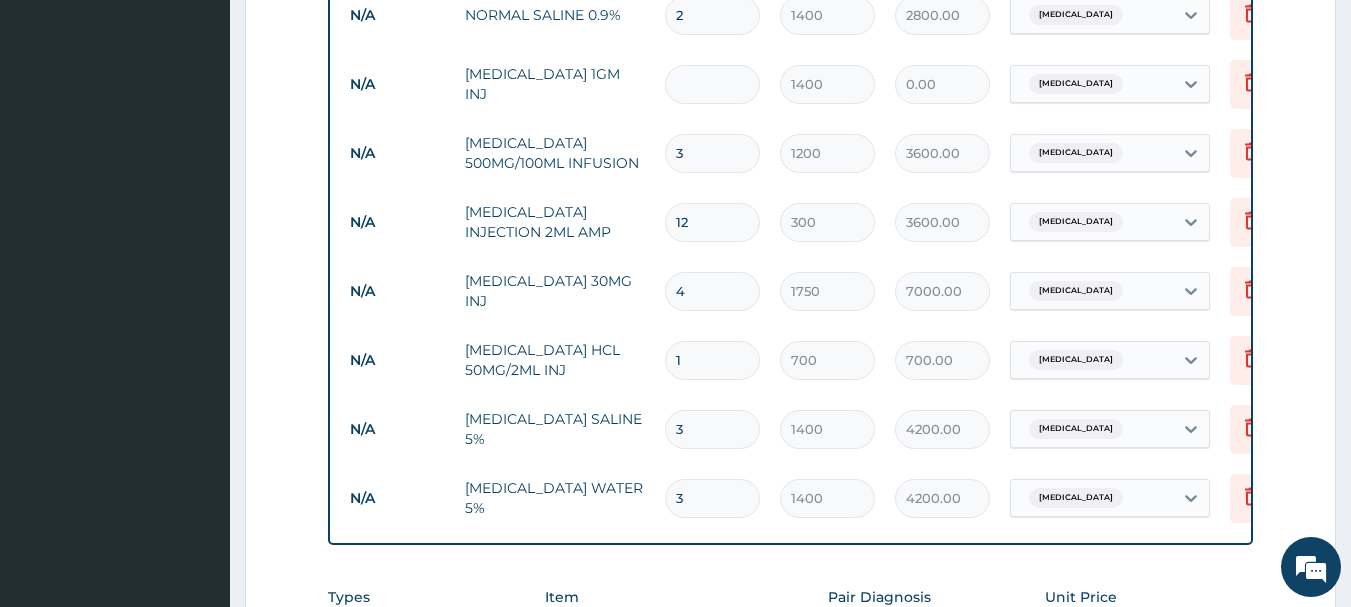 type on "7" 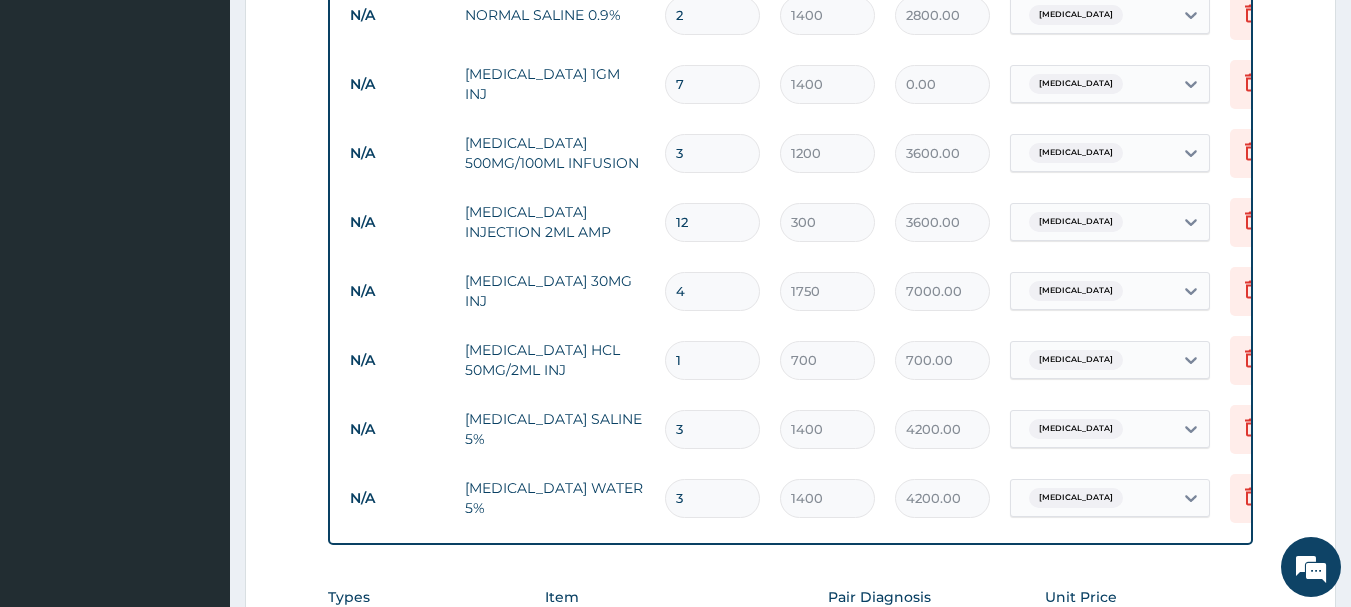 type on "9800.00" 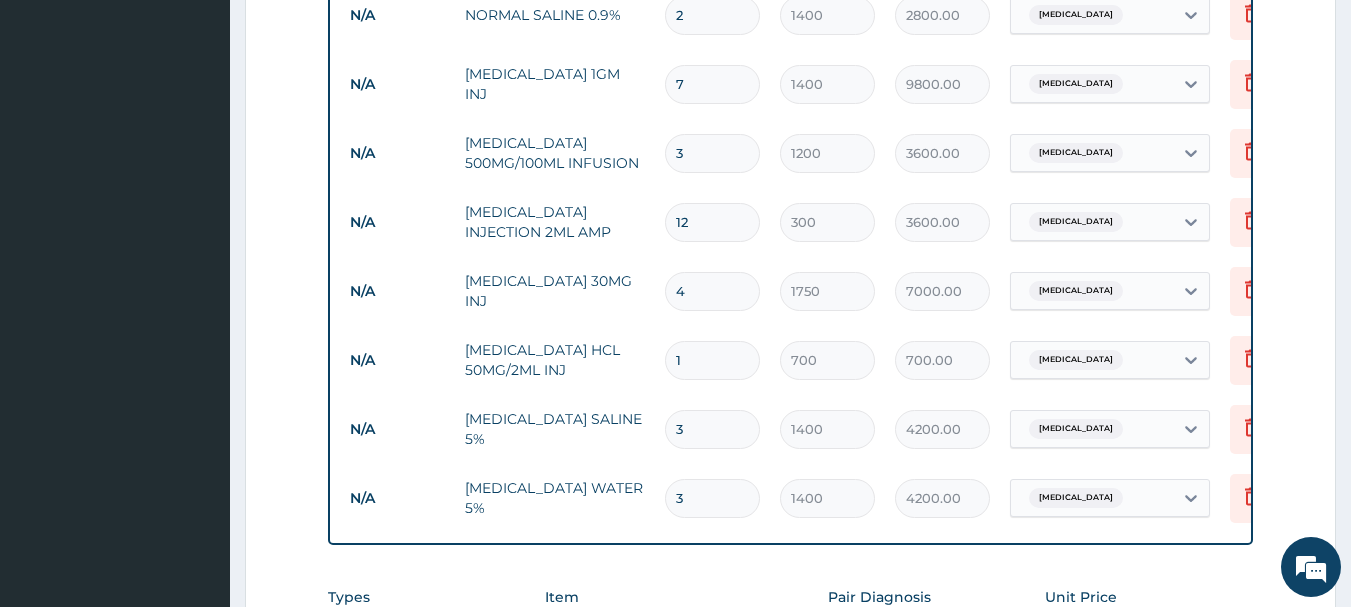 type on "7" 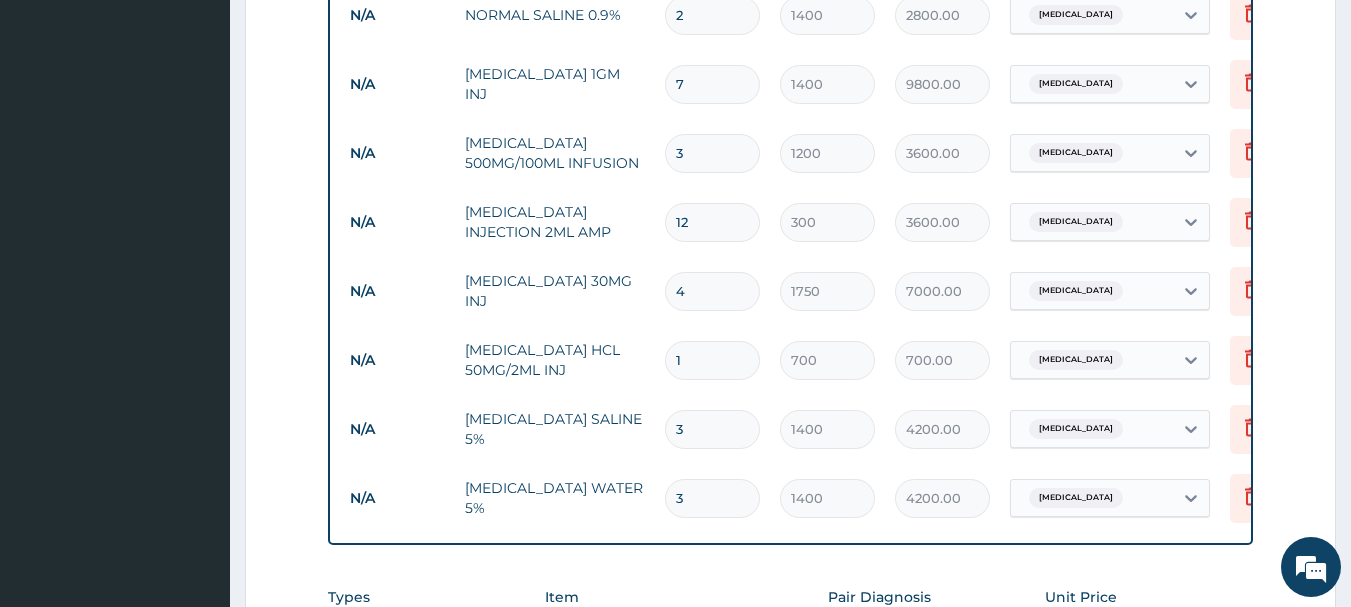 click on "4" at bounding box center (712, 291) 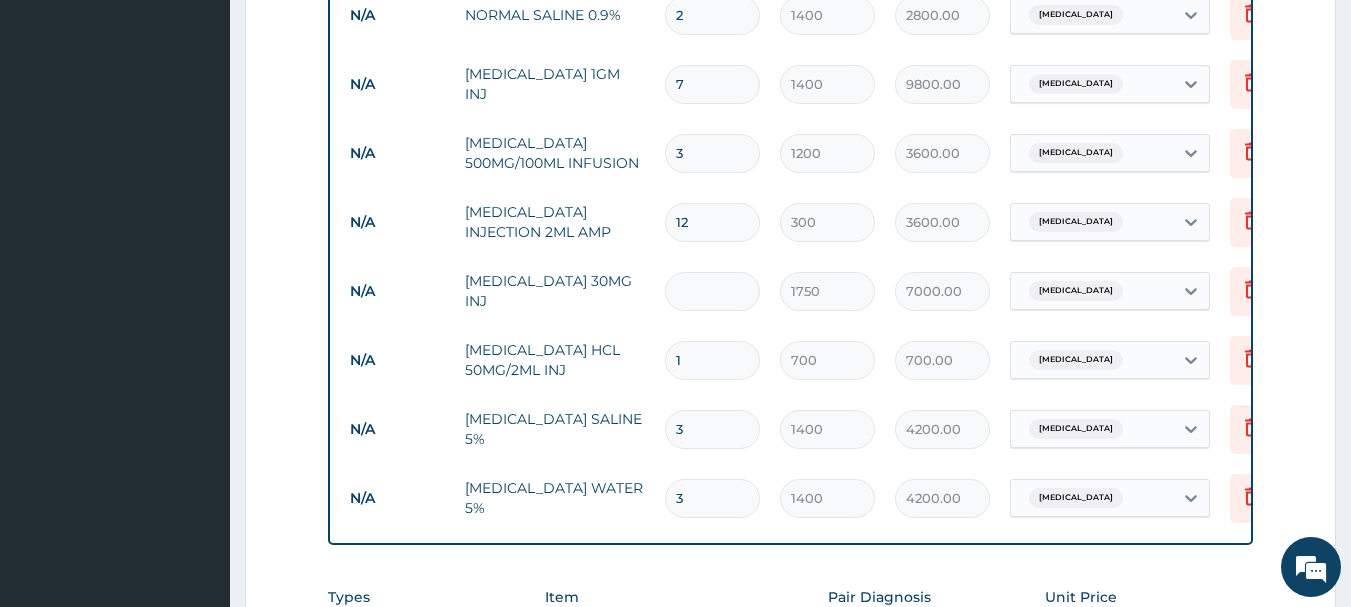 type on "0.00" 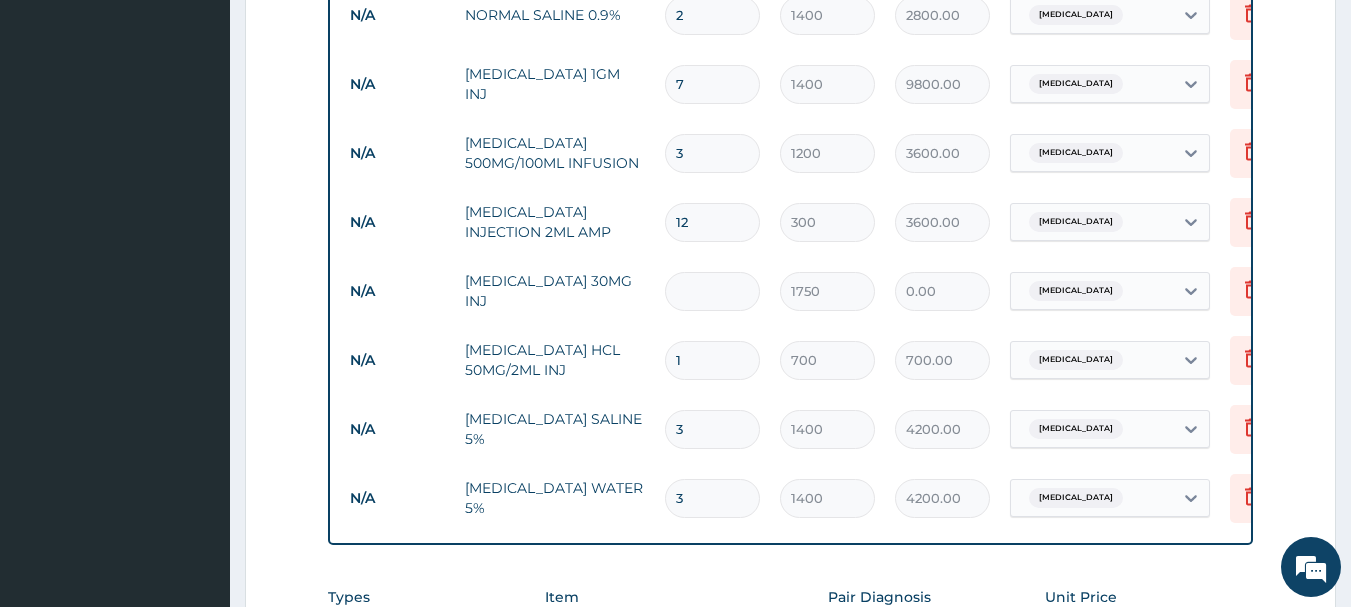 type on "5" 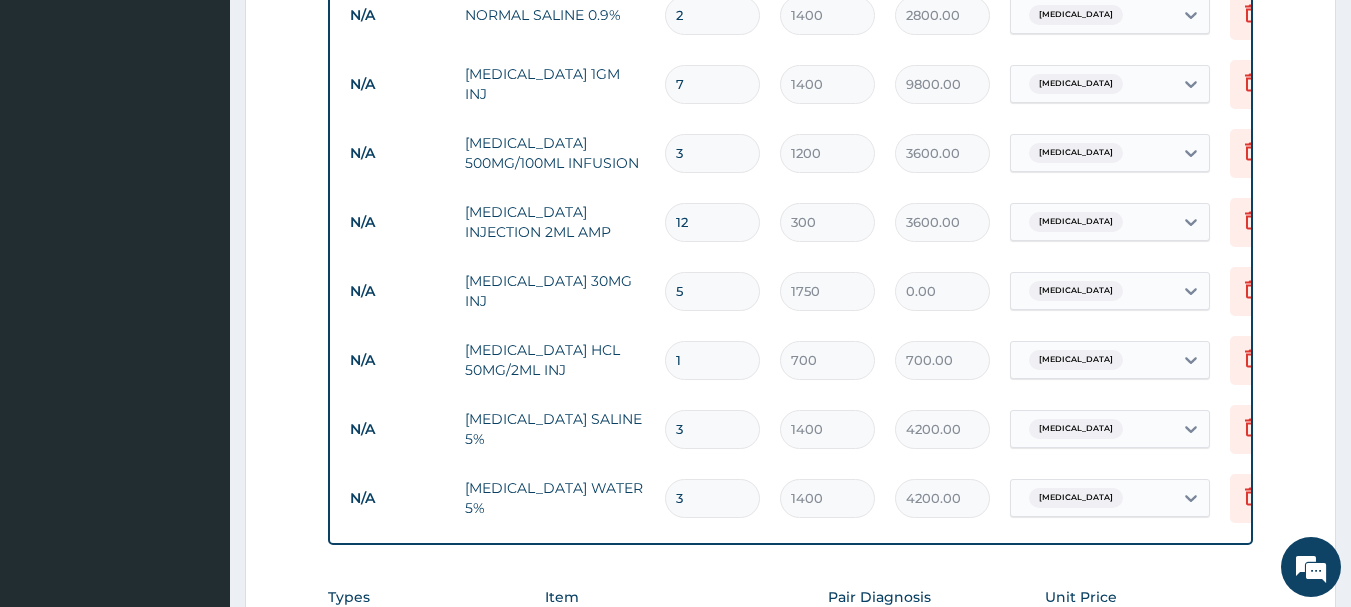 type on "8750.00" 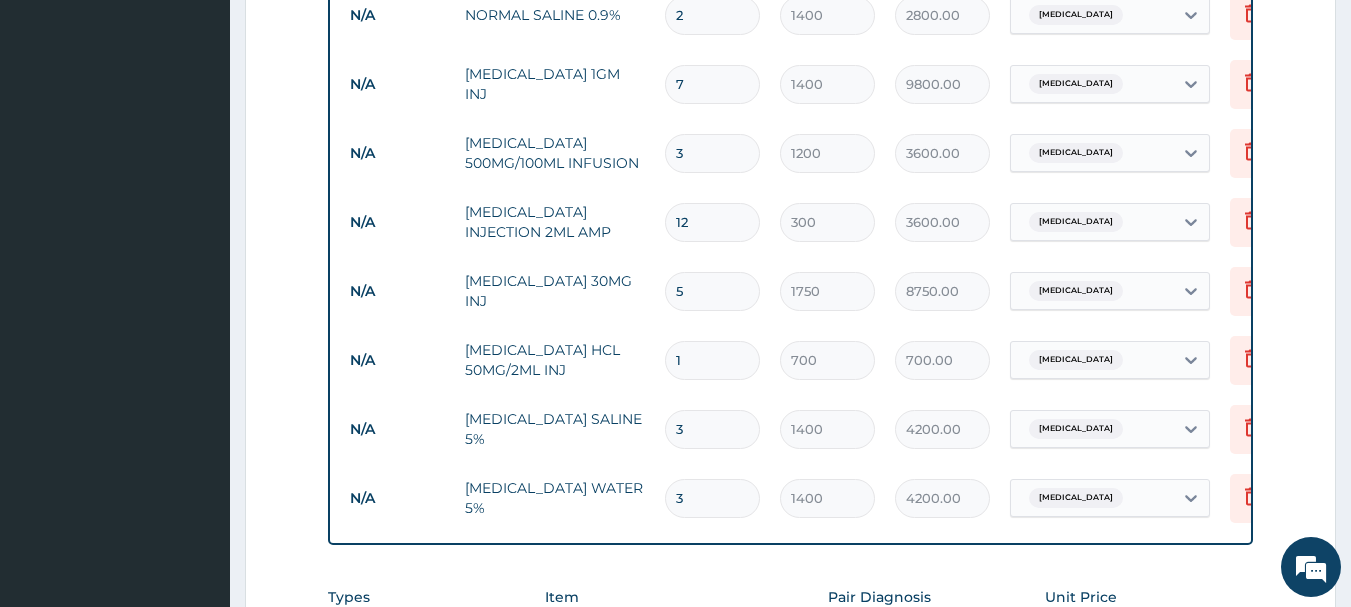 type on "5" 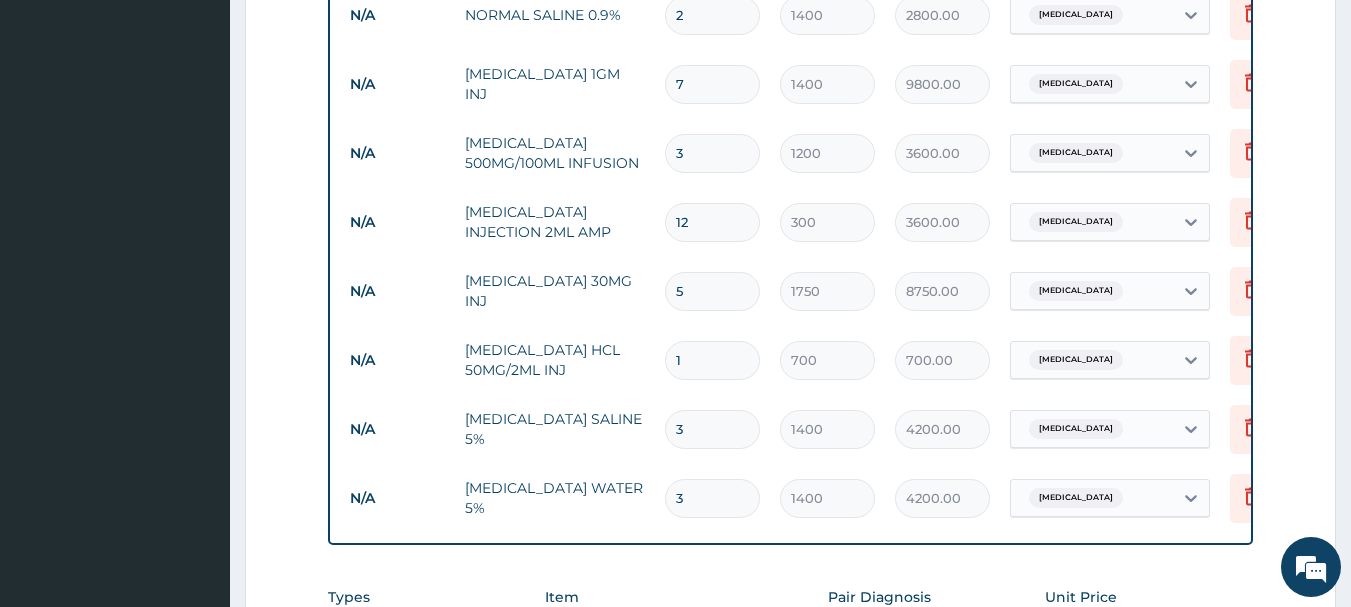 scroll, scrollTop: 1493, scrollLeft: 0, axis: vertical 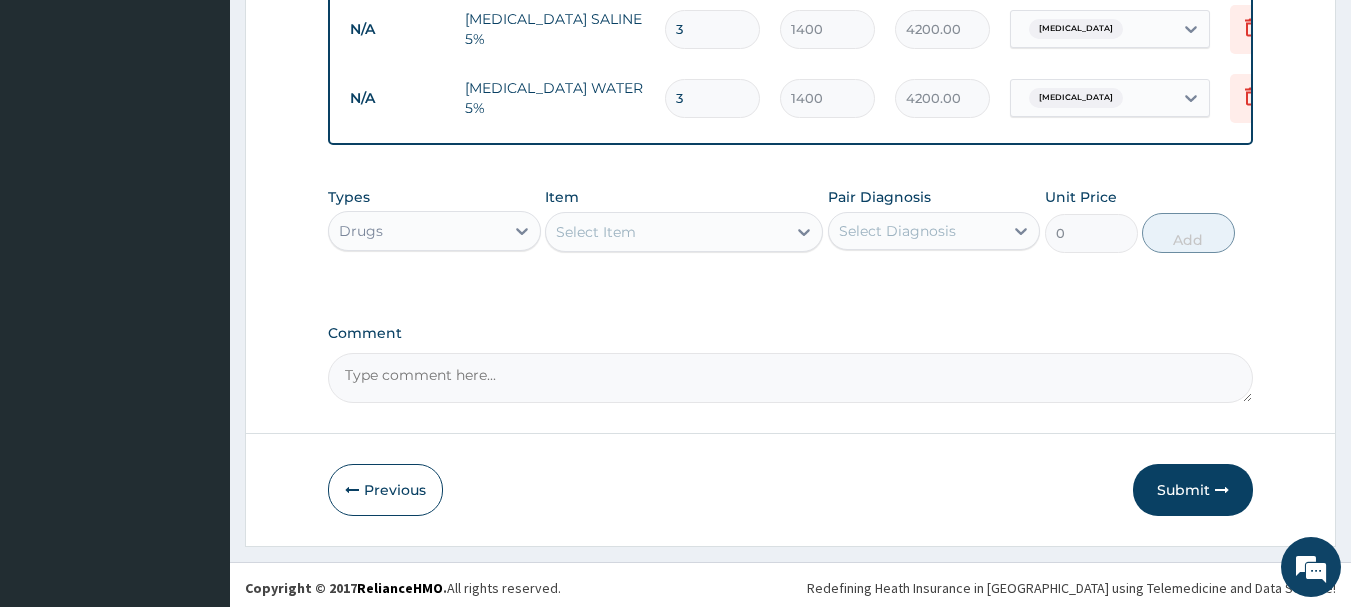 click on "Select Item" at bounding box center [666, 232] 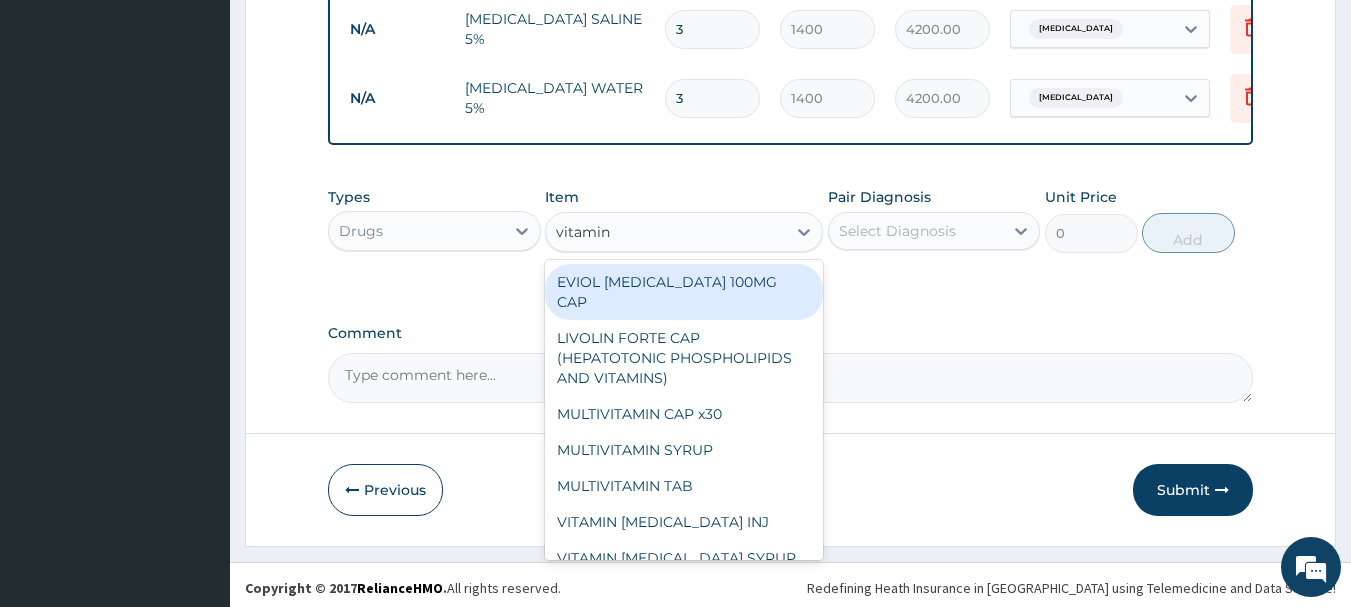 type on "vitamin c" 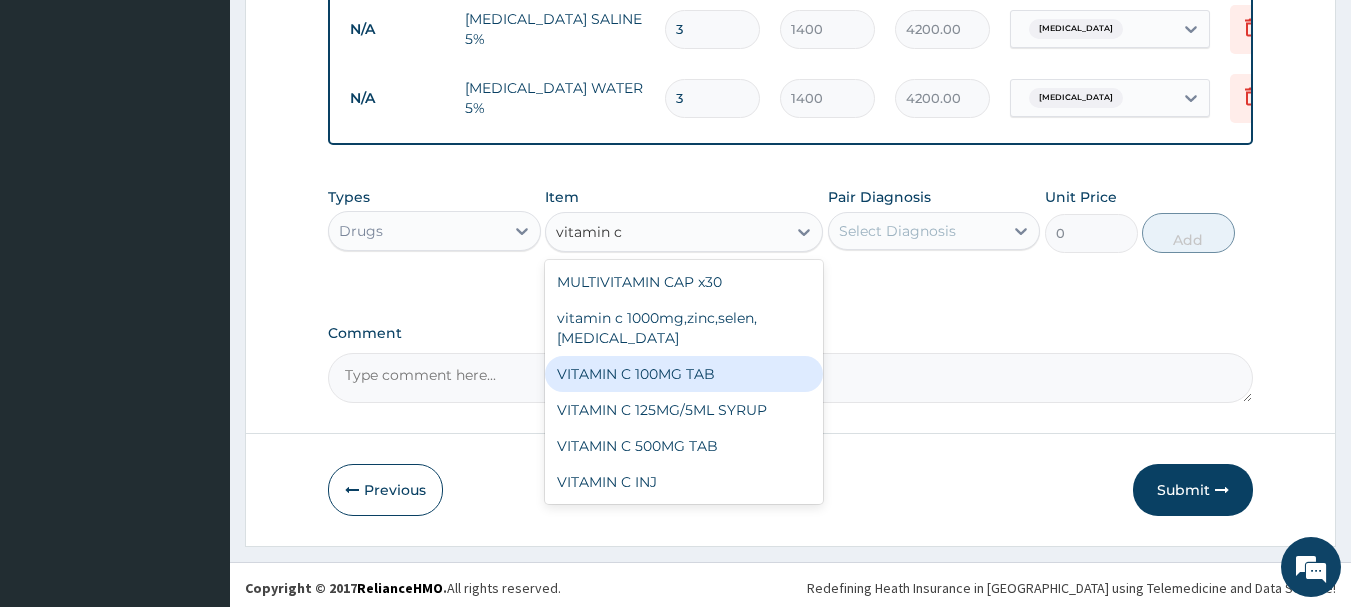 click on "VITAMIN C 100MG TAB" at bounding box center [684, 374] 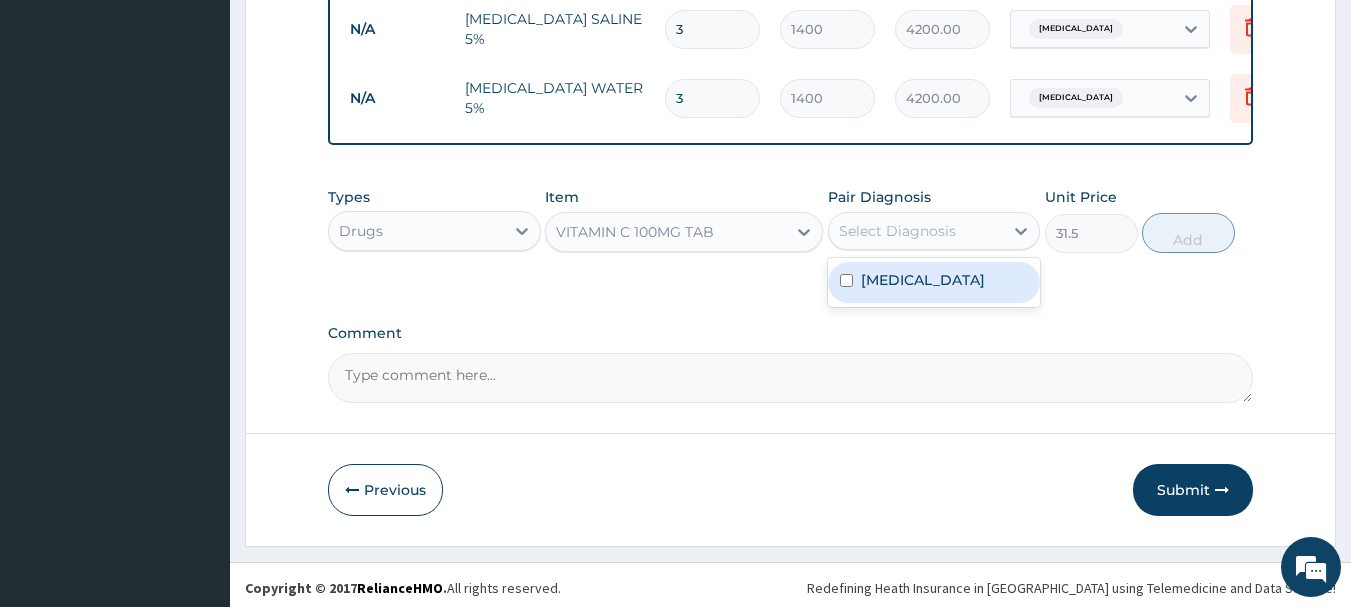 click on "Select Diagnosis" at bounding box center [897, 231] 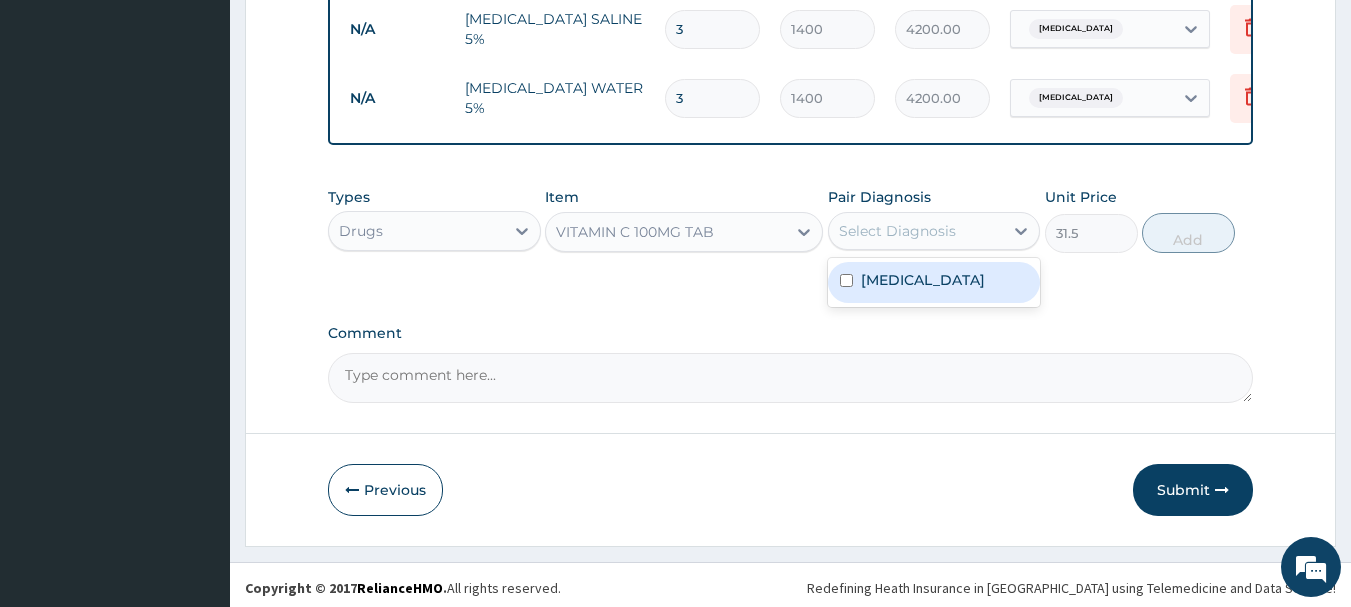 drag, startPoint x: 931, startPoint y: 300, endPoint x: 942, endPoint y: 300, distance: 11 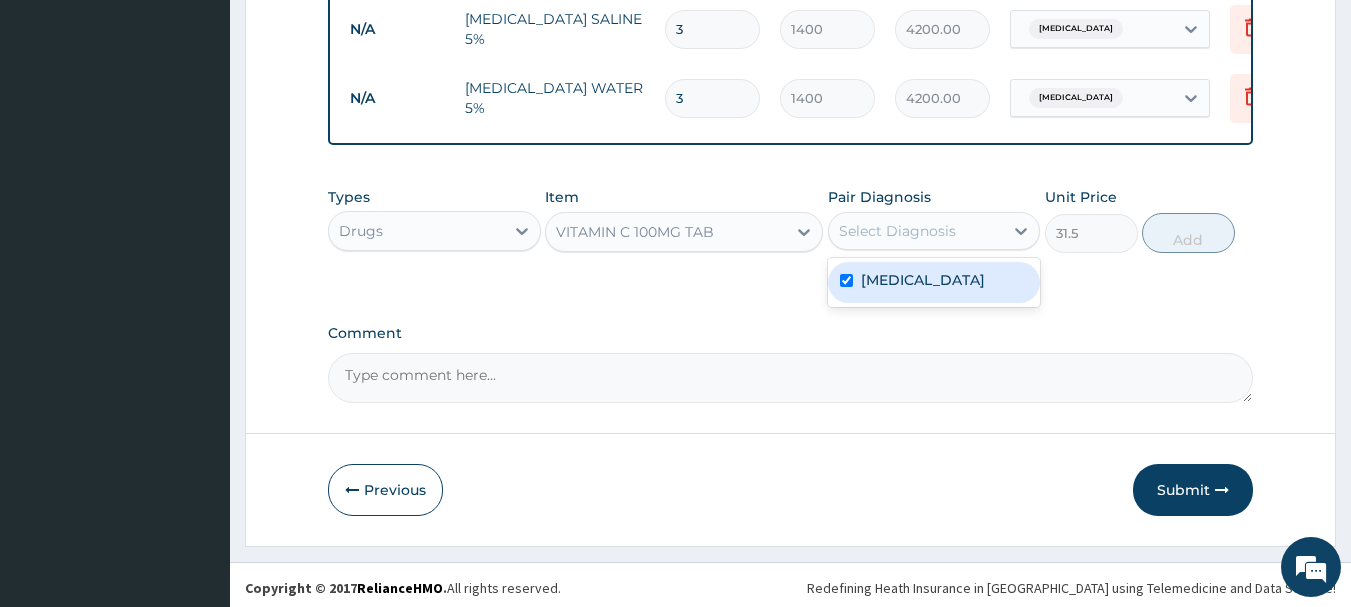 checkbox on "true" 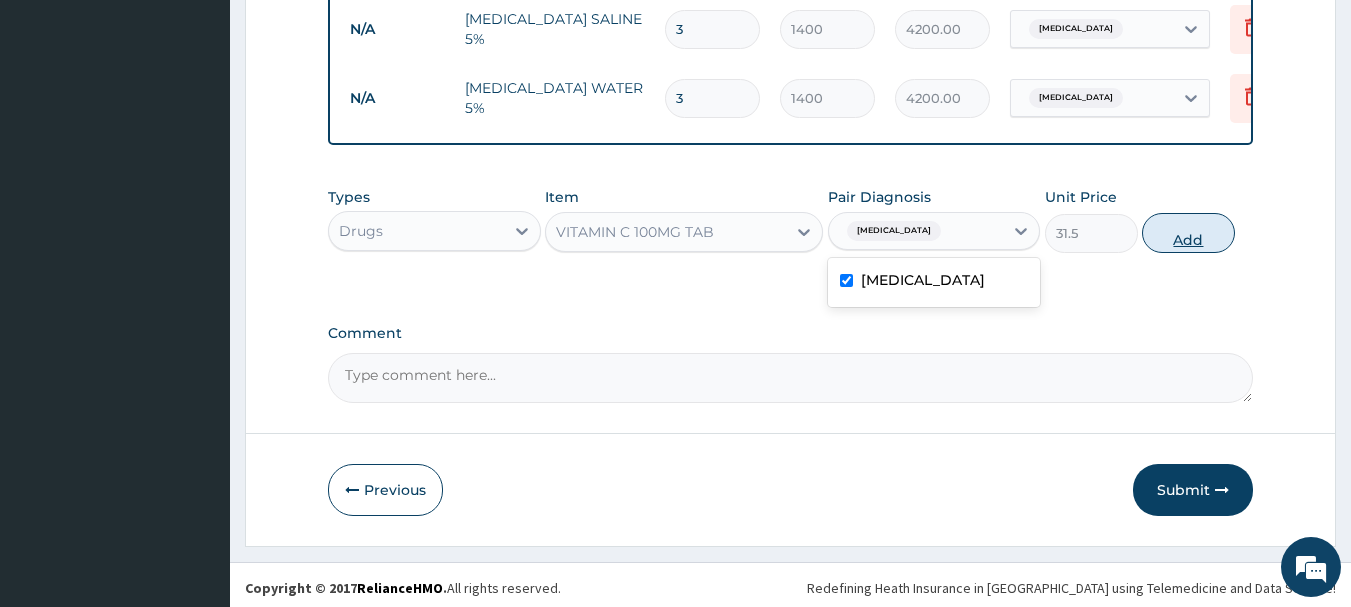 click on "Add" at bounding box center (1188, 233) 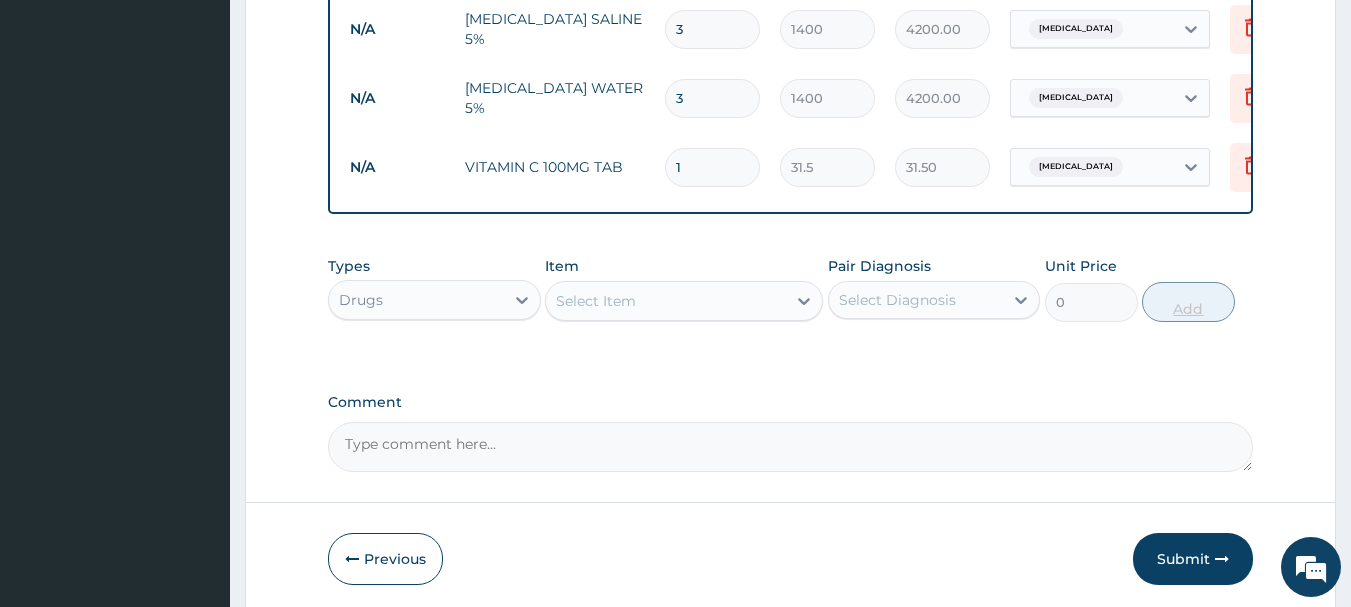 type 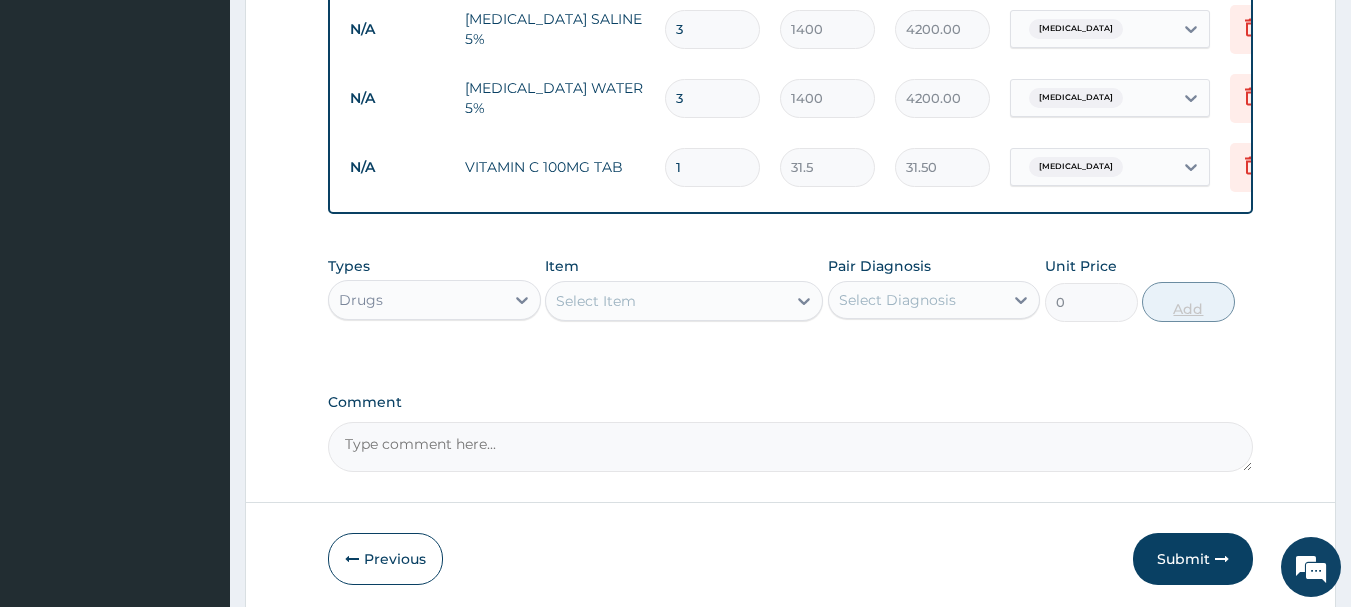 type on "0.00" 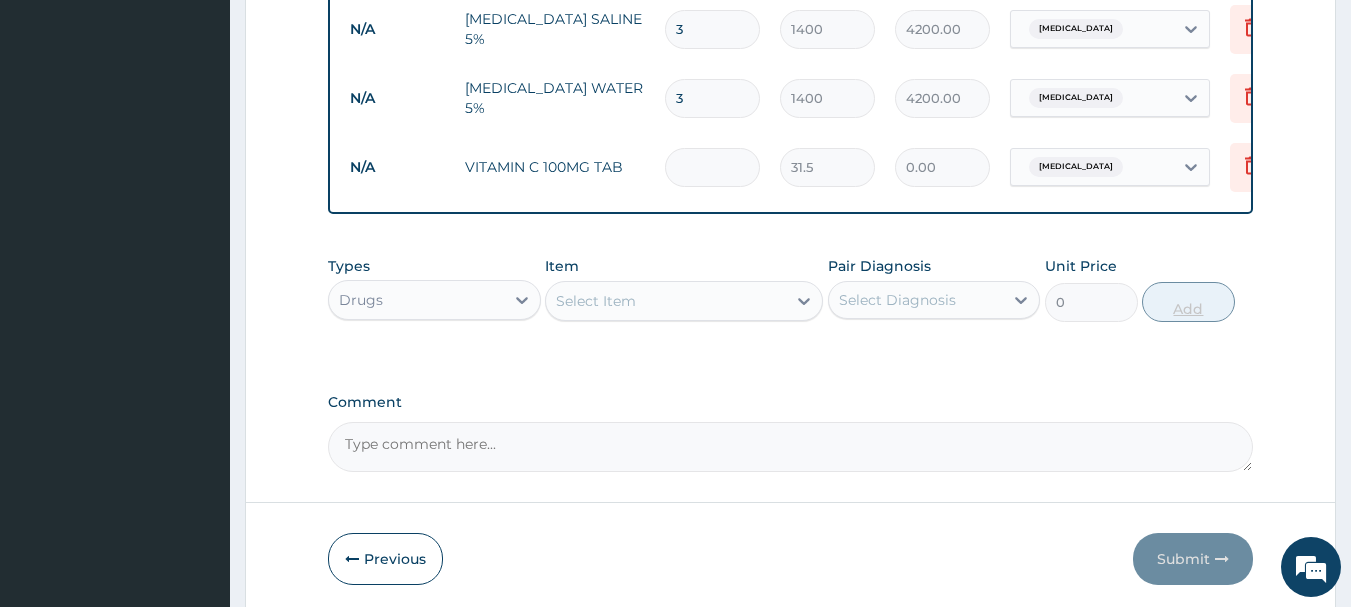 type on "2" 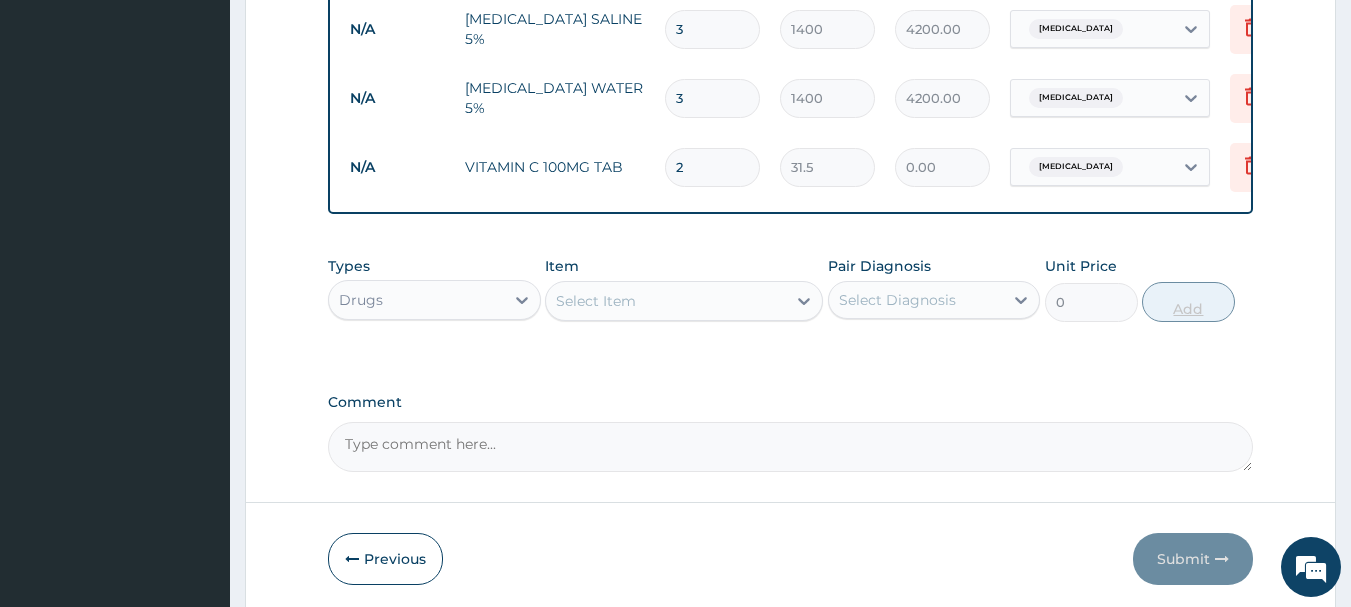 type on "63.00" 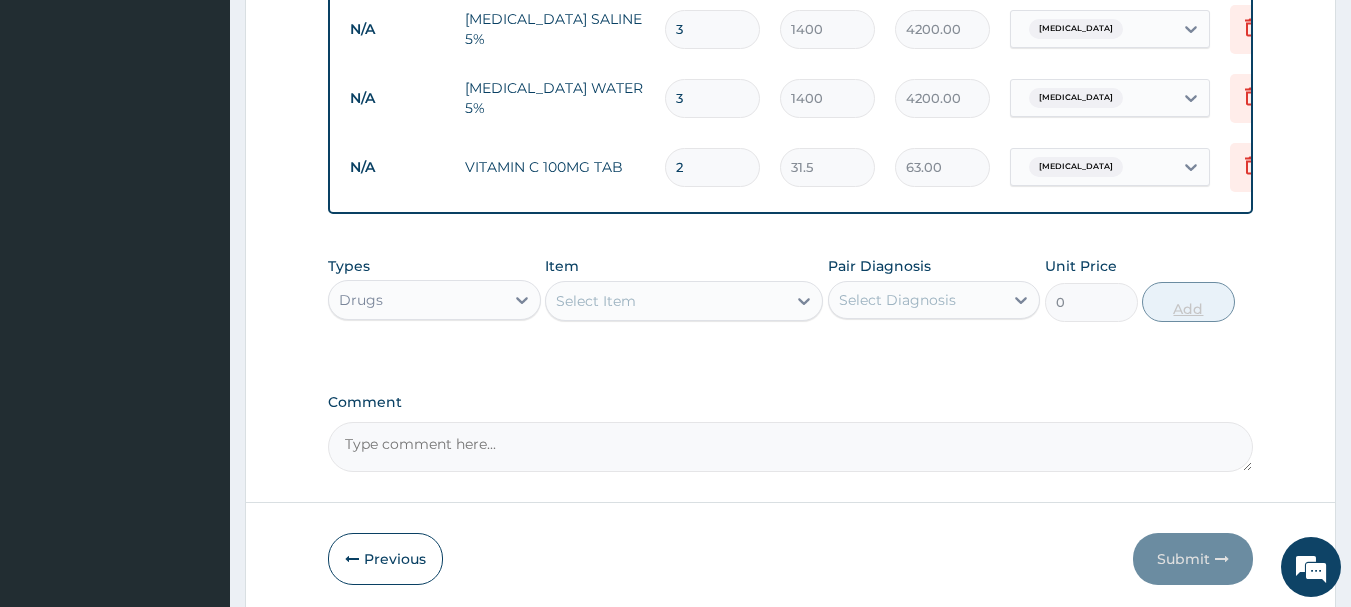type on "28" 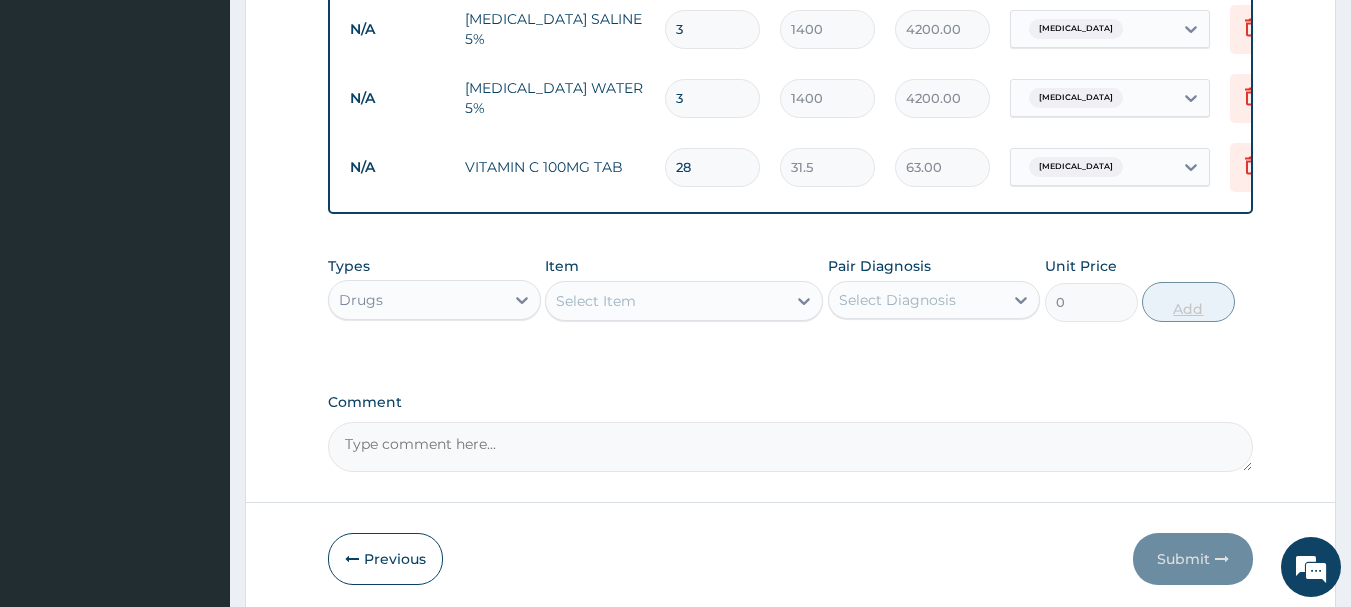 type on "882.00" 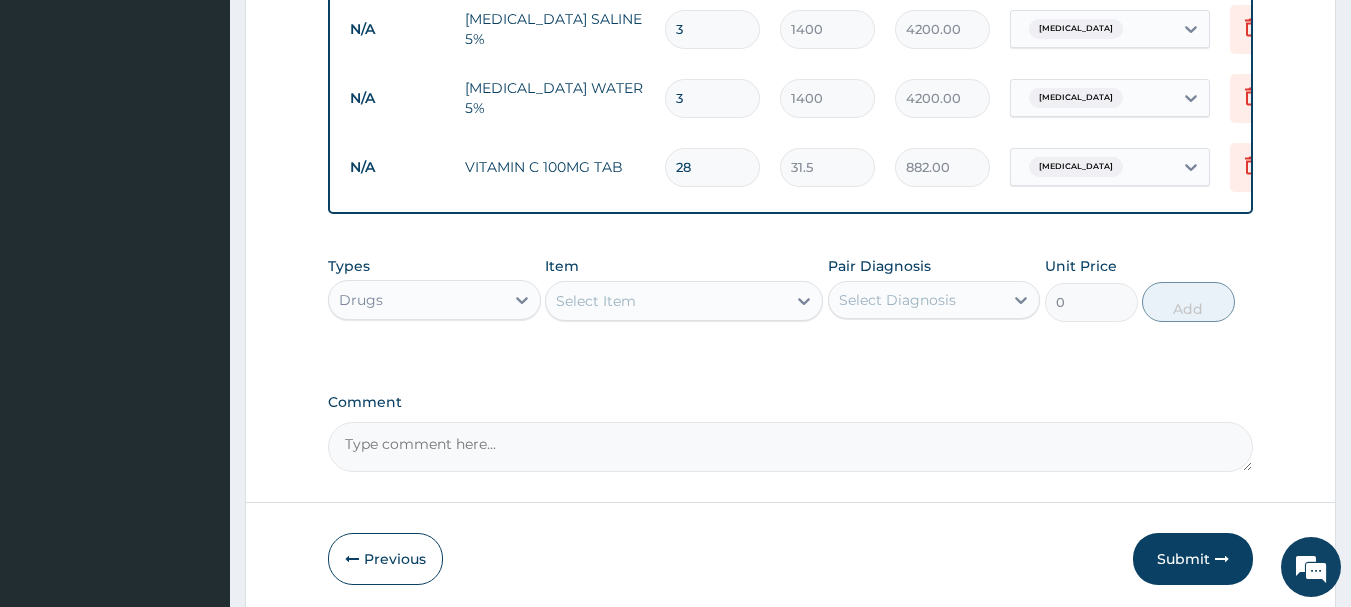 type on "28" 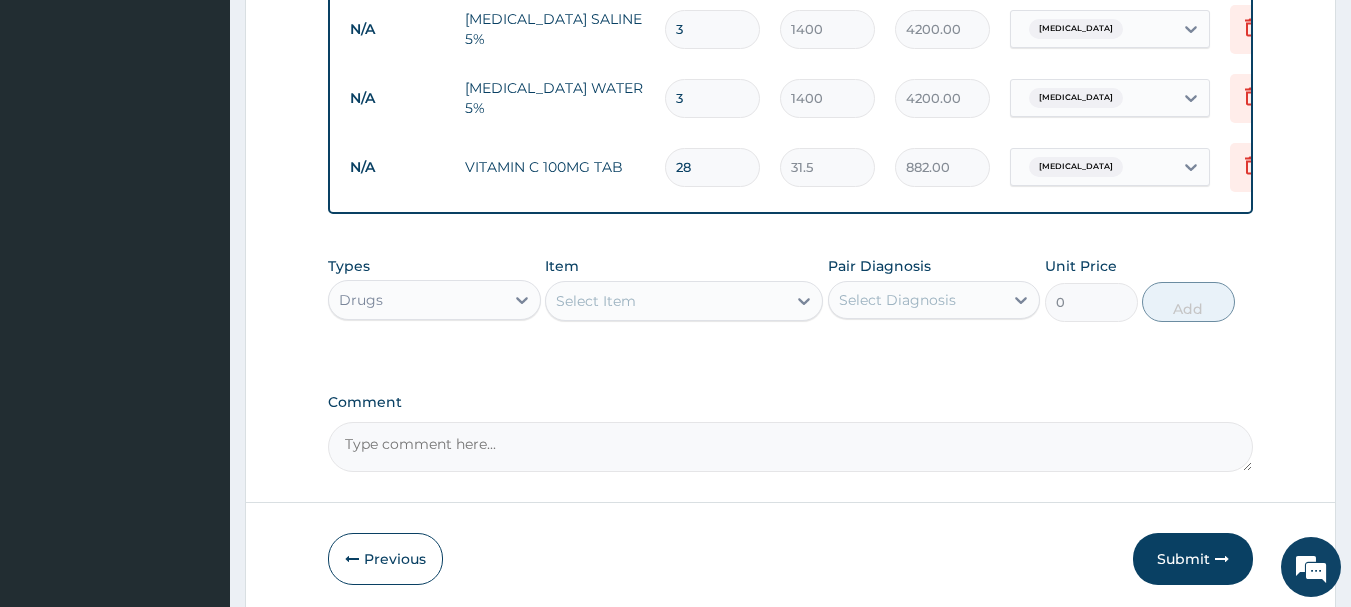 click on "Select Item" at bounding box center (666, 301) 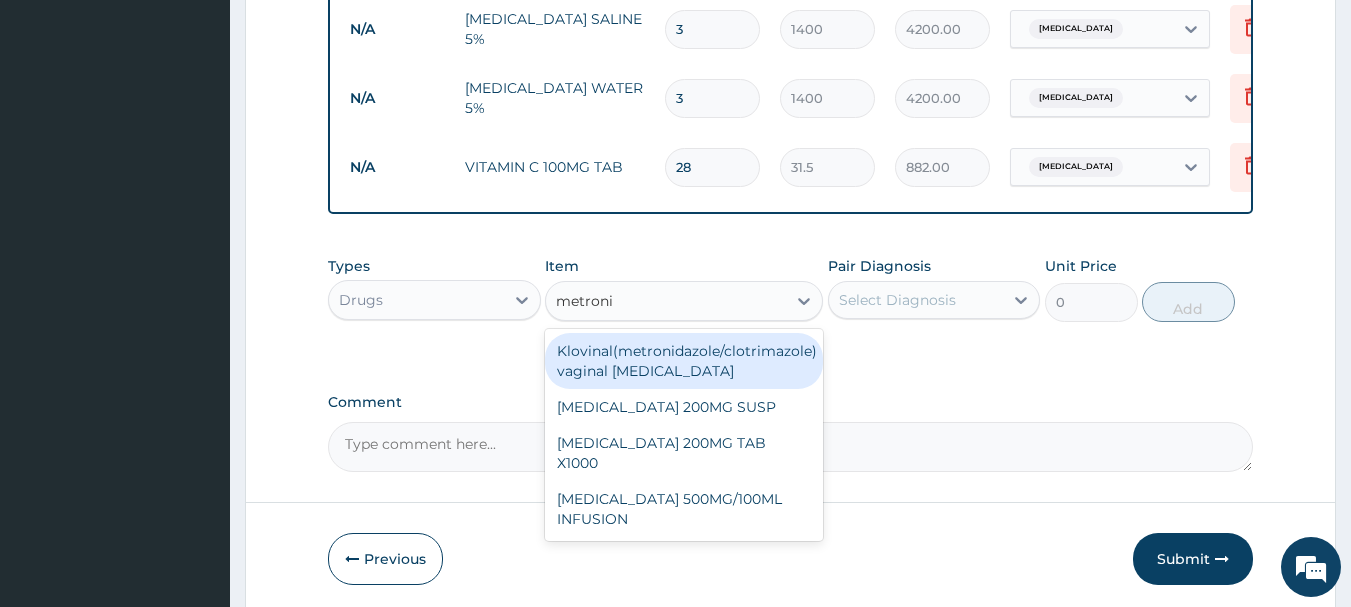 type on "metronid" 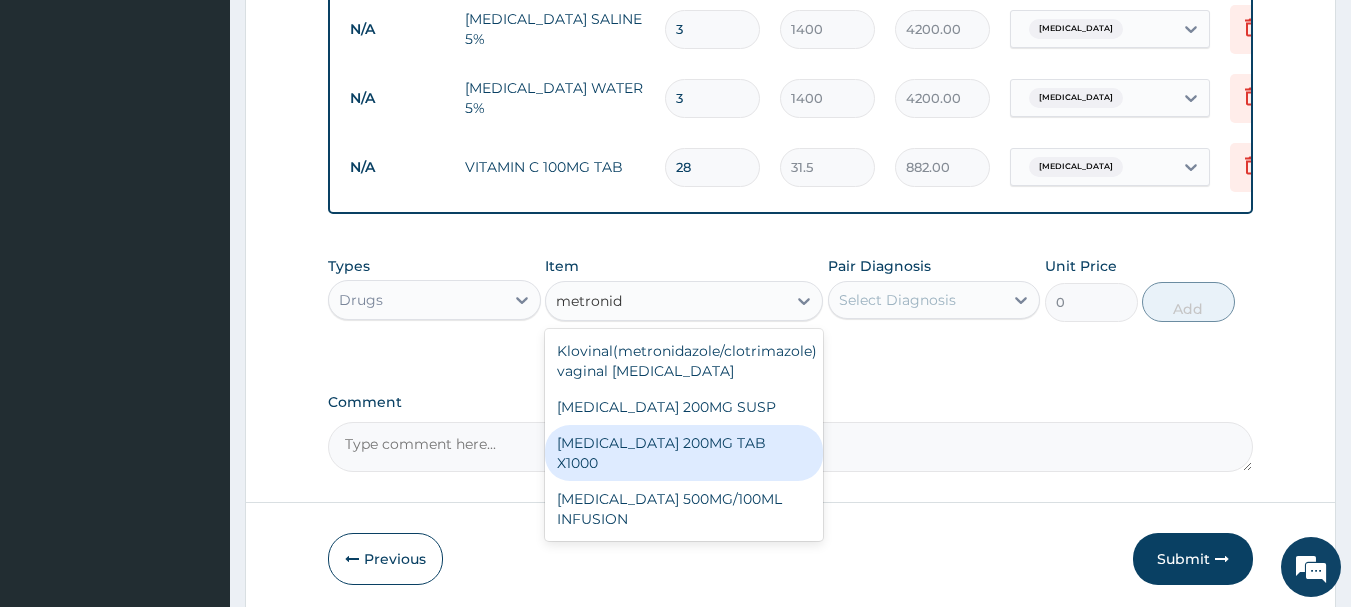 click on "[MEDICAL_DATA] 200MG TAB X1000" at bounding box center (684, 453) 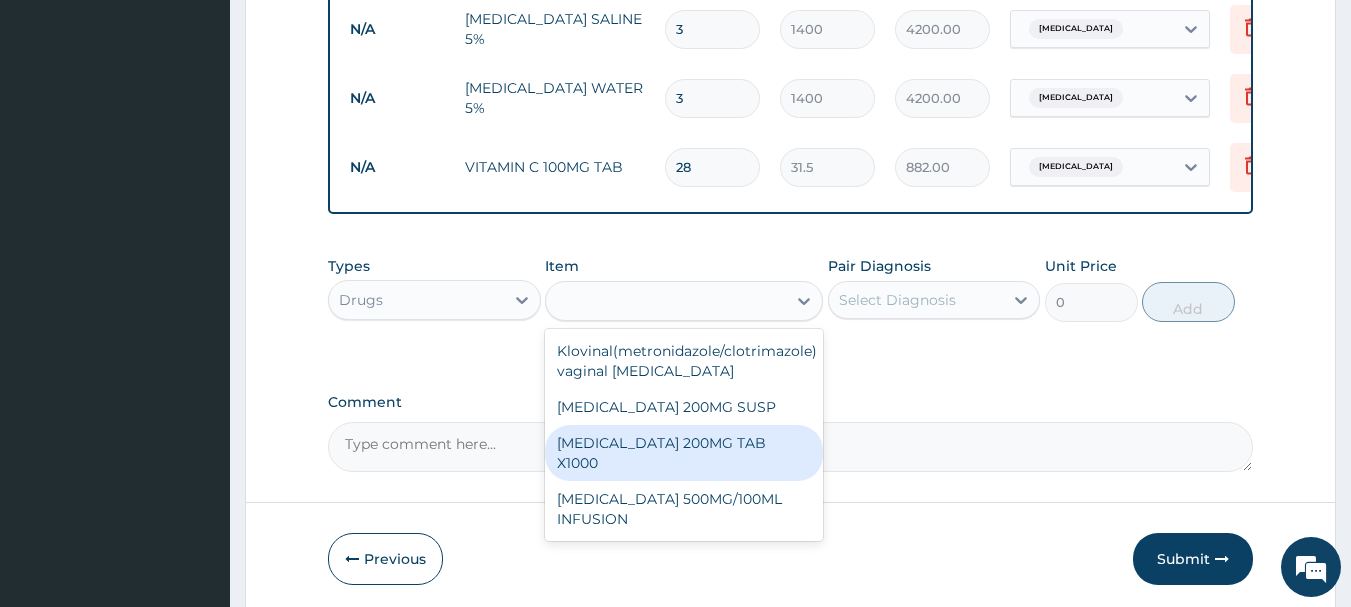 type on "52.5" 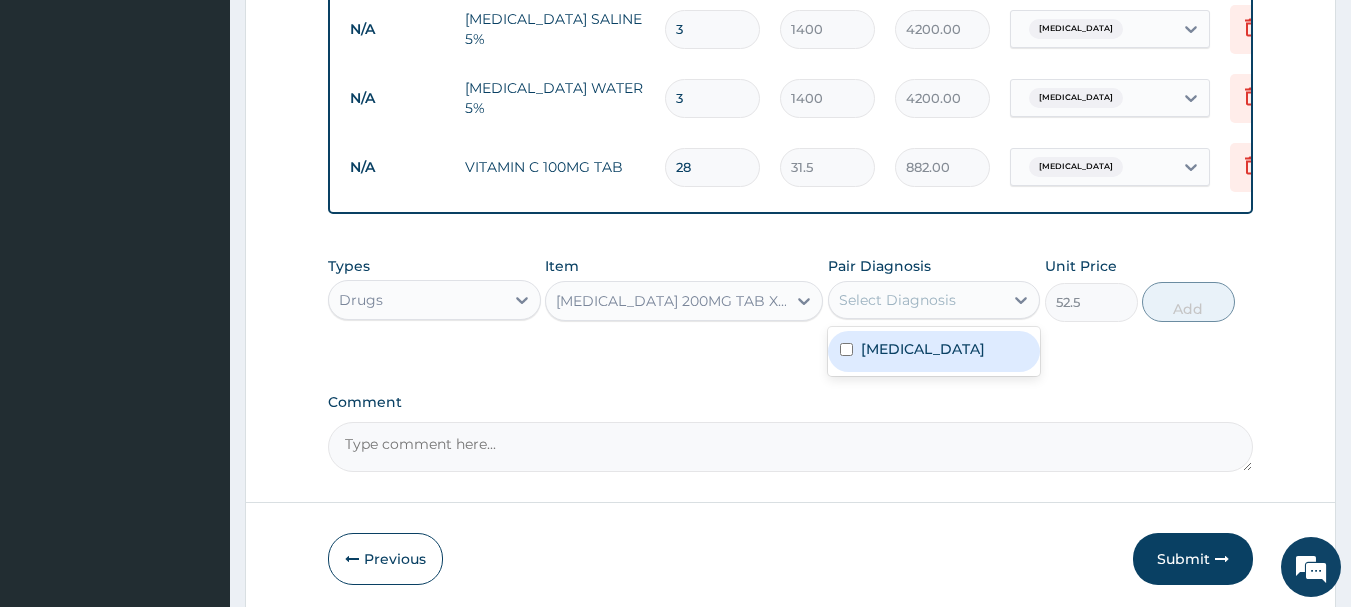 click on "Select Diagnosis" at bounding box center (916, 300) 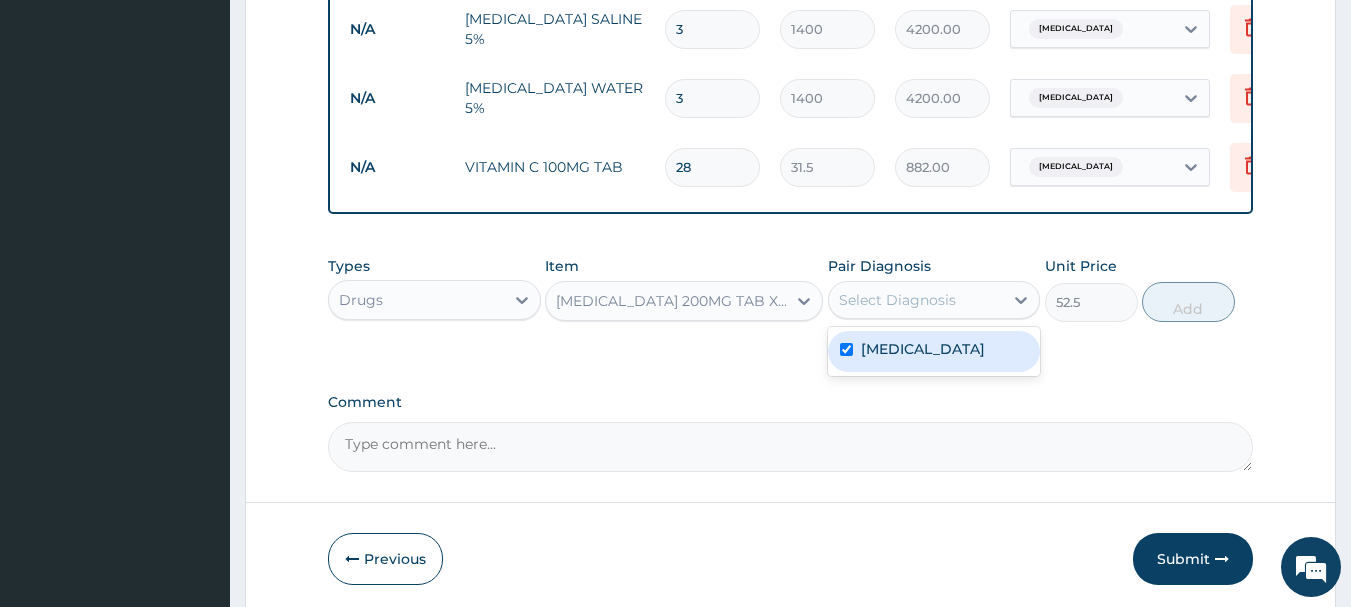 checkbox on "true" 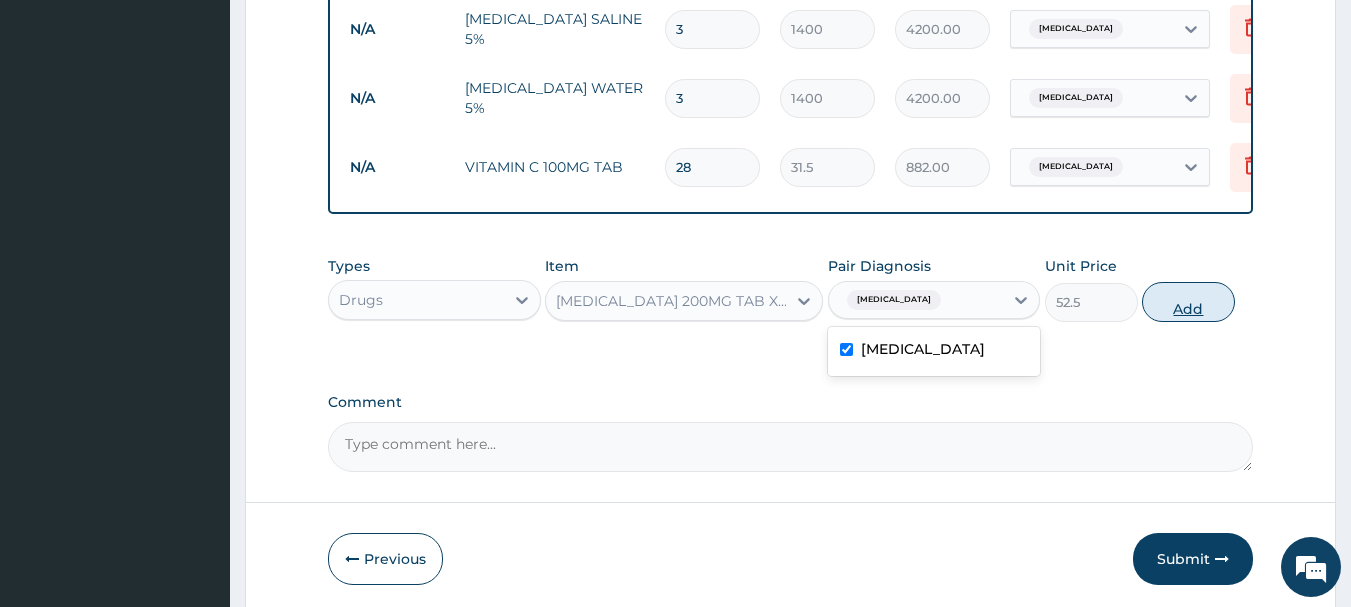 click on "Add" at bounding box center (1188, 302) 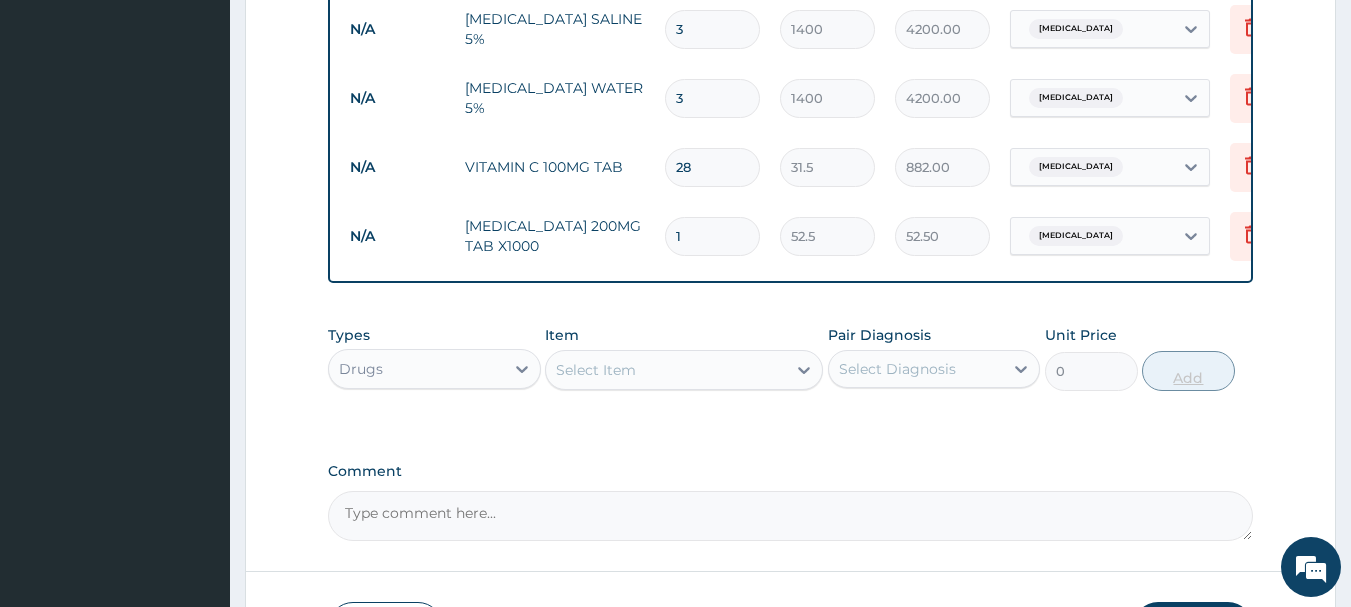 type 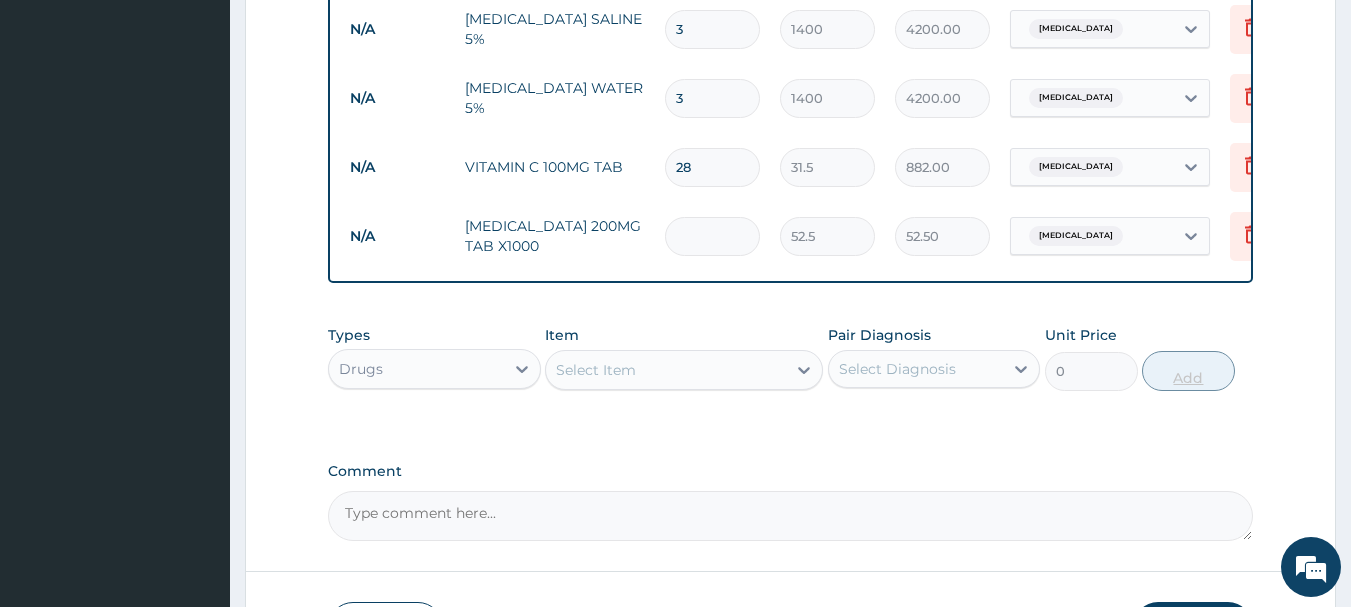 type on "0.00" 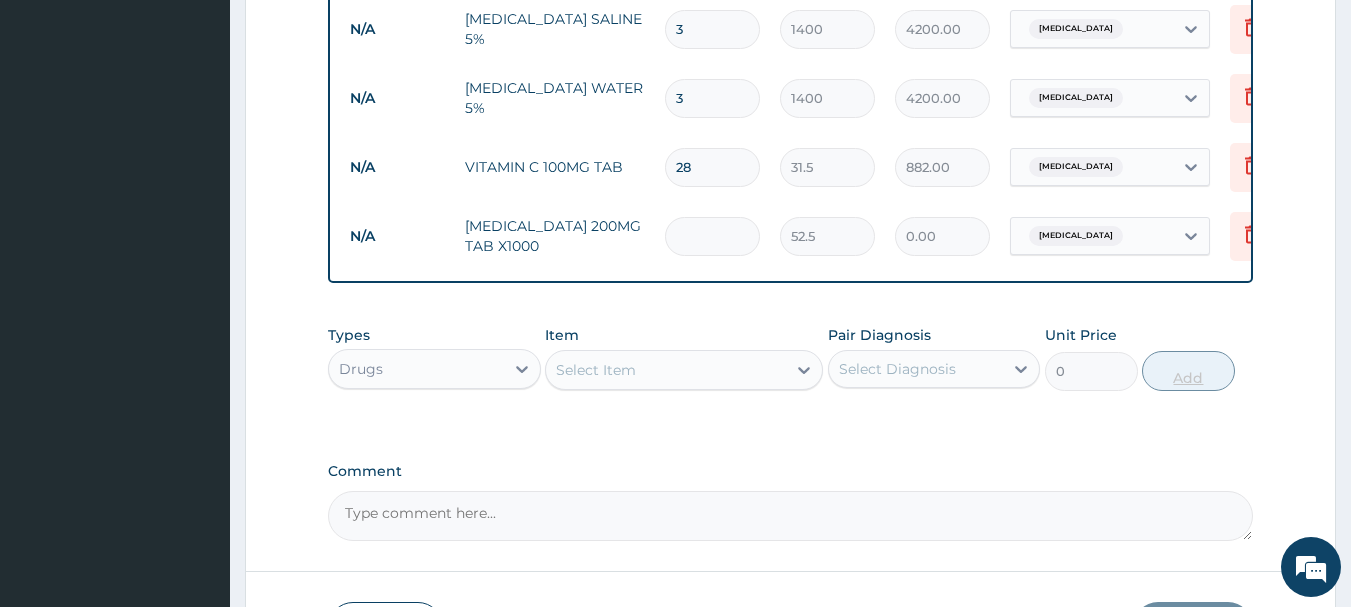 type on "2" 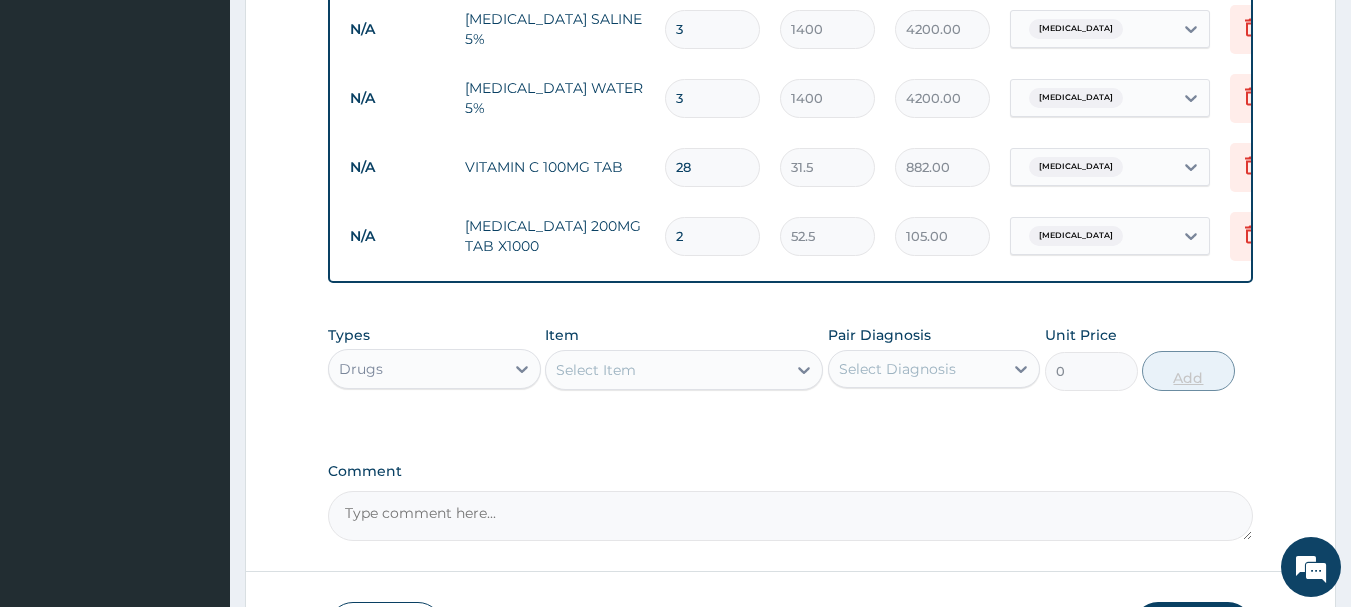 type on "20" 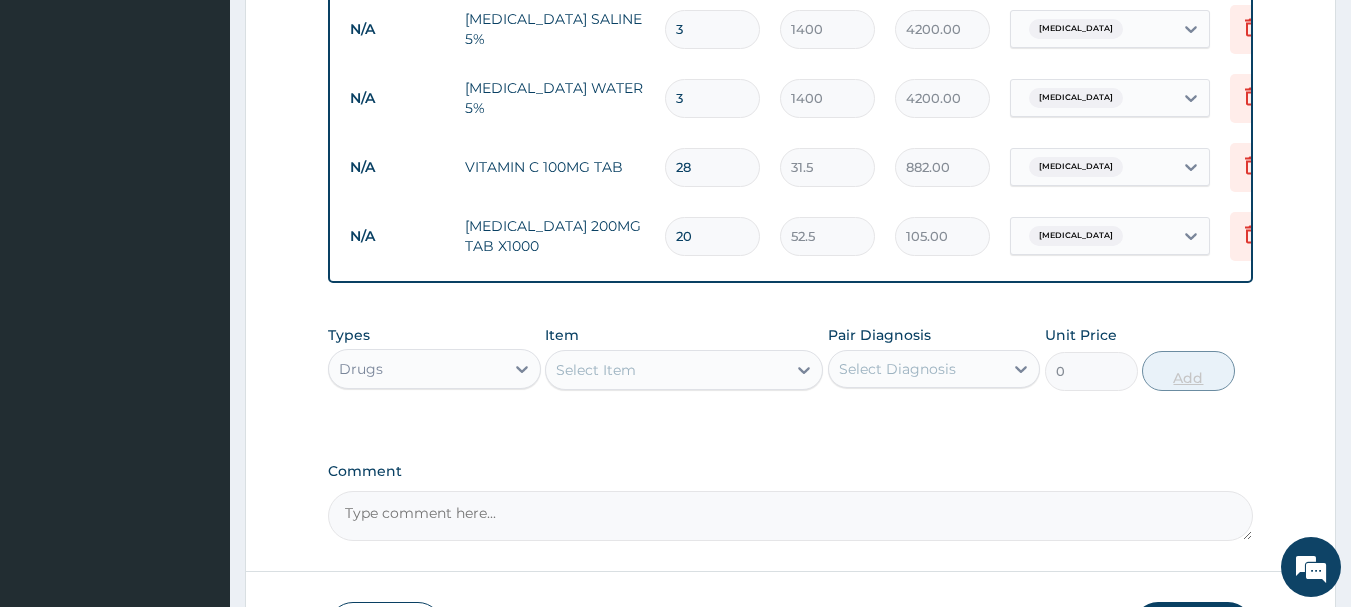 type on "1050.00" 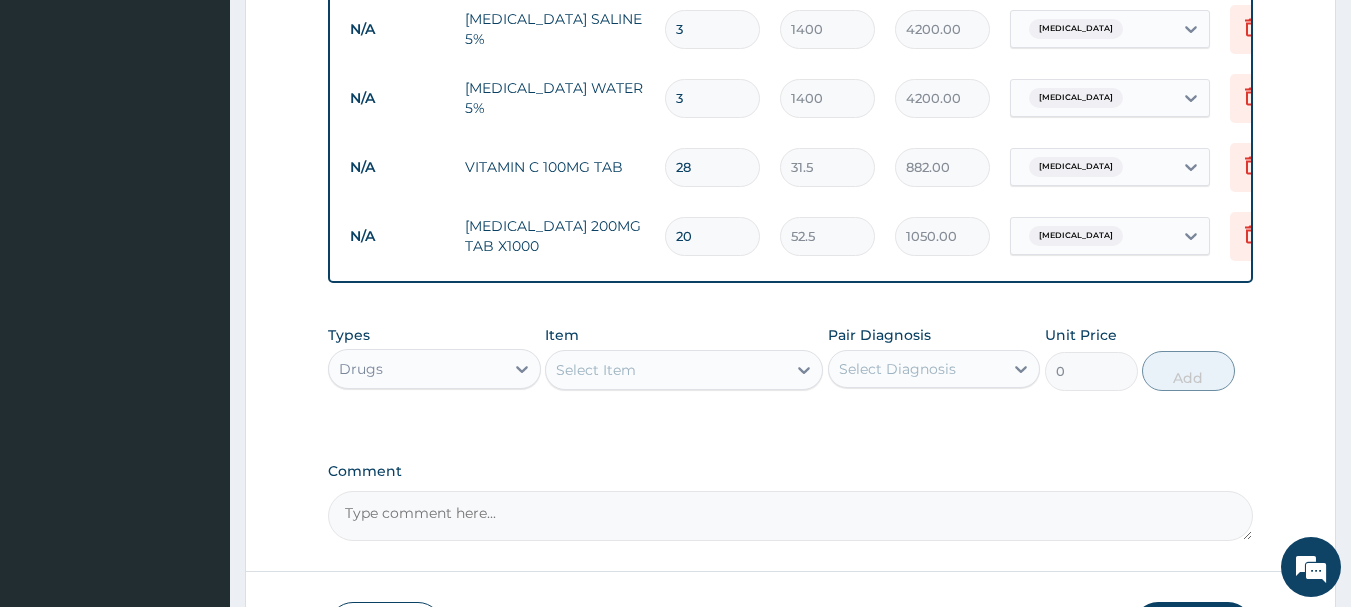 type on "20" 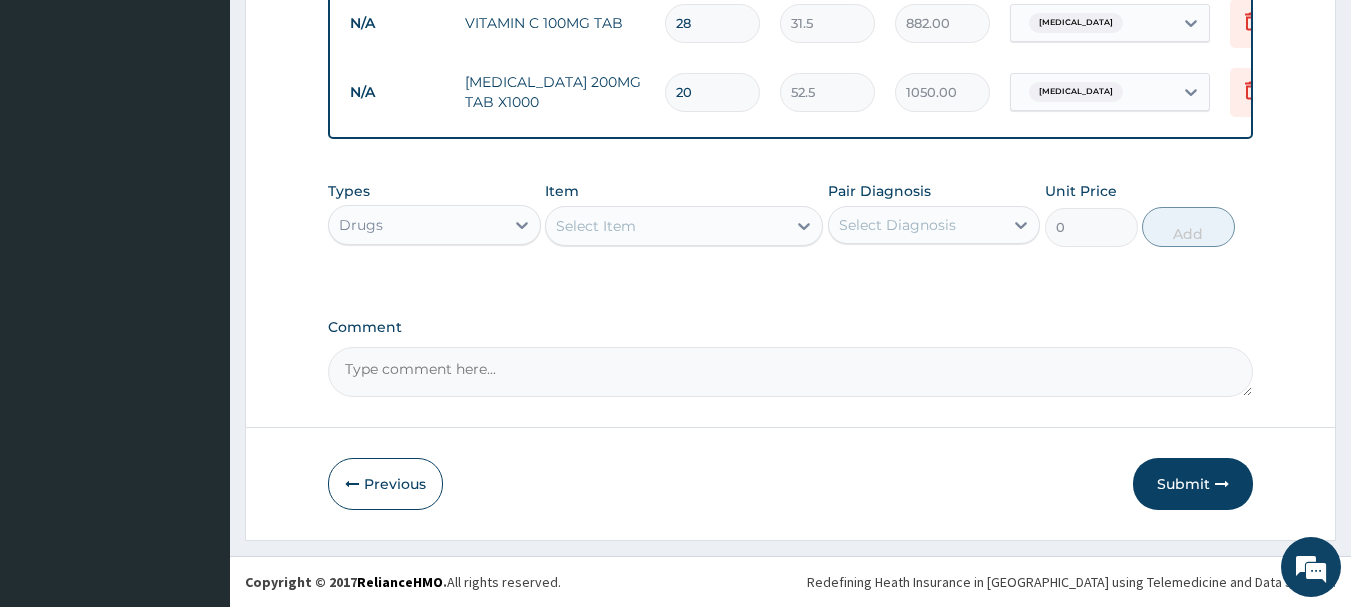 click on "Comment" at bounding box center (791, 372) 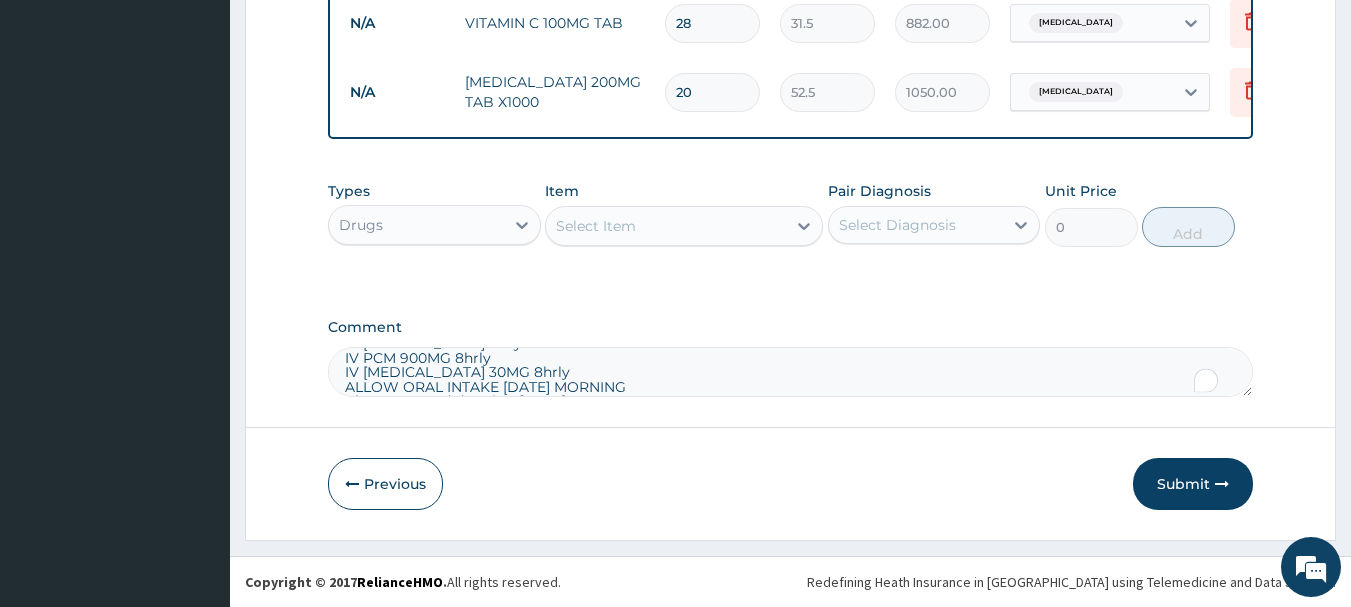 scroll, scrollTop: 0, scrollLeft: 0, axis: both 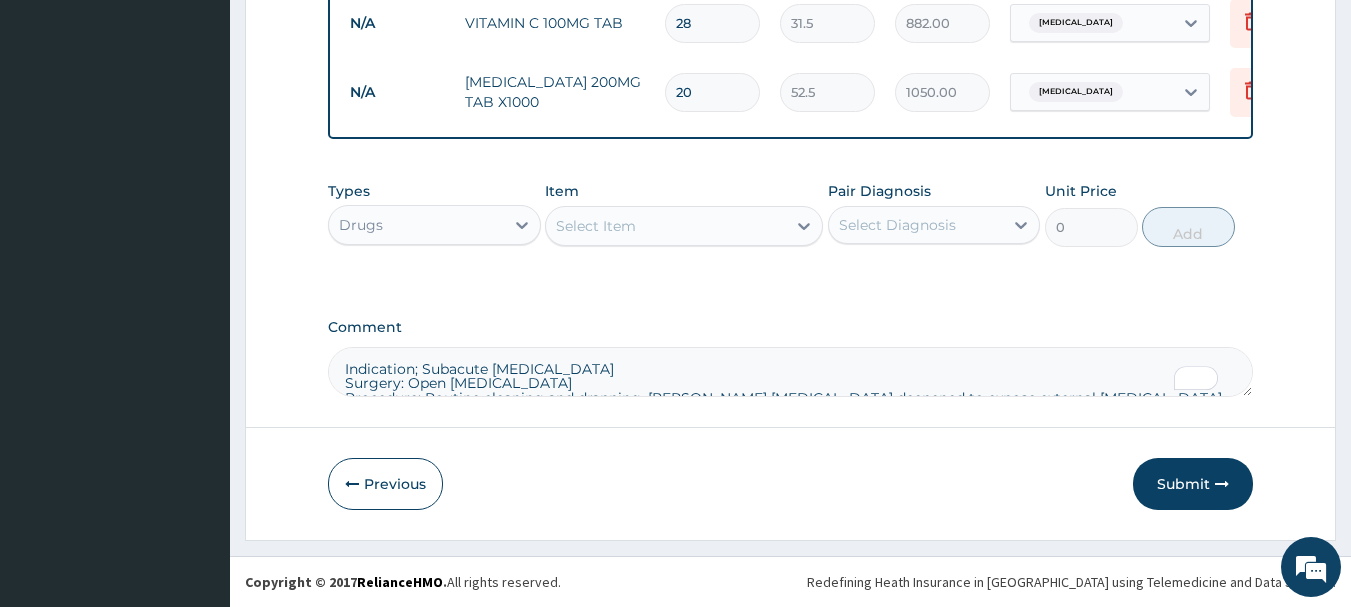 click on "Indication; Subacute Appendicitis
Surgery: Open Appendectomy
Procedure: Routine cleaning and drapping. Lanz incision deepened to expose external oblique apponeurosis which was incised along its fibers. Muscle splitting done along the fibers and peritoneum was acessed. Appendix mobilised and appendicular artery ligated with subsequently appendectomy. Appendix stump ligated with vicyl 2/0. caecum returned and wound closure done in layers. Vicryl to muscle and fascial , vicyl 2/0 to subcutaneous layer and remnant for skin closure.
Appendix for Histopathology
POST-OP ORDER
Monitor vitals closely.
IVF 5% D/S 500ML alternate with 5% D/W 500ML 4hrly 24hr.
IV FLAGYL 500MG 8hrly
IV CEFTRIAXONE daily
IV PCM 900MG 8hrly
IV PENTAZOCINE 30MG 8hrly
ALLOW ORAL INTAKE TOMORROW MORNING
Change wound dressing in 3 days." at bounding box center (791, 372) 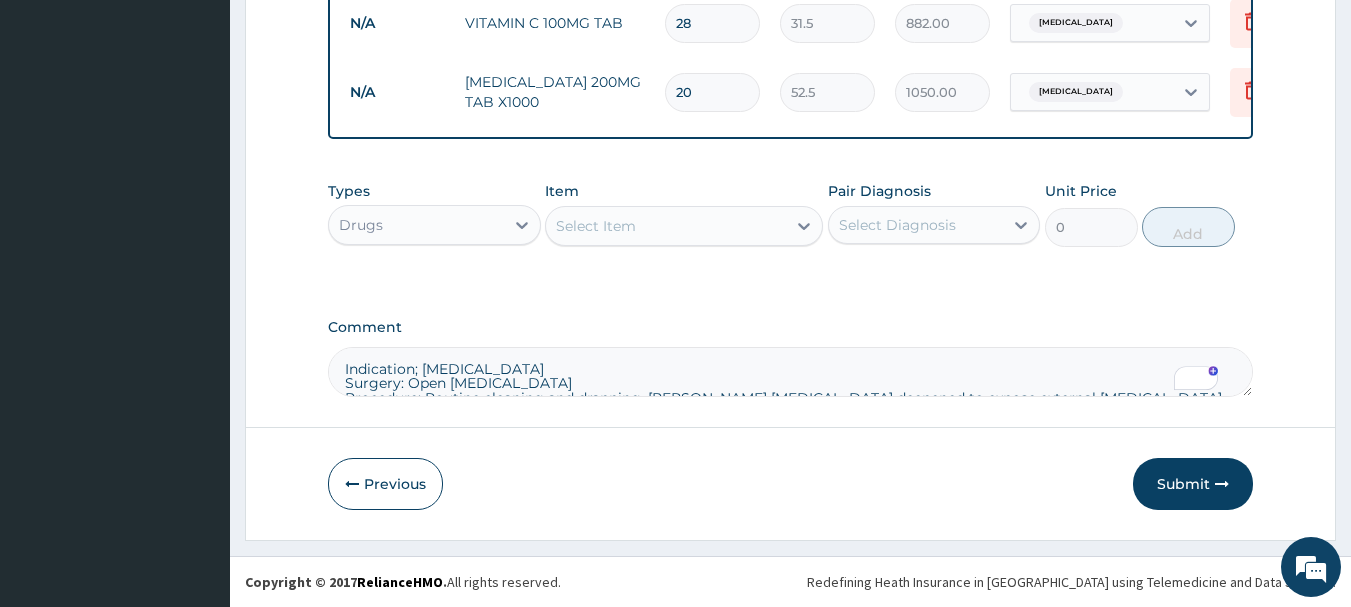 scroll, scrollTop: 12, scrollLeft: 0, axis: vertical 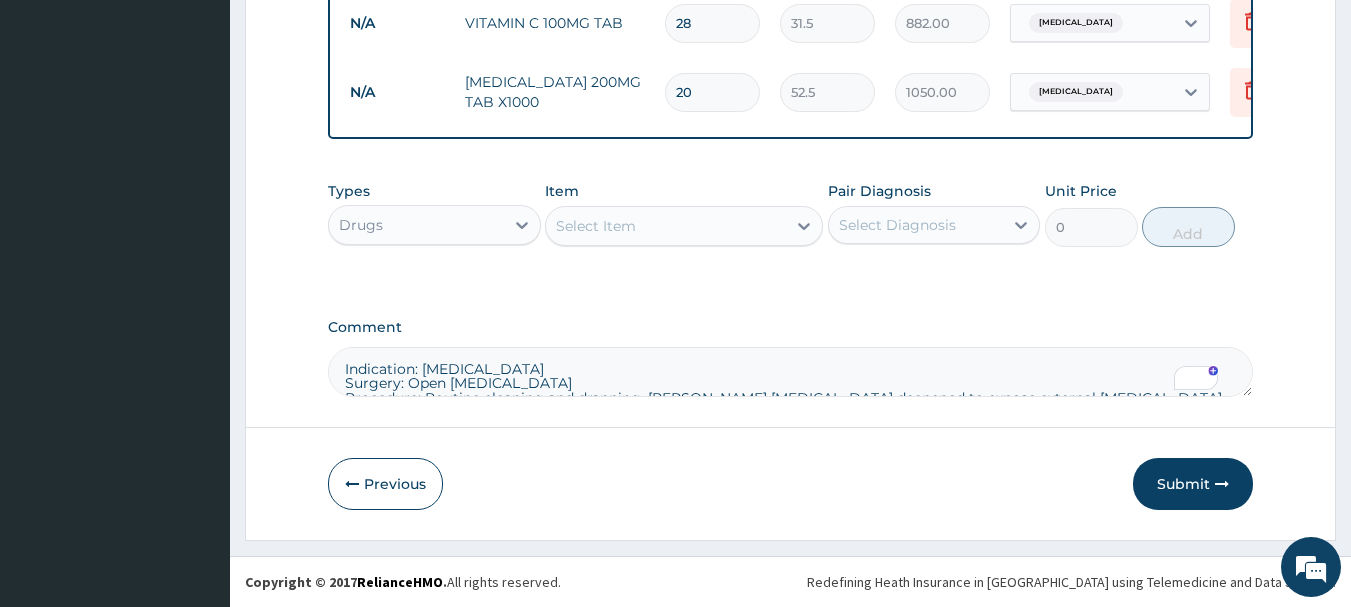 type on "Indication: Acute Appendicitis
Surgery: Open Appendectomy
Procedure: Routine cleaning and drapping. Lanz incision deepened to expose external oblique apponeurosis which was incised along its fibers. Muscle splitting done along the fibers and peritoneum was acessed. Appendix mobilised and appendicular artery ligated with subsequently appendectomy. Appendix stump ligated with vicyl 2/0. caecum returned and wound closure done in layers. Vicryl to muscle and fascial , vicyl 2/0 to subcutaneous layer and remnant for skin closure.
Appendix for Histopathology
POST-OP ORDER
Monitor vitals closely.
IVF 5% D/S 500ML alternate with 5% D/W 500ML 4hrly 24hr.
IV FLAGYL 500MG 8hrly
IV CEFTRIAXONE daily
IV PCM 900MG 8 hourly
IV PENTAZOCINE 30MG 8 hourly
ALLOW ORAL INTAKE TOMORROW MORNING
Change wound dressing in 3 days." 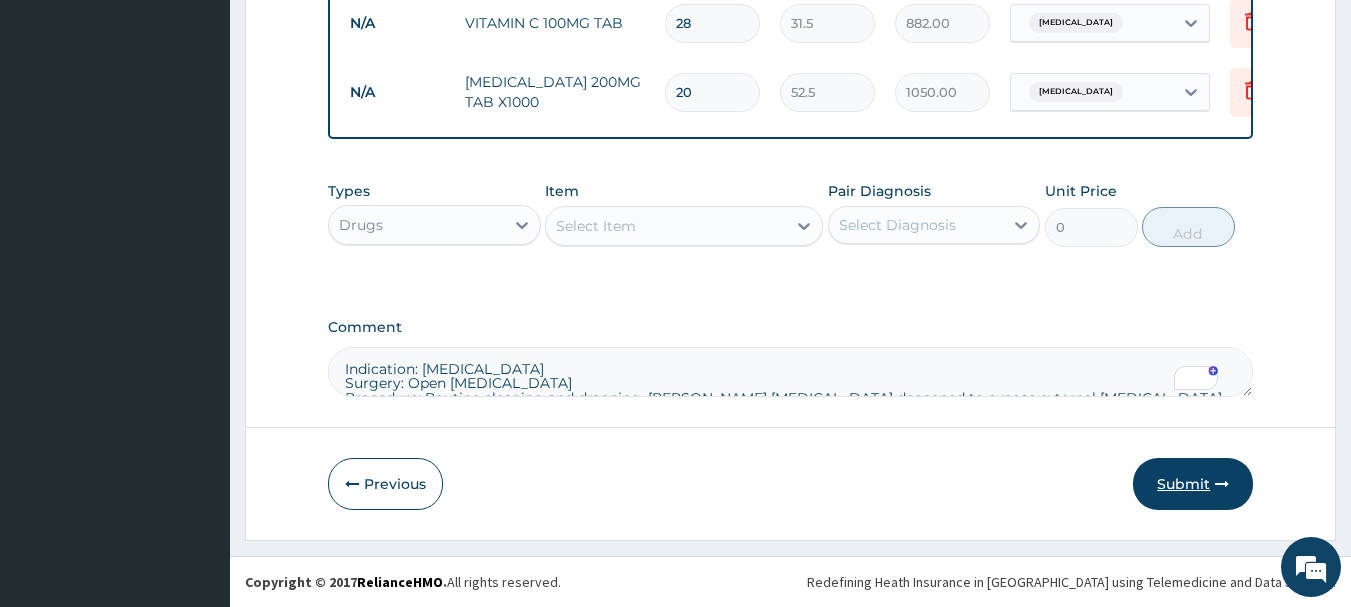 click on "Submit" at bounding box center (1193, 484) 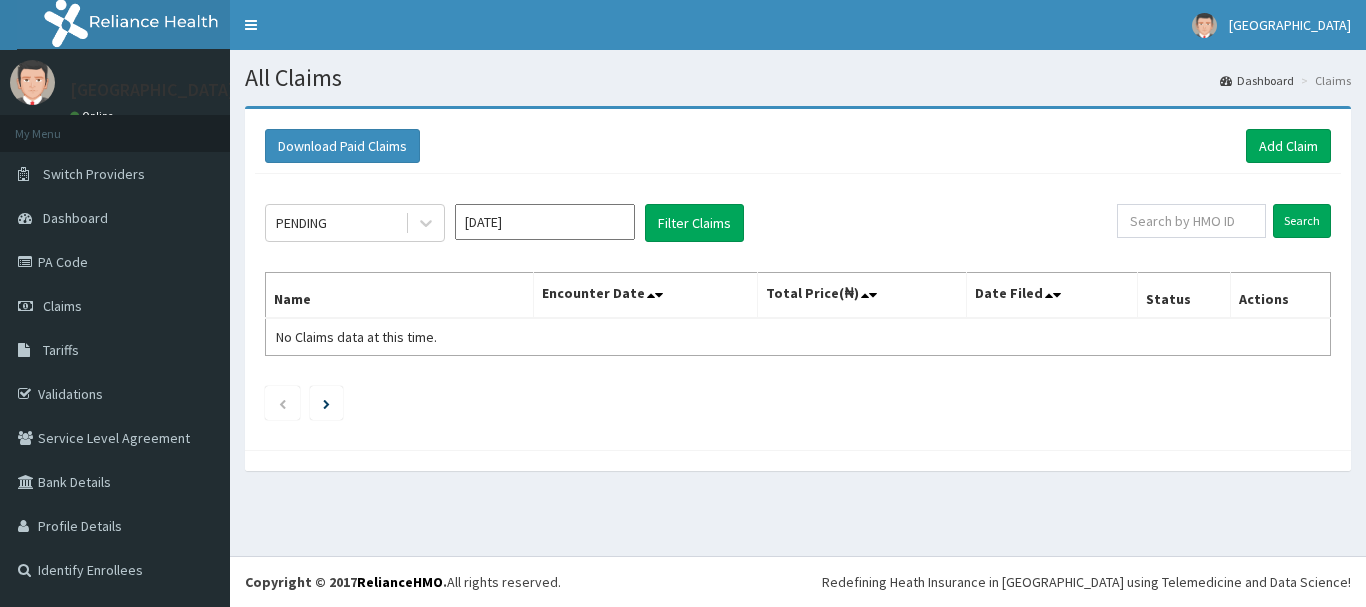 scroll, scrollTop: 0, scrollLeft: 0, axis: both 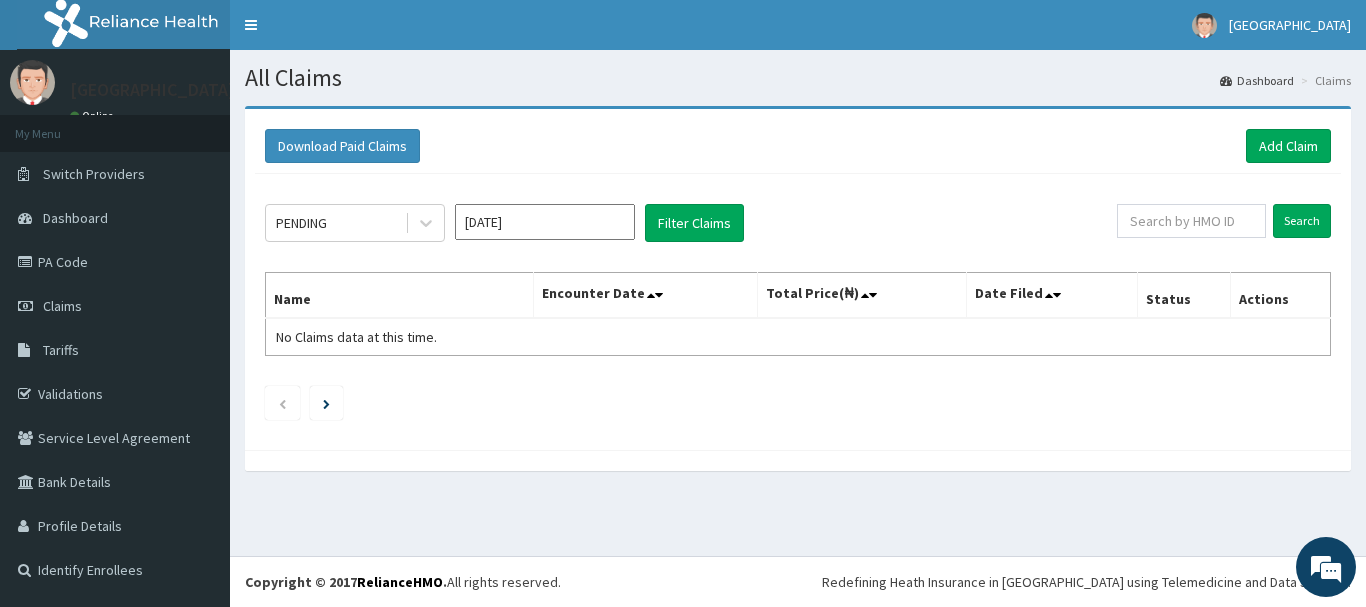 click on "Jul 2025" at bounding box center [545, 222] 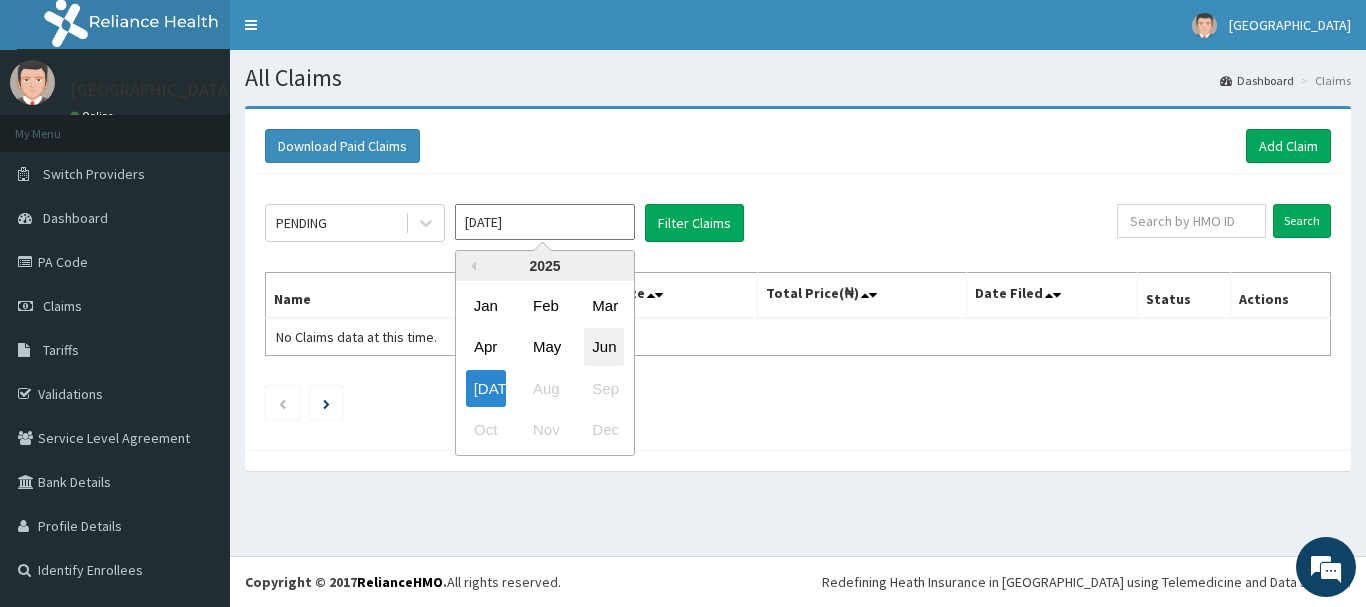click on "Jun" at bounding box center (604, 347) 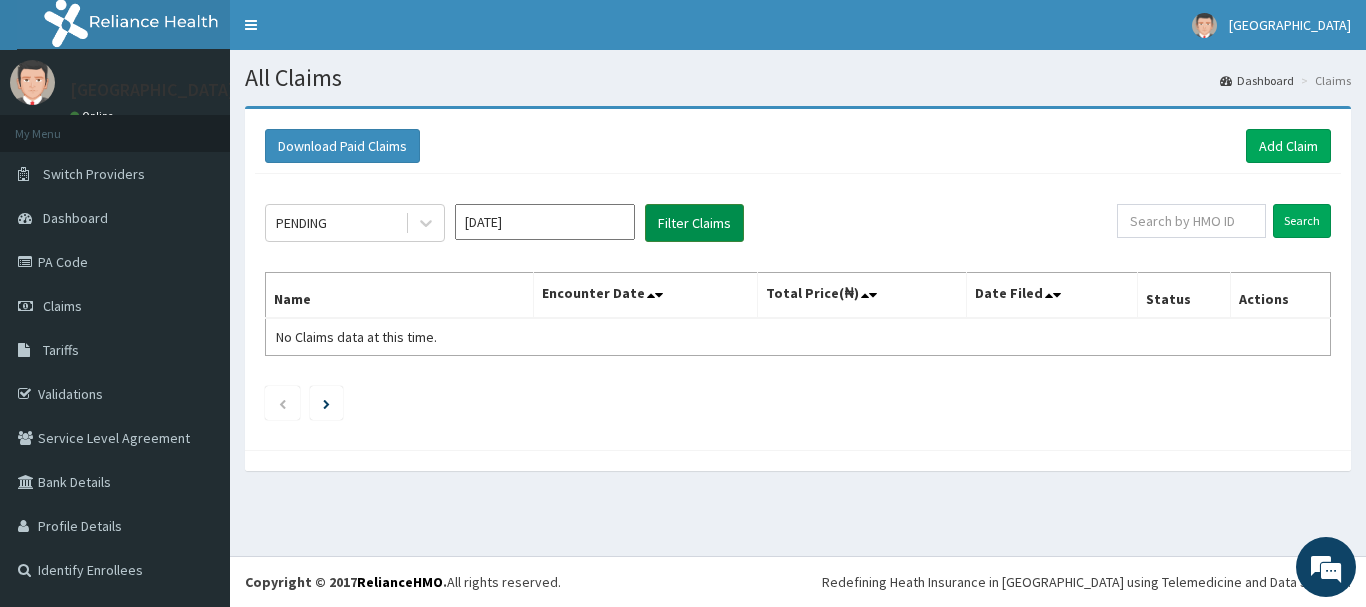 click on "Filter Claims" at bounding box center [694, 223] 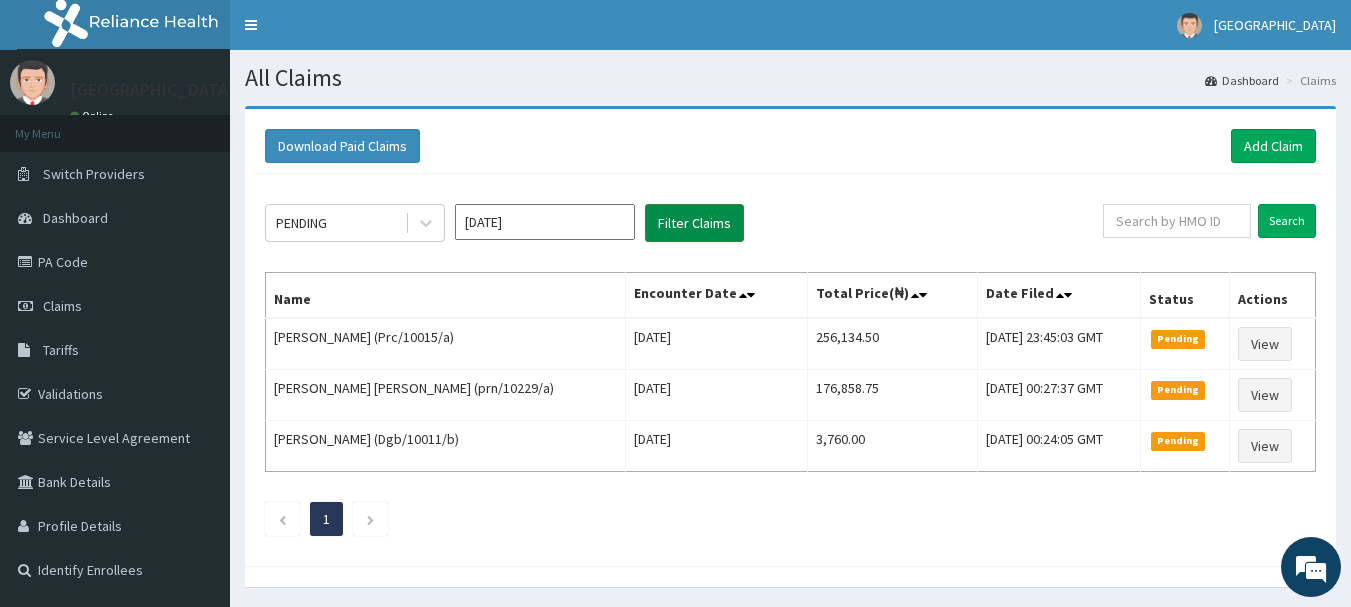 scroll, scrollTop: 0, scrollLeft: 0, axis: both 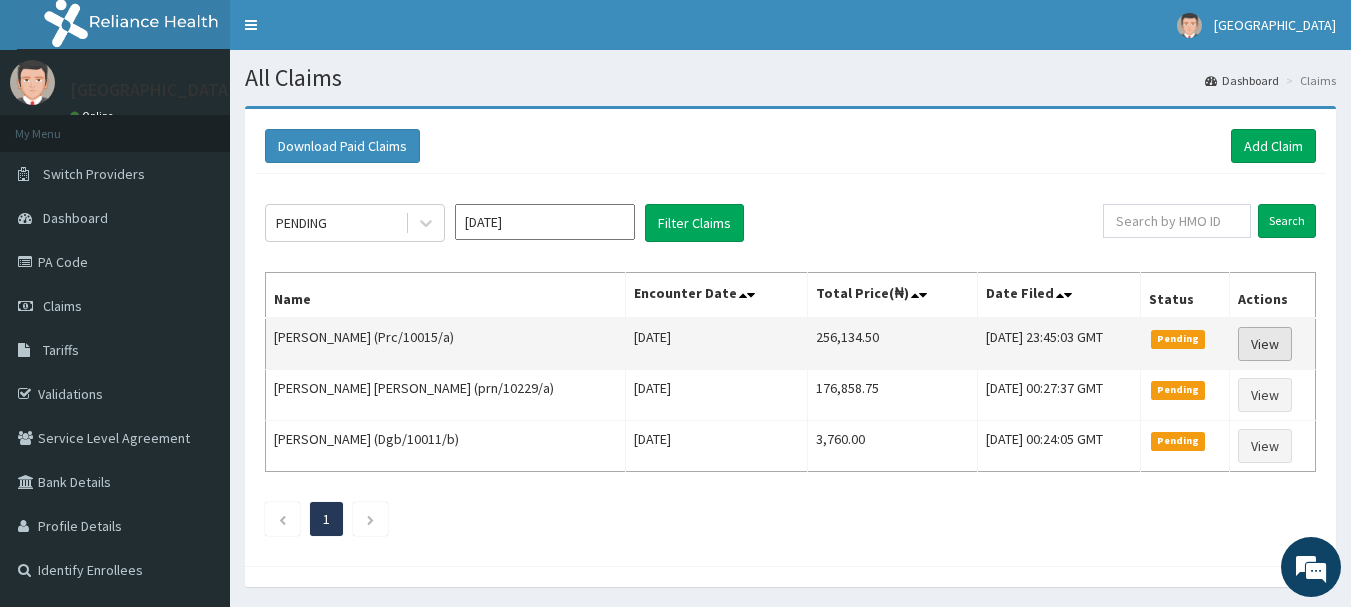 click on "View" at bounding box center (1265, 344) 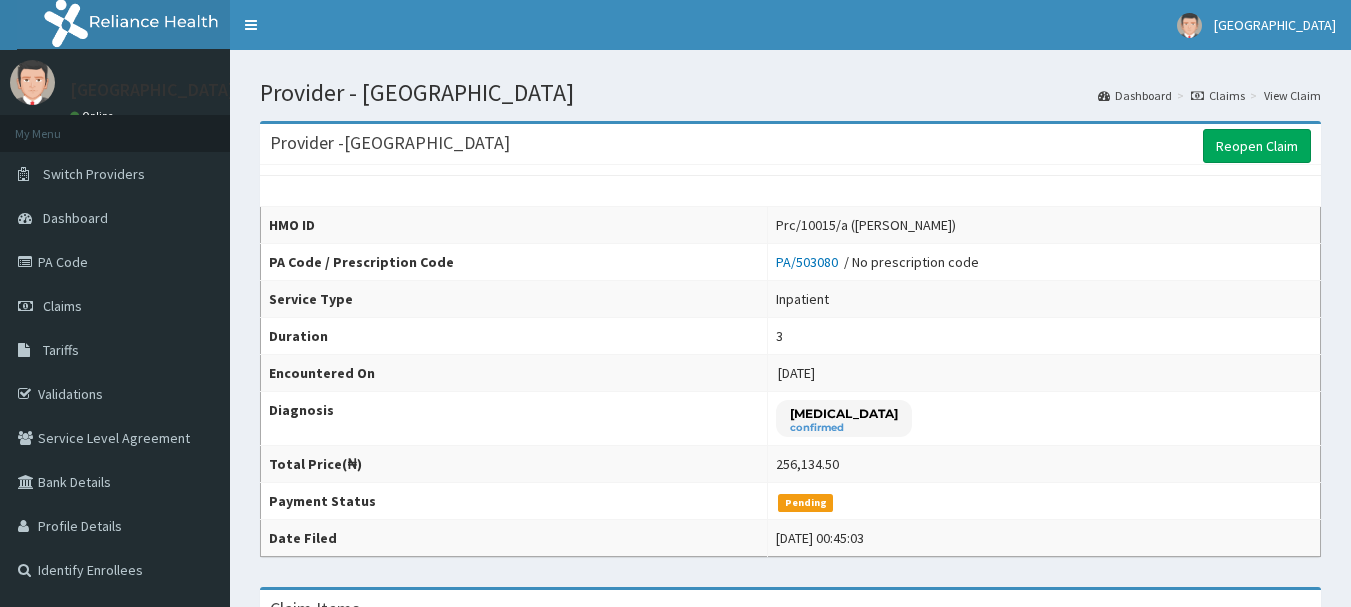 scroll, scrollTop: 0, scrollLeft: 0, axis: both 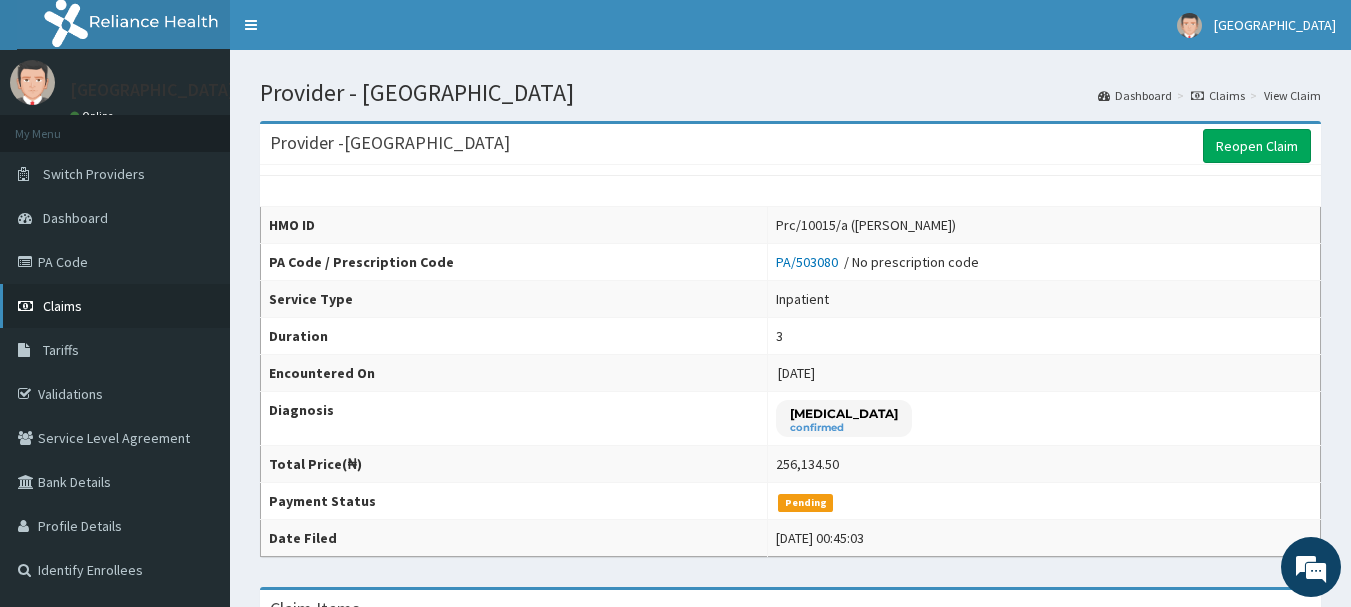 click on "Claims" at bounding box center (62, 306) 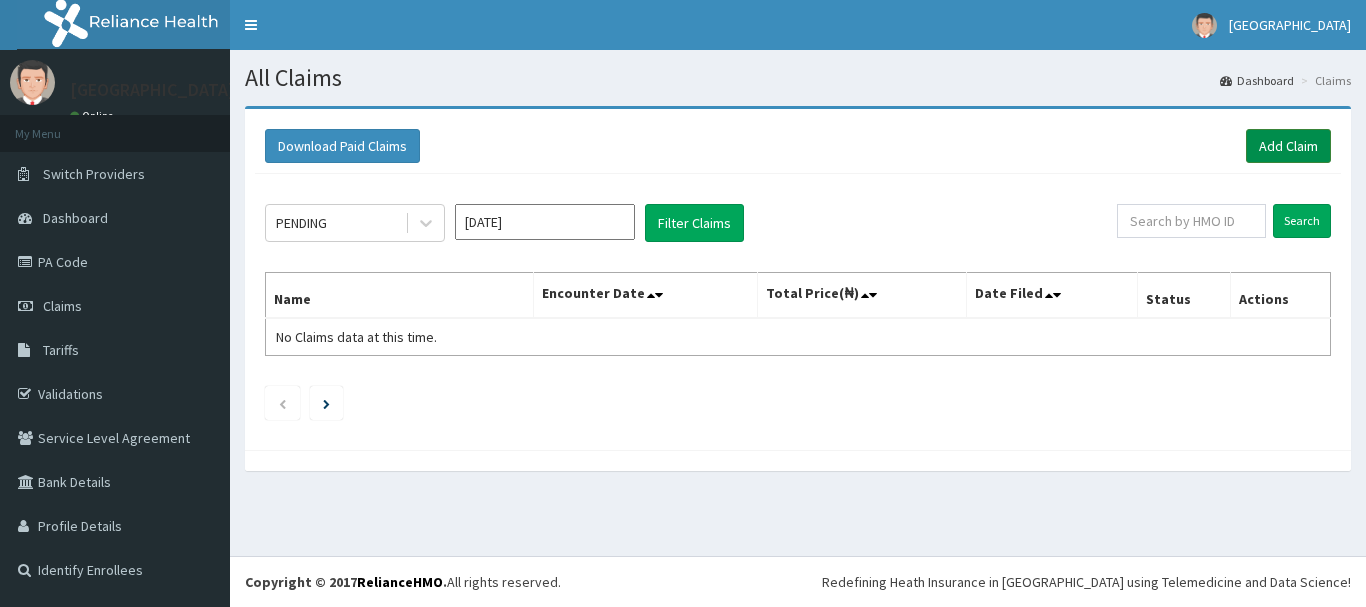 scroll, scrollTop: 0, scrollLeft: 0, axis: both 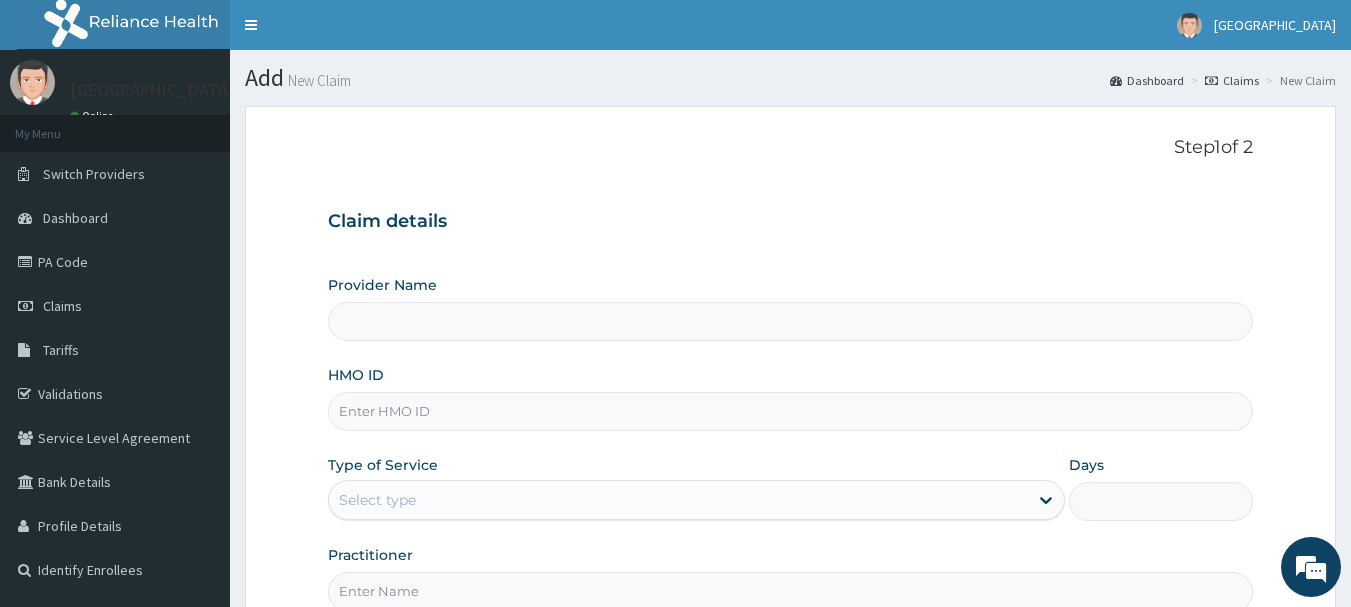 click on "HMO ID" at bounding box center (791, 411) 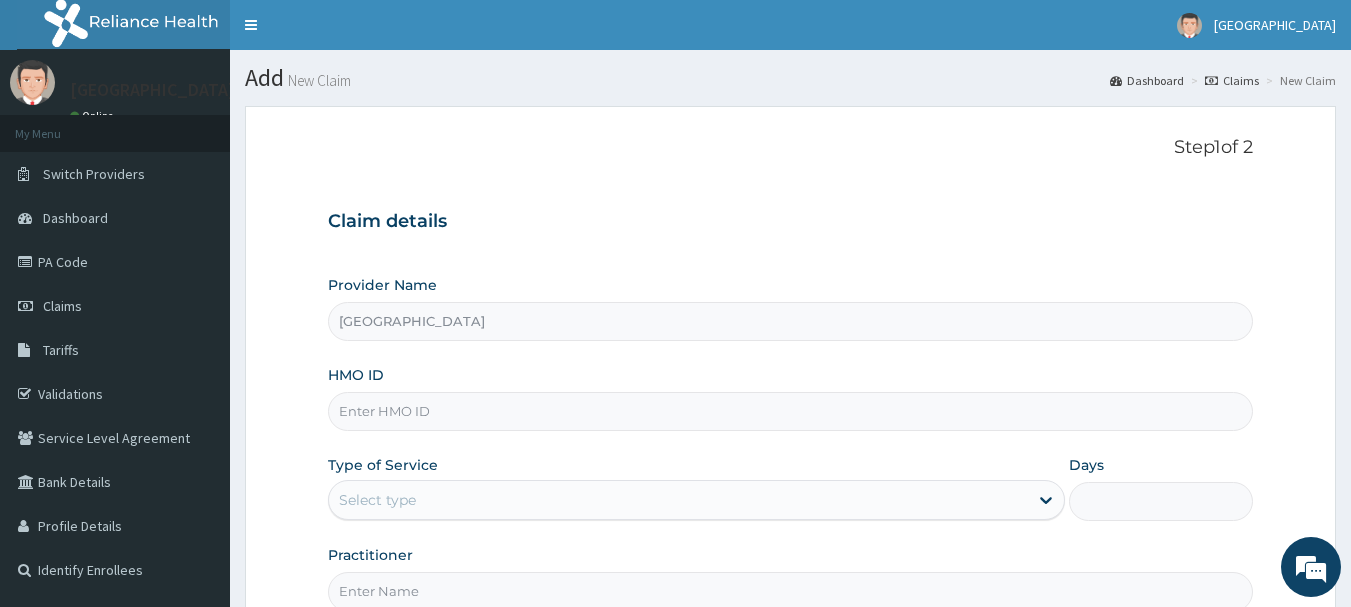 paste on "Prc/10015/a" 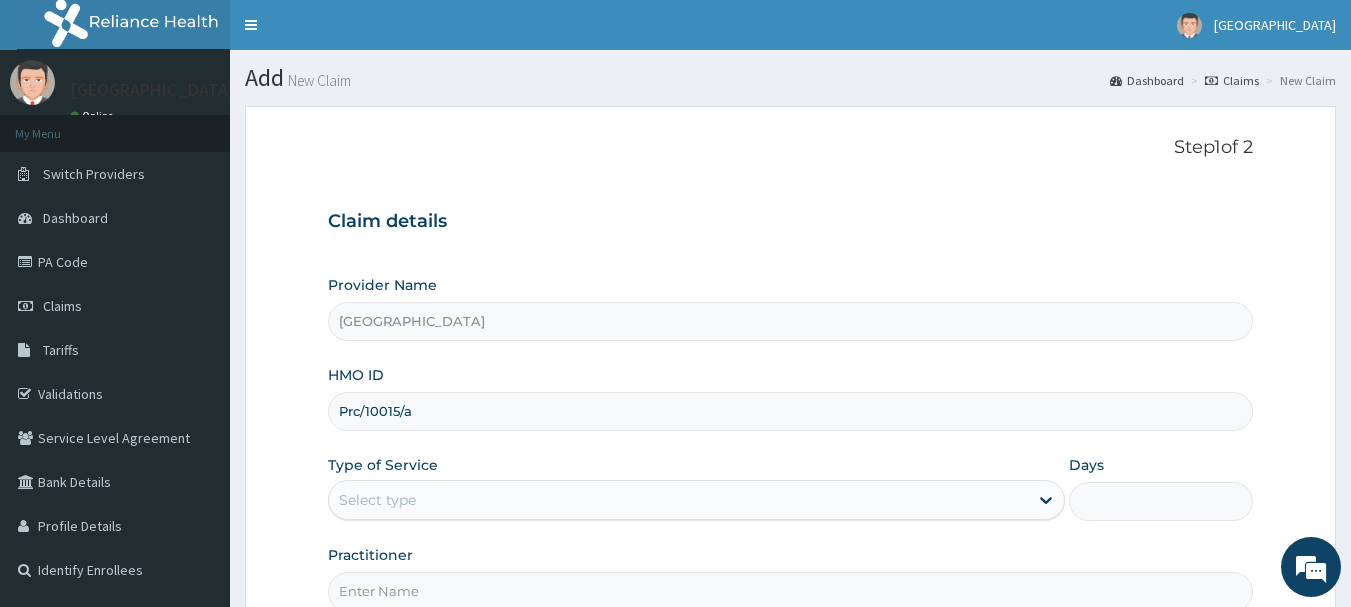 scroll, scrollTop: 200, scrollLeft: 0, axis: vertical 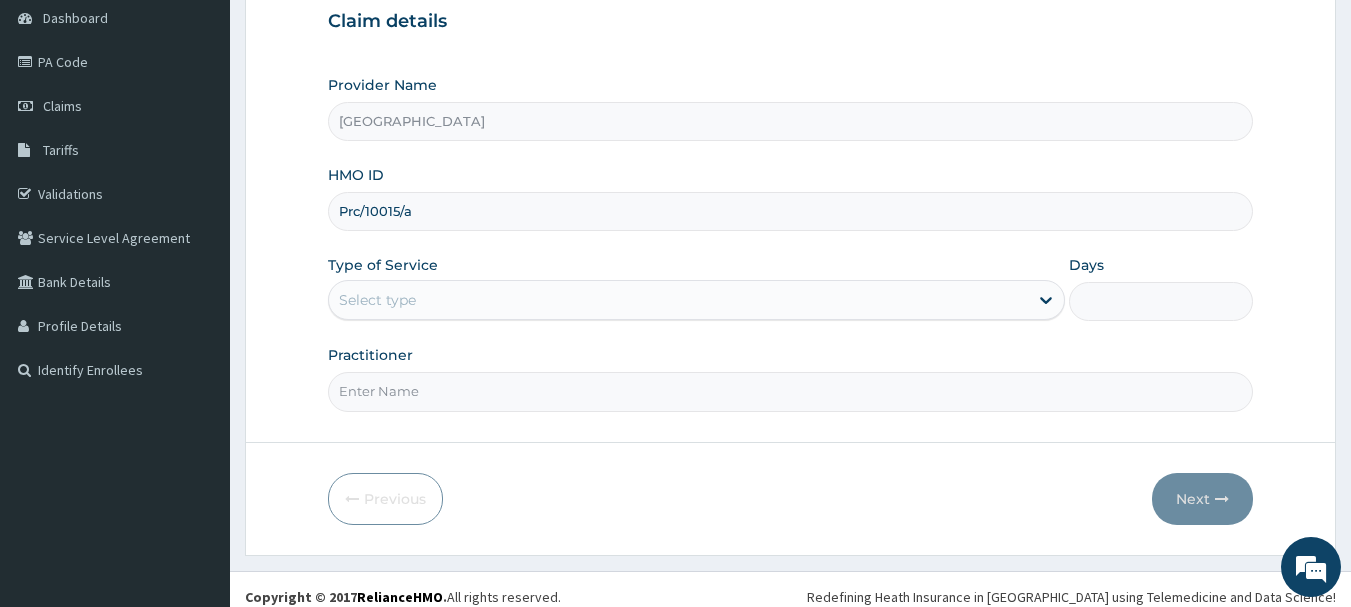 type on "Prc/10015/a" 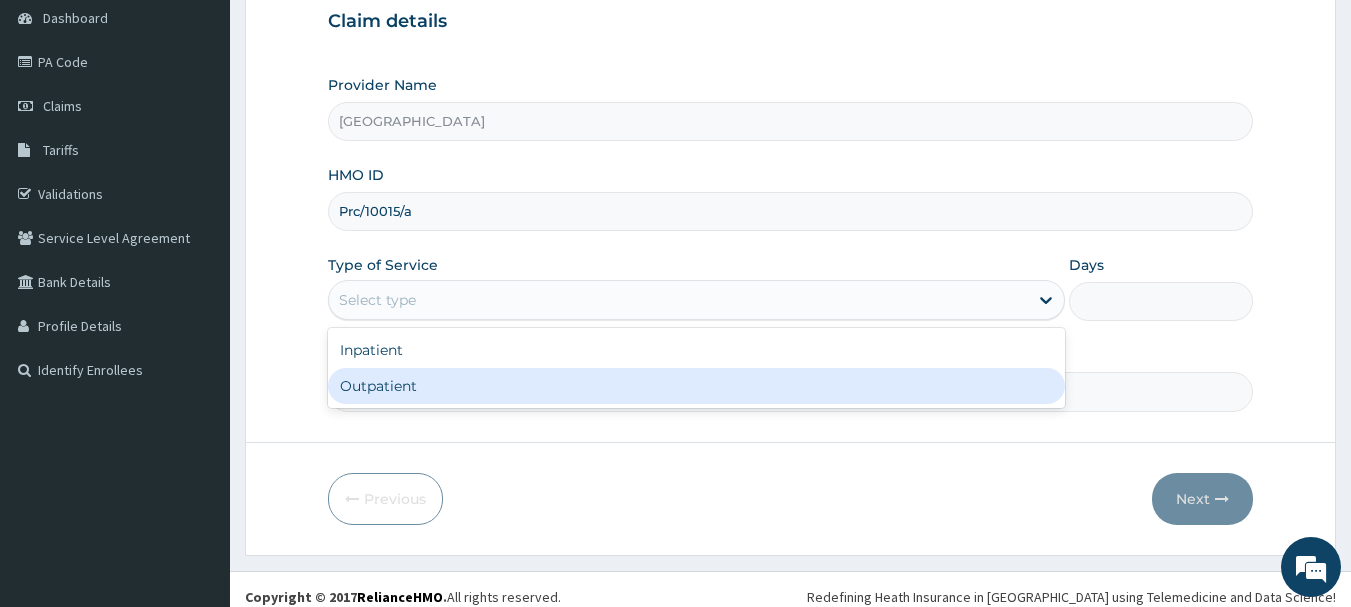 click on "Outpatient" at bounding box center [696, 386] 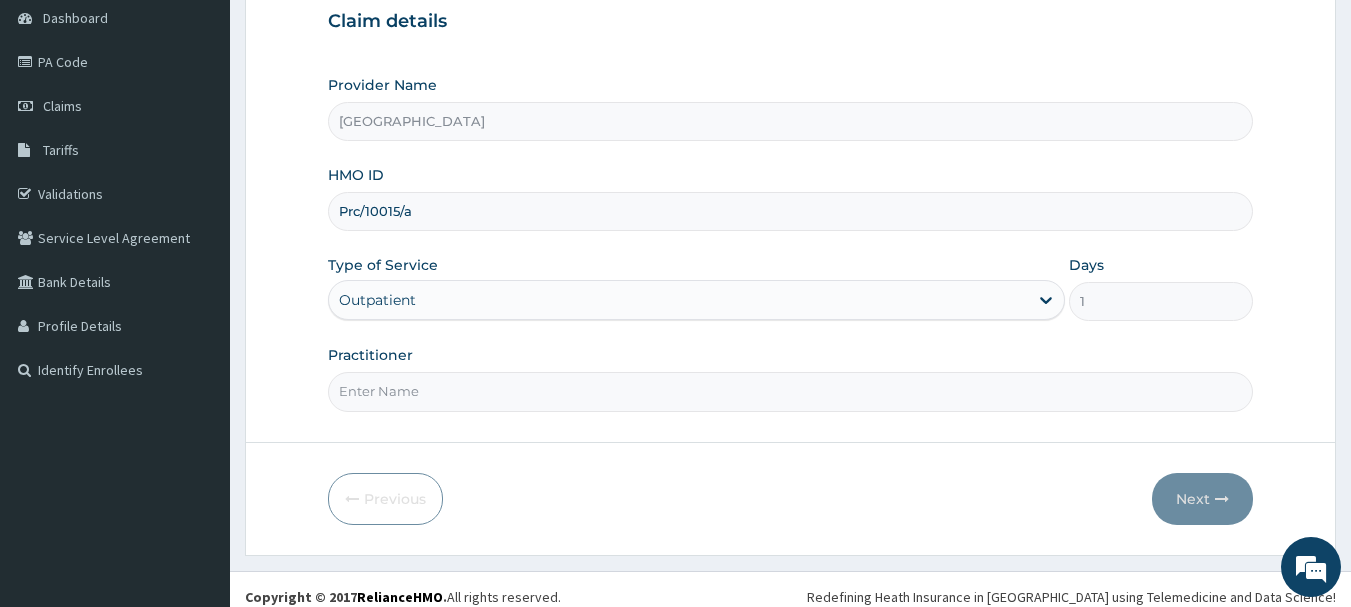 click on "Practitioner" at bounding box center [791, 391] 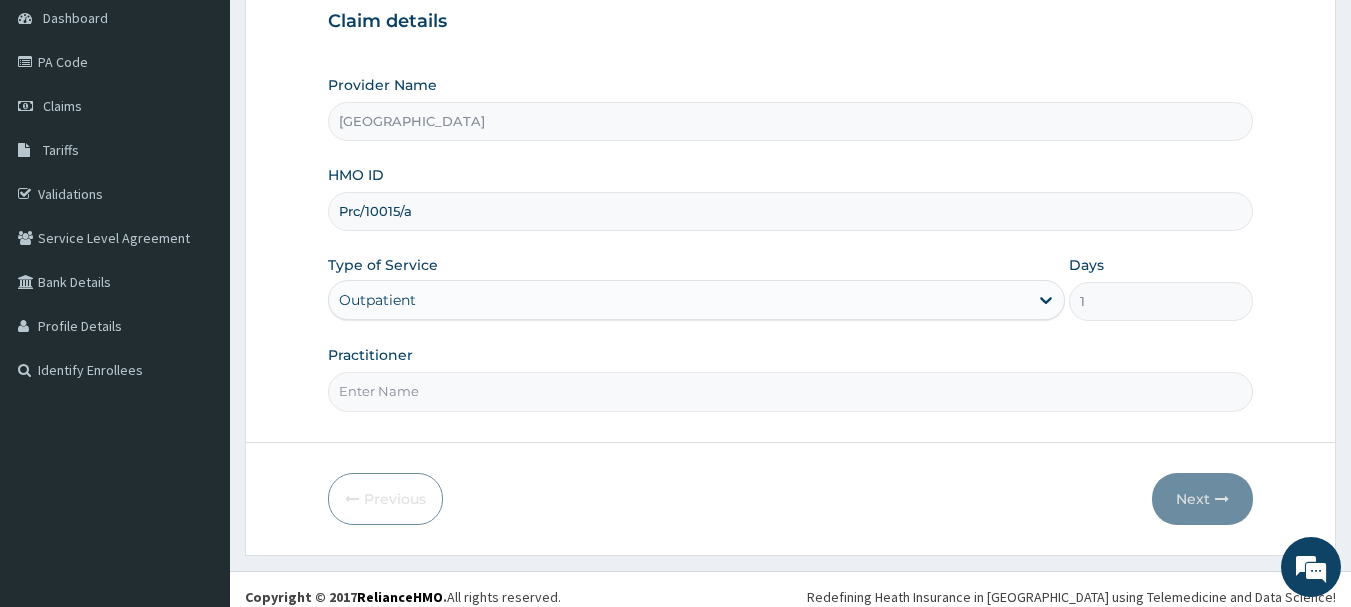 type on "Dr.Akinwusi" 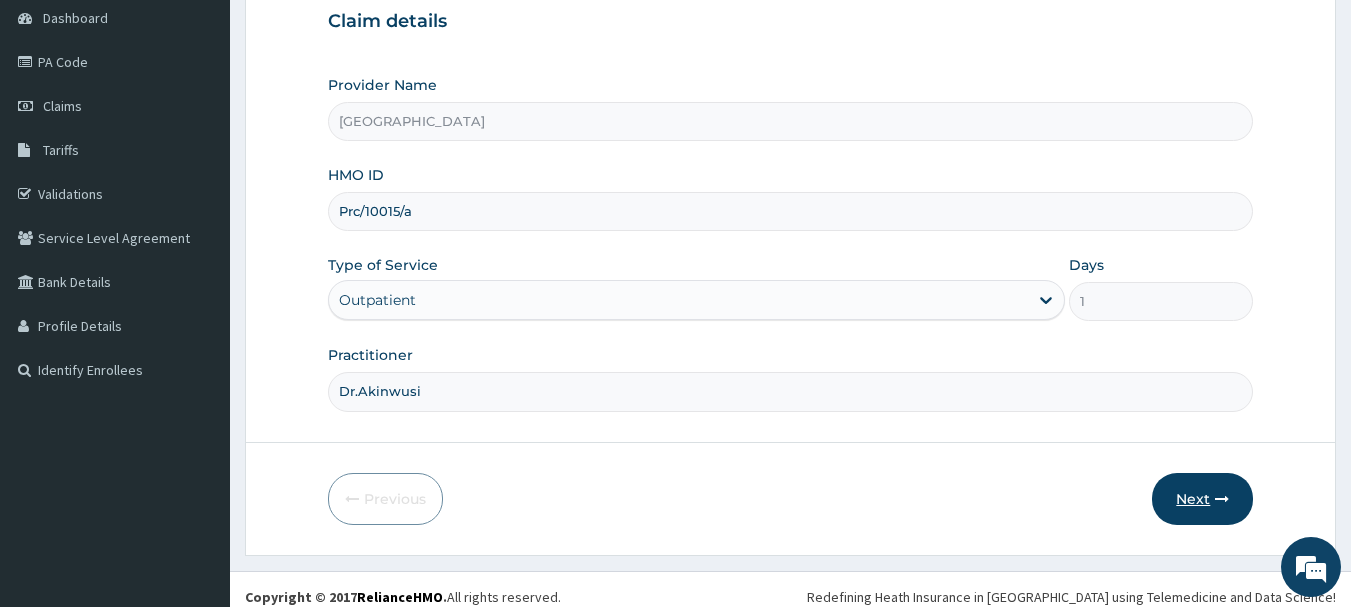 click on "Next" at bounding box center (1202, 499) 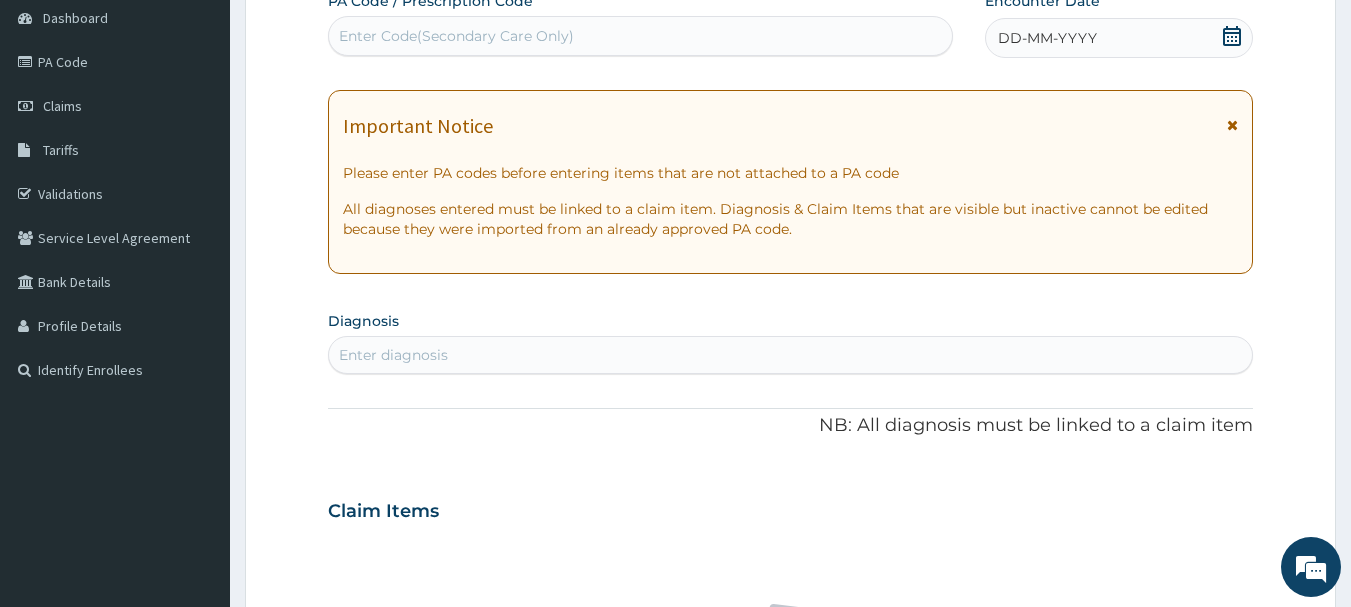 scroll, scrollTop: 0, scrollLeft: 0, axis: both 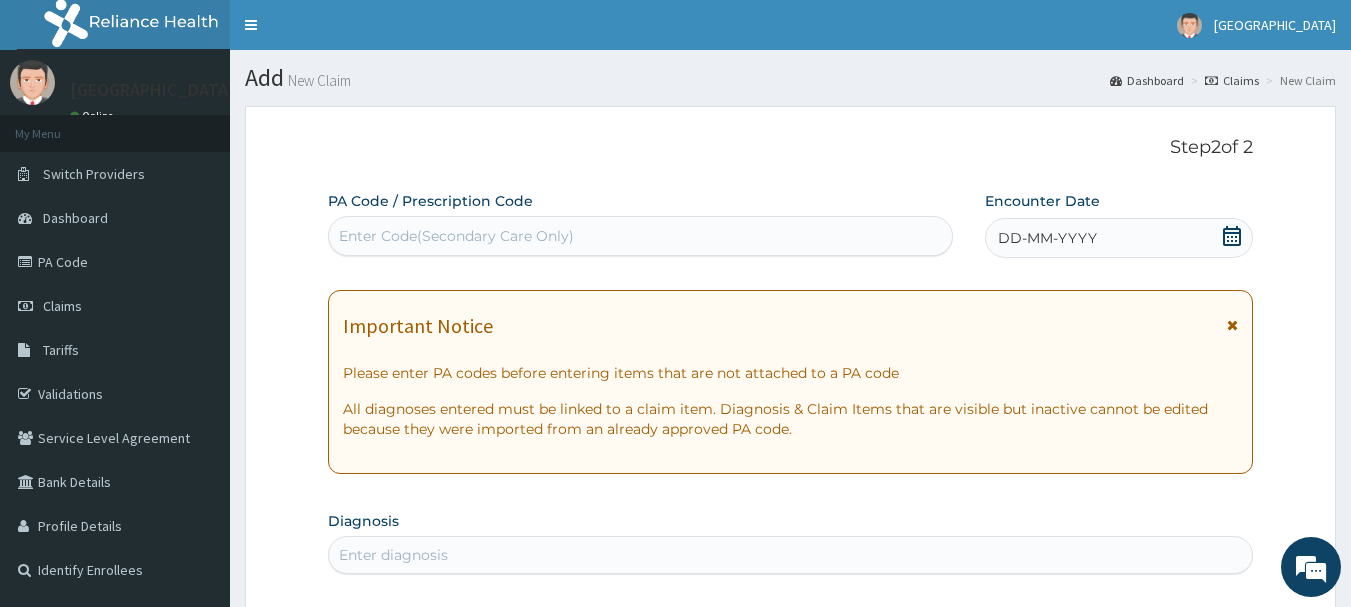 click on "Enter Code(Secondary Care Only)" at bounding box center [641, 236] 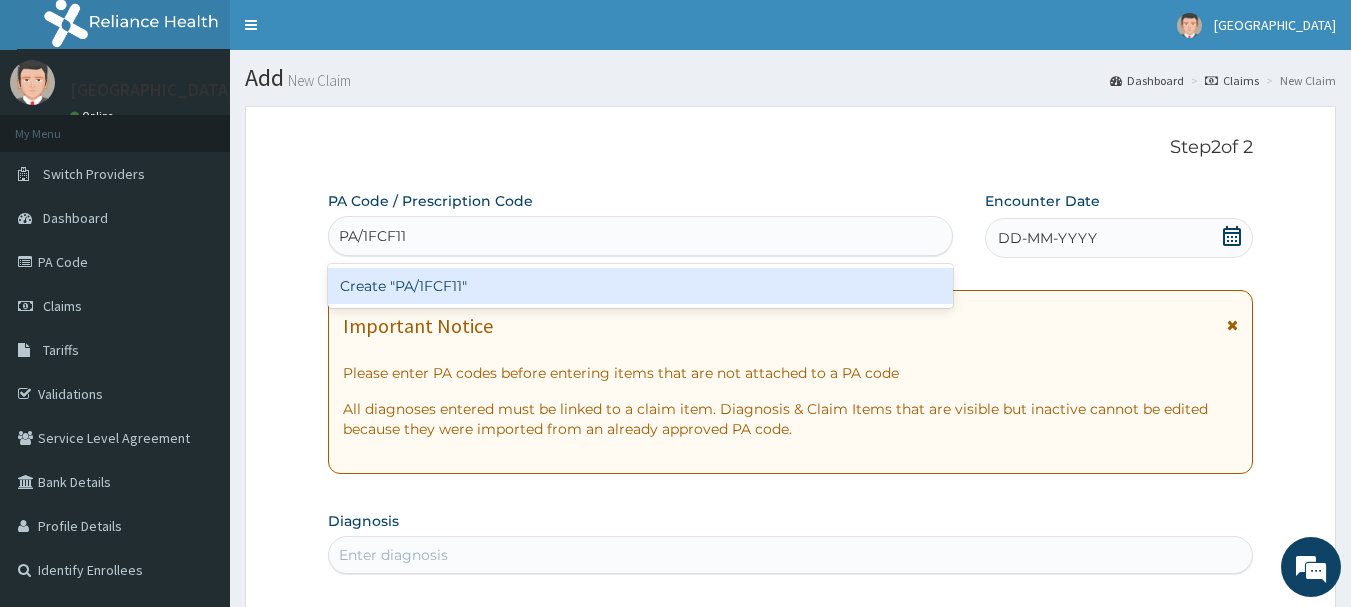 click on "Create "PA/1FCF11"" at bounding box center (641, 286) 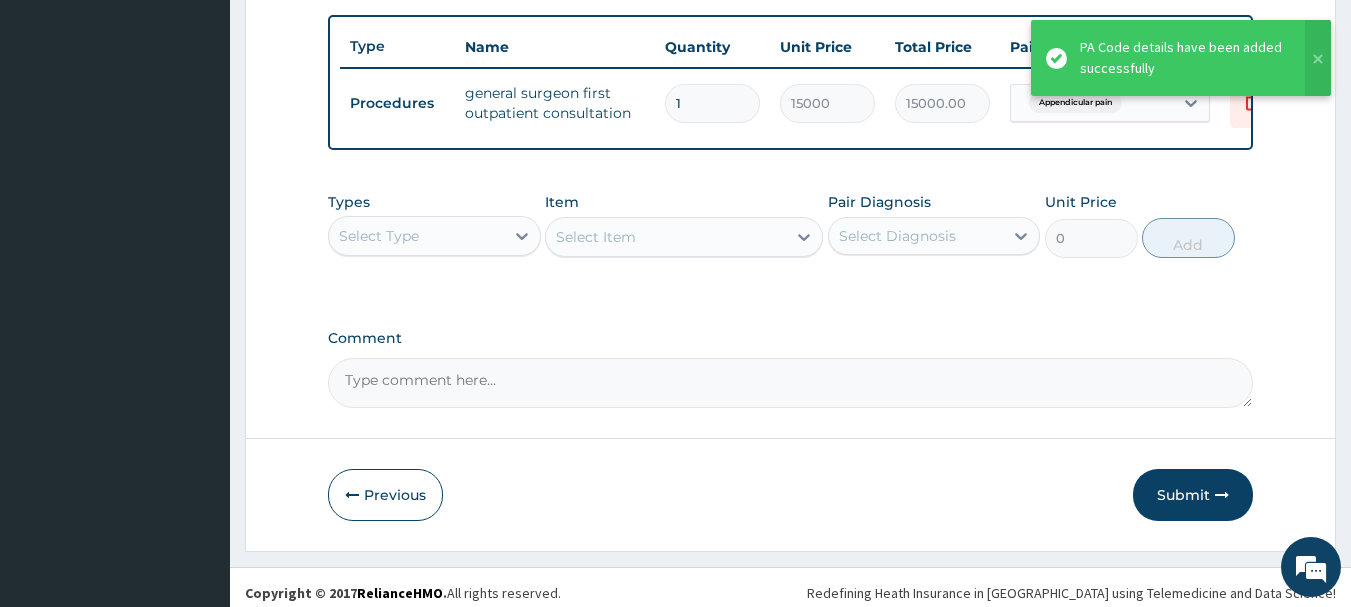 scroll, scrollTop: 755, scrollLeft: 0, axis: vertical 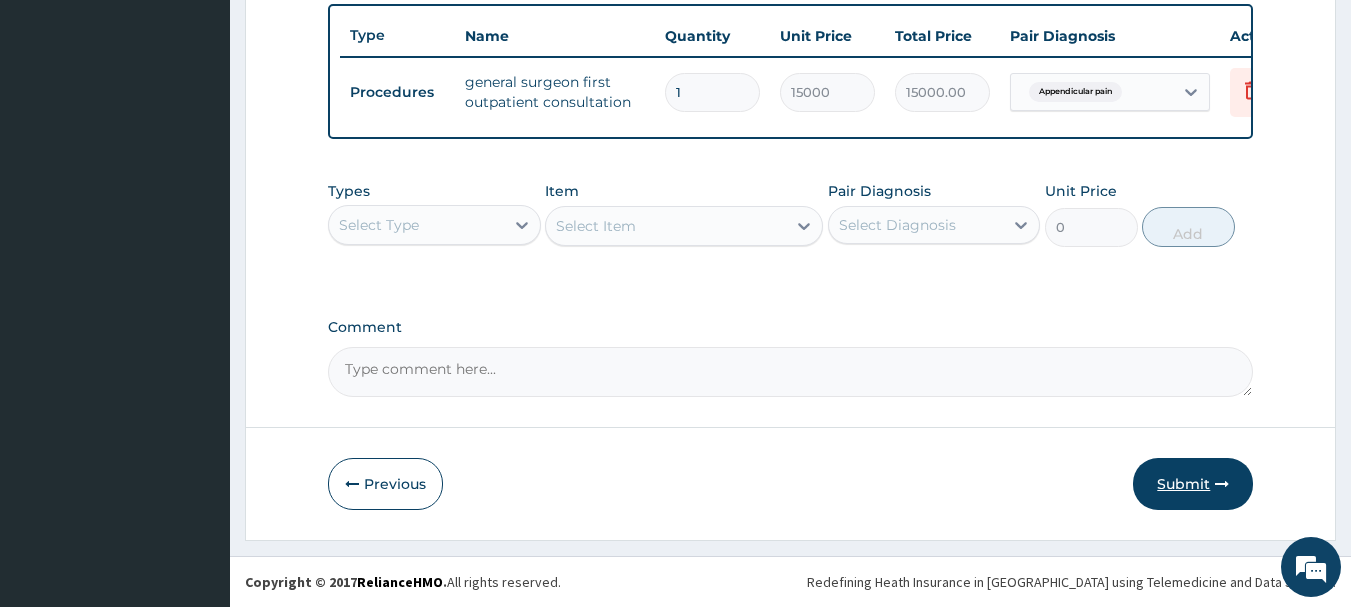click on "Submit" at bounding box center (1193, 484) 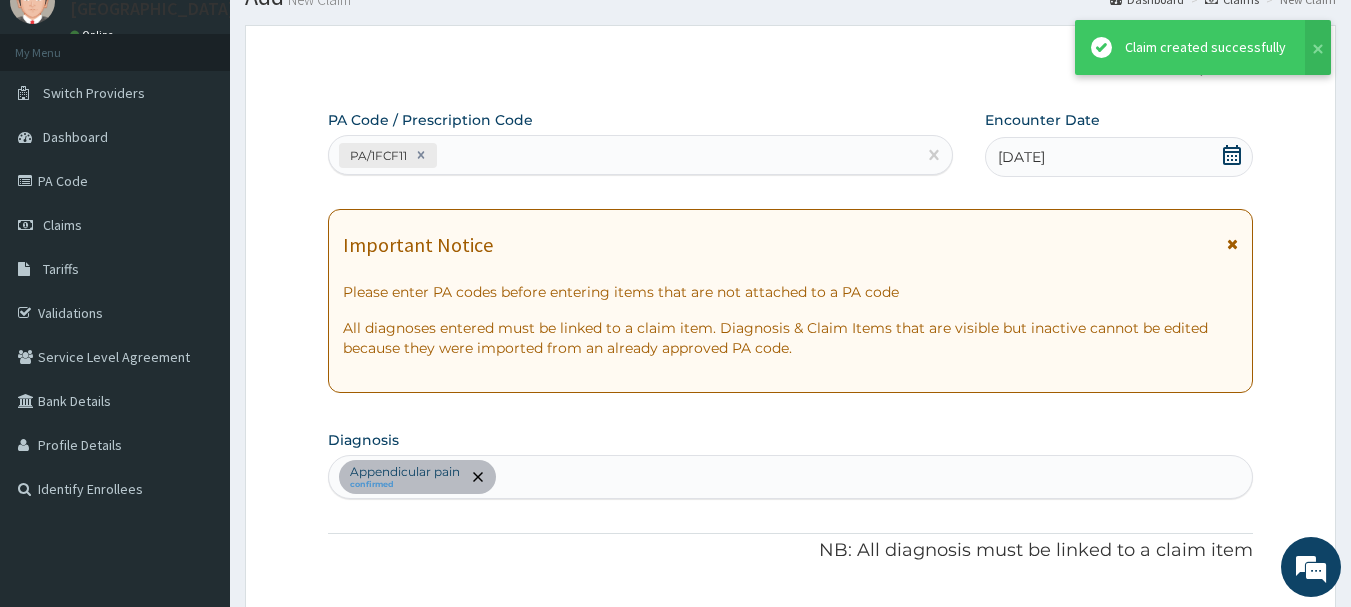 scroll, scrollTop: 755, scrollLeft: 0, axis: vertical 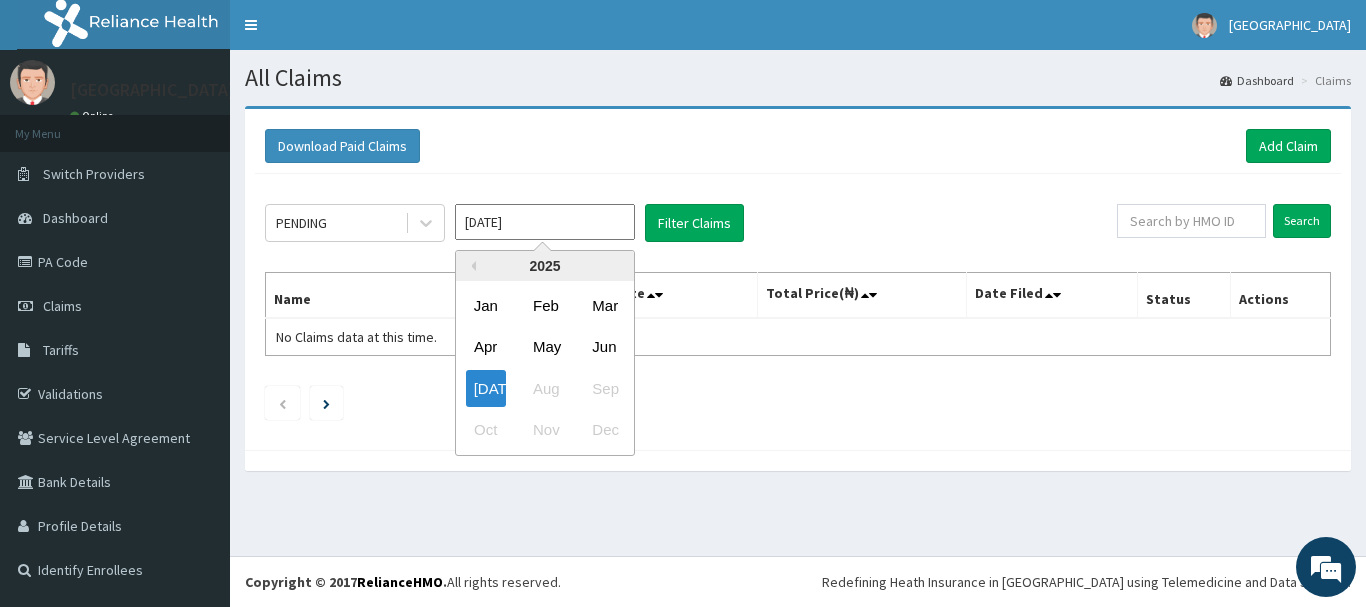 click on "[DATE]" at bounding box center (545, 222) 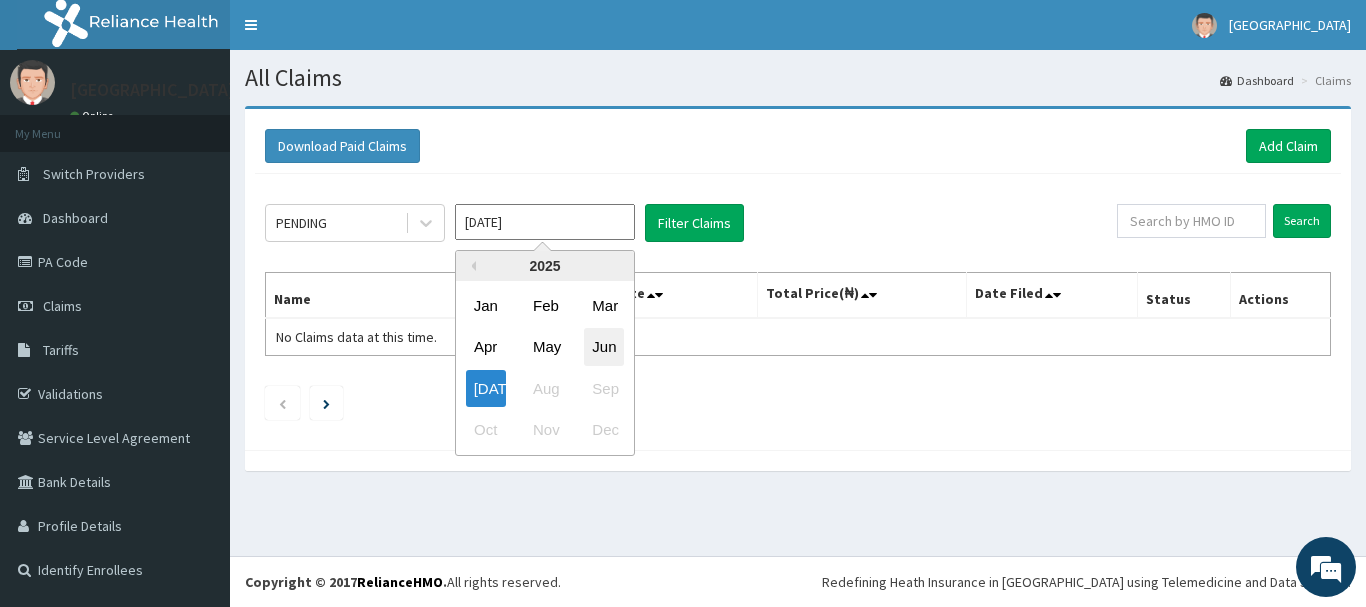 click on "Jun" at bounding box center [604, 347] 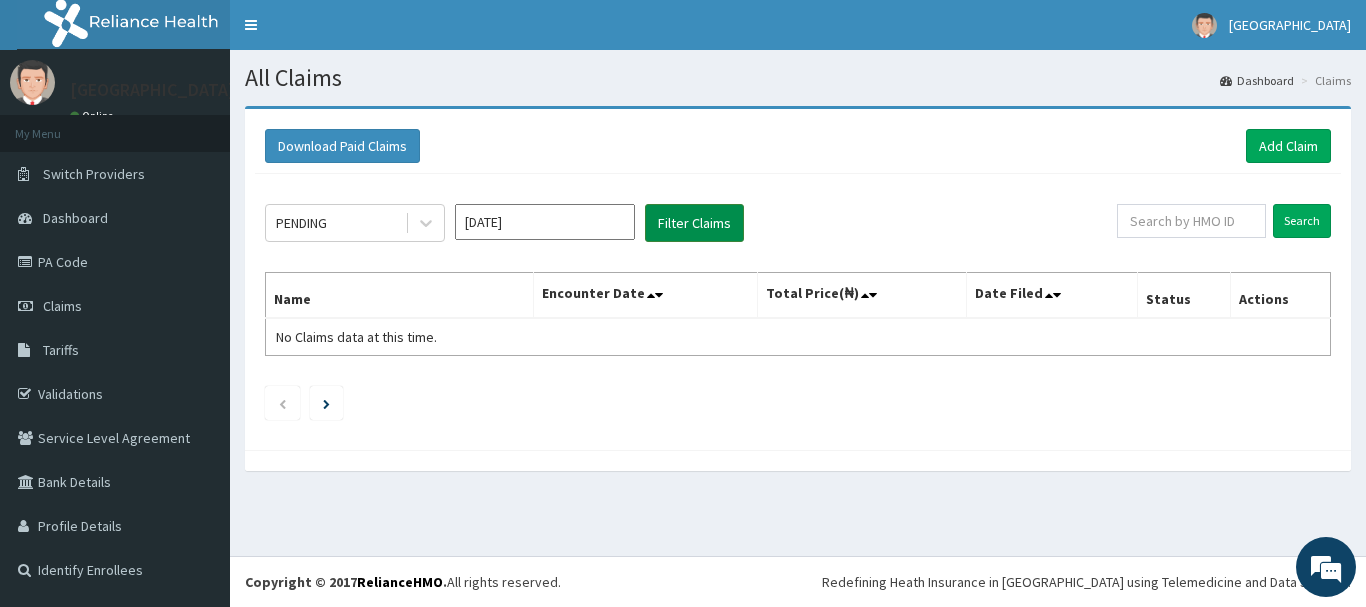 click on "Filter Claims" at bounding box center [694, 223] 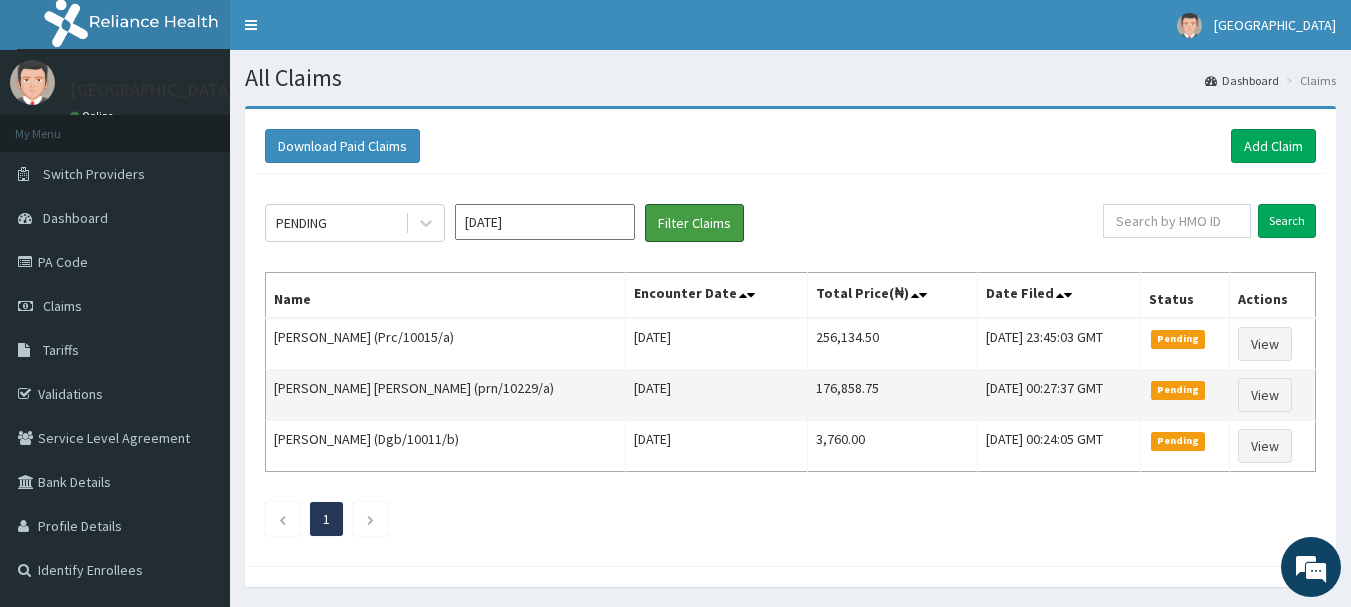 scroll, scrollTop: 66, scrollLeft: 0, axis: vertical 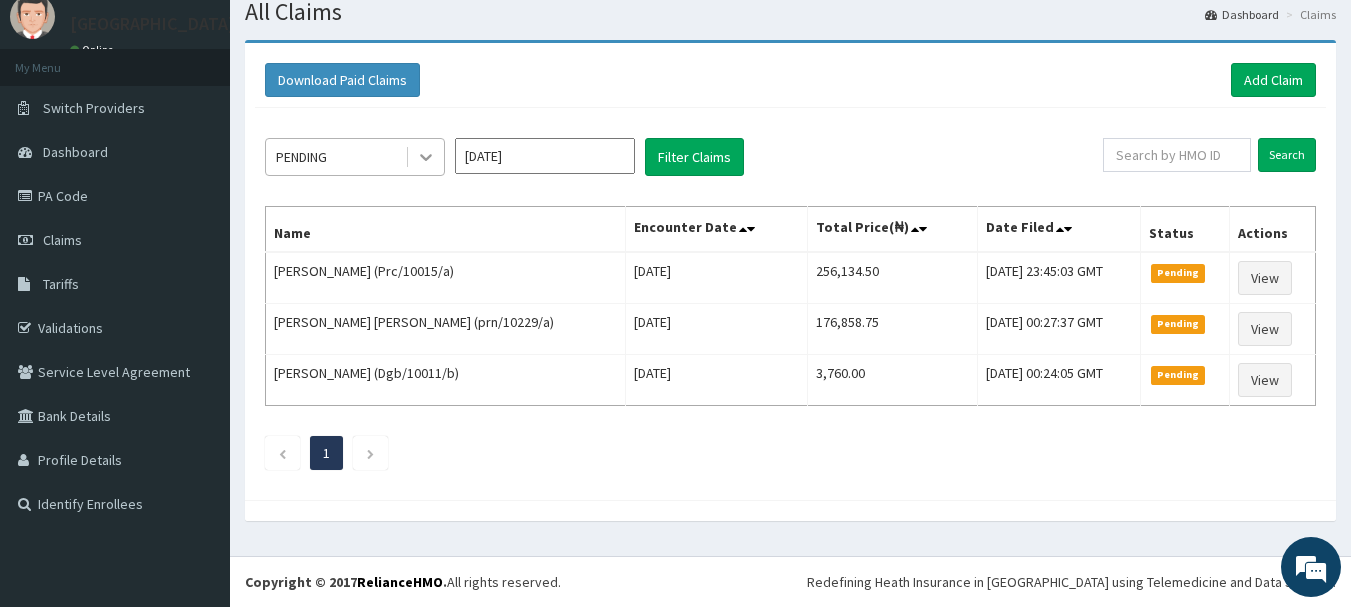 click at bounding box center (426, 157) 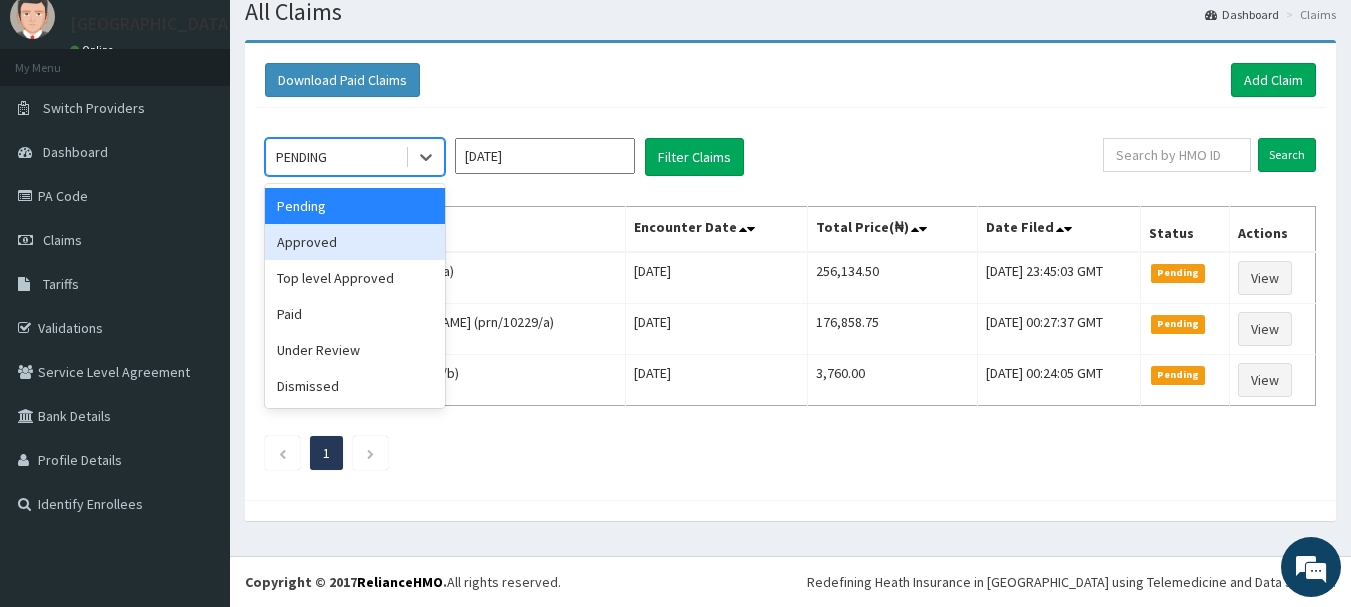 click on "Approved" at bounding box center [355, 242] 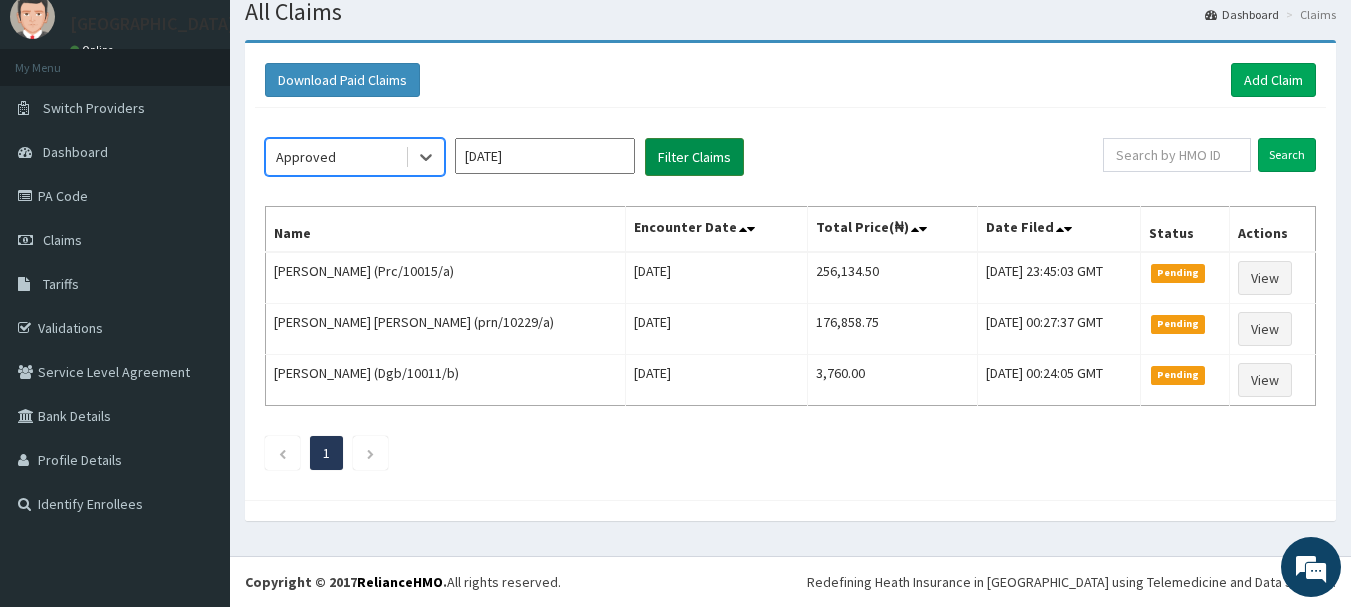 scroll, scrollTop: 0, scrollLeft: 0, axis: both 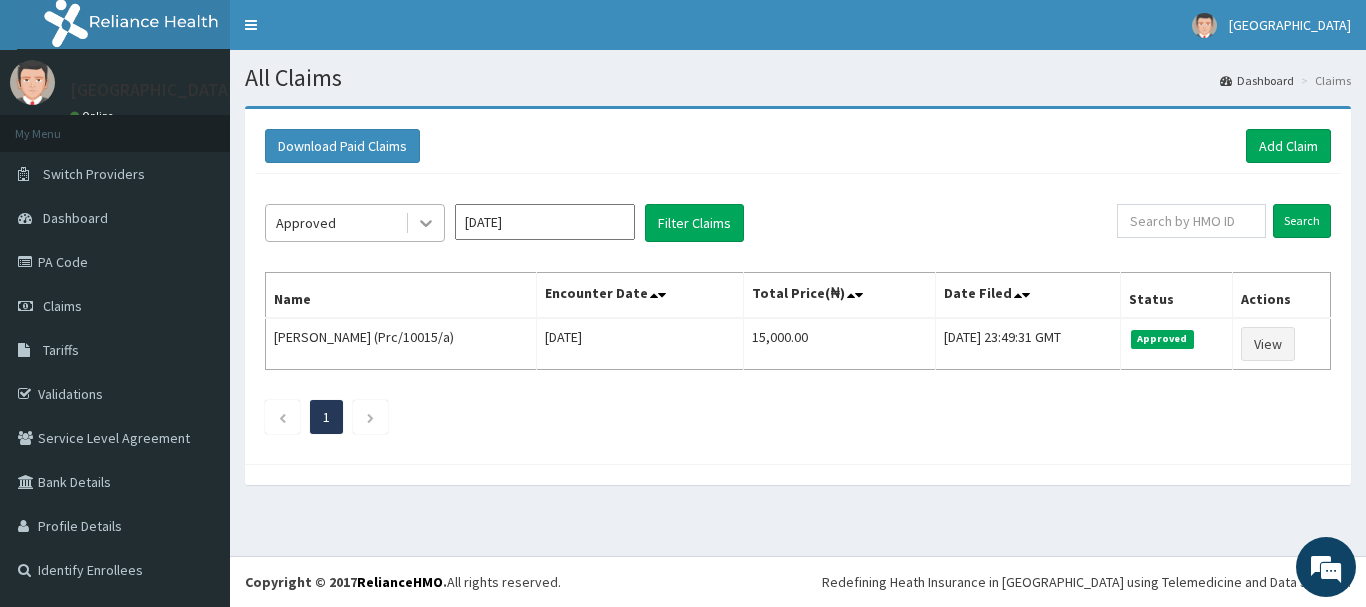 click 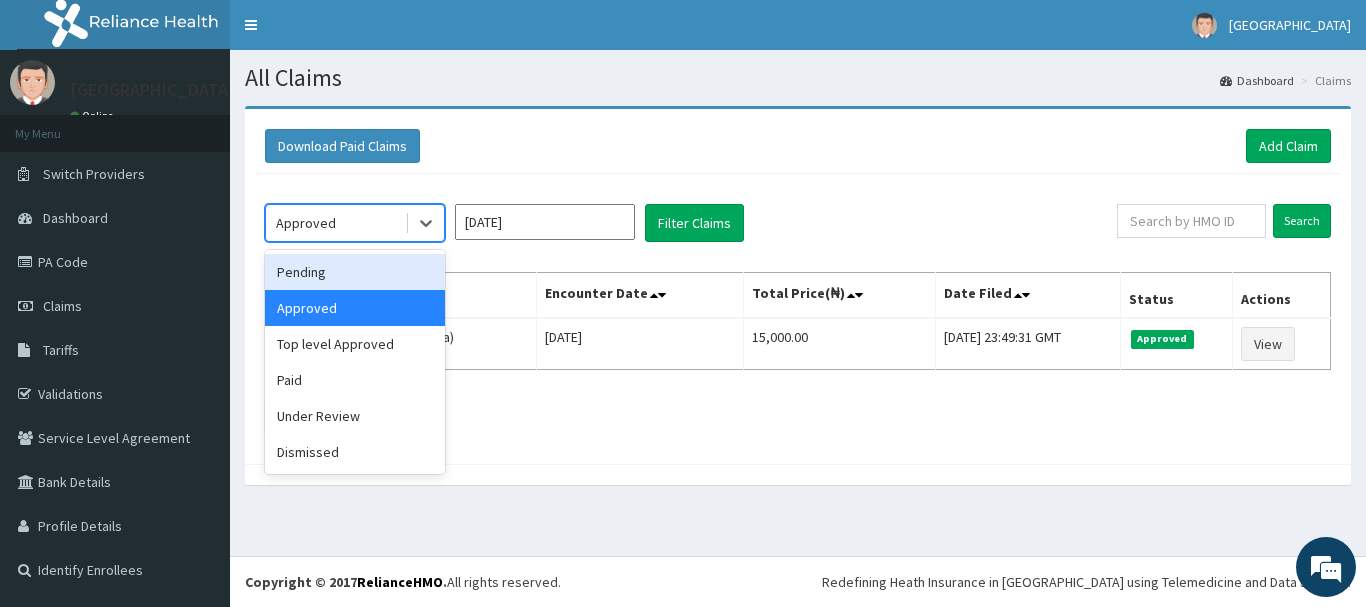 click on "Pending" at bounding box center (355, 272) 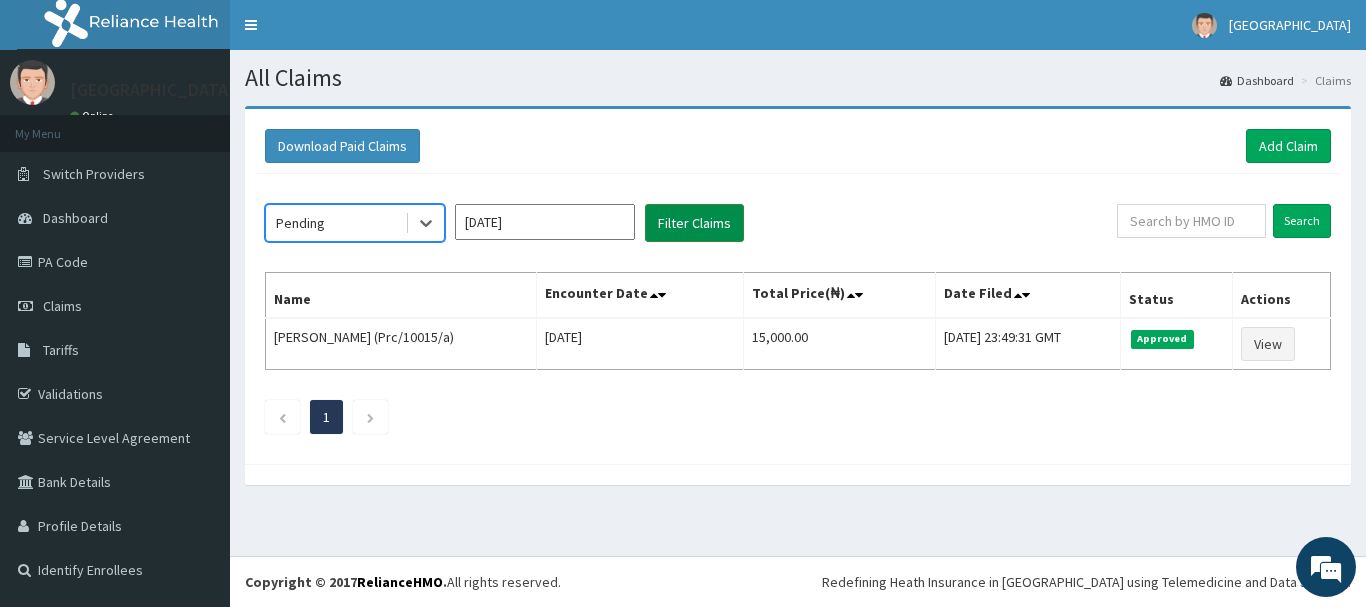 click on "Filter Claims" at bounding box center [694, 223] 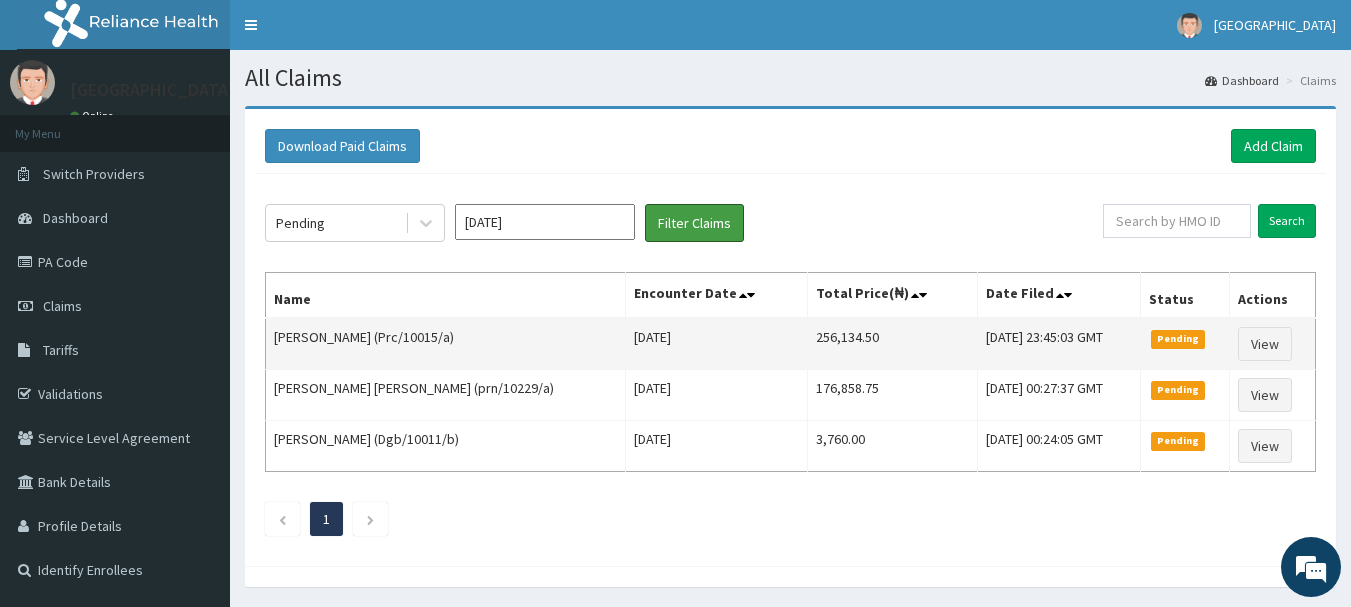 scroll, scrollTop: 66, scrollLeft: 0, axis: vertical 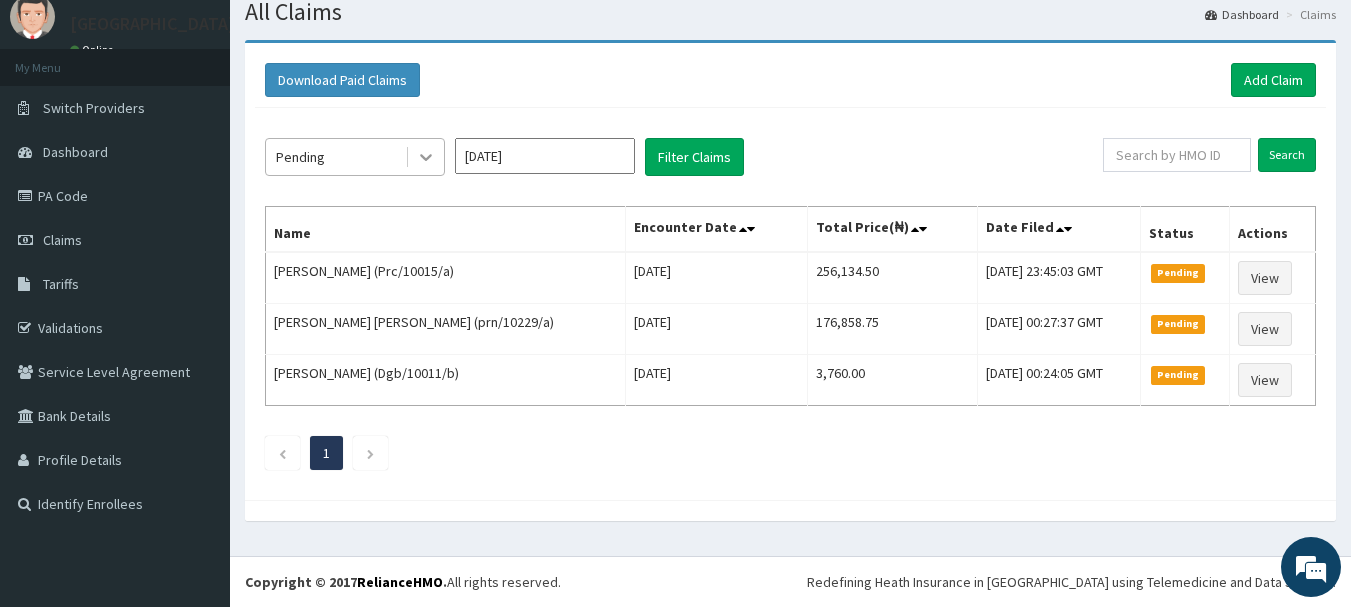 click at bounding box center (426, 157) 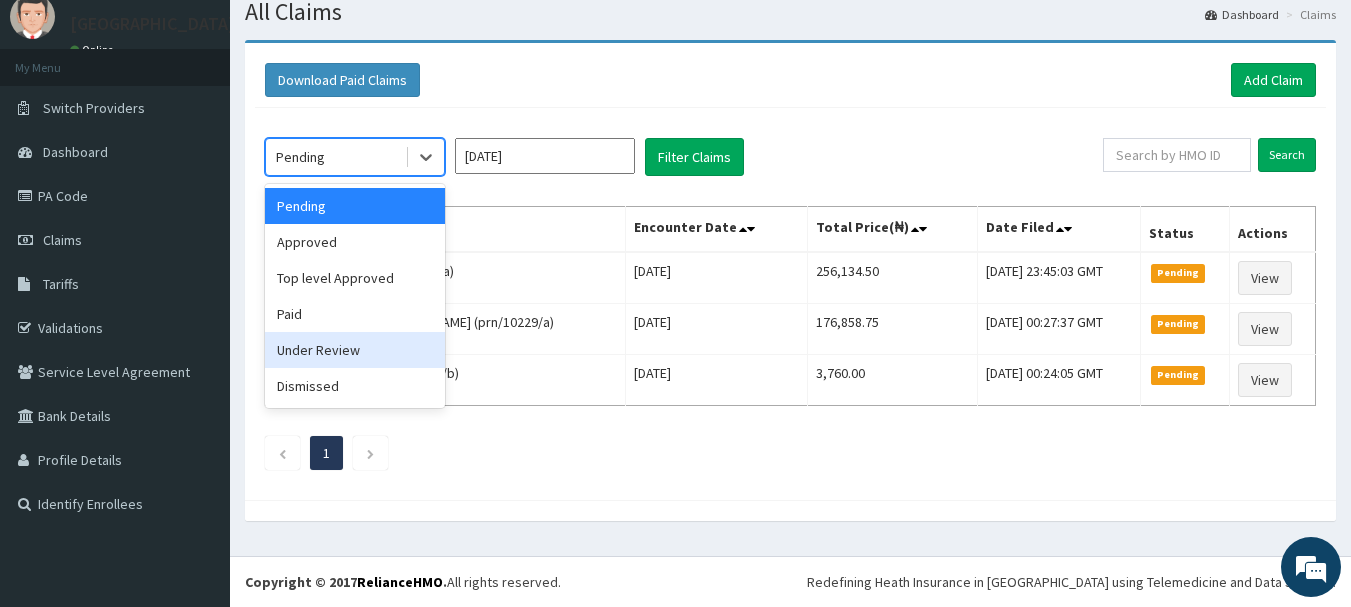 click on "Under Review" at bounding box center (355, 350) 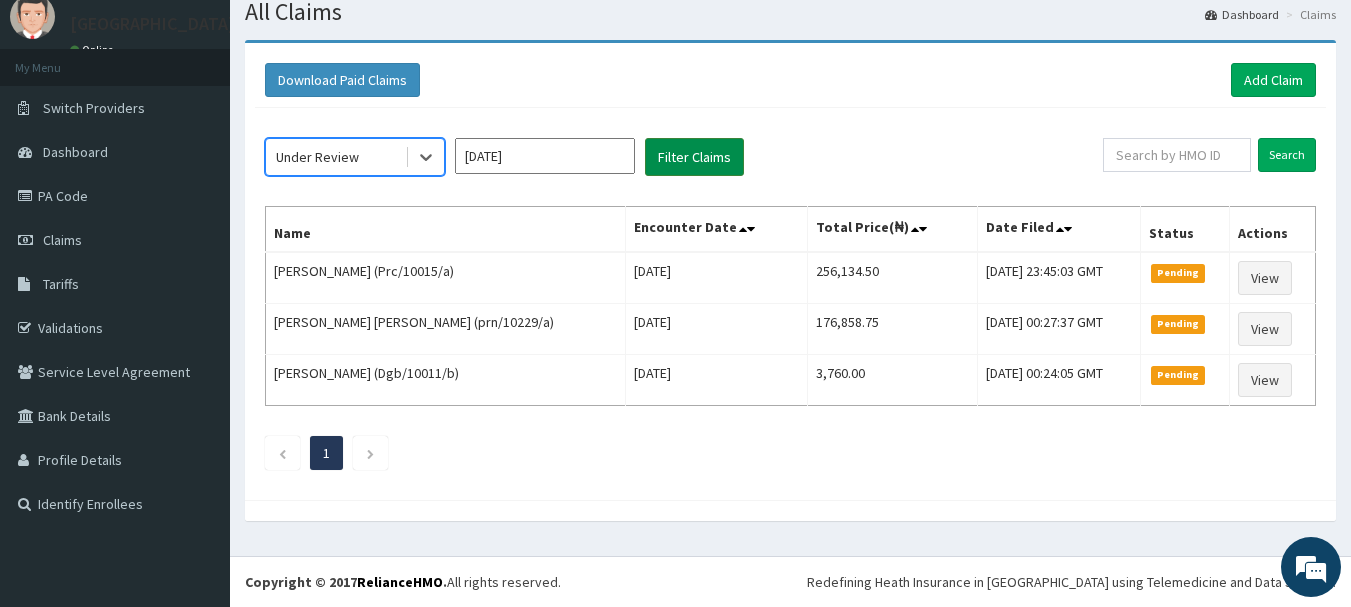 click on "Filter Claims" at bounding box center [694, 157] 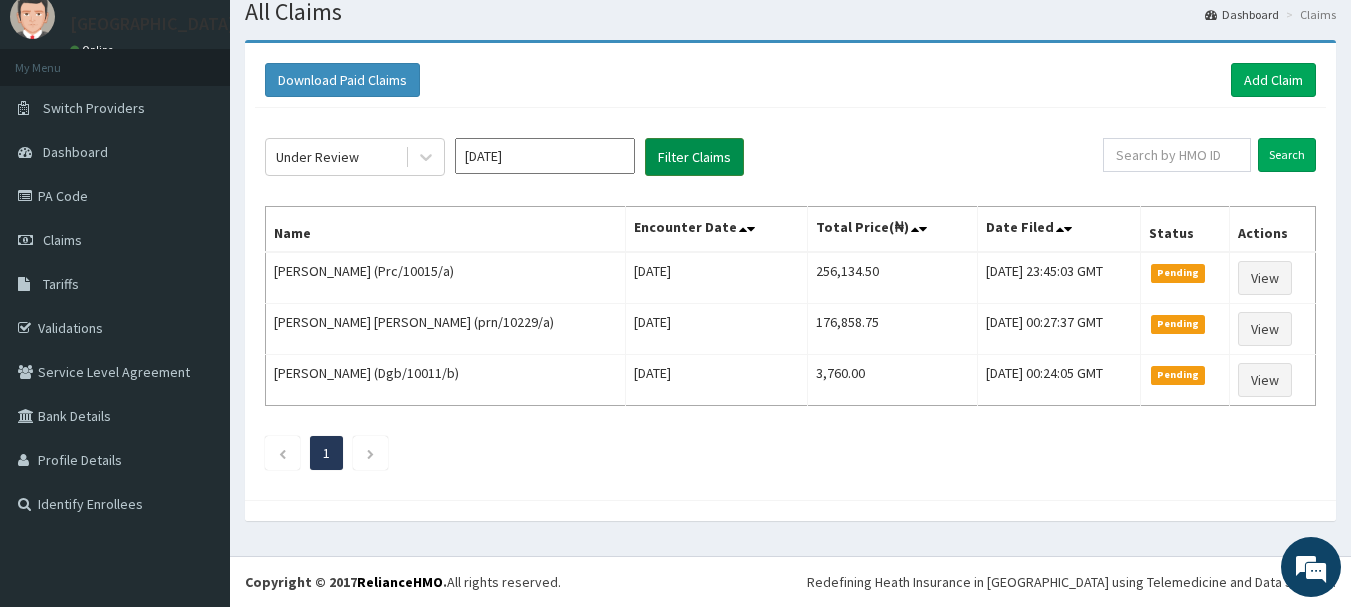 scroll, scrollTop: 0, scrollLeft: 0, axis: both 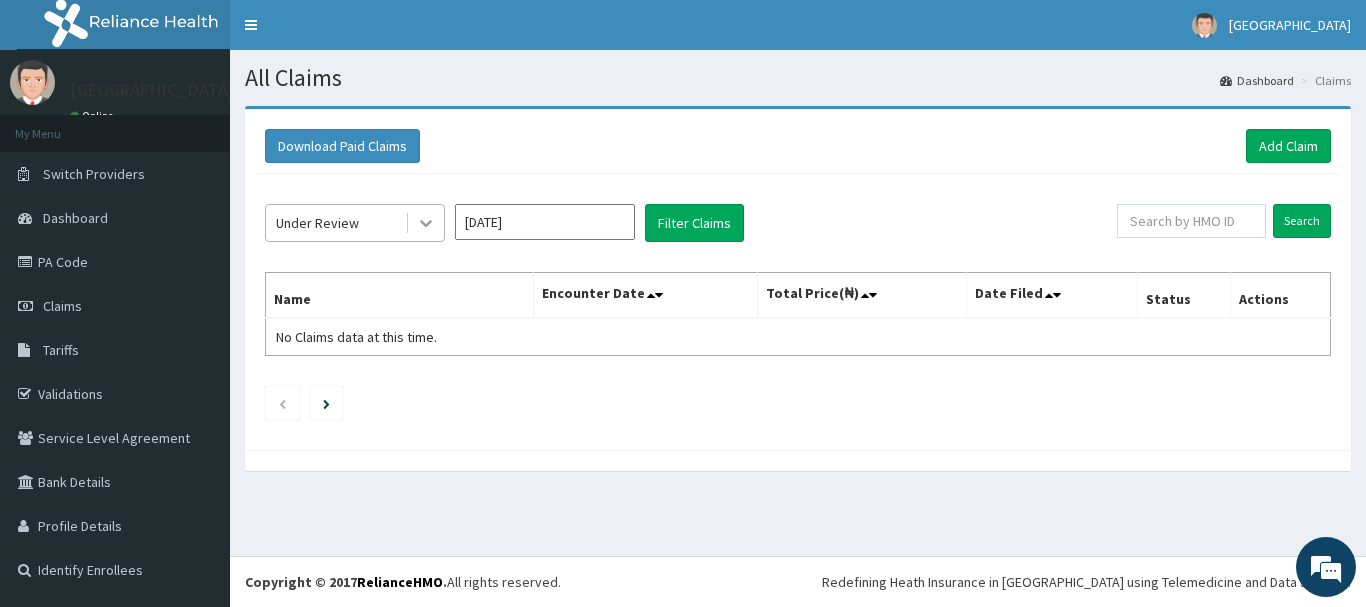 click 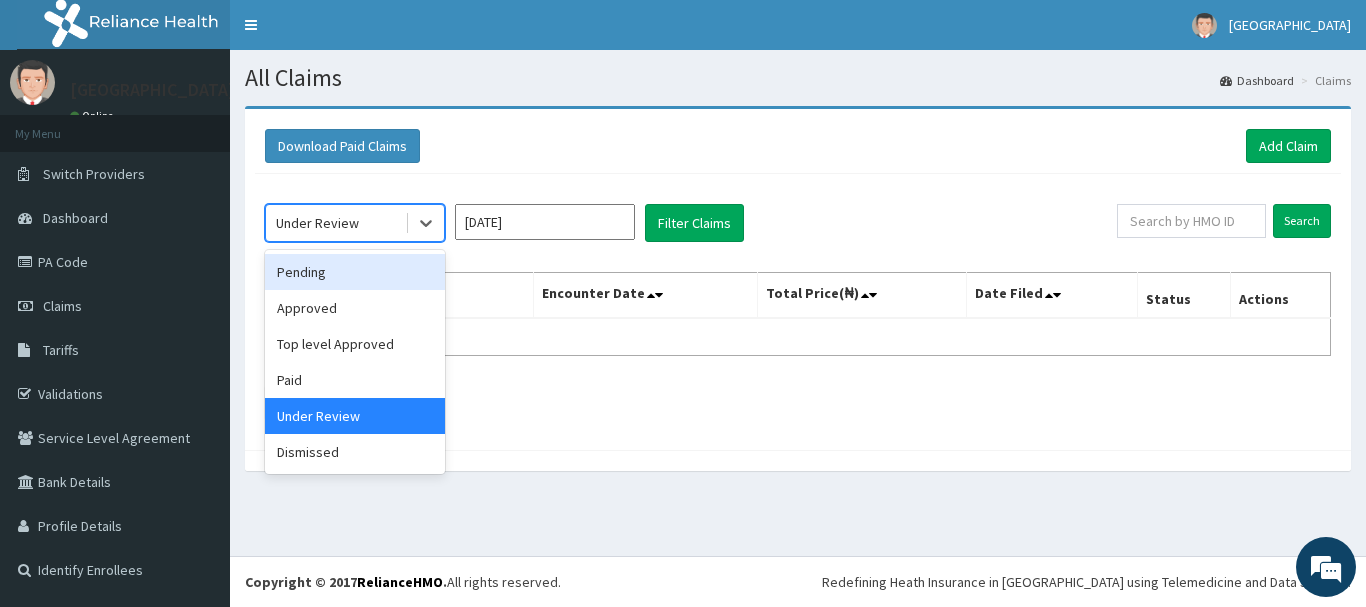 click on "Pending" at bounding box center (355, 272) 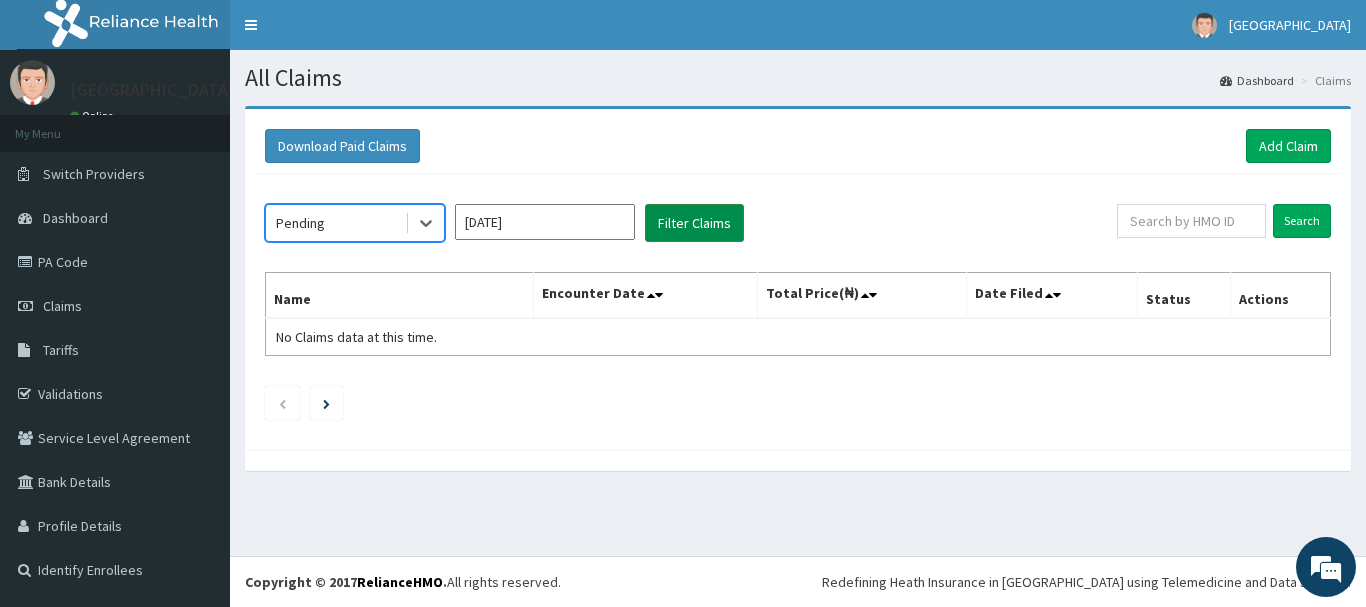 click on "Filter Claims" at bounding box center [694, 223] 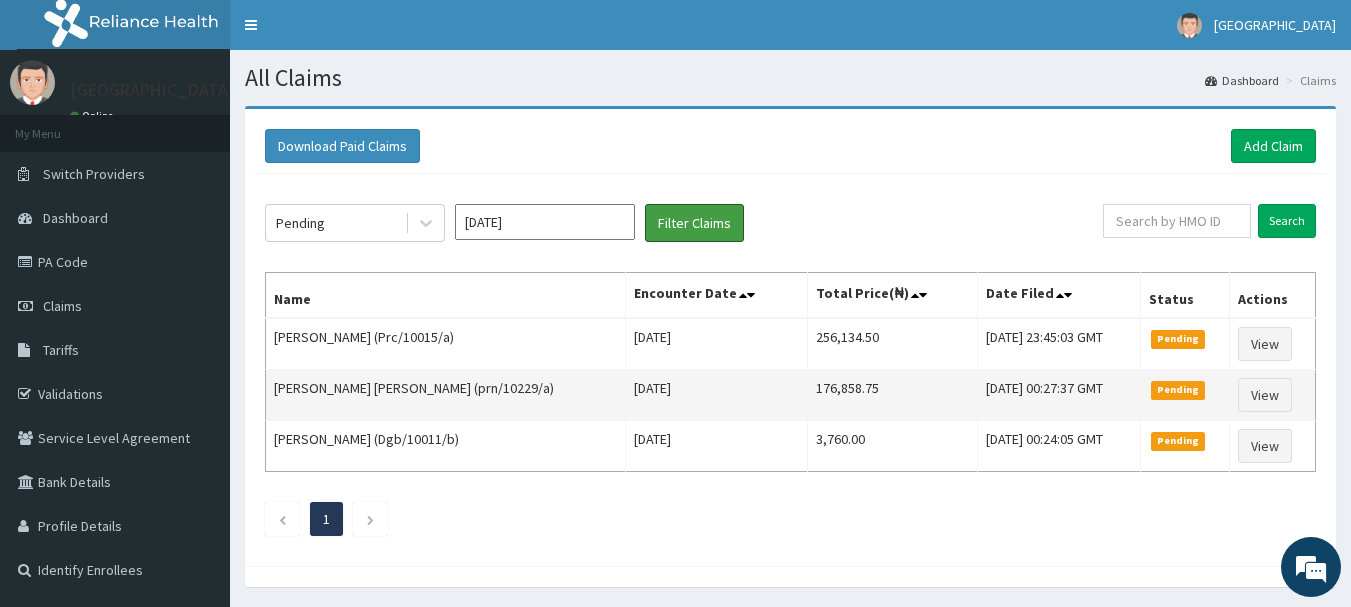 scroll, scrollTop: 66, scrollLeft: 0, axis: vertical 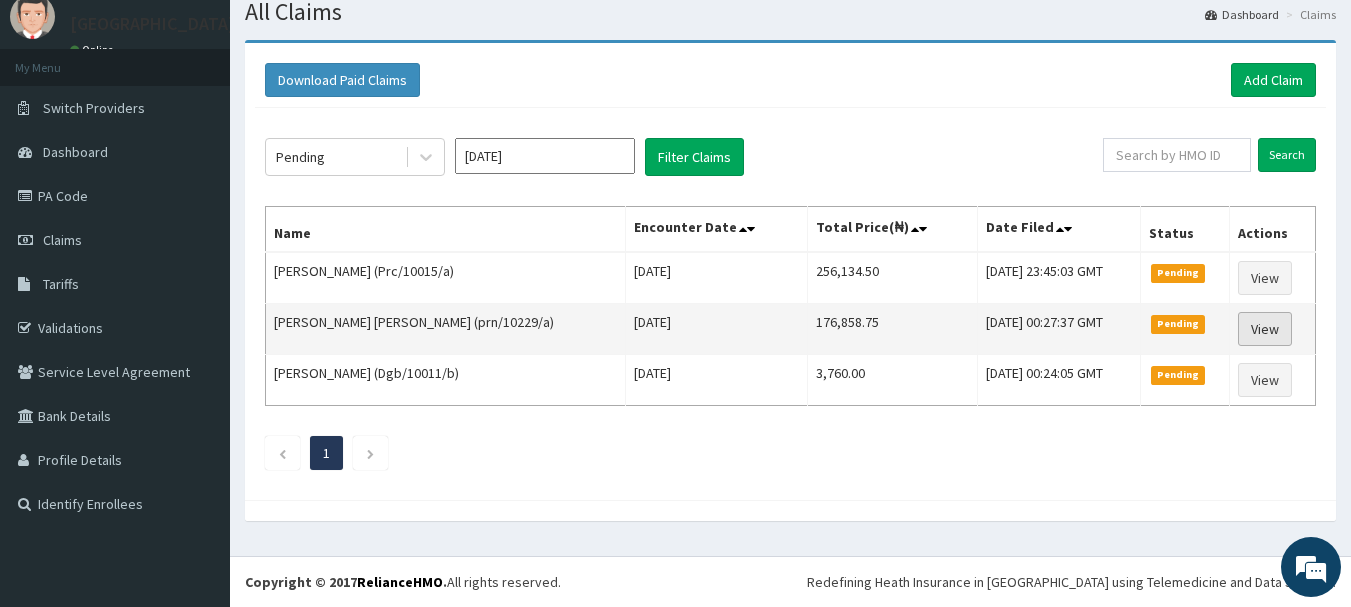 click on "View" at bounding box center [1265, 329] 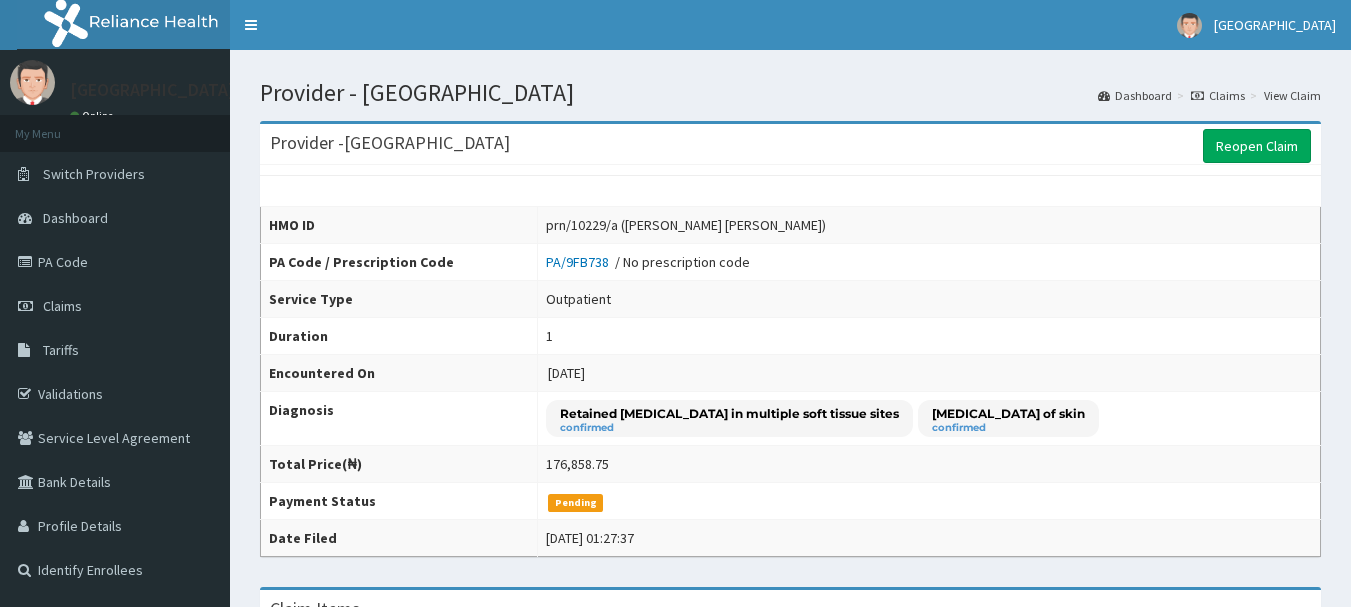 scroll, scrollTop: 400, scrollLeft: 0, axis: vertical 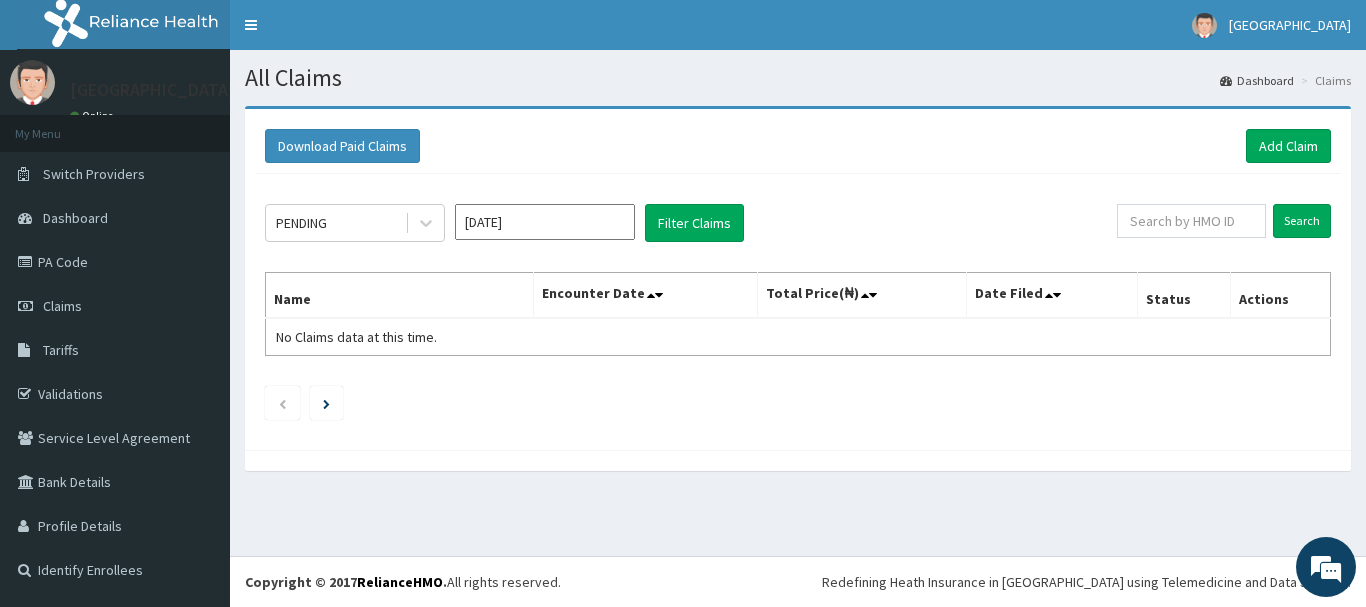 click on "[DATE]" at bounding box center (545, 222) 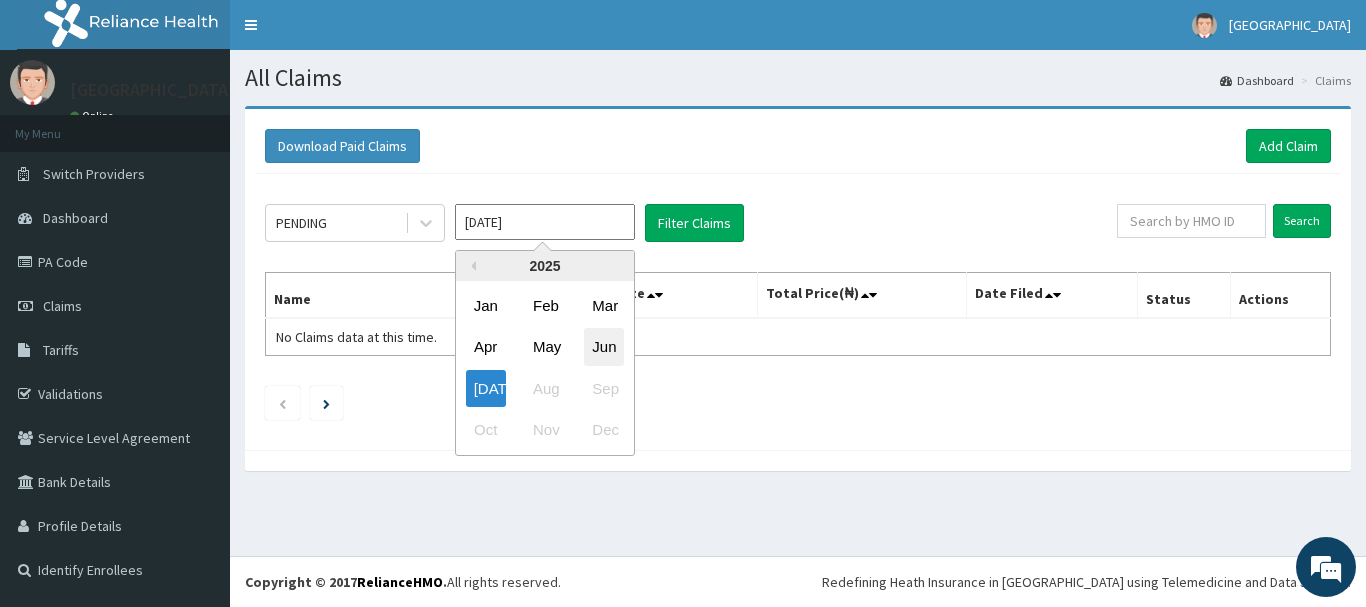click on "Jun" at bounding box center [604, 347] 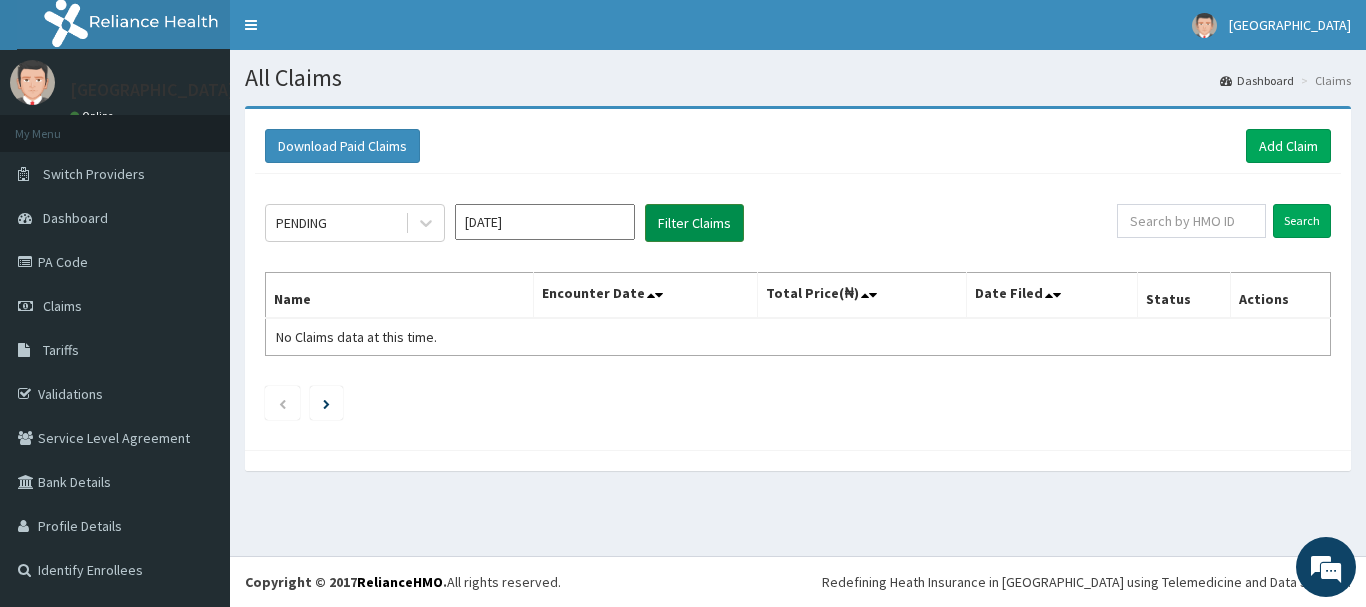 click on "Filter Claims" at bounding box center (694, 223) 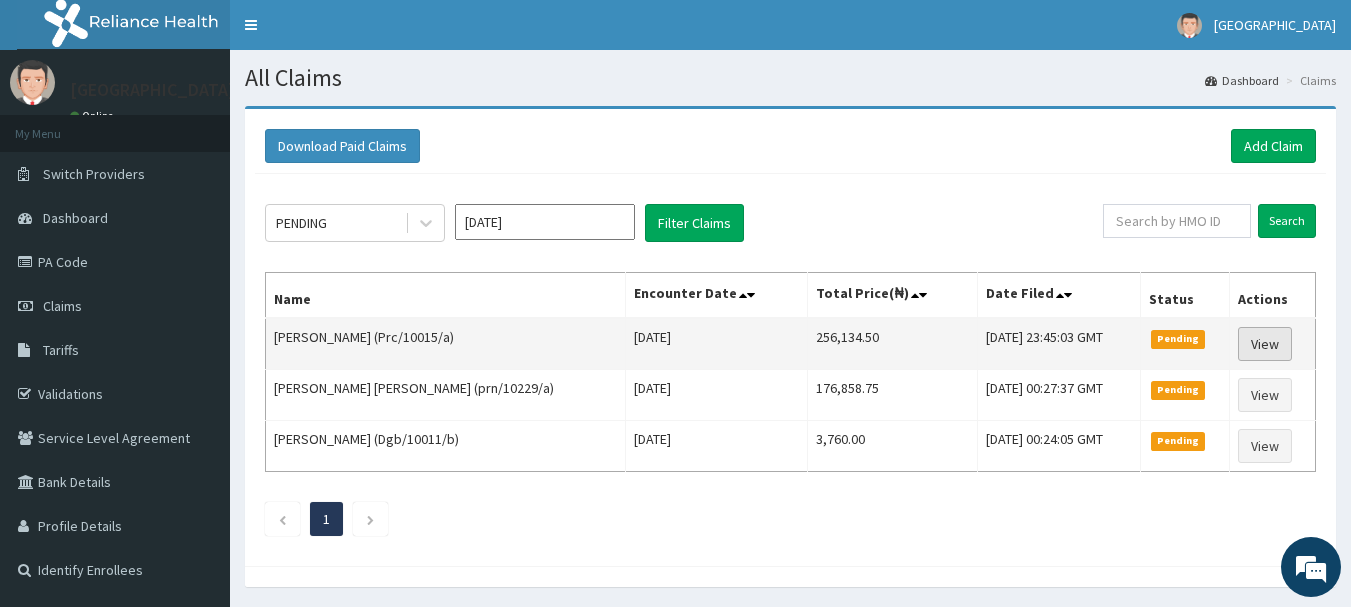 click on "View" at bounding box center [1265, 344] 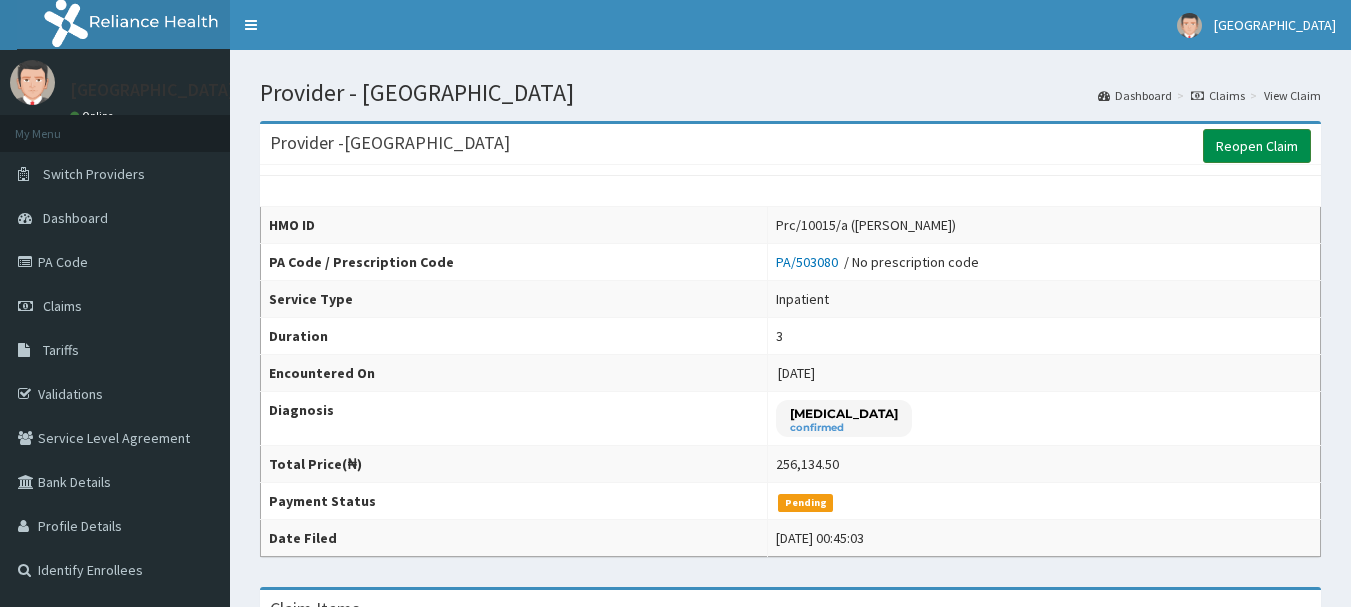 scroll, scrollTop: 0, scrollLeft: 0, axis: both 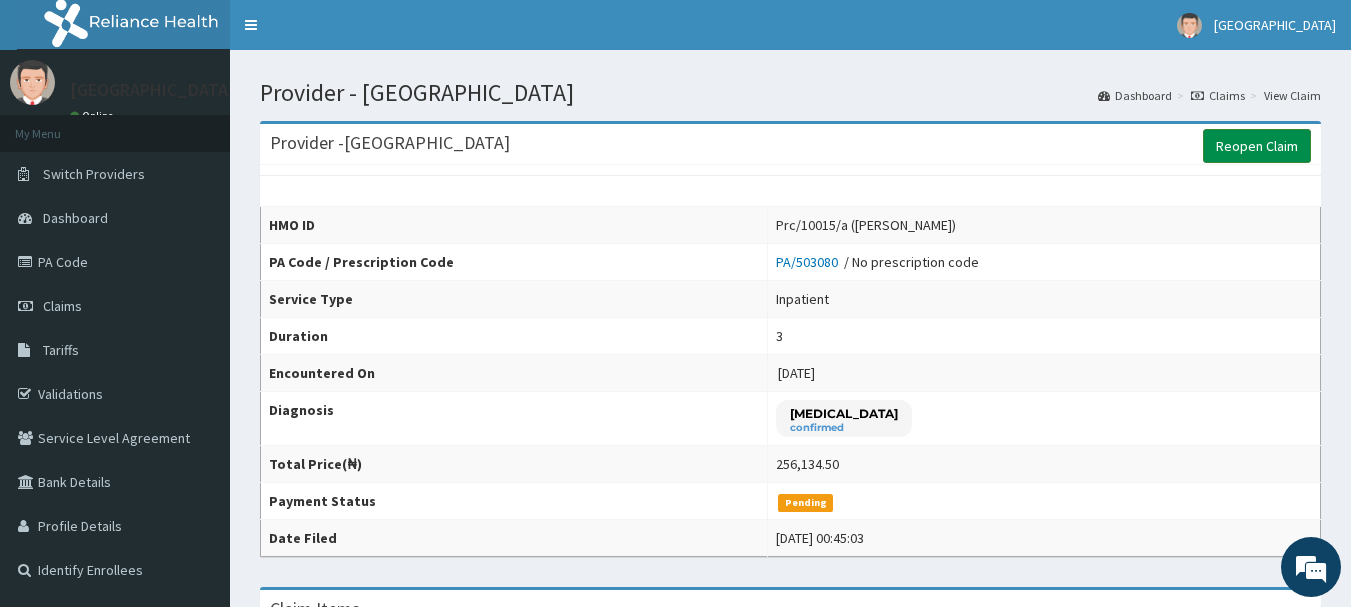 click on "Reopen Claim" at bounding box center [1257, 146] 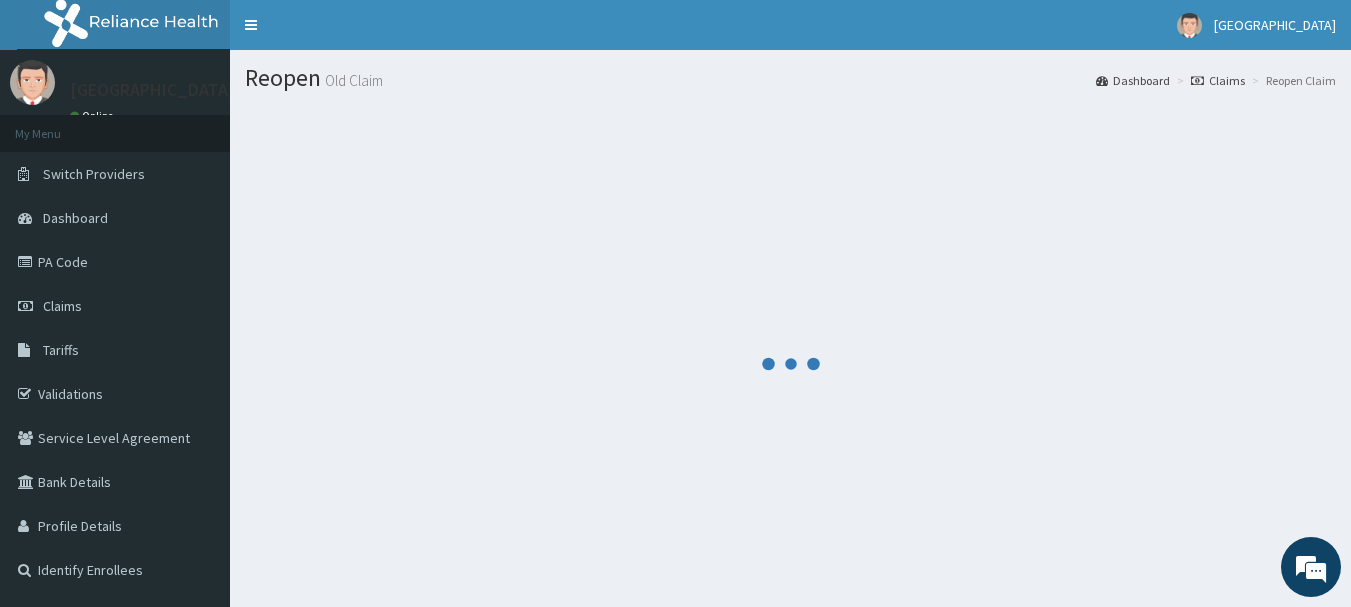 scroll, scrollTop: 0, scrollLeft: 0, axis: both 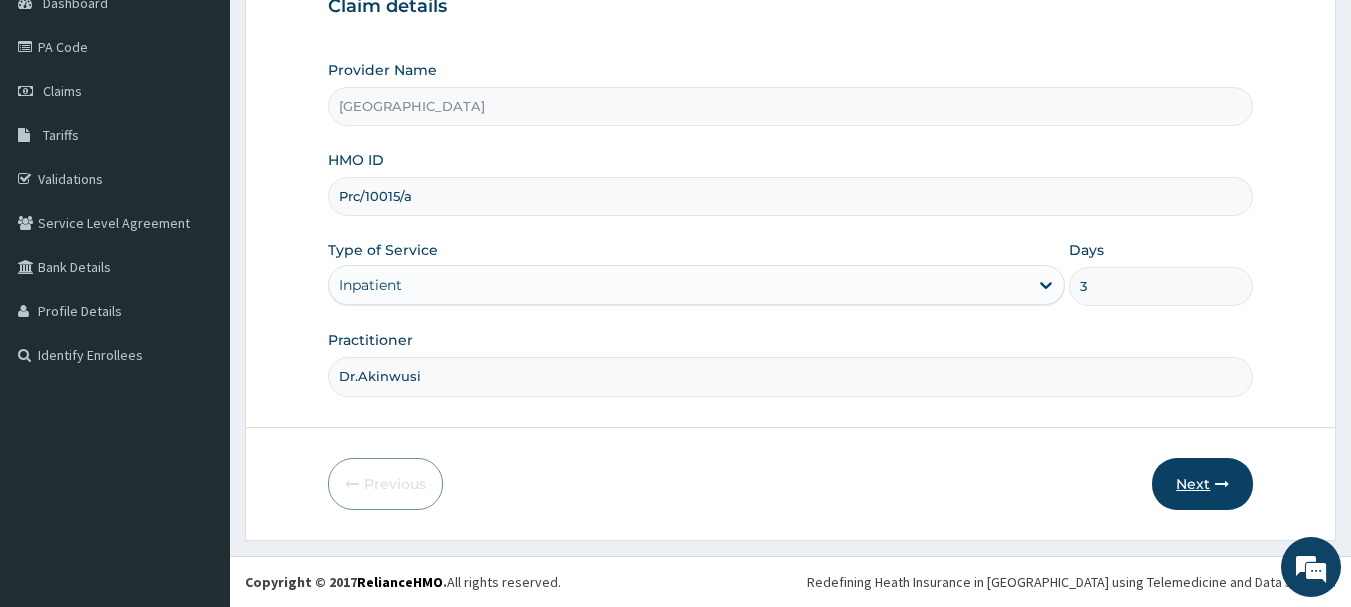 click on "Next" at bounding box center [1202, 484] 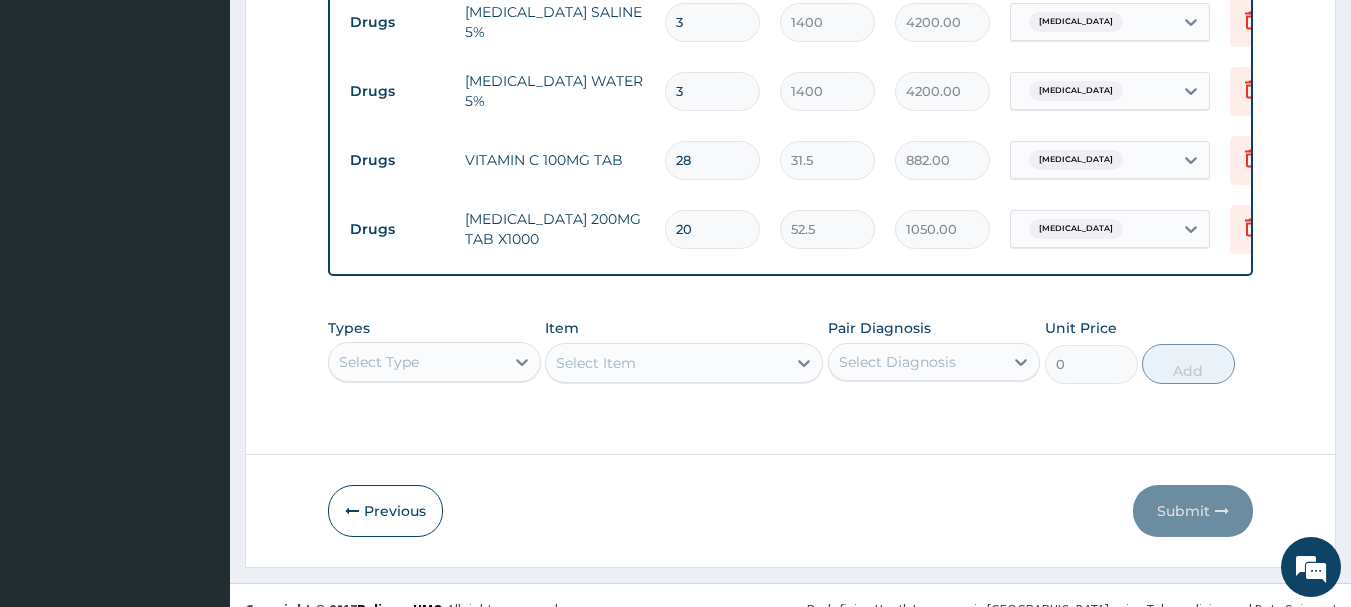 scroll, scrollTop: 1542, scrollLeft: 0, axis: vertical 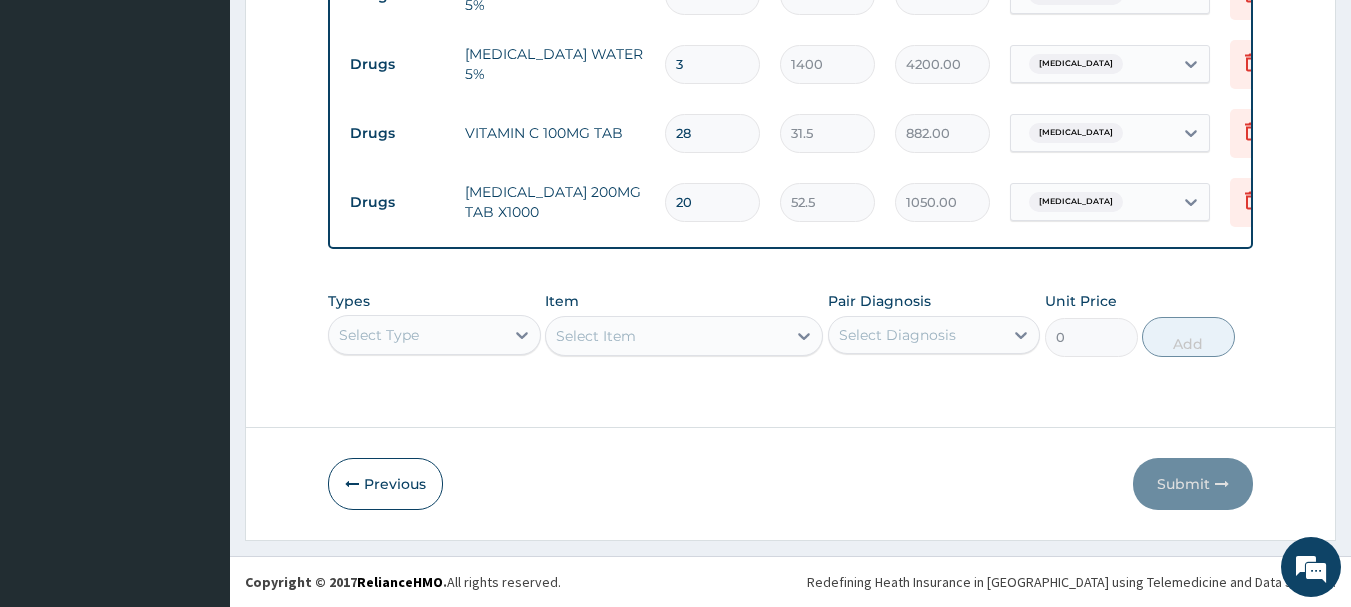 click on "Types Select Type Item Select Item Pair Diagnosis Select Diagnosis Unit Price 0 Add" at bounding box center [791, 324] 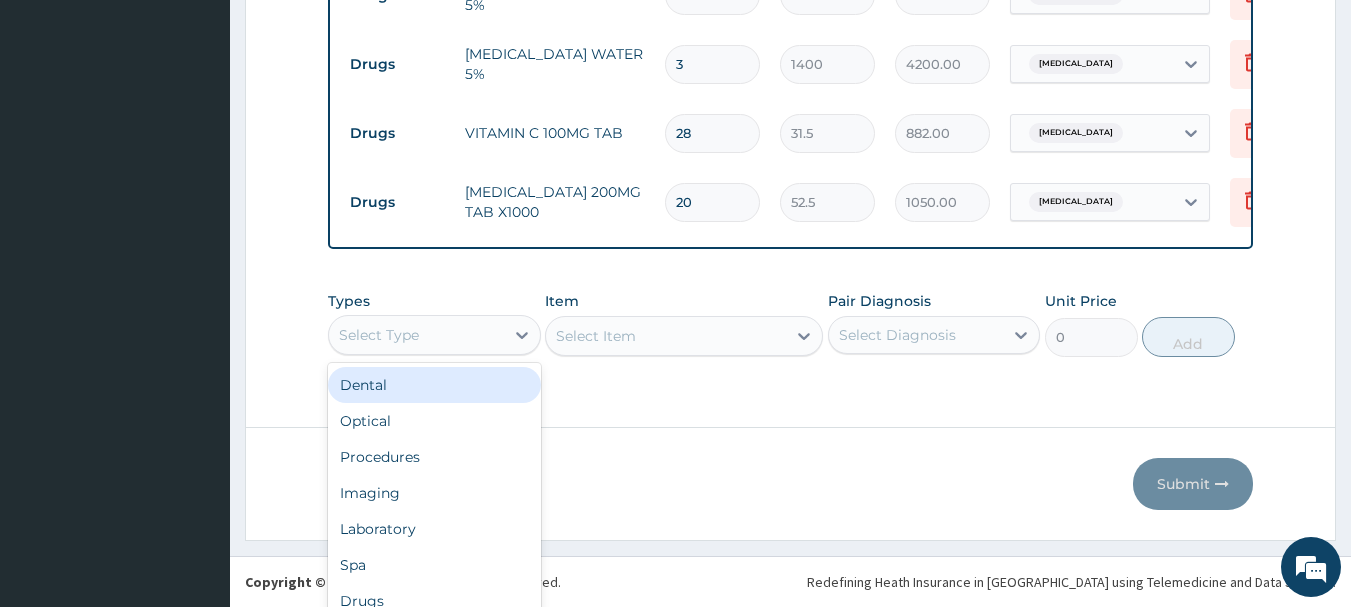 scroll, scrollTop: 56, scrollLeft: 0, axis: vertical 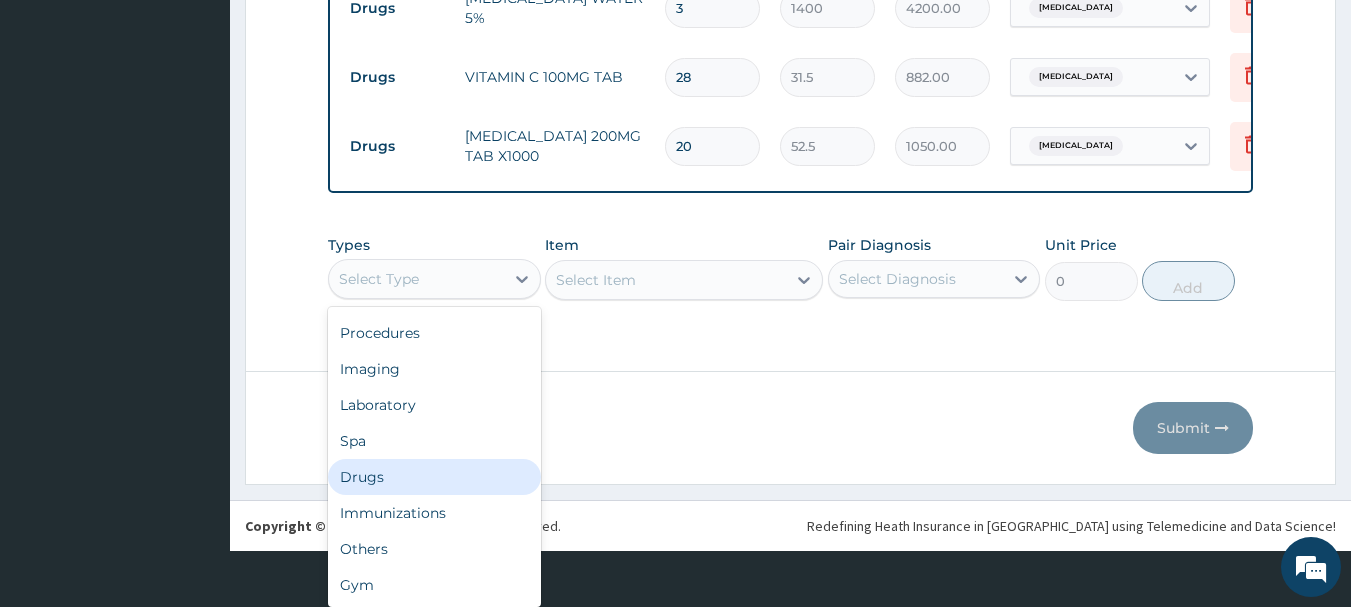 click on "Drugs" at bounding box center [434, 477] 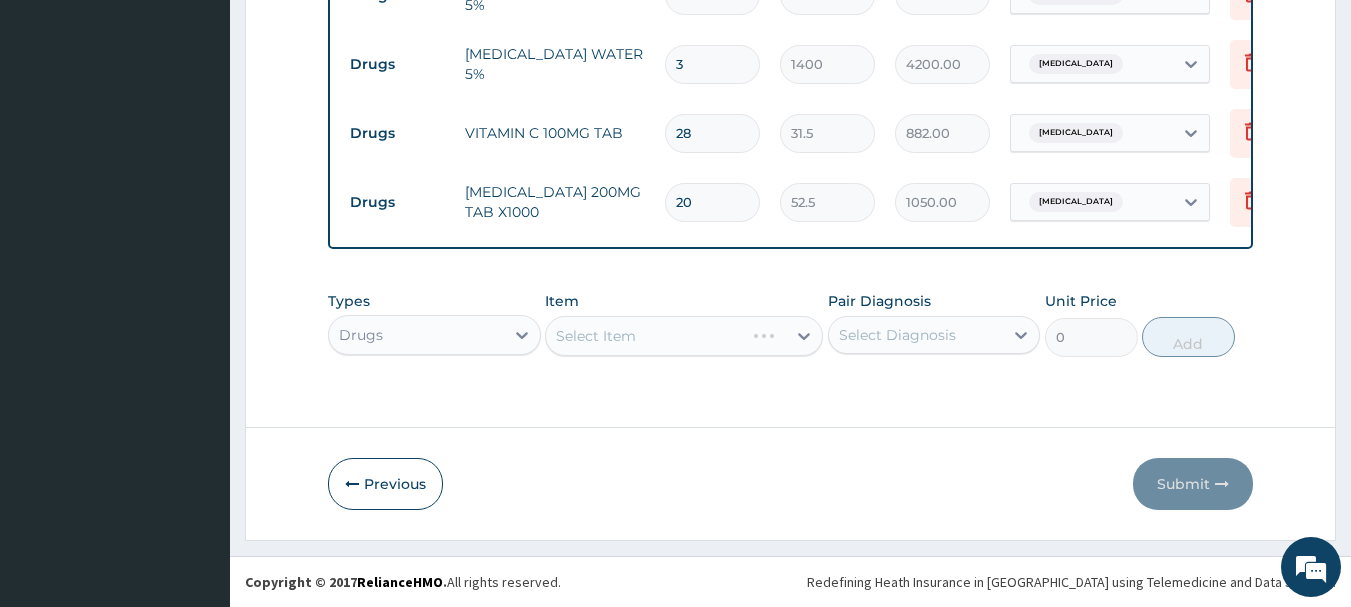 scroll, scrollTop: 0, scrollLeft: 0, axis: both 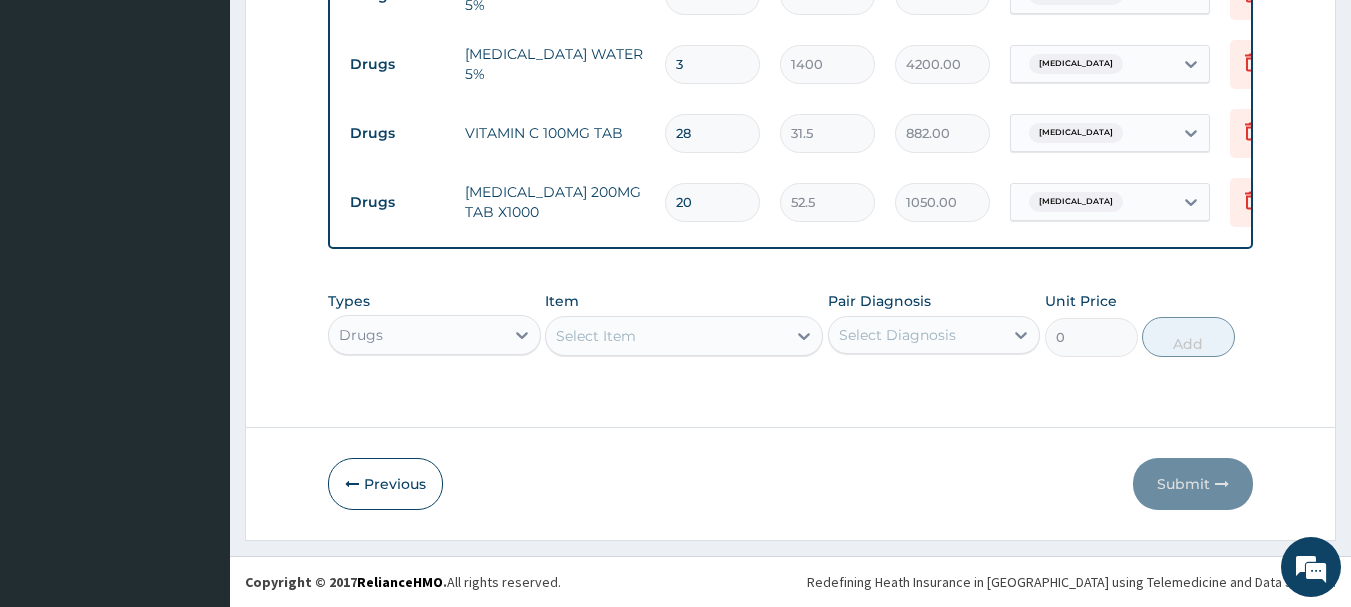 click on "Select Item" at bounding box center (666, 336) 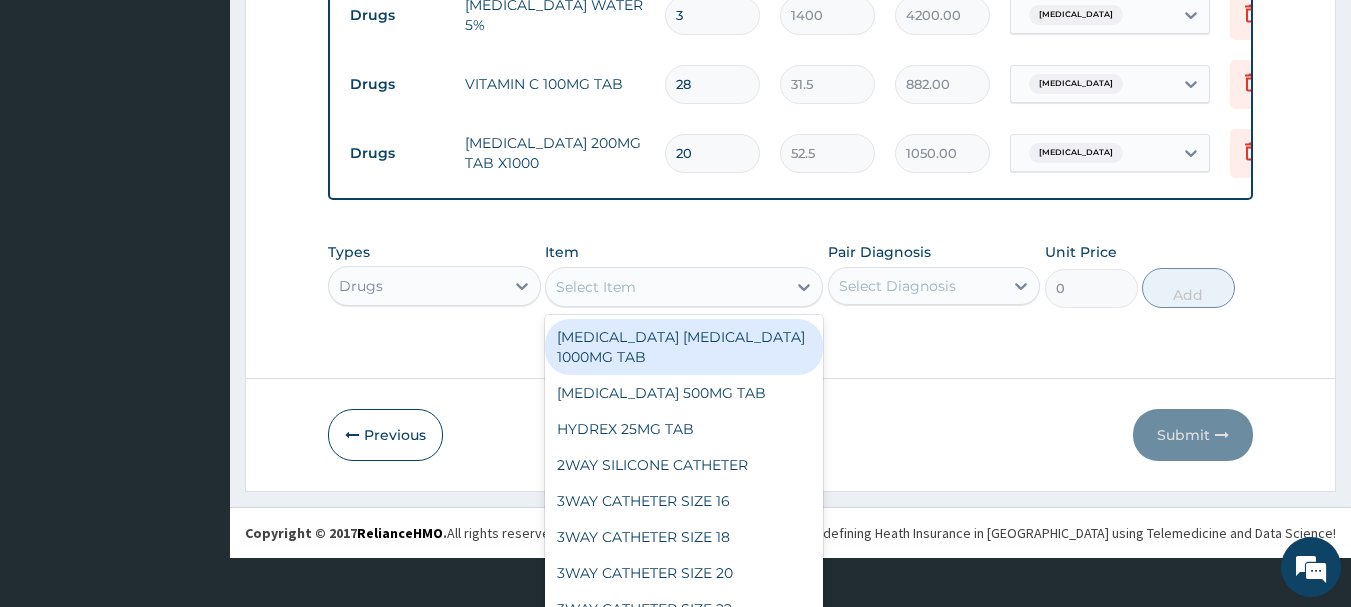 scroll, scrollTop: 57, scrollLeft: 0, axis: vertical 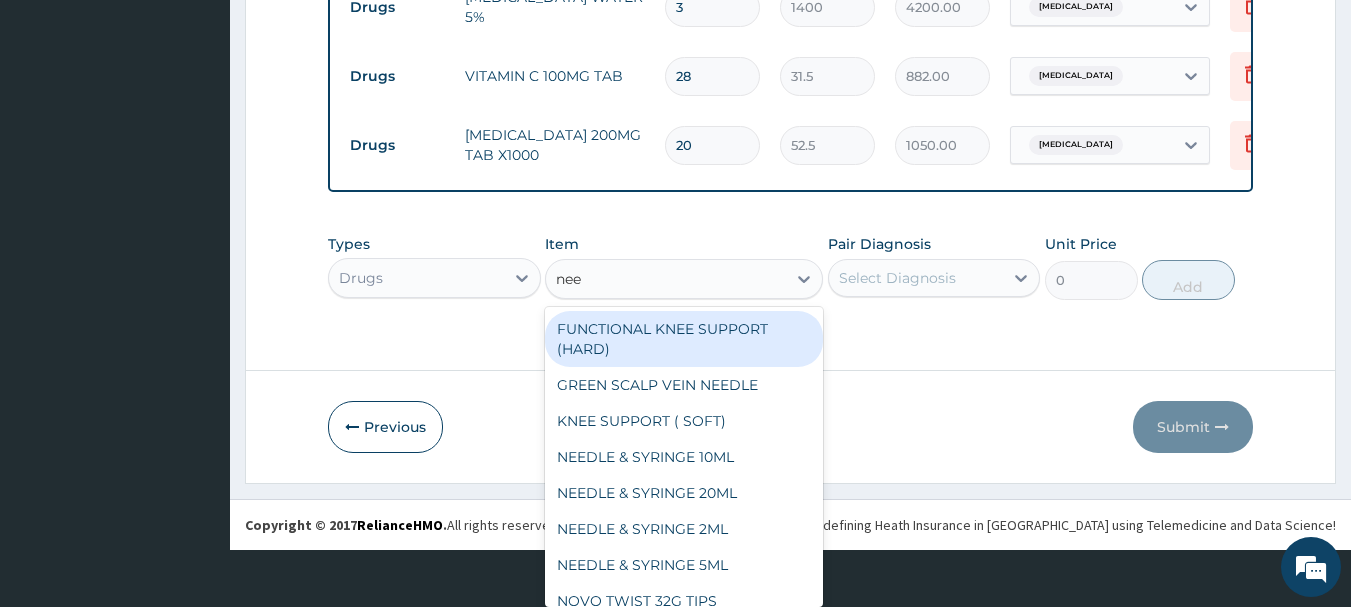 type on "need" 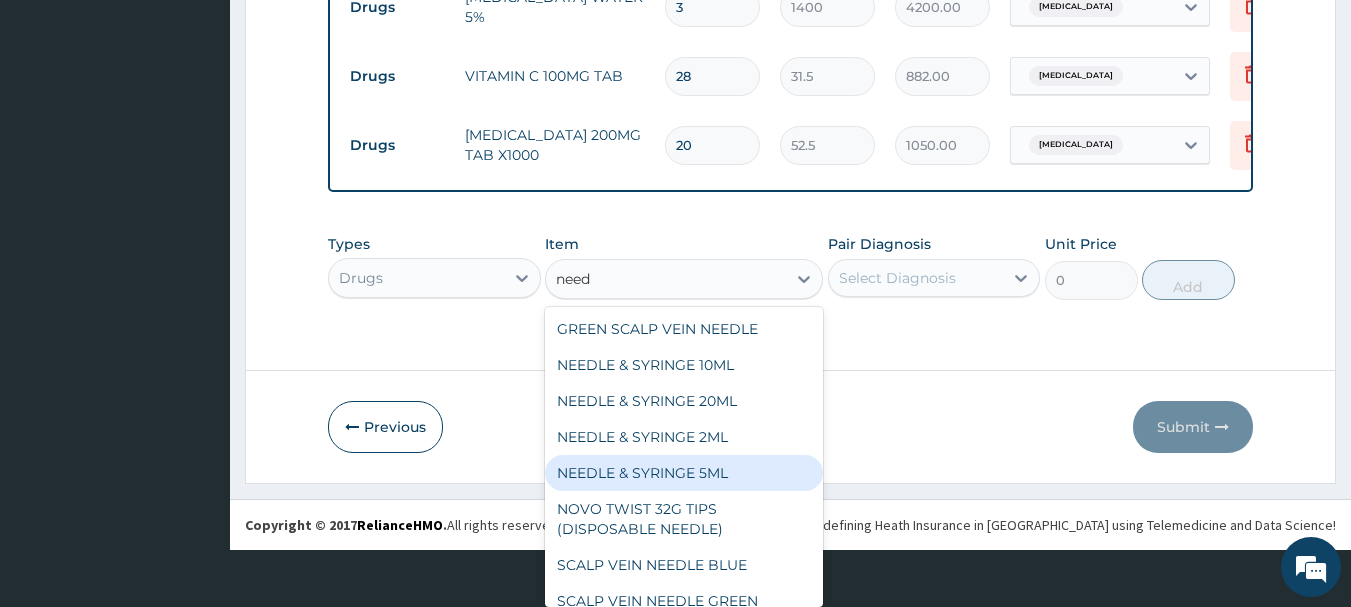 click on "NEEDLE & SYRINGE 5ML" at bounding box center (684, 473) 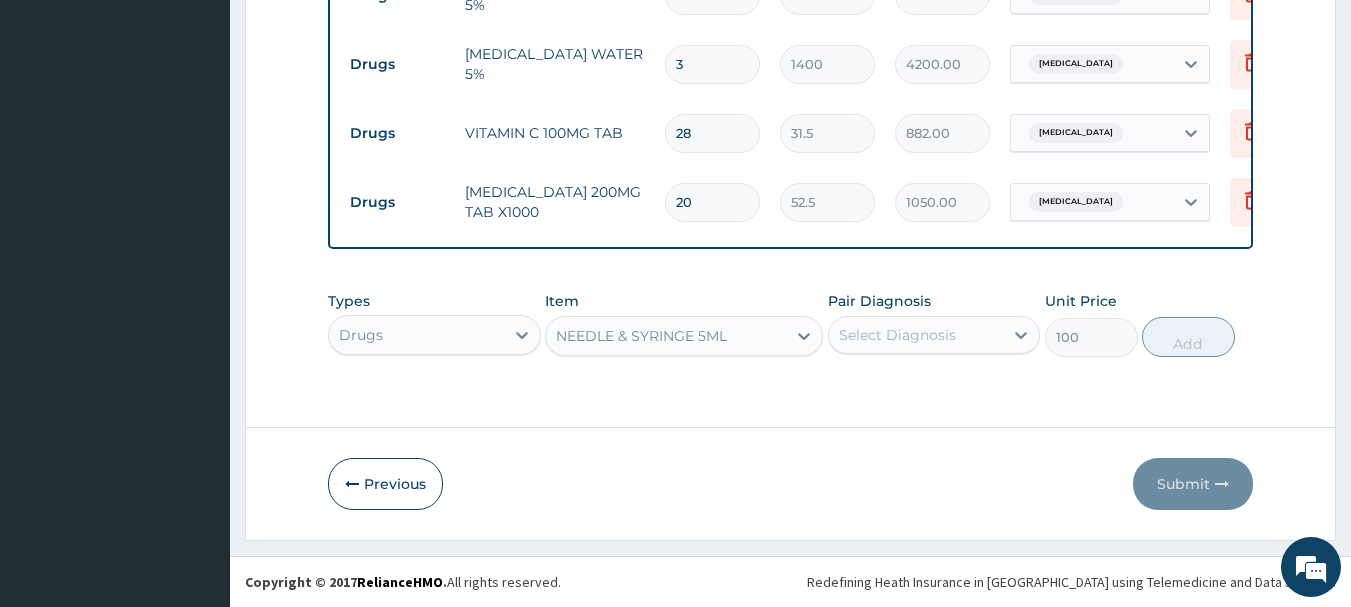 scroll, scrollTop: 0, scrollLeft: 0, axis: both 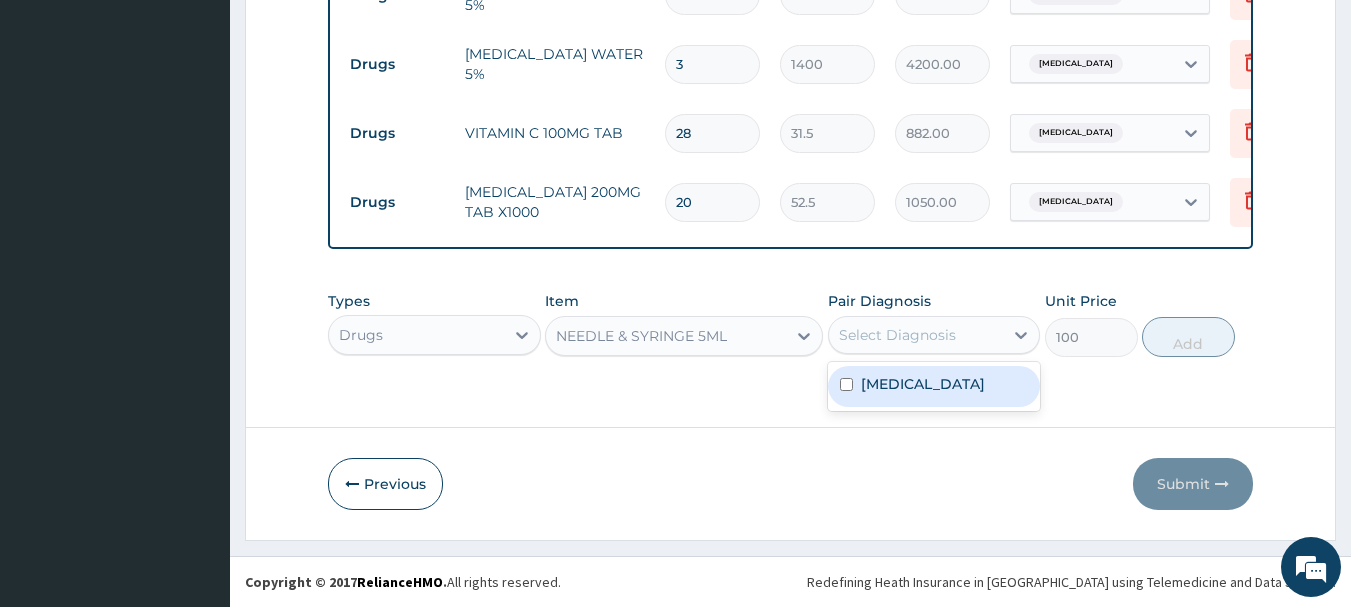 click on "Select Diagnosis" at bounding box center [897, 335] 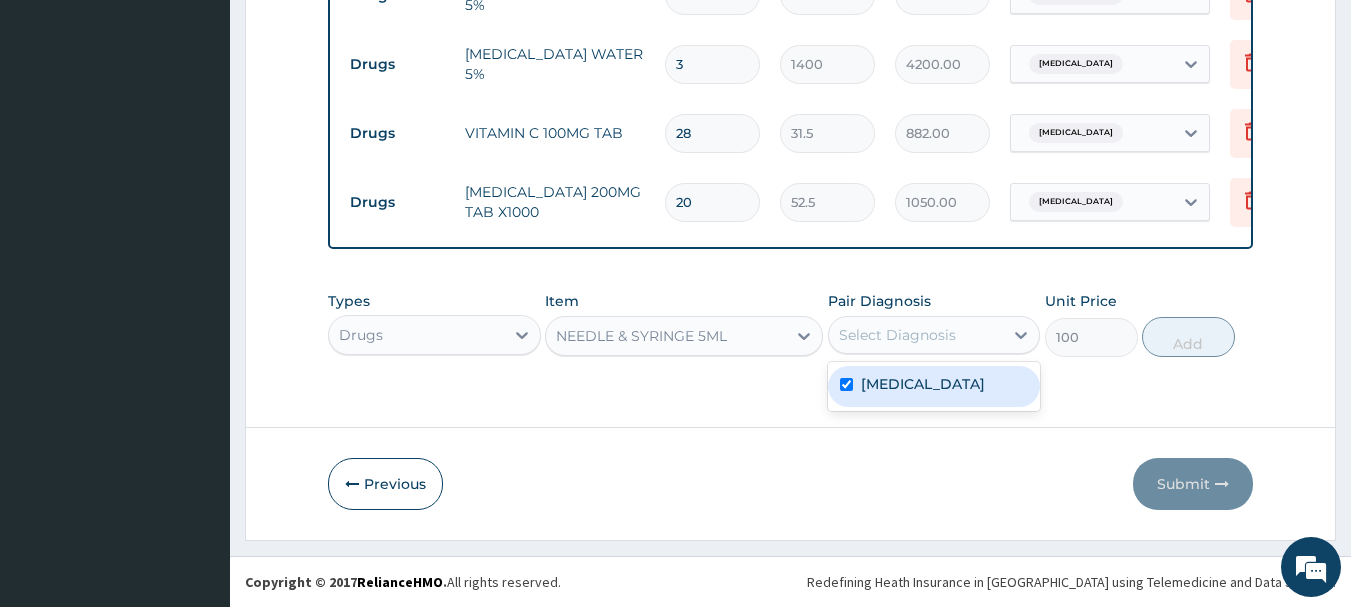 checkbox on "true" 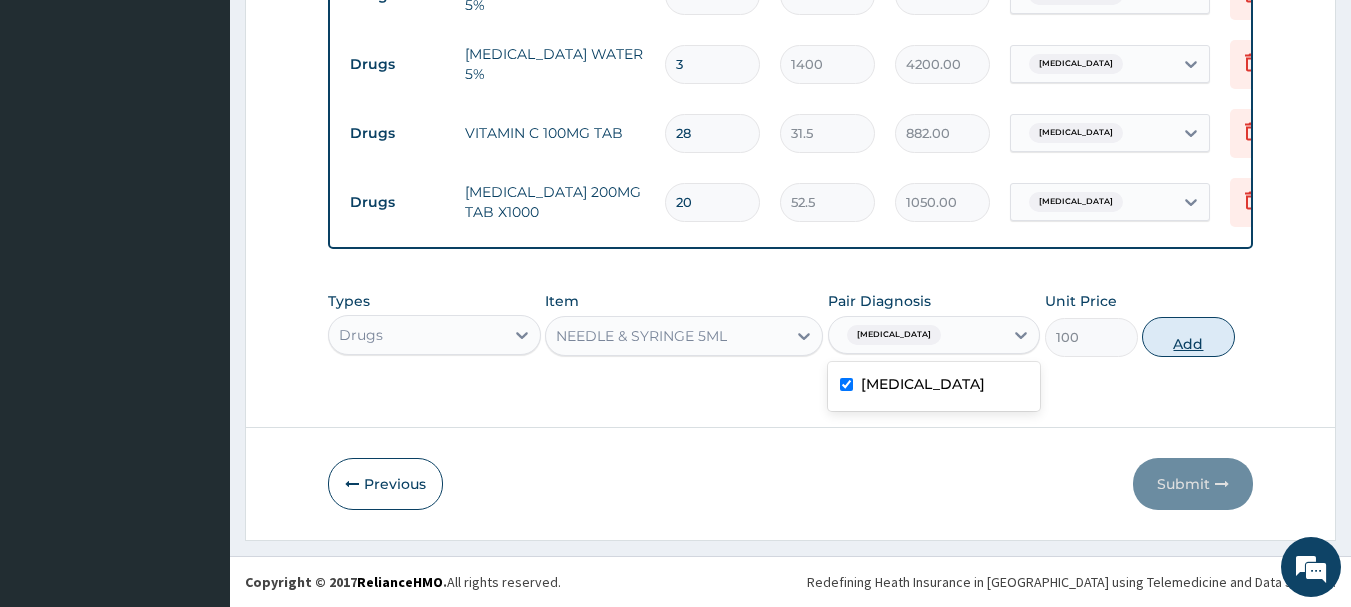 click on "Add" at bounding box center (1188, 337) 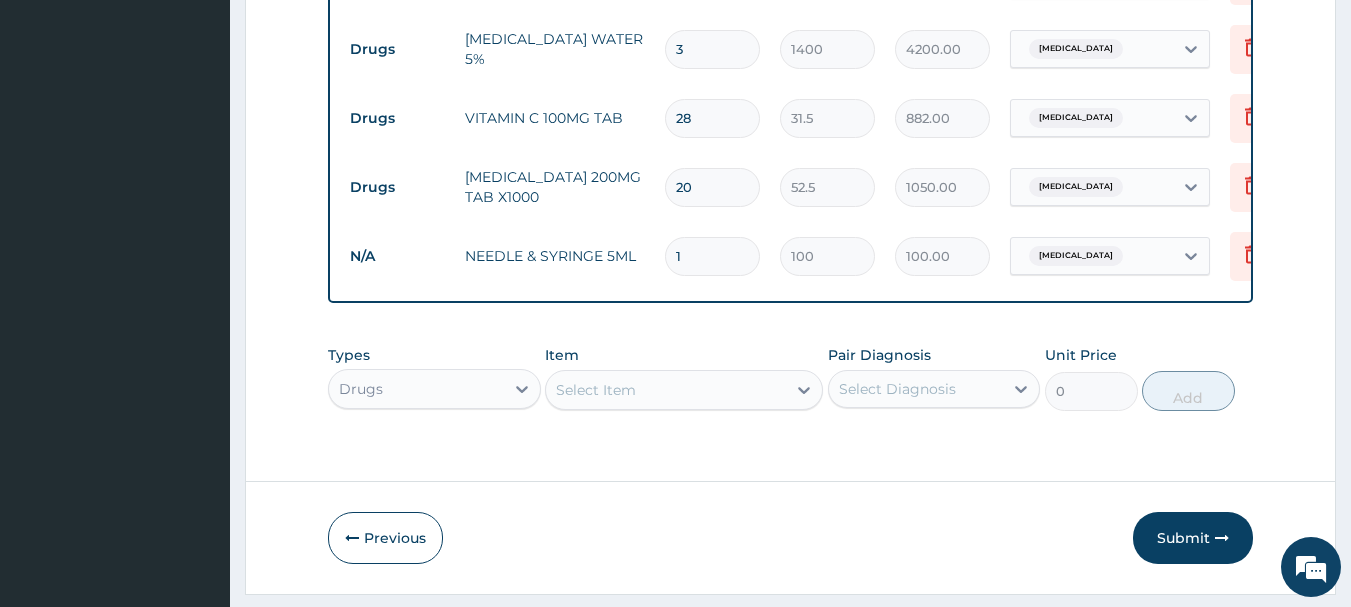 type 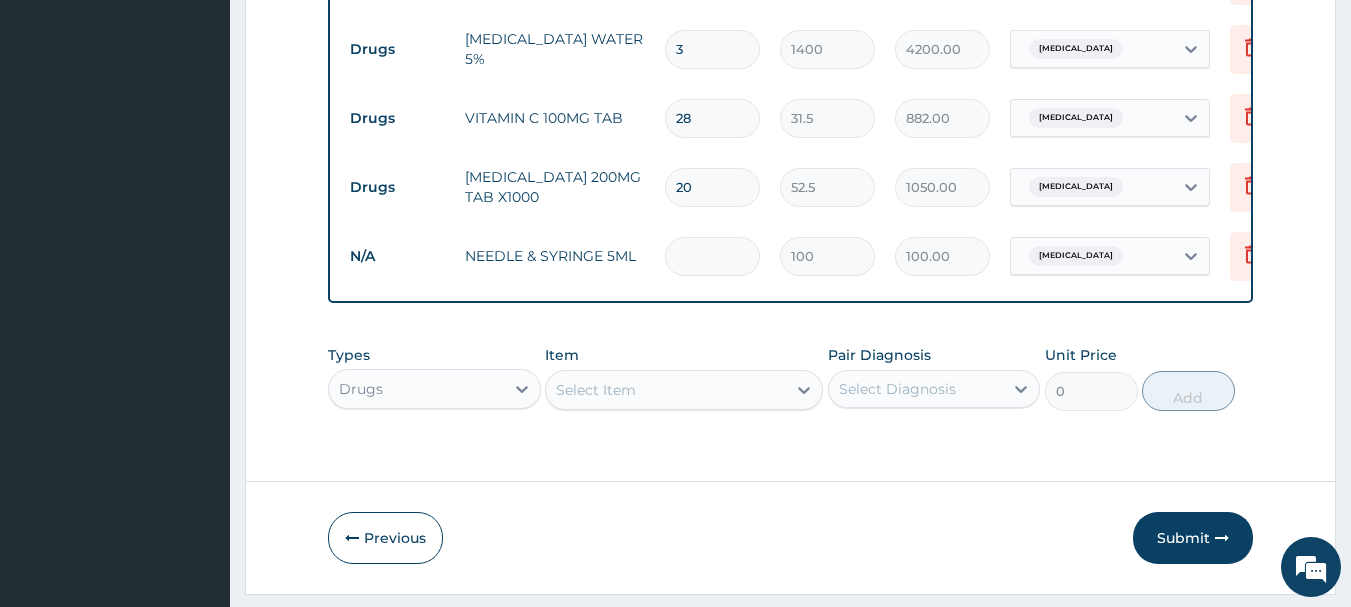 type on "0.00" 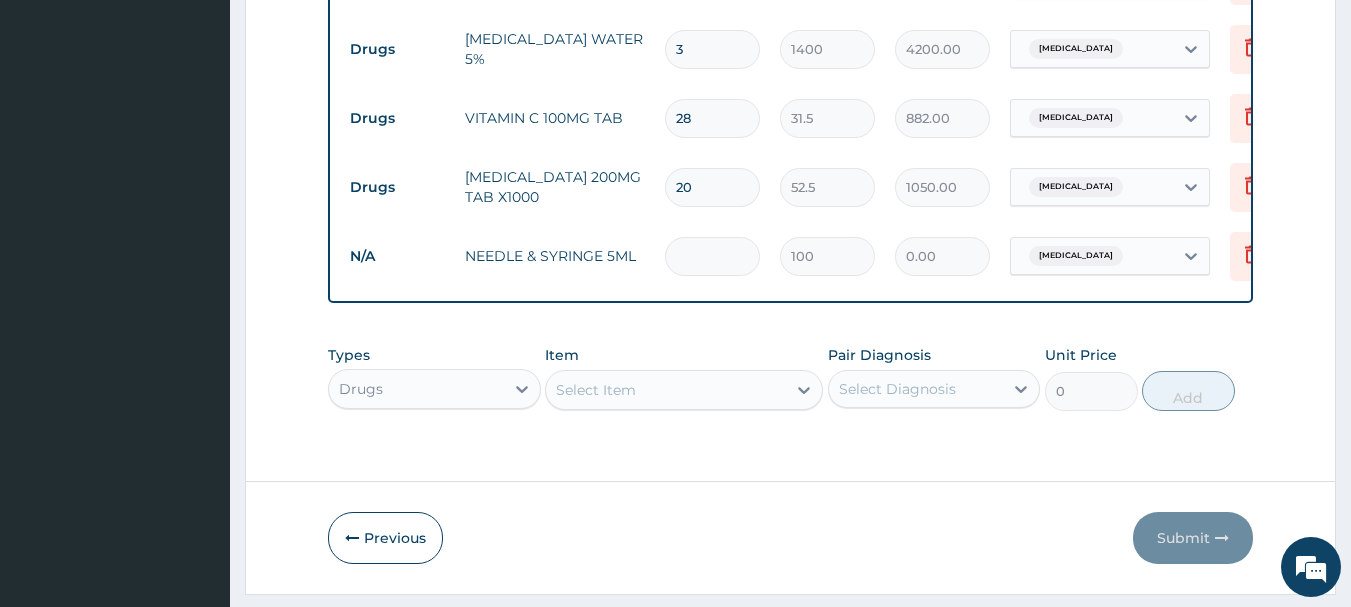type on "8" 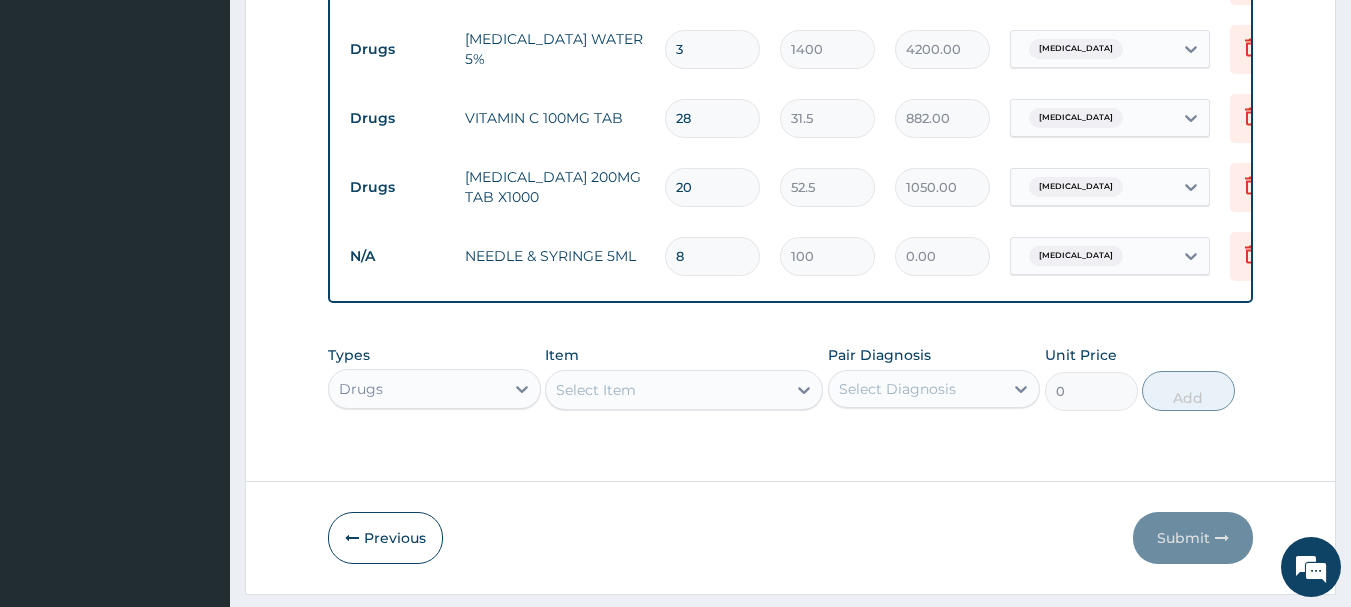type on "800.00" 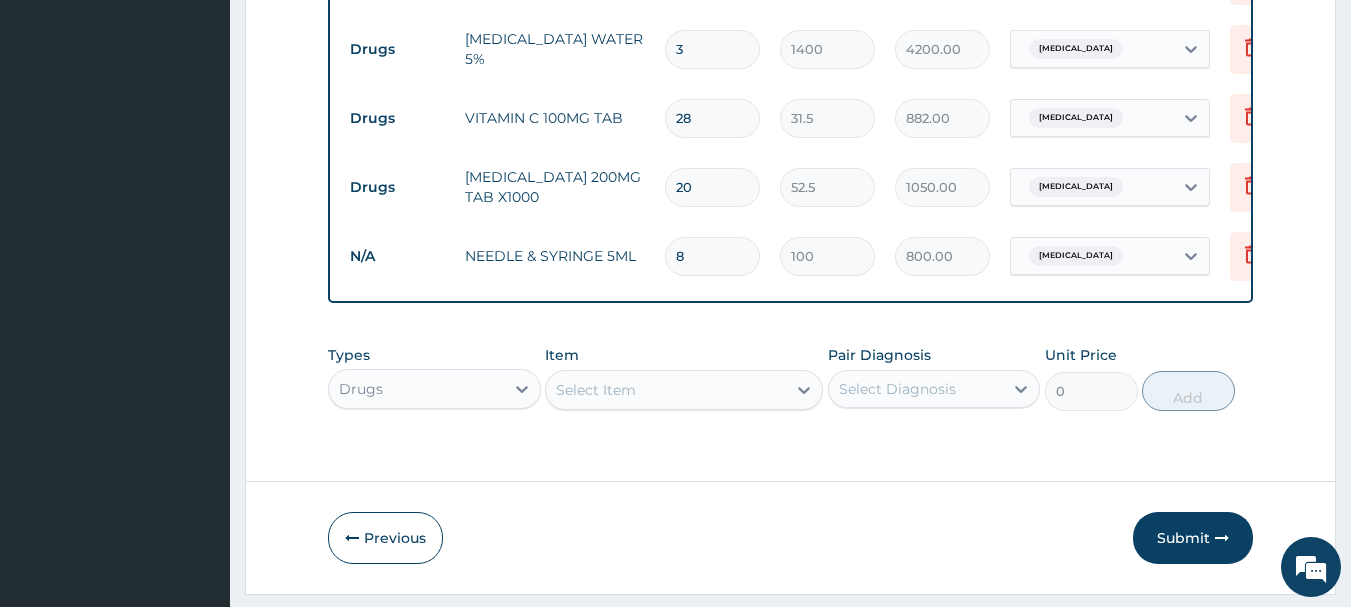 type on "8" 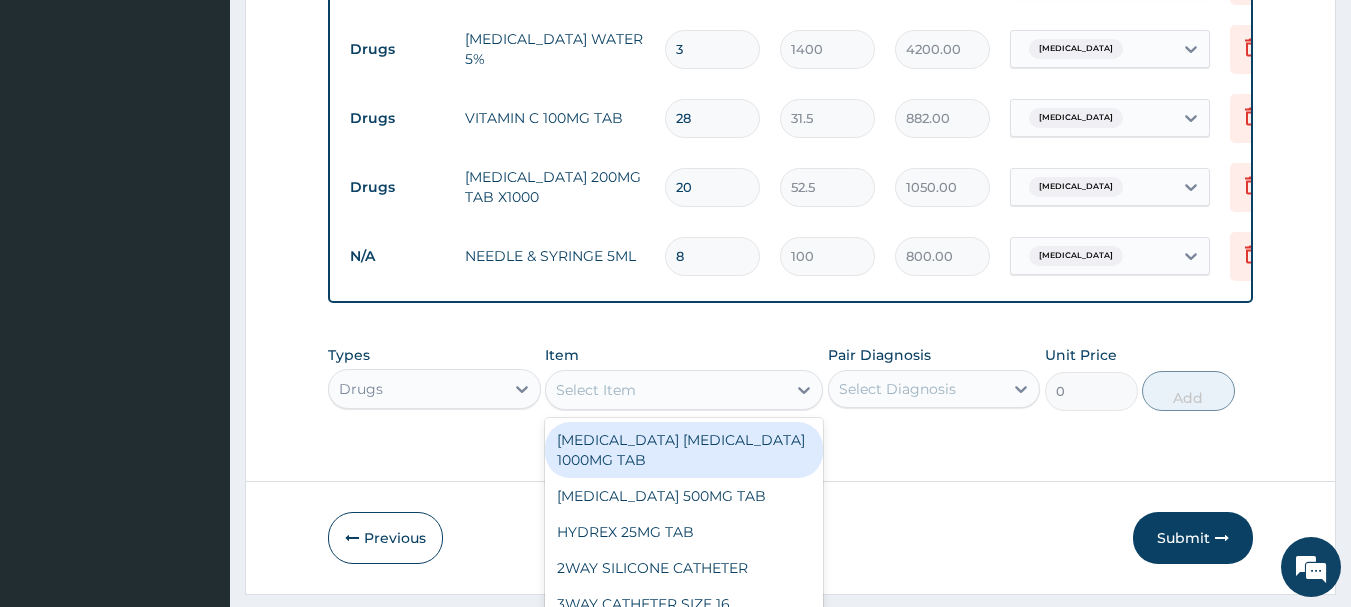 scroll, scrollTop: 57, scrollLeft: 0, axis: vertical 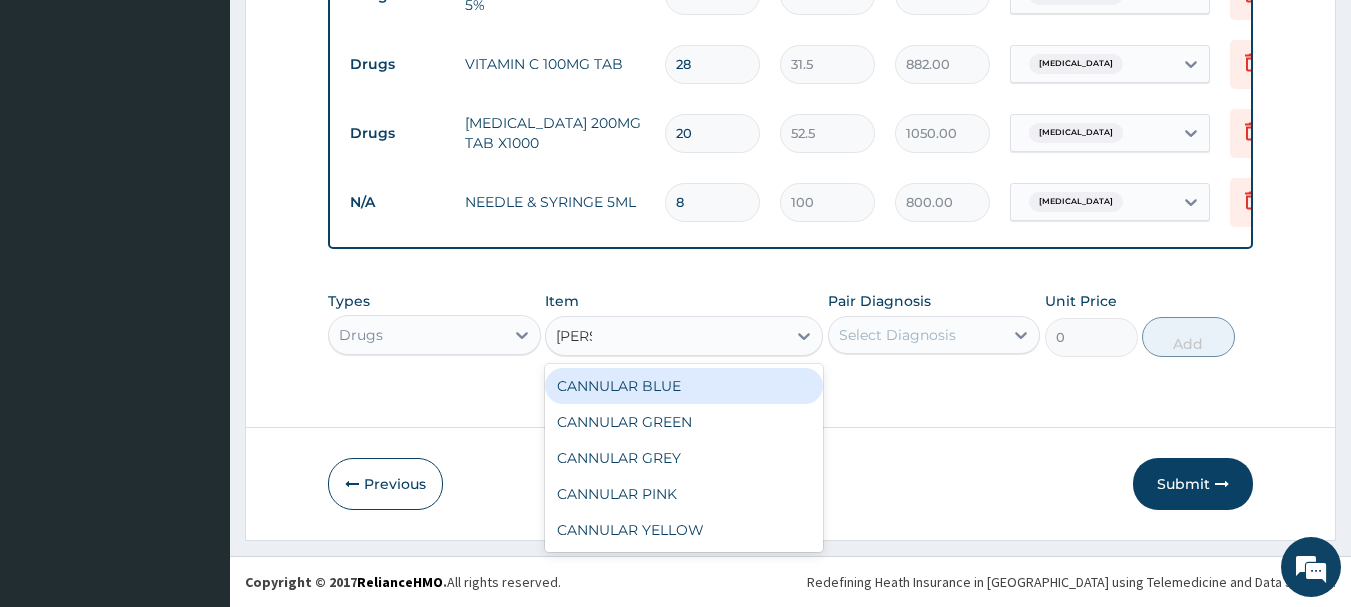 type on "cannu" 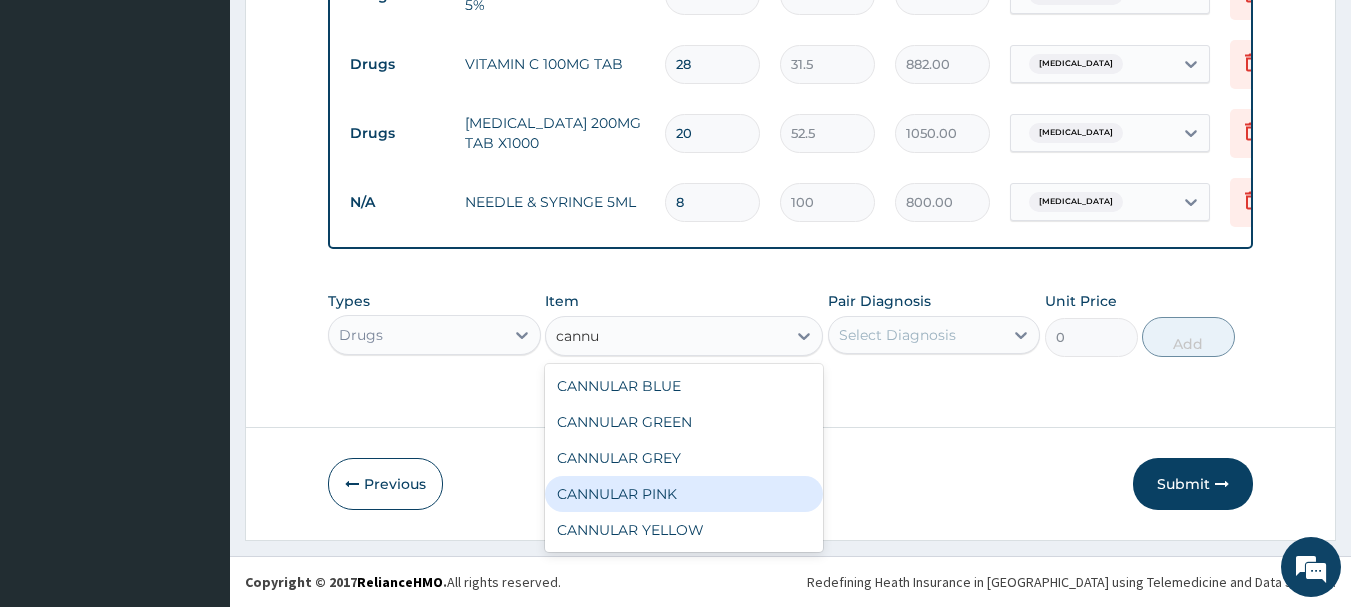 click on "CANNULAR PINK" at bounding box center [684, 494] 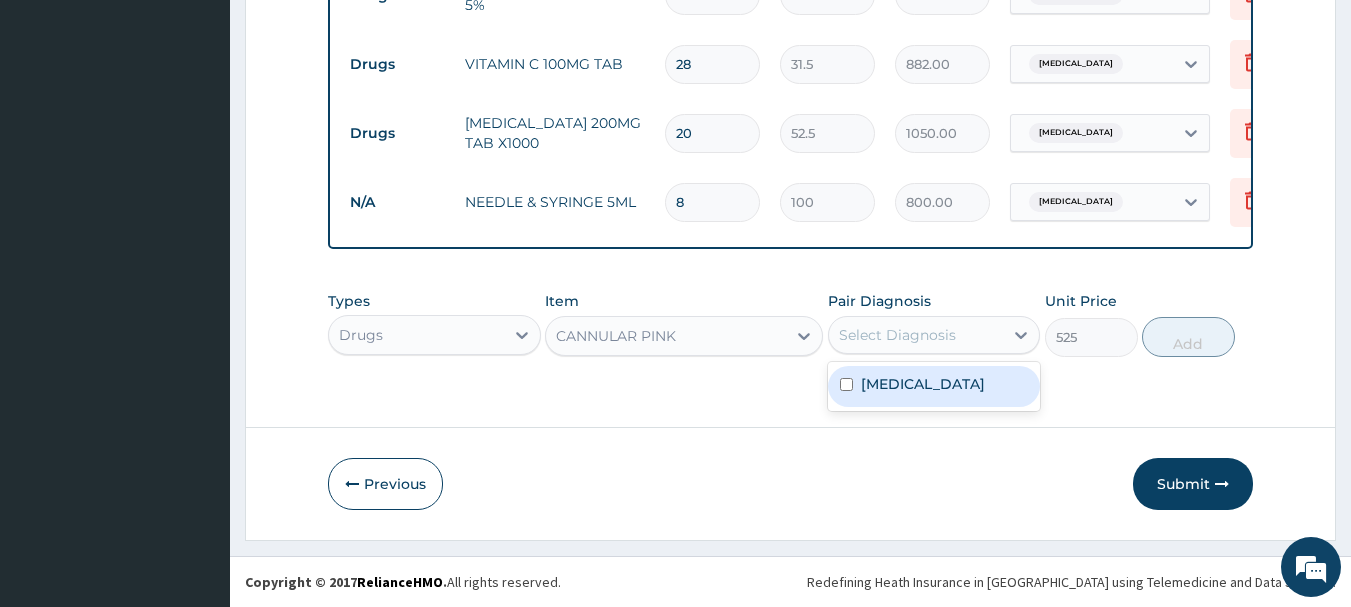 click on "Select Diagnosis" at bounding box center (916, 335) 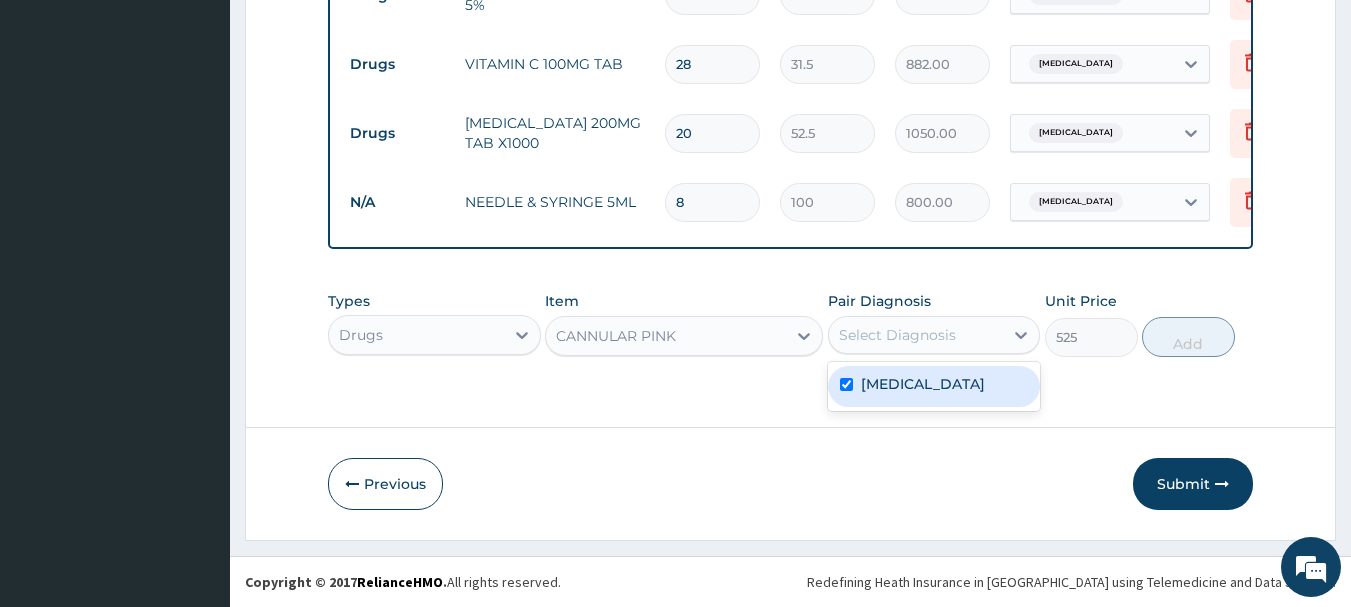 checkbox on "true" 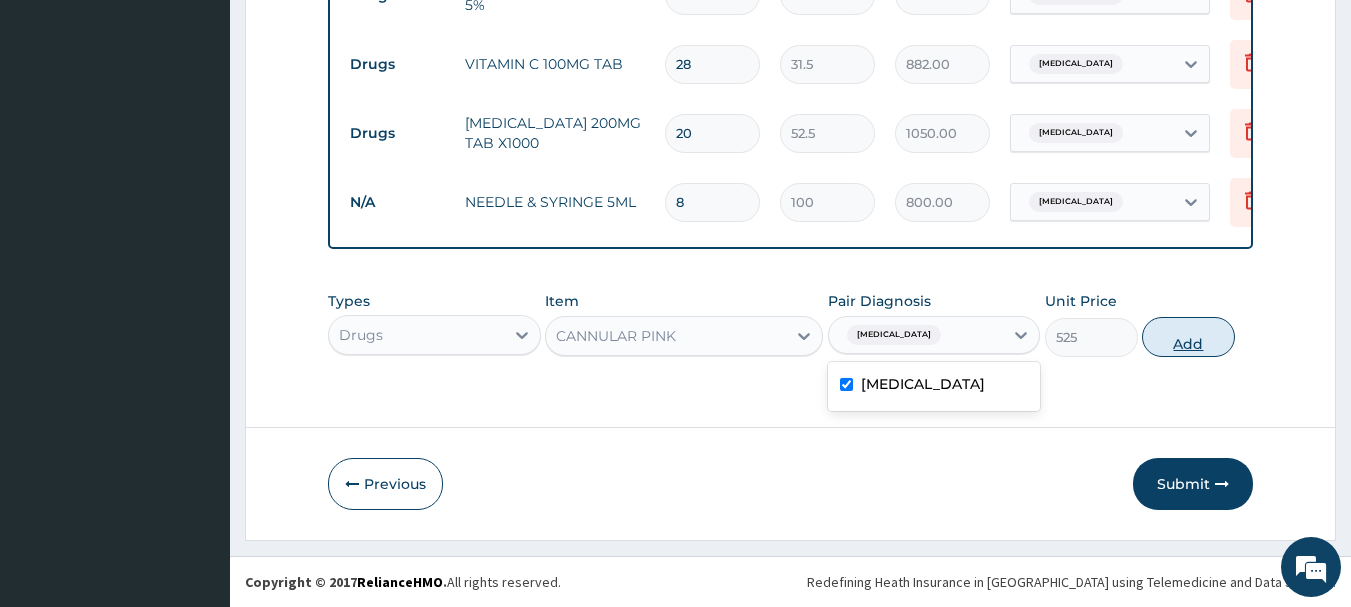 click on "Add" at bounding box center [1188, 337] 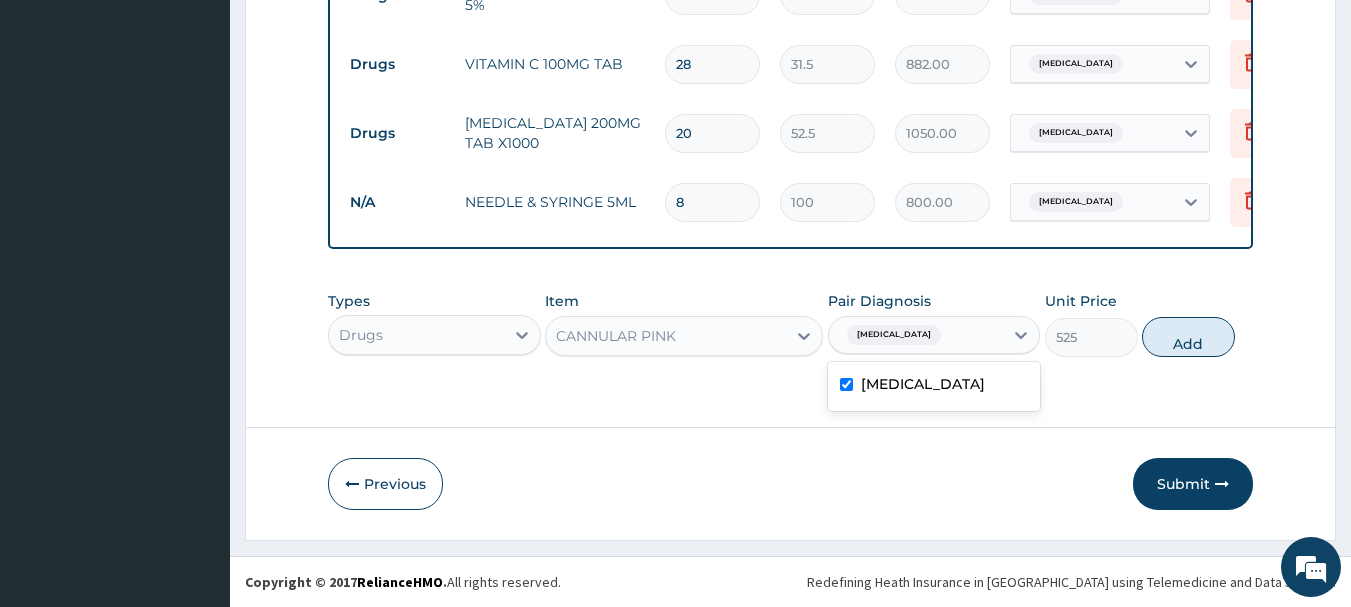 type on "0" 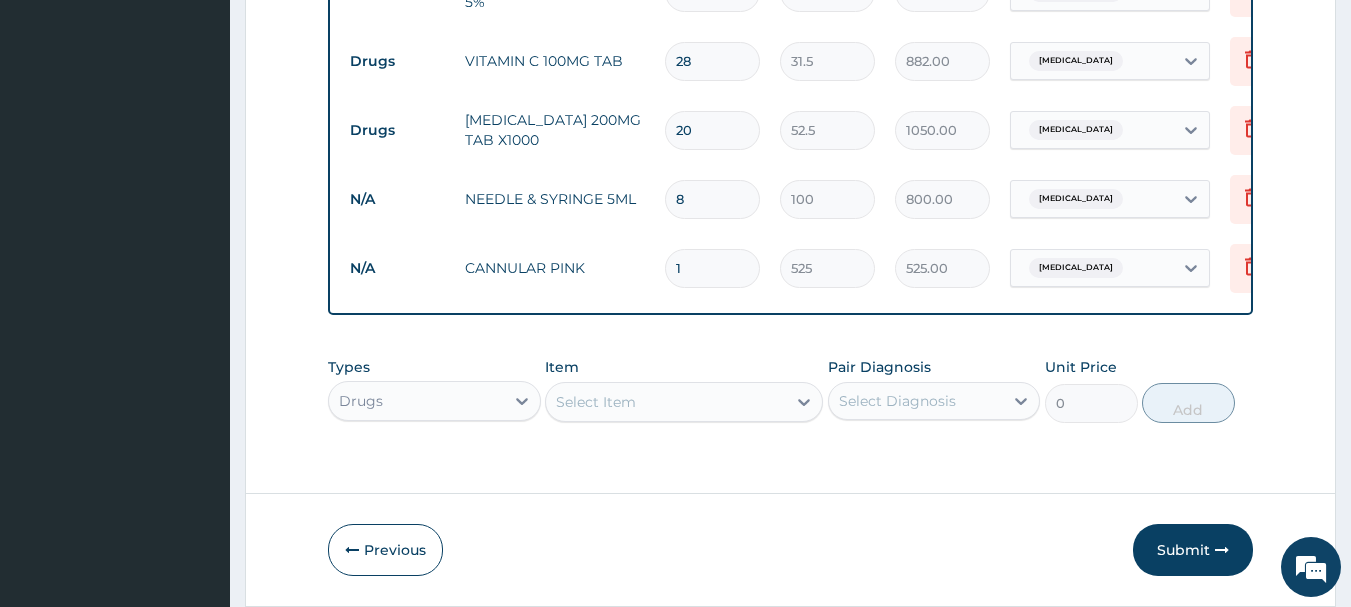 click on "Select Item" at bounding box center (684, 402) 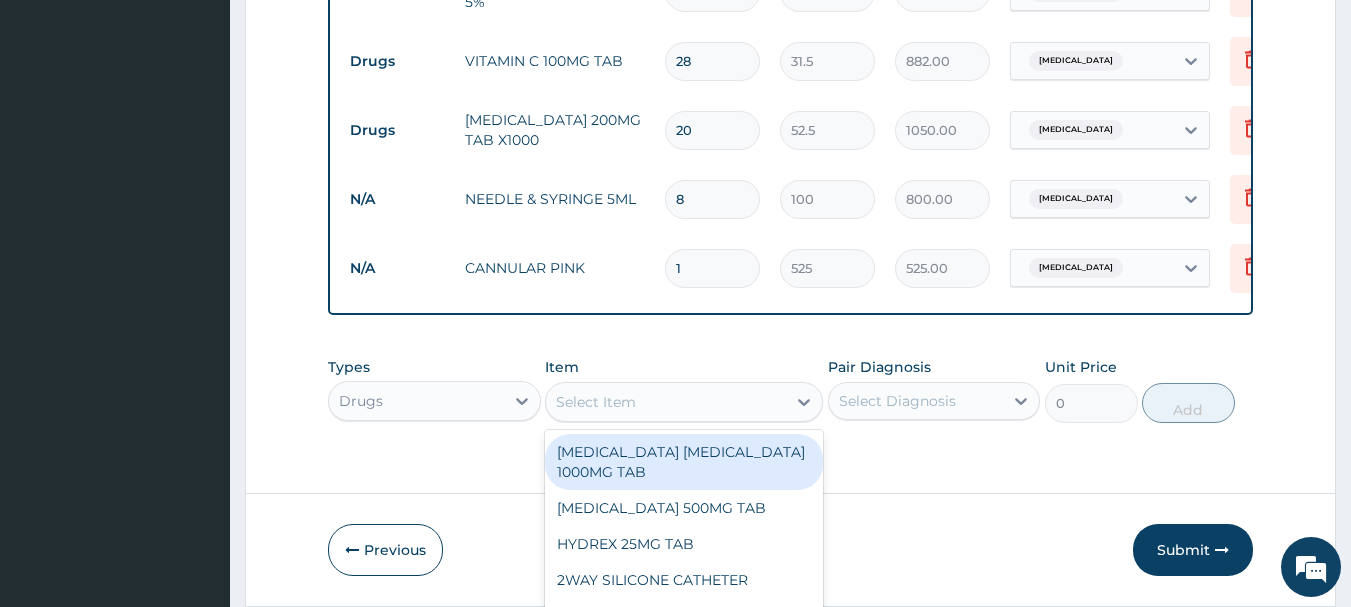 scroll, scrollTop: 57, scrollLeft: 0, axis: vertical 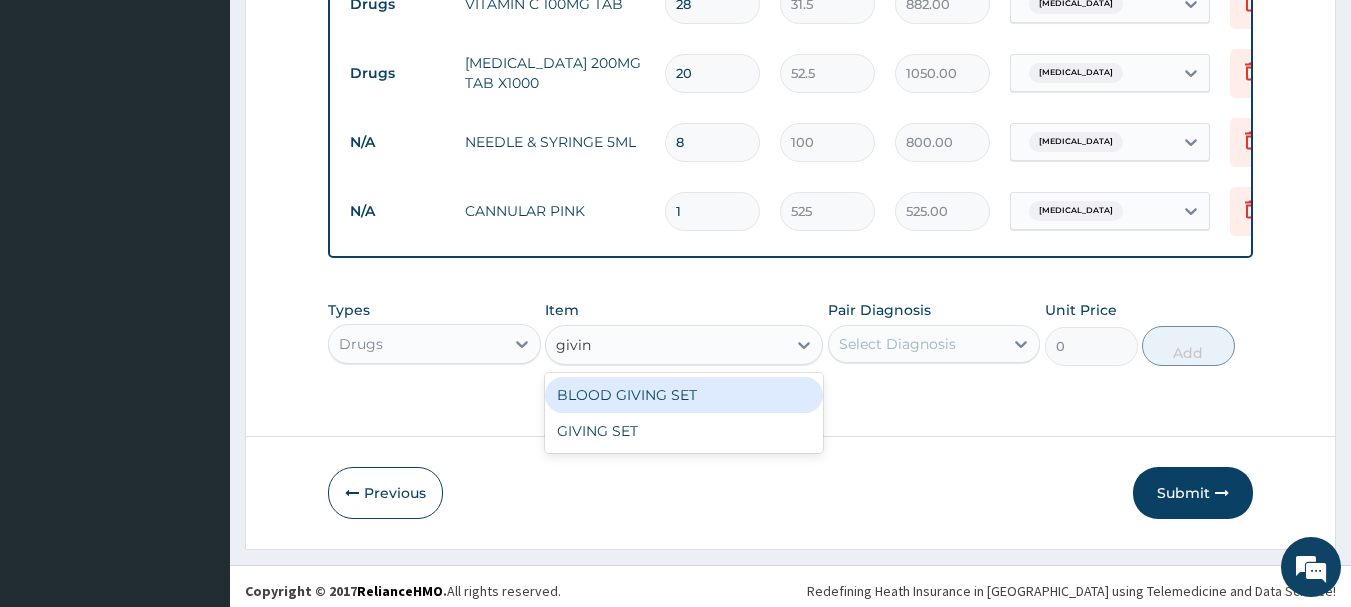 type on "giving" 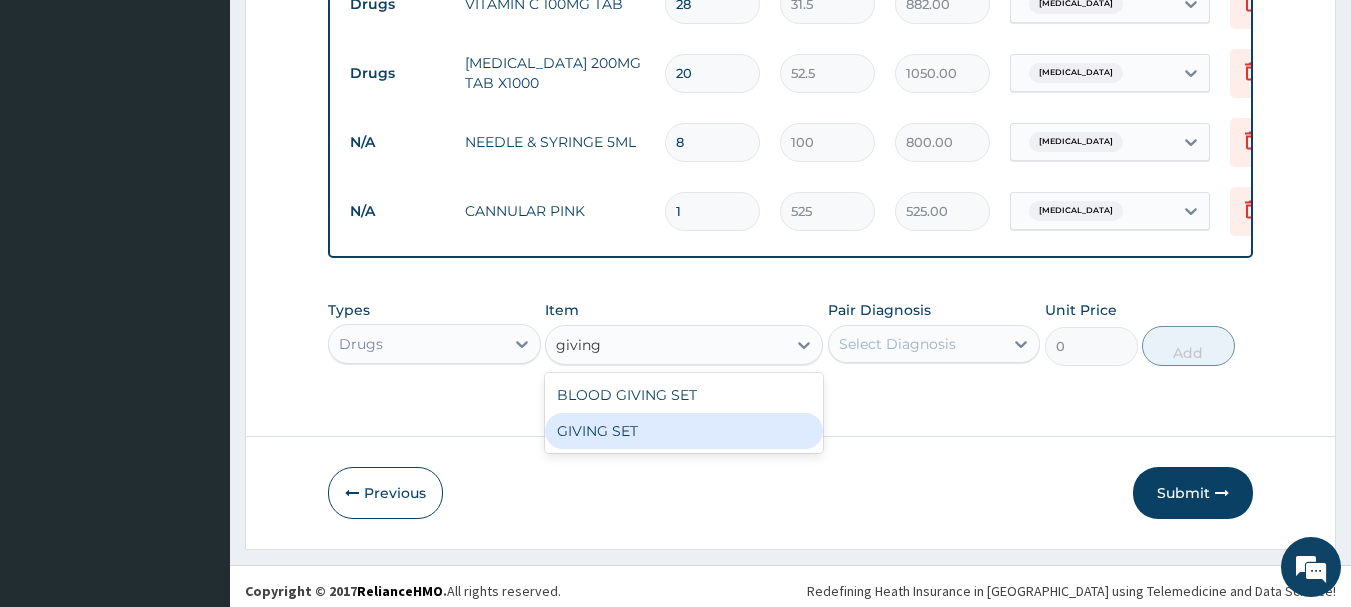 click on "GIVING SET" at bounding box center (684, 431) 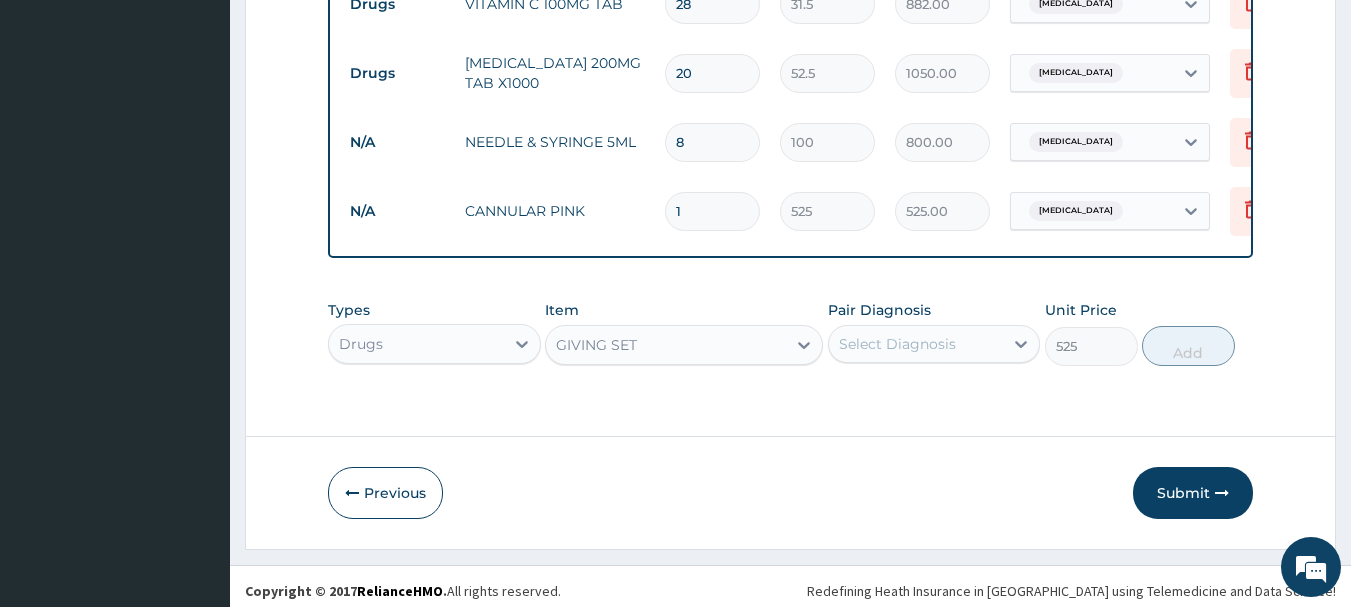 click on "Select Diagnosis" at bounding box center [897, 344] 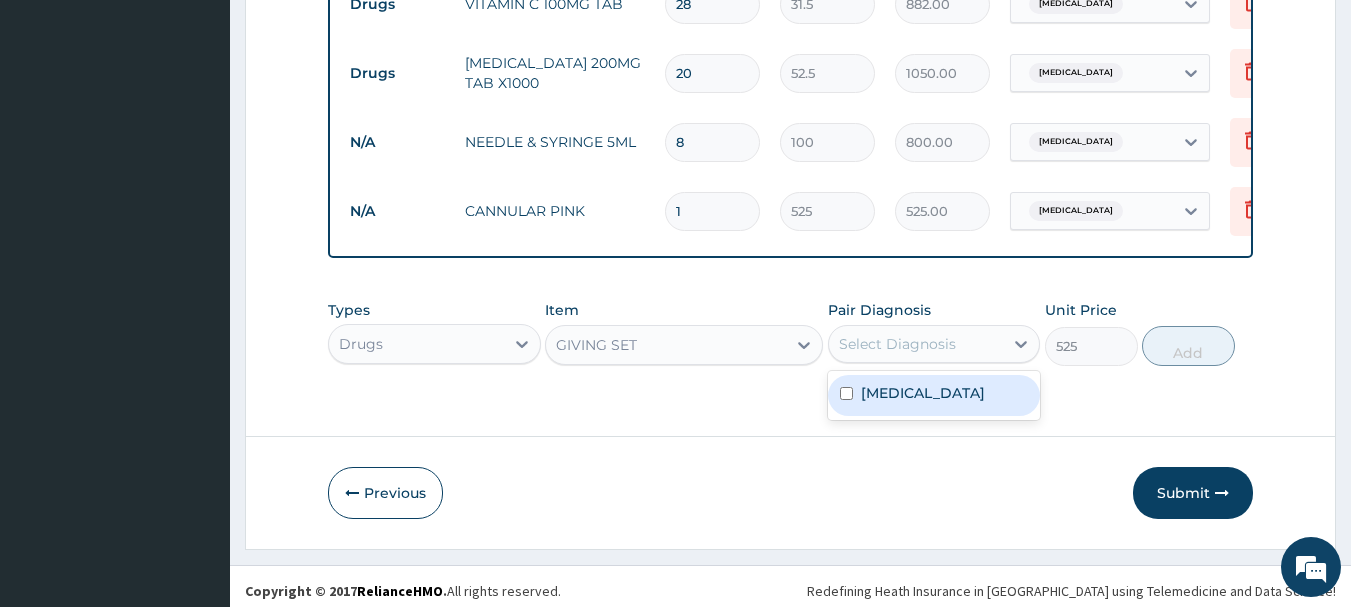 click on "[MEDICAL_DATA]" at bounding box center (923, 393) 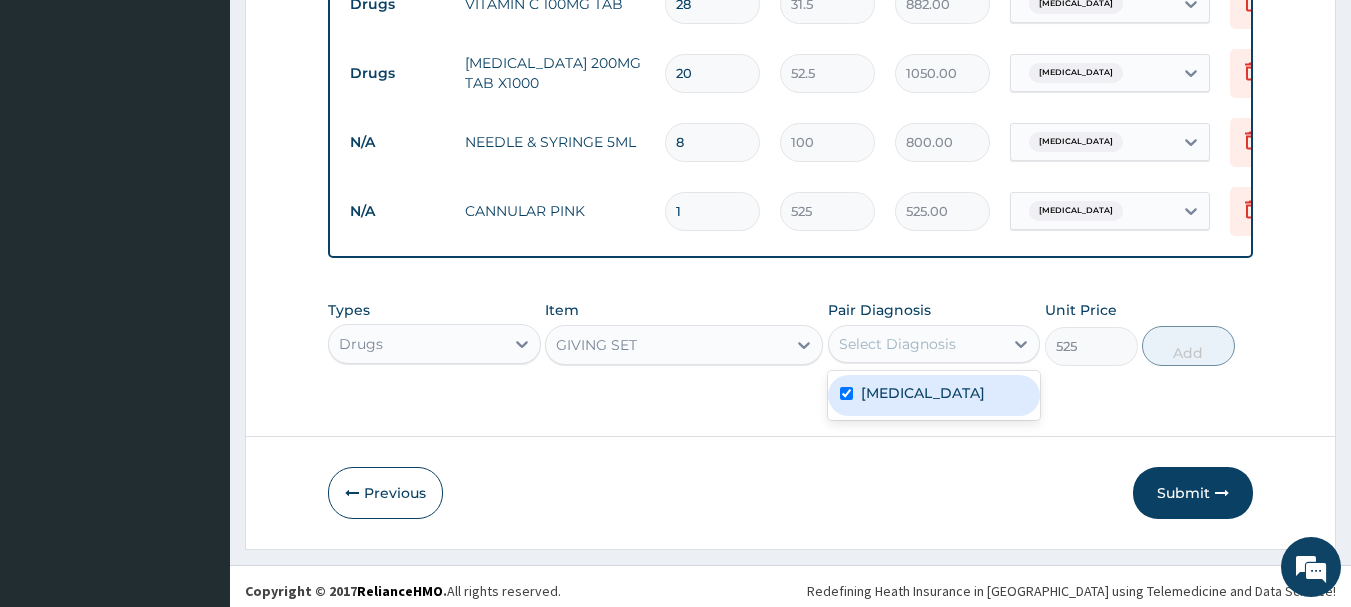checkbox on "true" 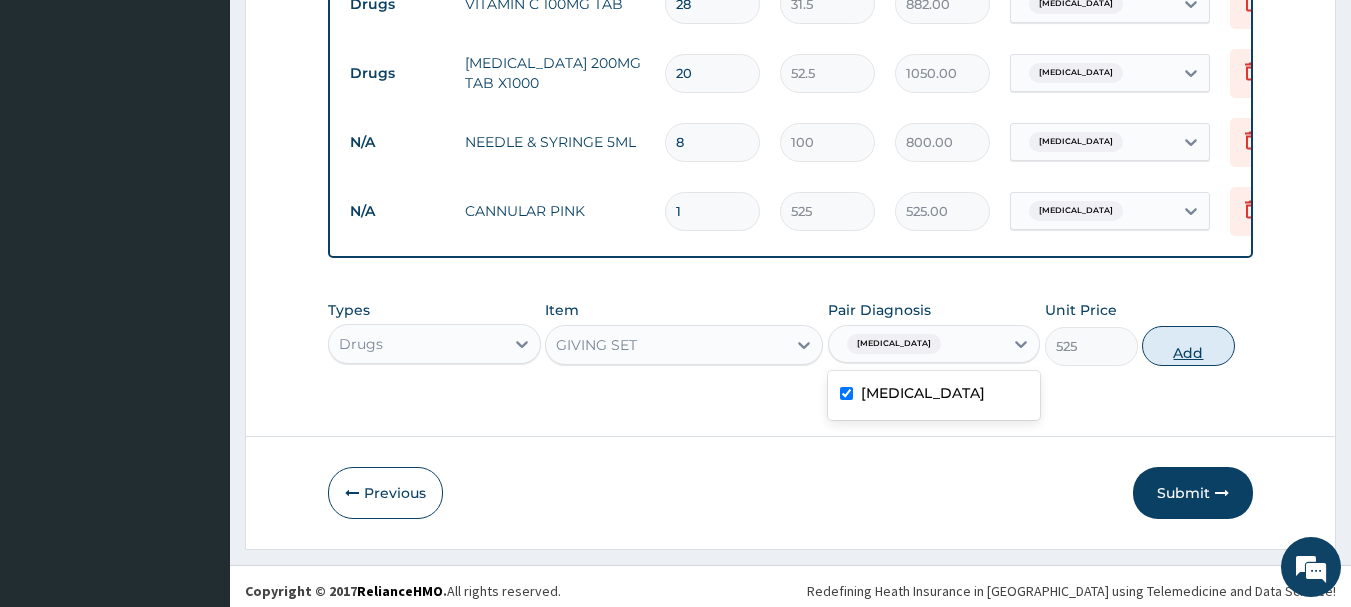 click on "Add" at bounding box center (1188, 346) 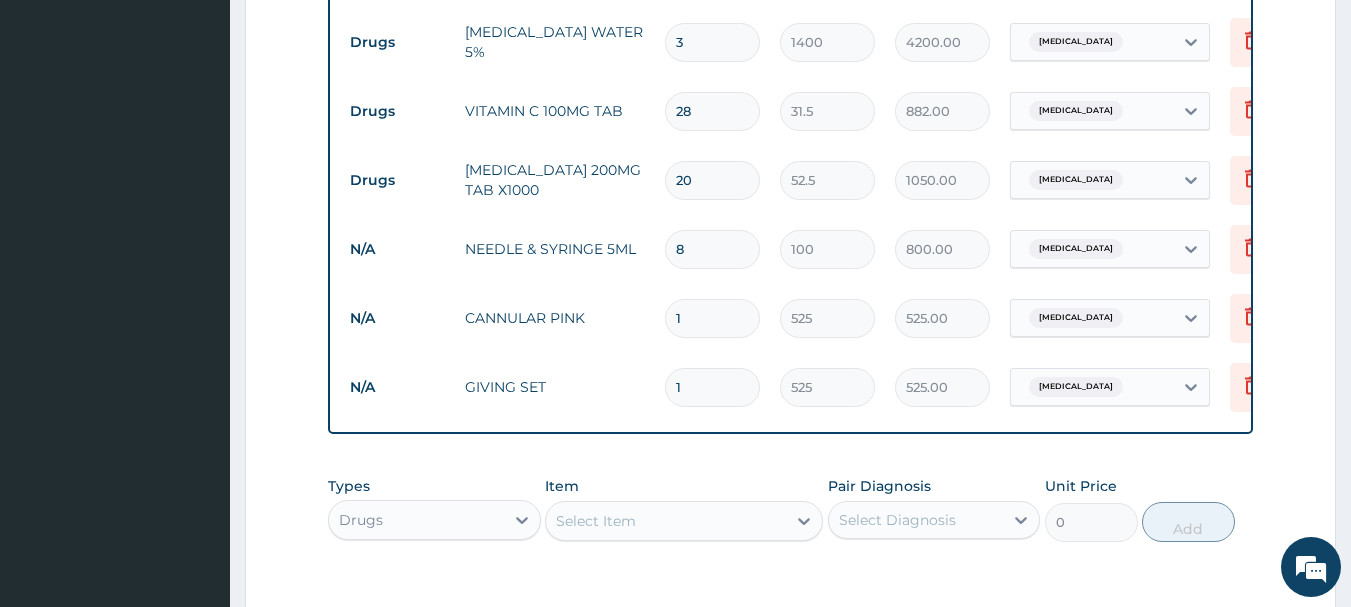 scroll, scrollTop: 1749, scrollLeft: 0, axis: vertical 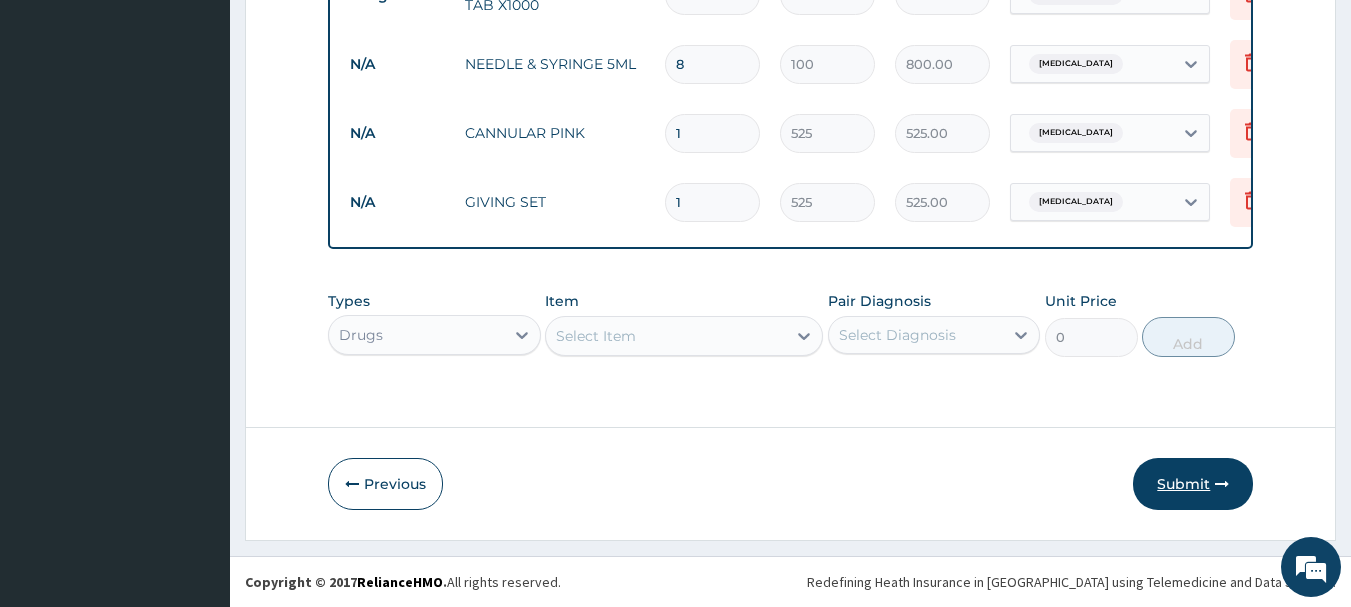 click on "Submit" at bounding box center [1193, 484] 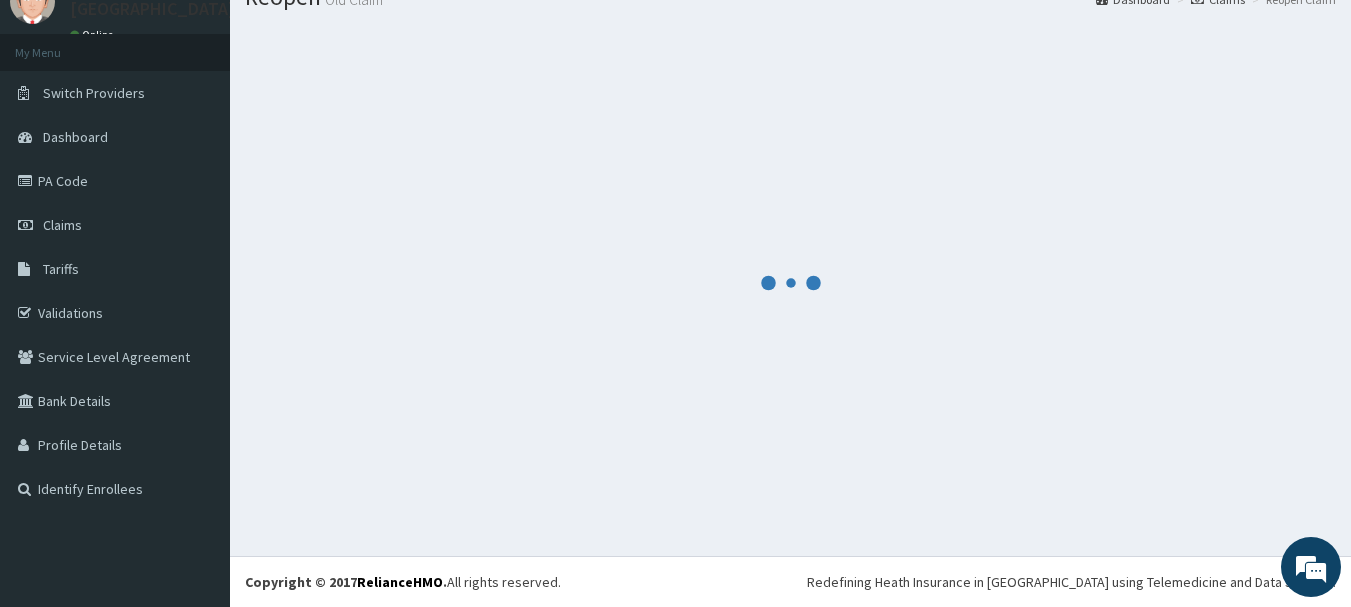 scroll, scrollTop: 81, scrollLeft: 0, axis: vertical 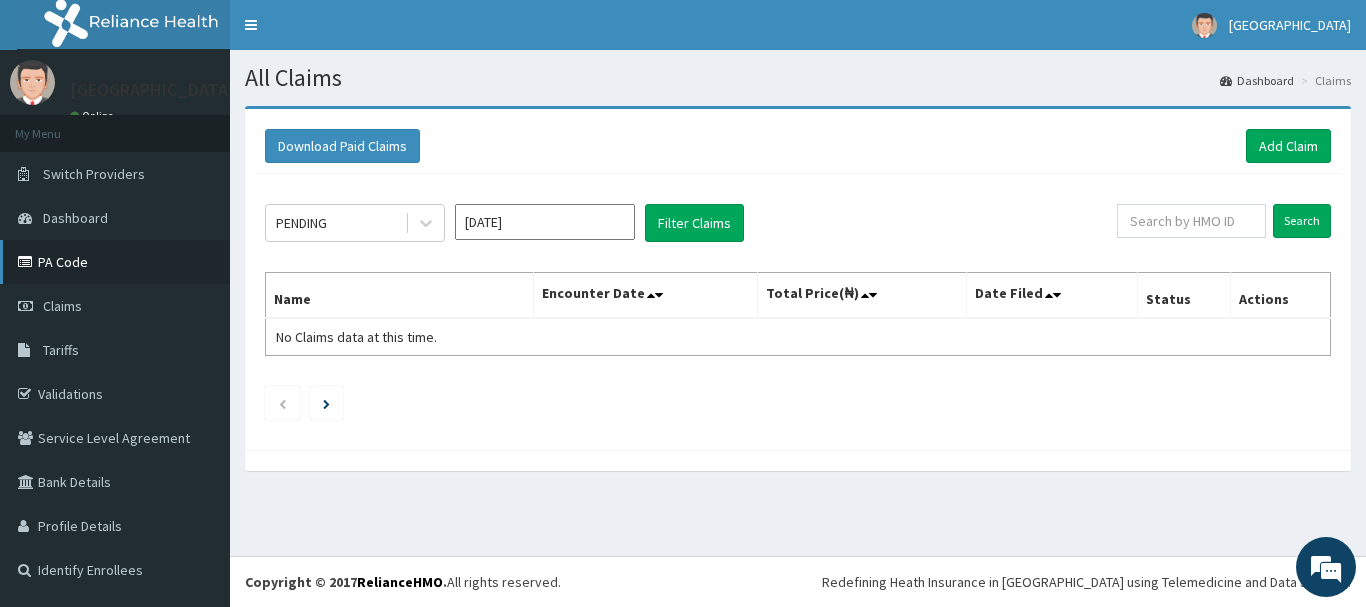 click on "PA Code" at bounding box center (115, 262) 